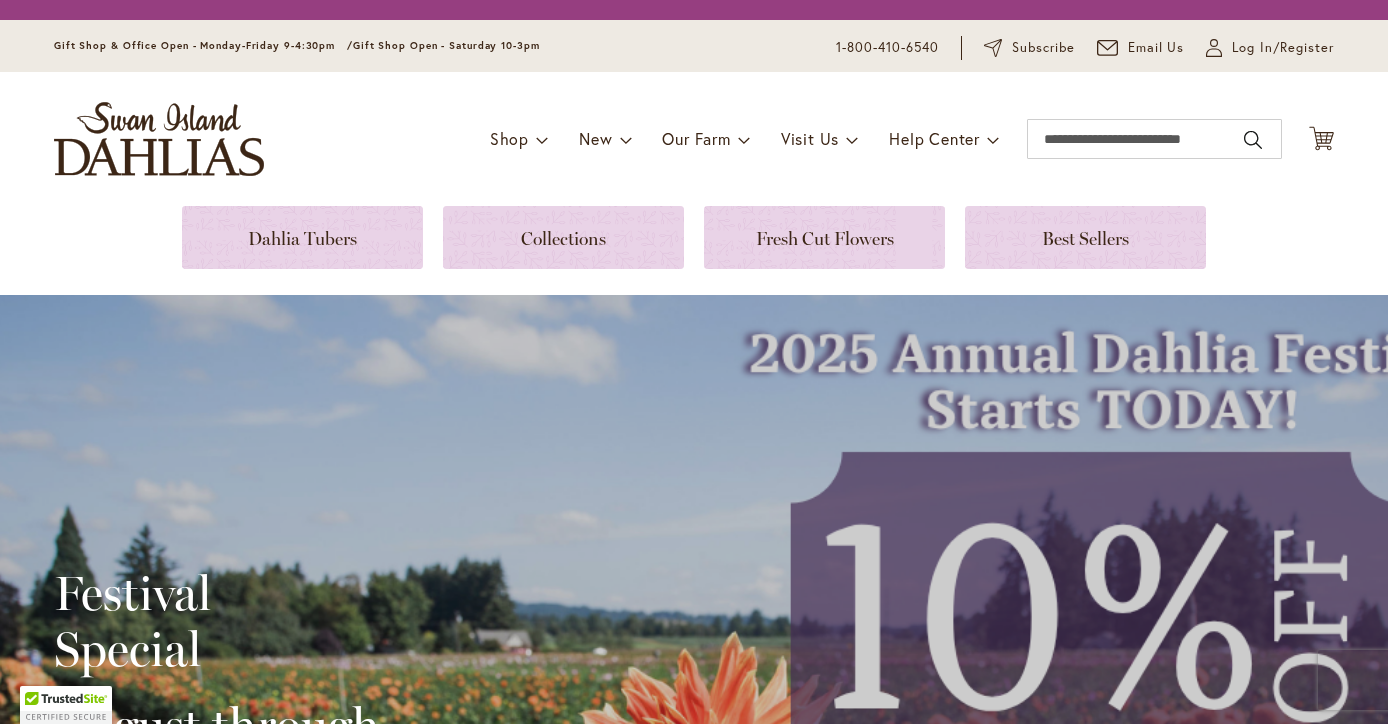 scroll, scrollTop: 0, scrollLeft: 0, axis: both 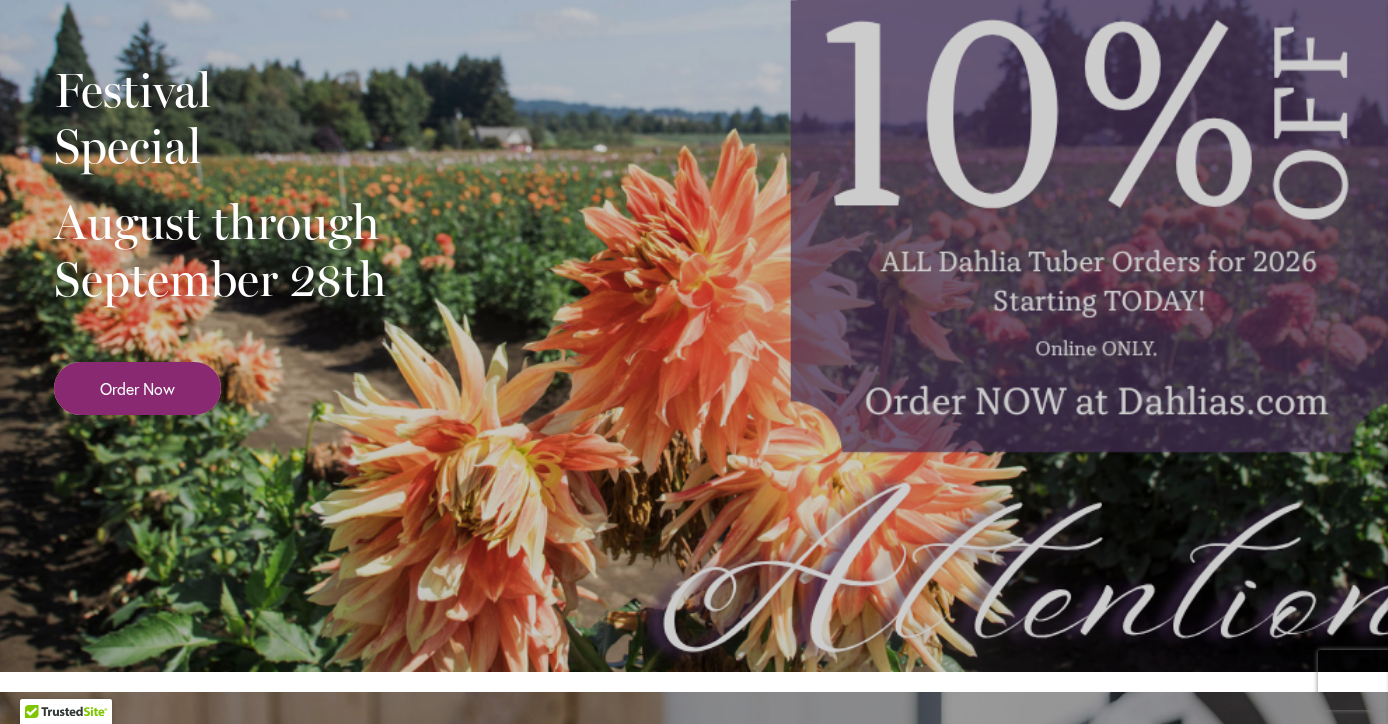 click on "Order Now" at bounding box center (137, 388) 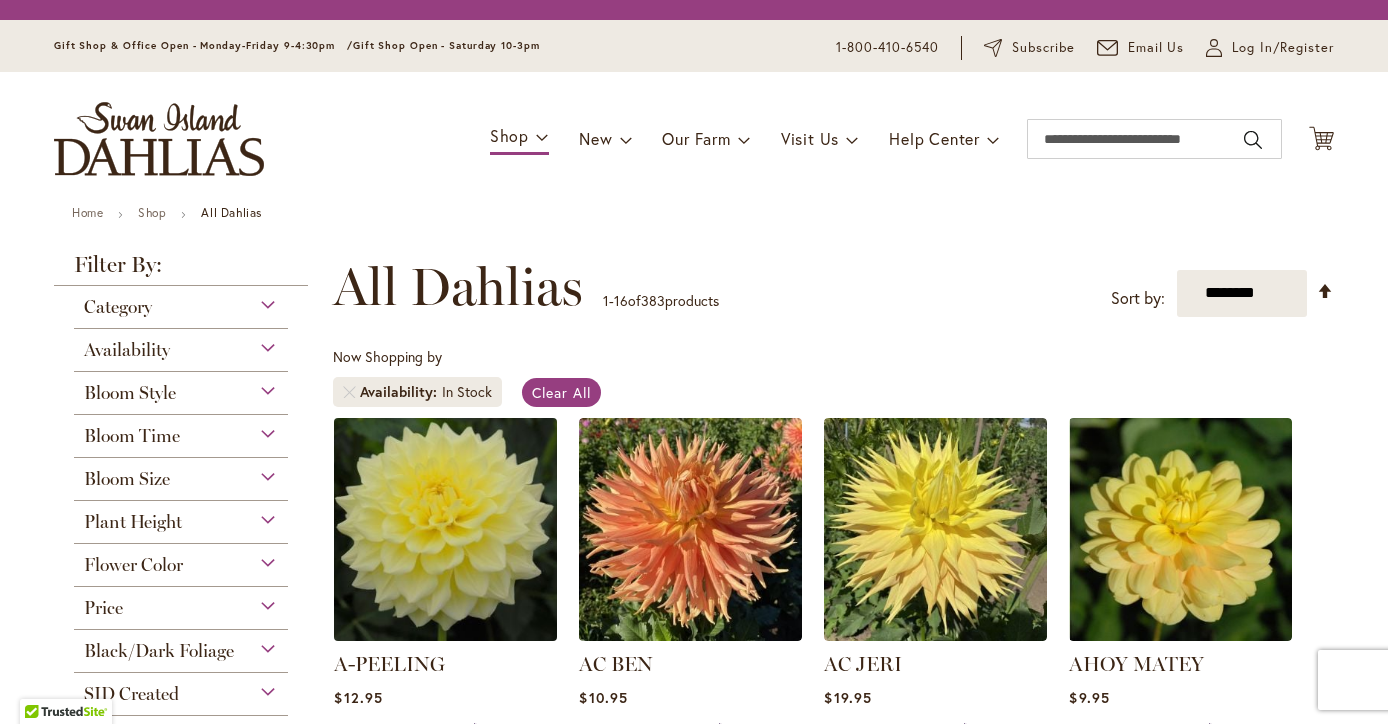scroll, scrollTop: 0, scrollLeft: 0, axis: both 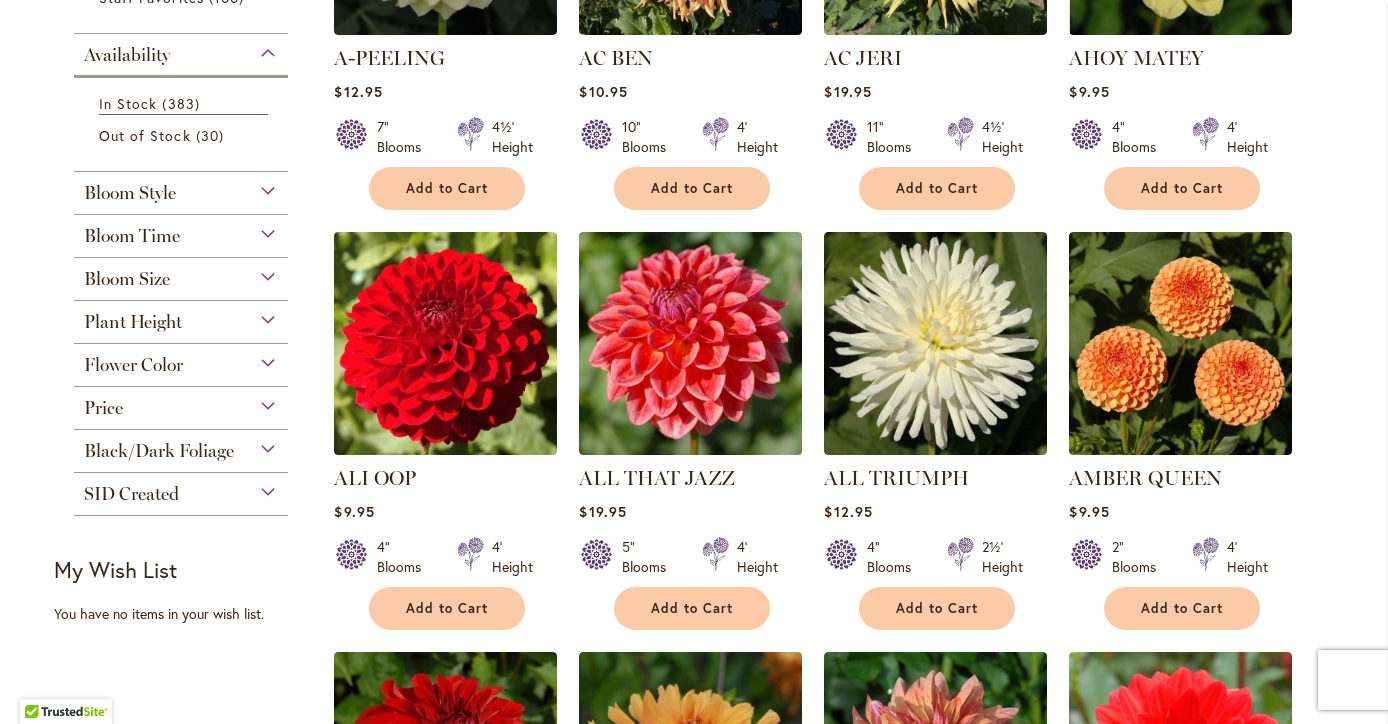 click on "Bloom Size" at bounding box center (181, 274) 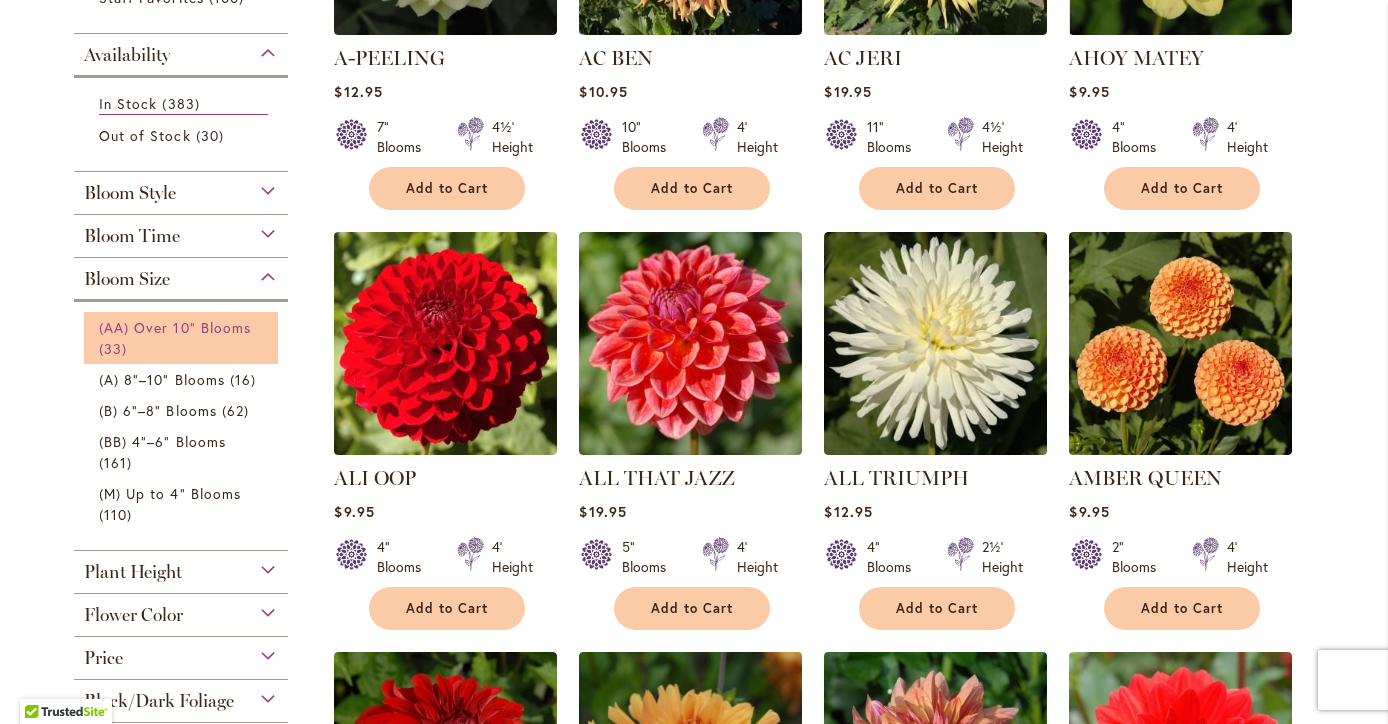 click on "(AA) Over 10" Blooms
33
items" at bounding box center (183, 338) 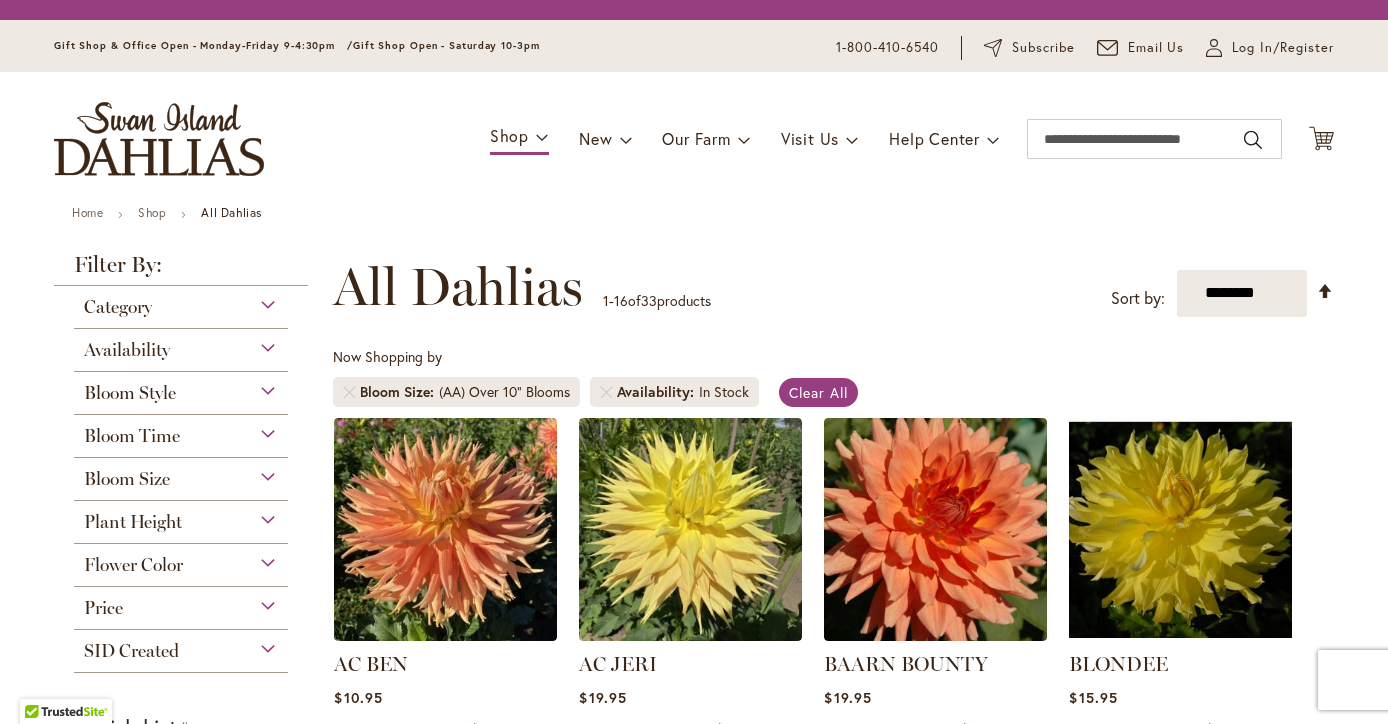scroll, scrollTop: 0, scrollLeft: 0, axis: both 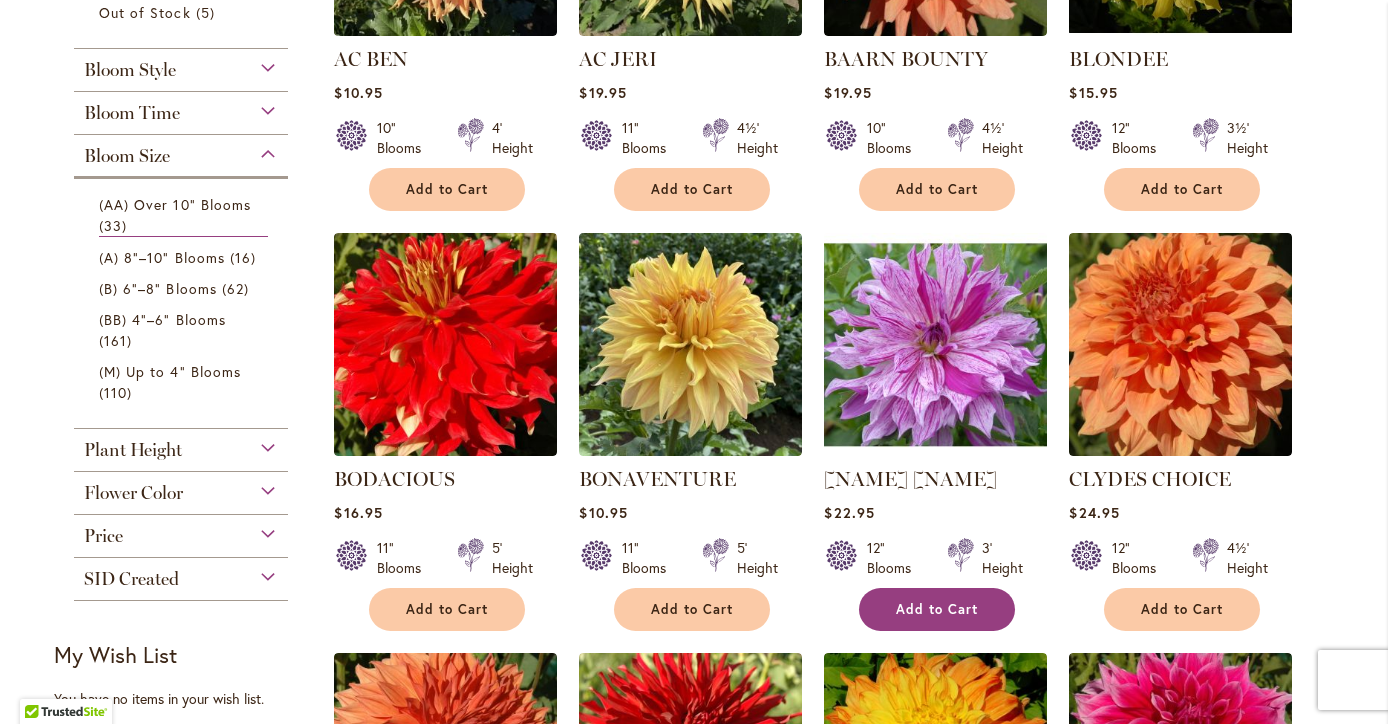 click on "Add to Cart" at bounding box center (937, 609) 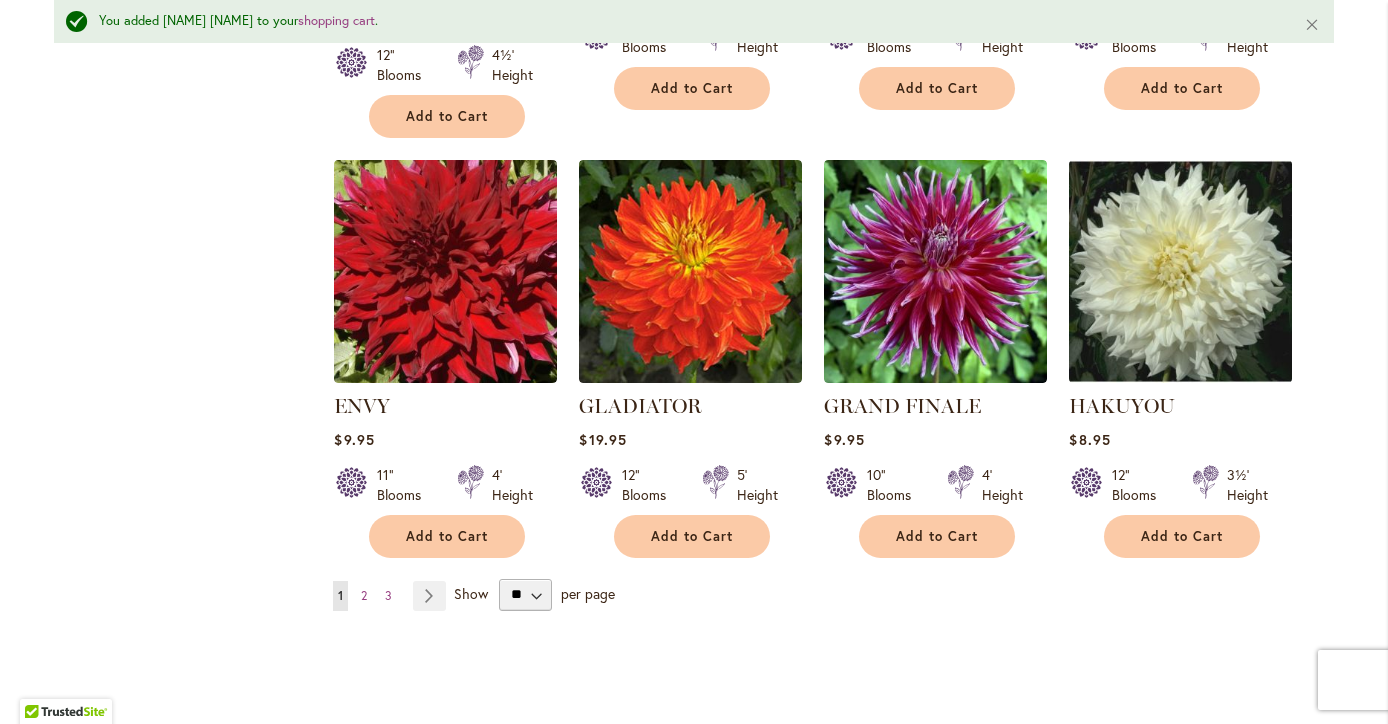 scroll, scrollTop: 1643, scrollLeft: 0, axis: vertical 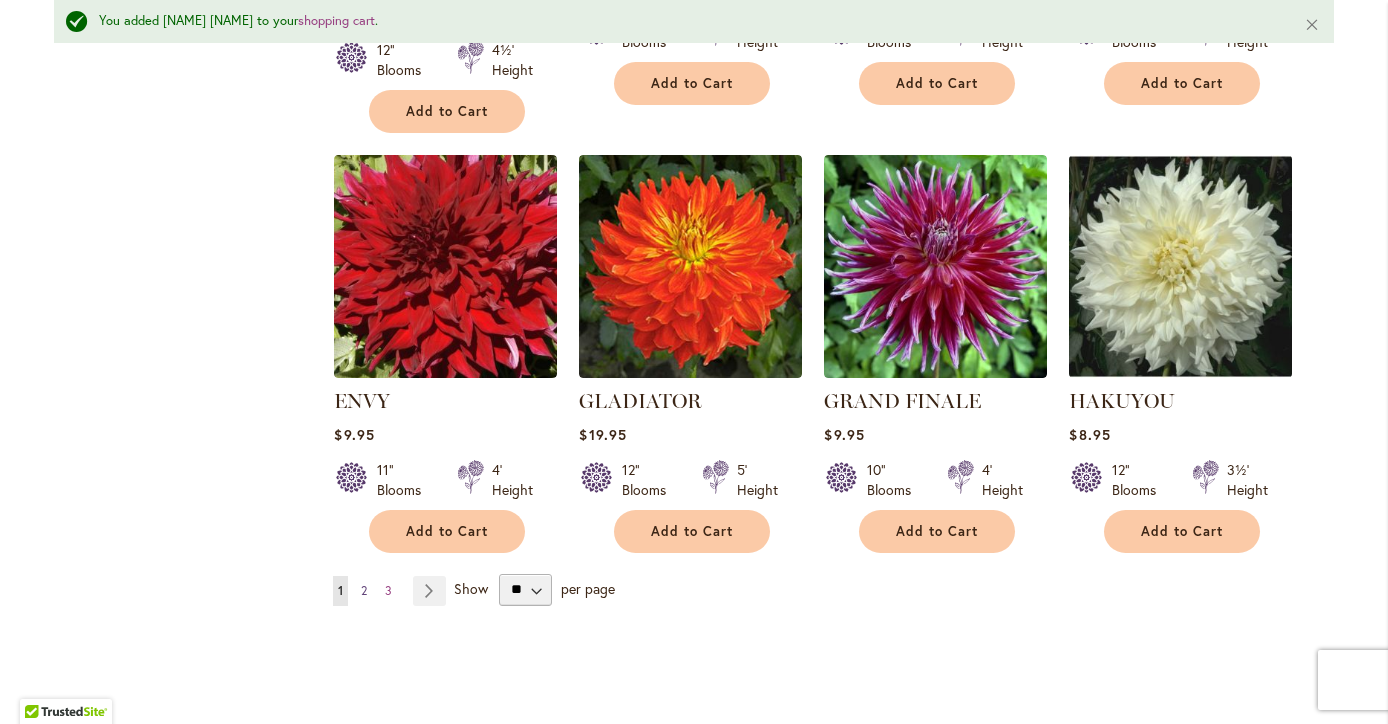 click on "Page
2" at bounding box center [364, 591] 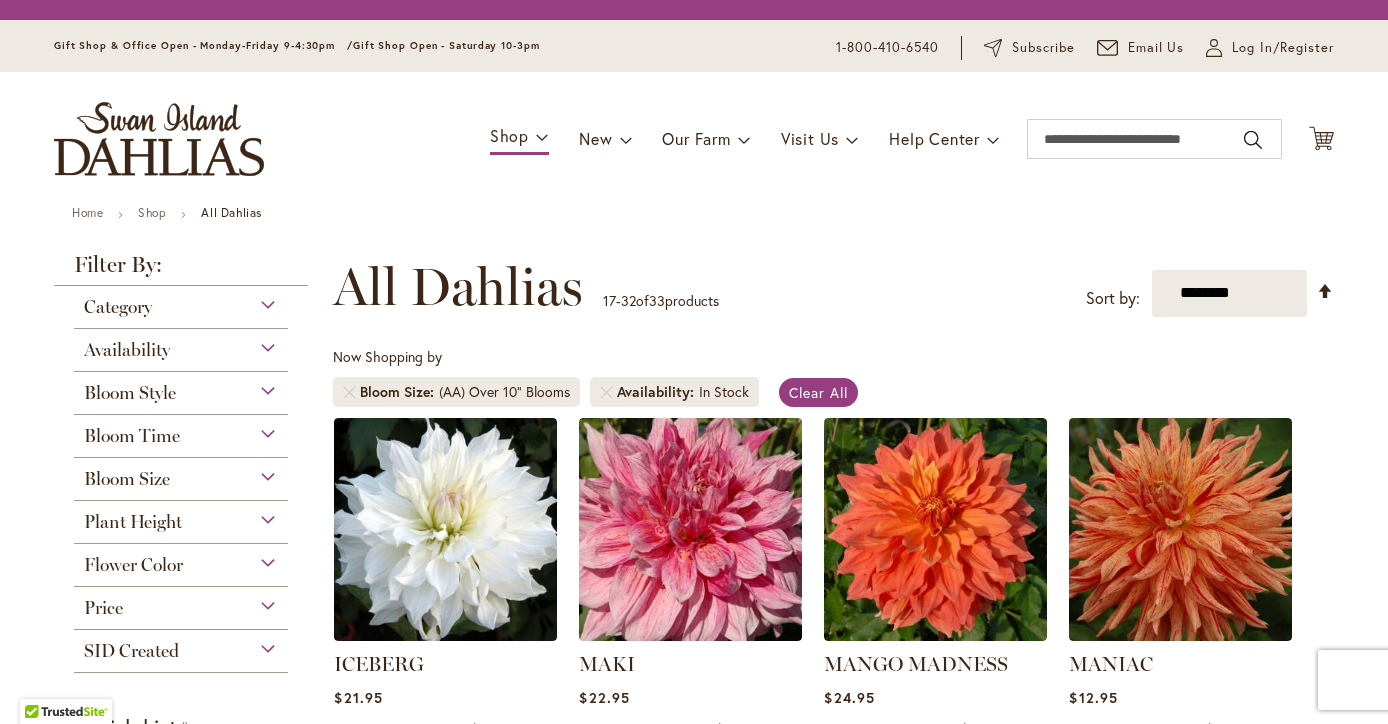 scroll, scrollTop: 0, scrollLeft: 0, axis: both 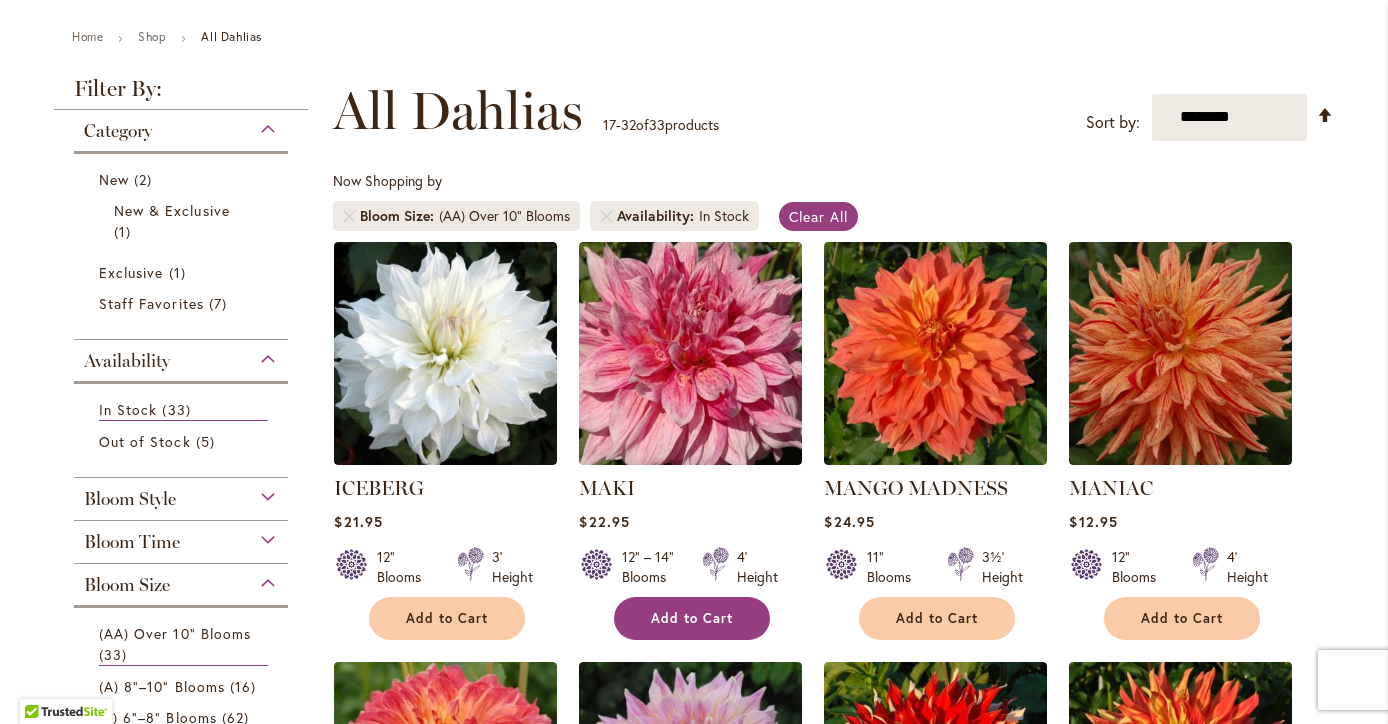 click on "Add to Cart" at bounding box center (692, 618) 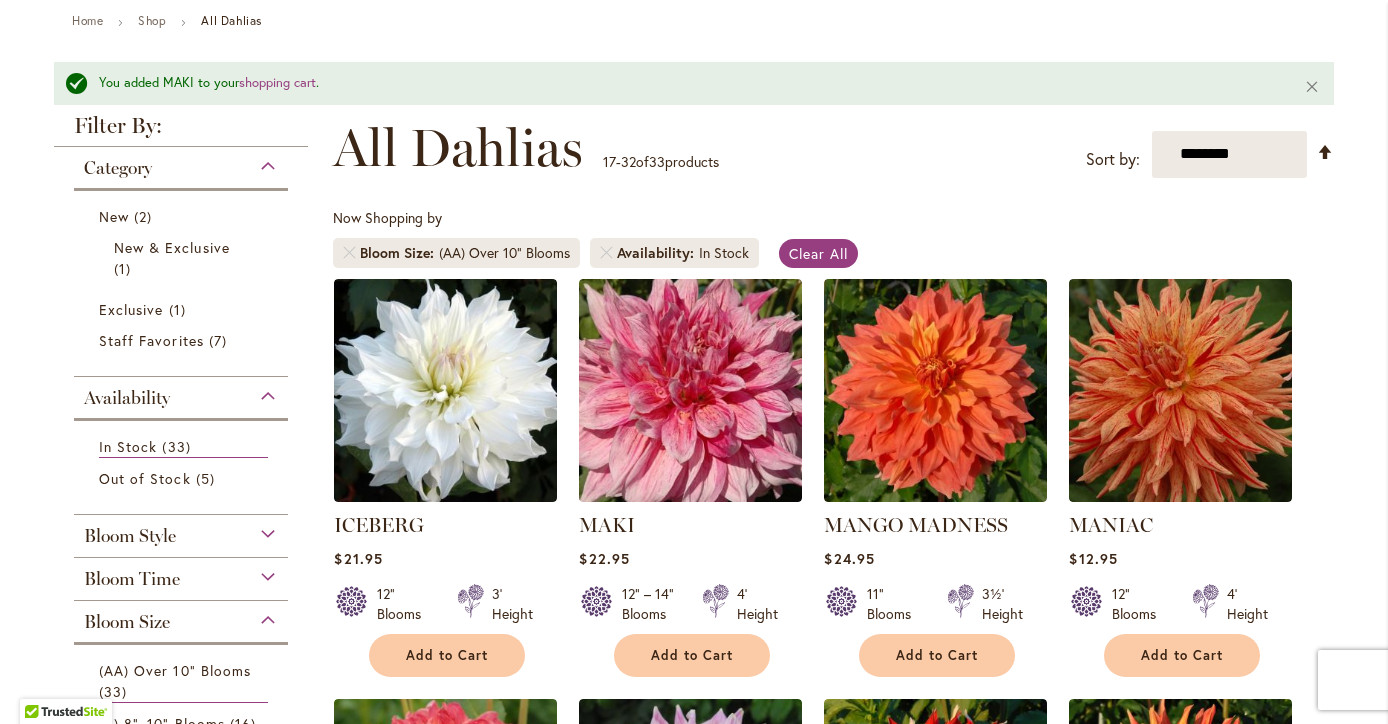 scroll, scrollTop: 144, scrollLeft: 0, axis: vertical 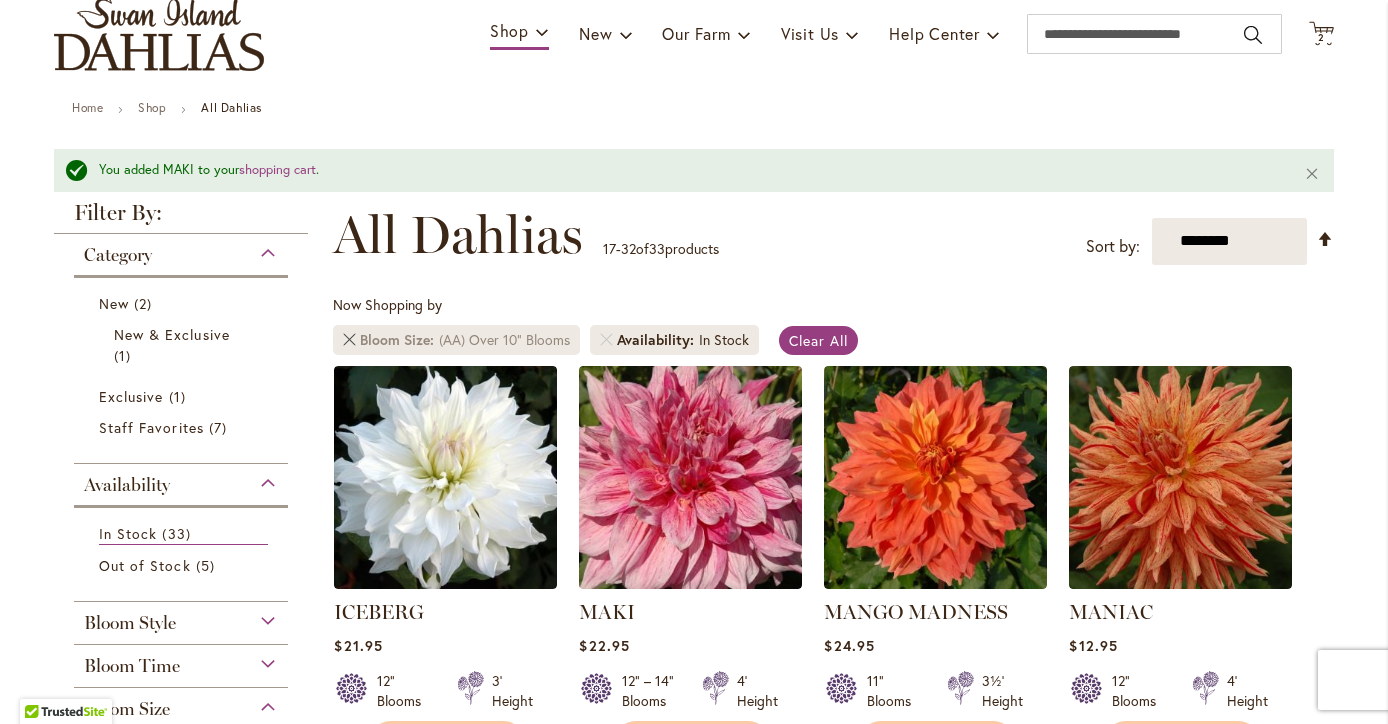 click at bounding box center (349, 340) 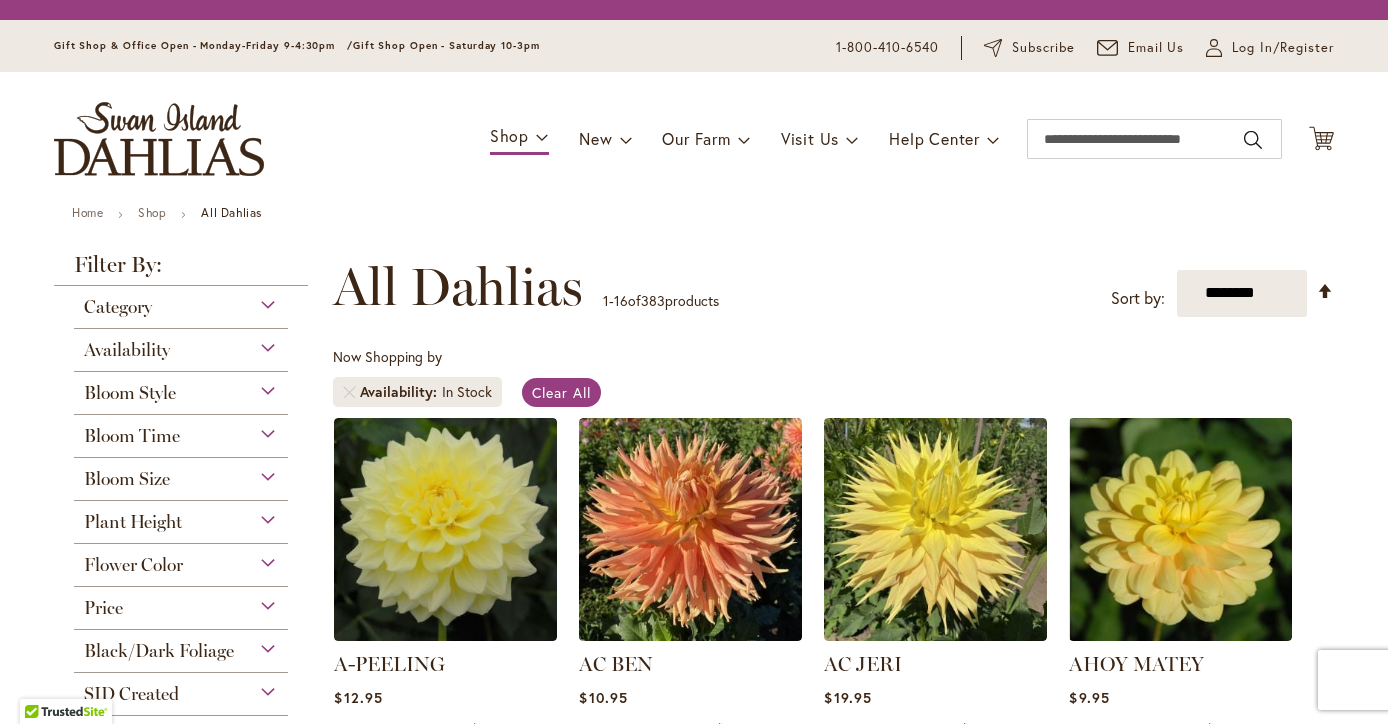 scroll, scrollTop: 0, scrollLeft: 0, axis: both 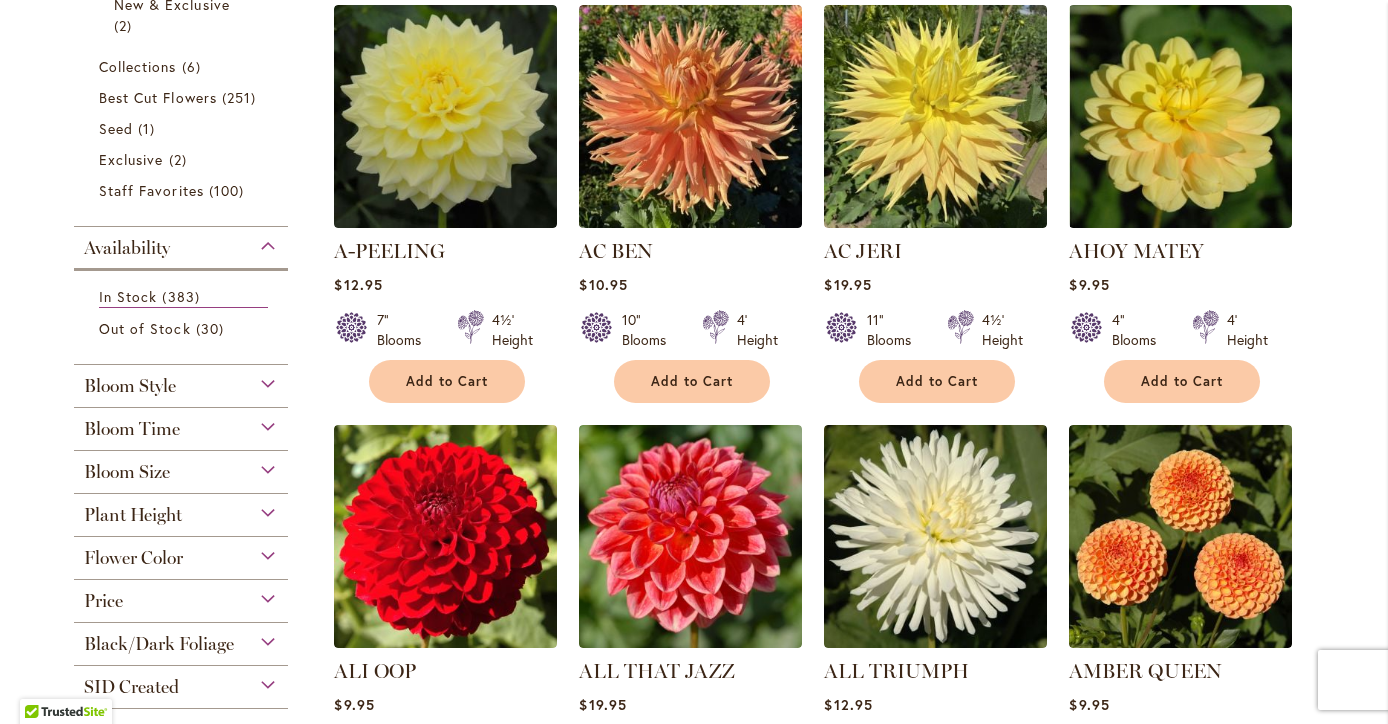 click on "Plant Height" 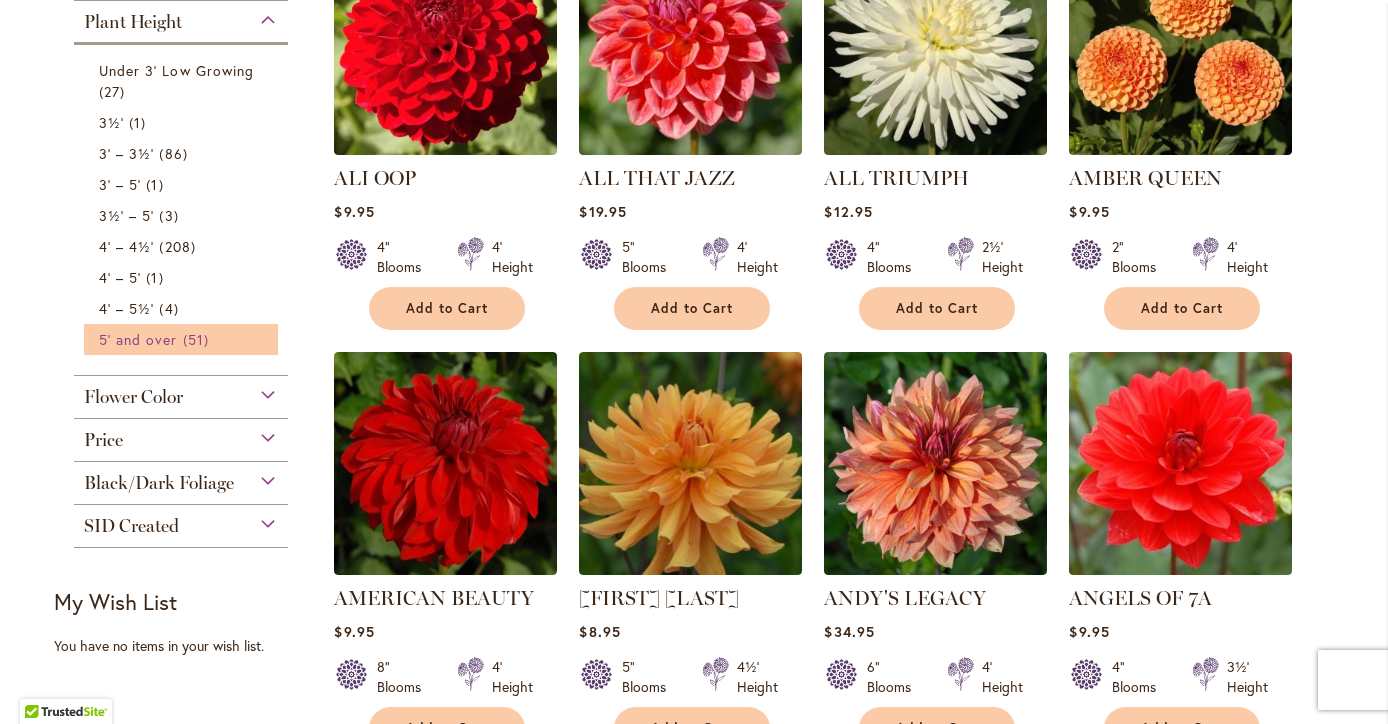 click on "51
items" 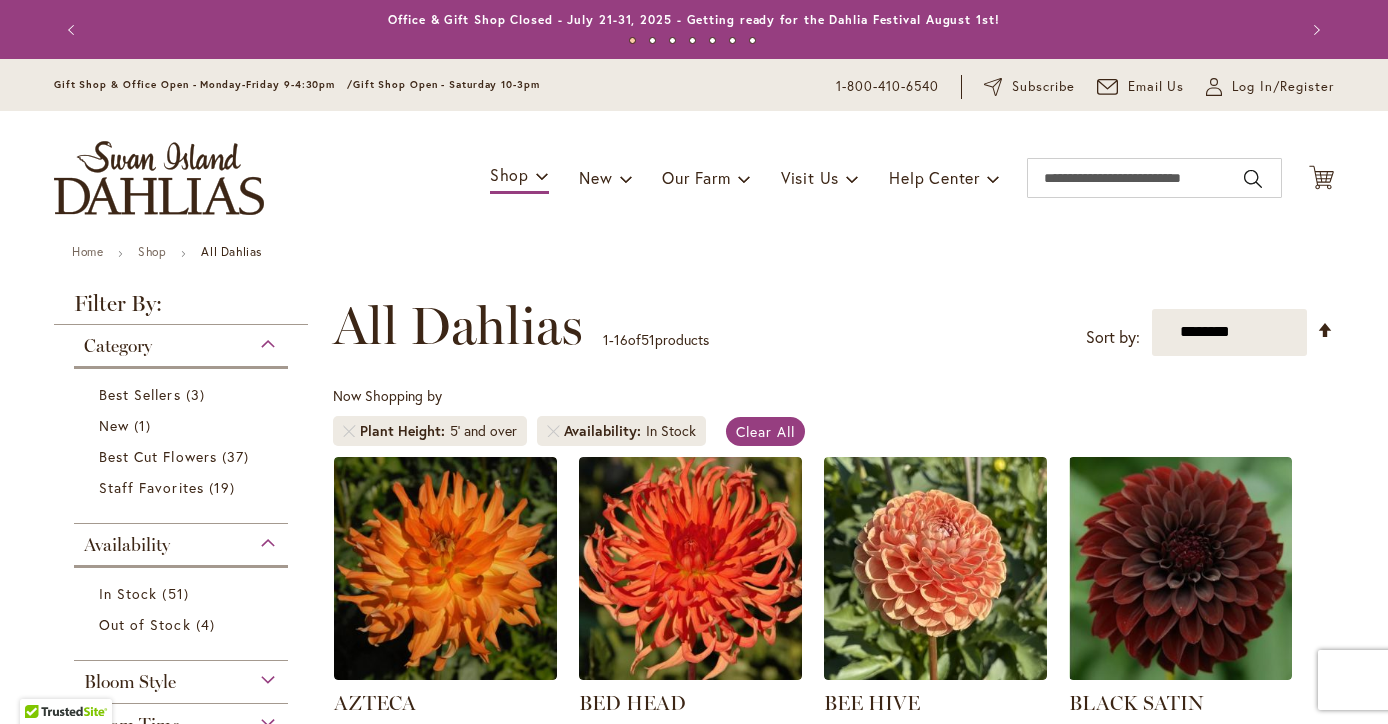 scroll, scrollTop: 0, scrollLeft: 0, axis: both 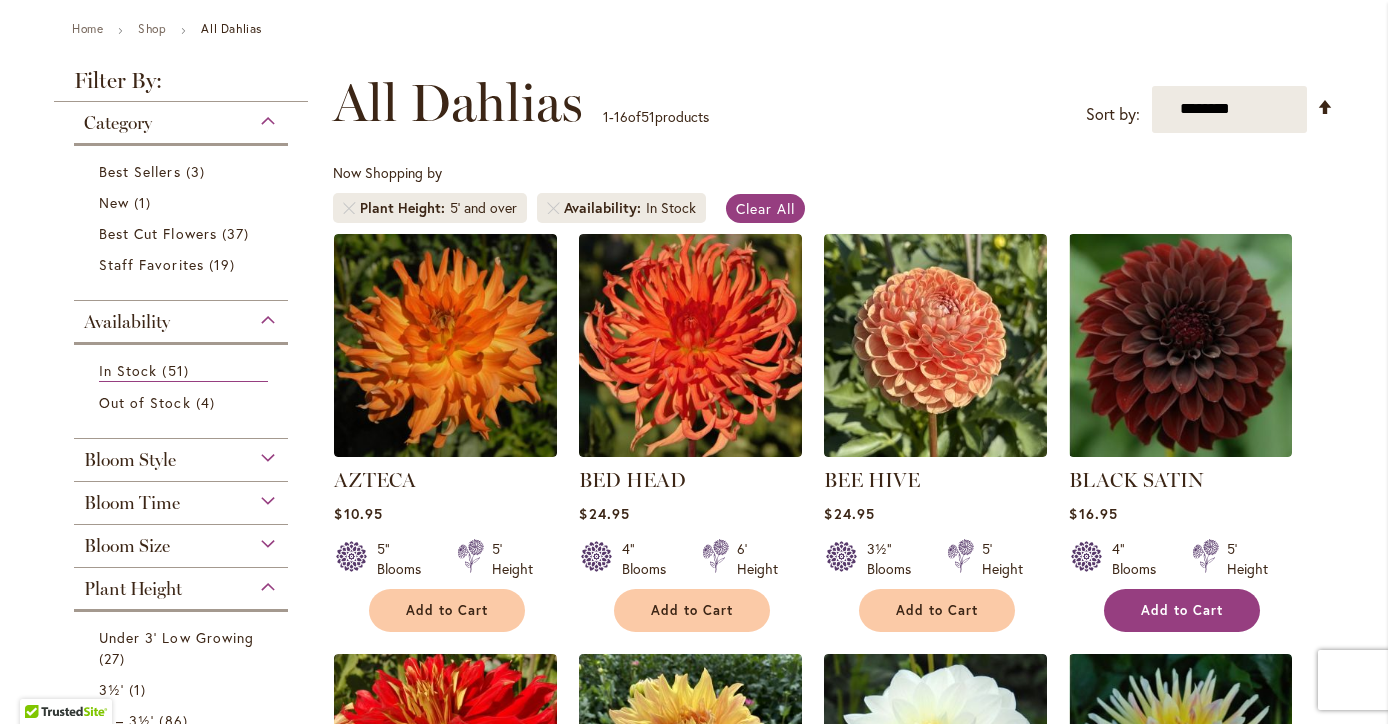 click on "Add to Cart" at bounding box center (1182, 610) 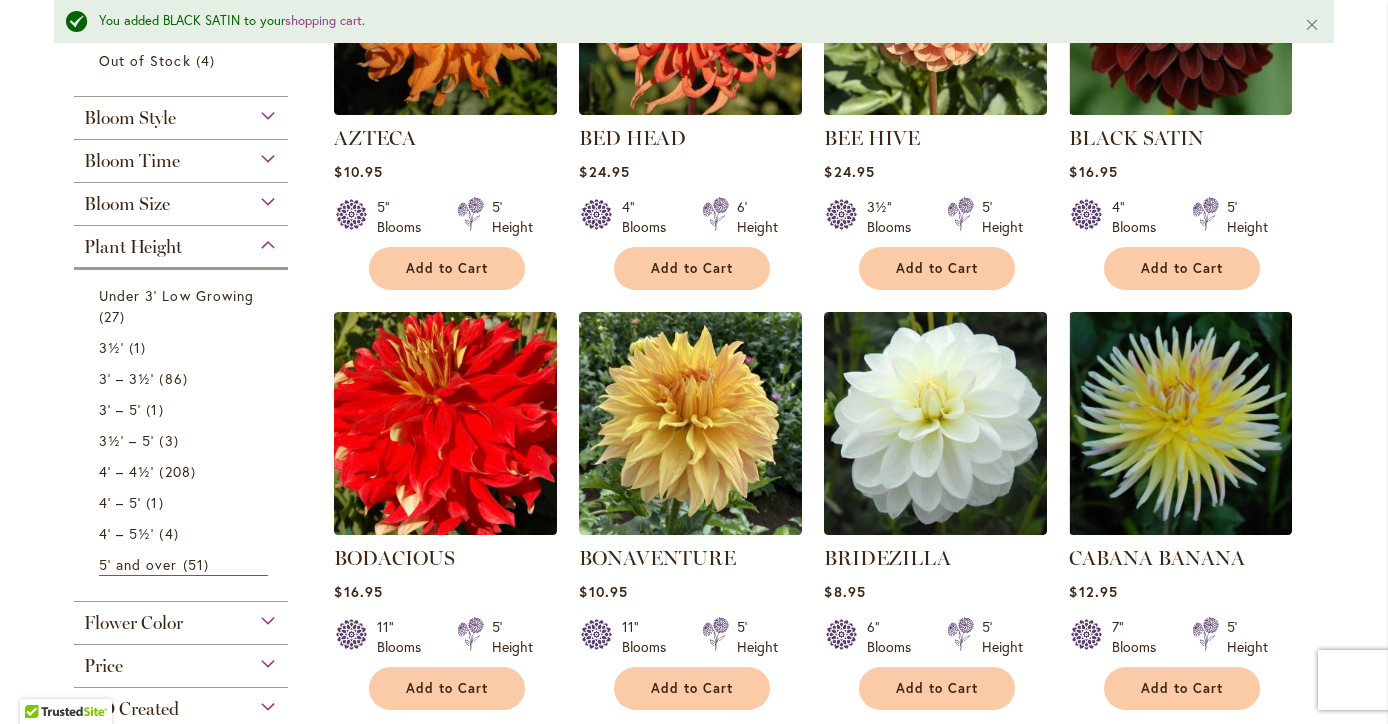 scroll, scrollTop: 710, scrollLeft: 0, axis: vertical 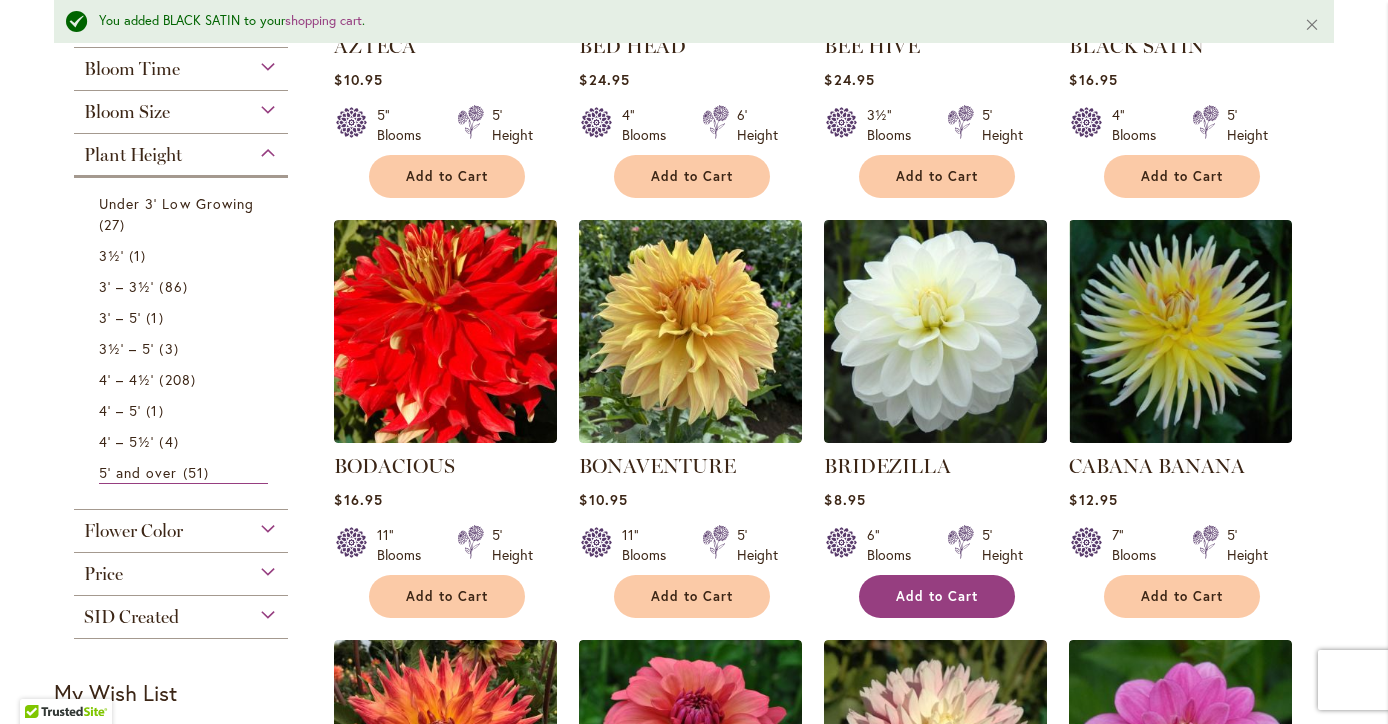 click on "Add to Cart" at bounding box center [937, 596] 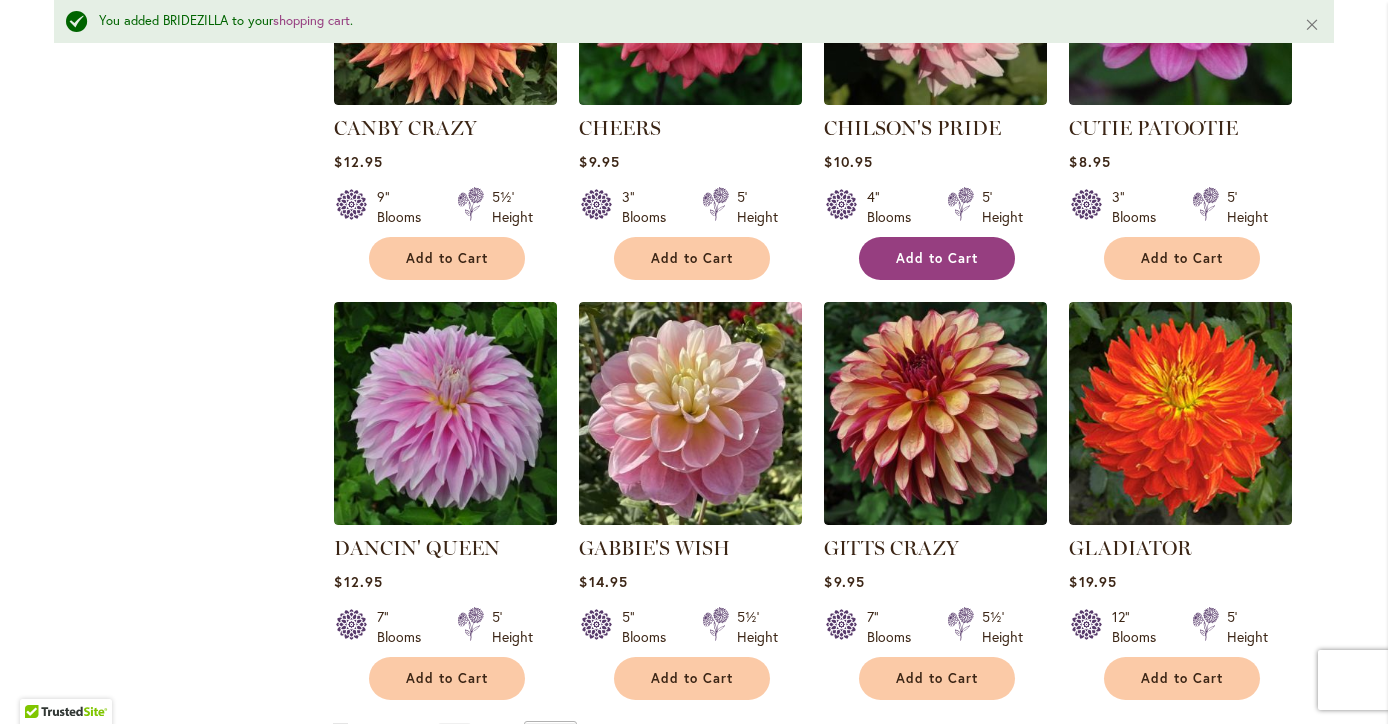 scroll, scrollTop: 1479, scrollLeft: 0, axis: vertical 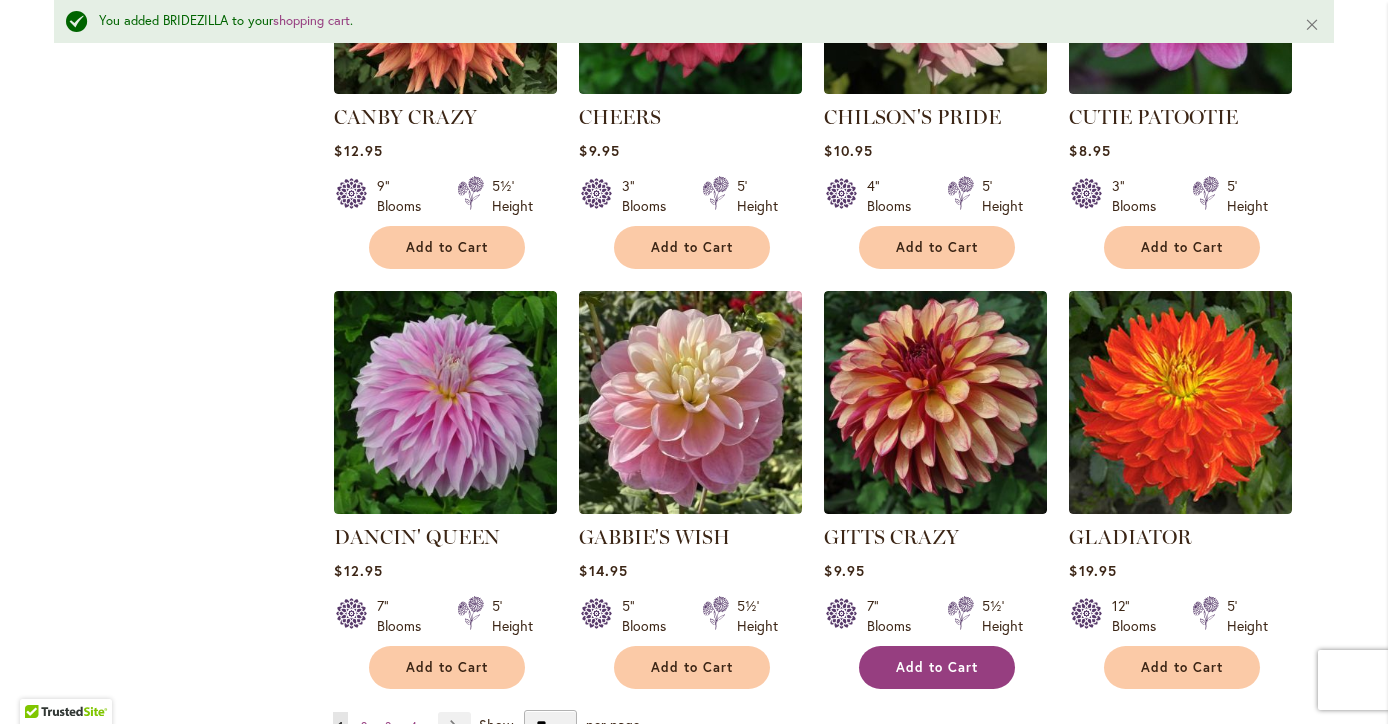 click on "Add to Cart" at bounding box center [937, 667] 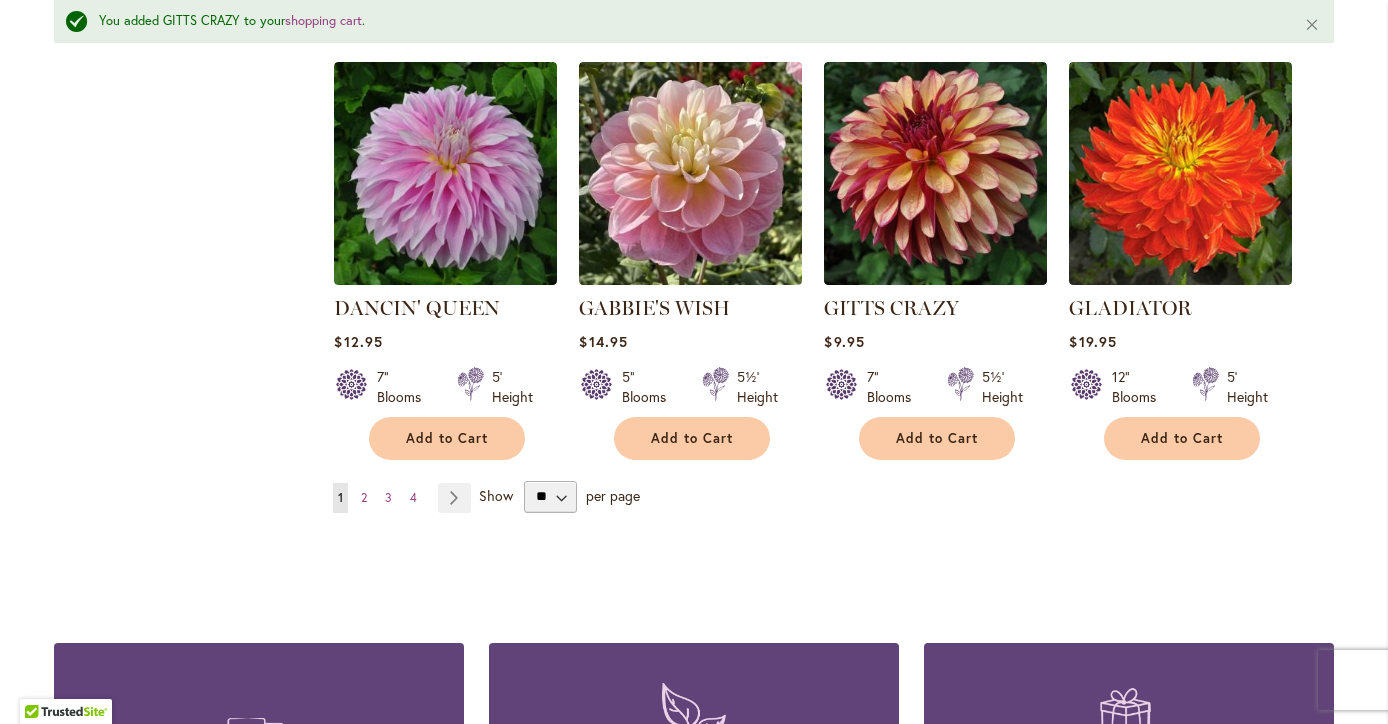 scroll, scrollTop: 1721, scrollLeft: 0, axis: vertical 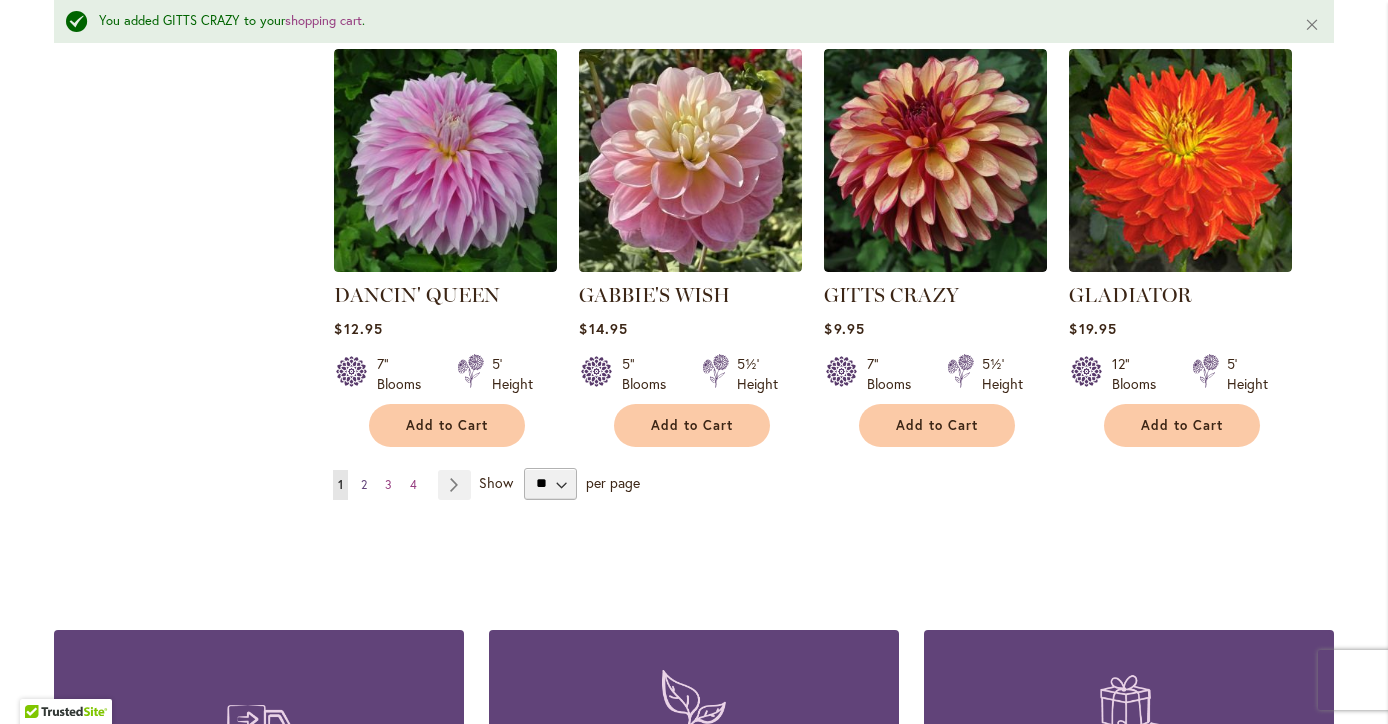 click on "2" at bounding box center [364, 484] 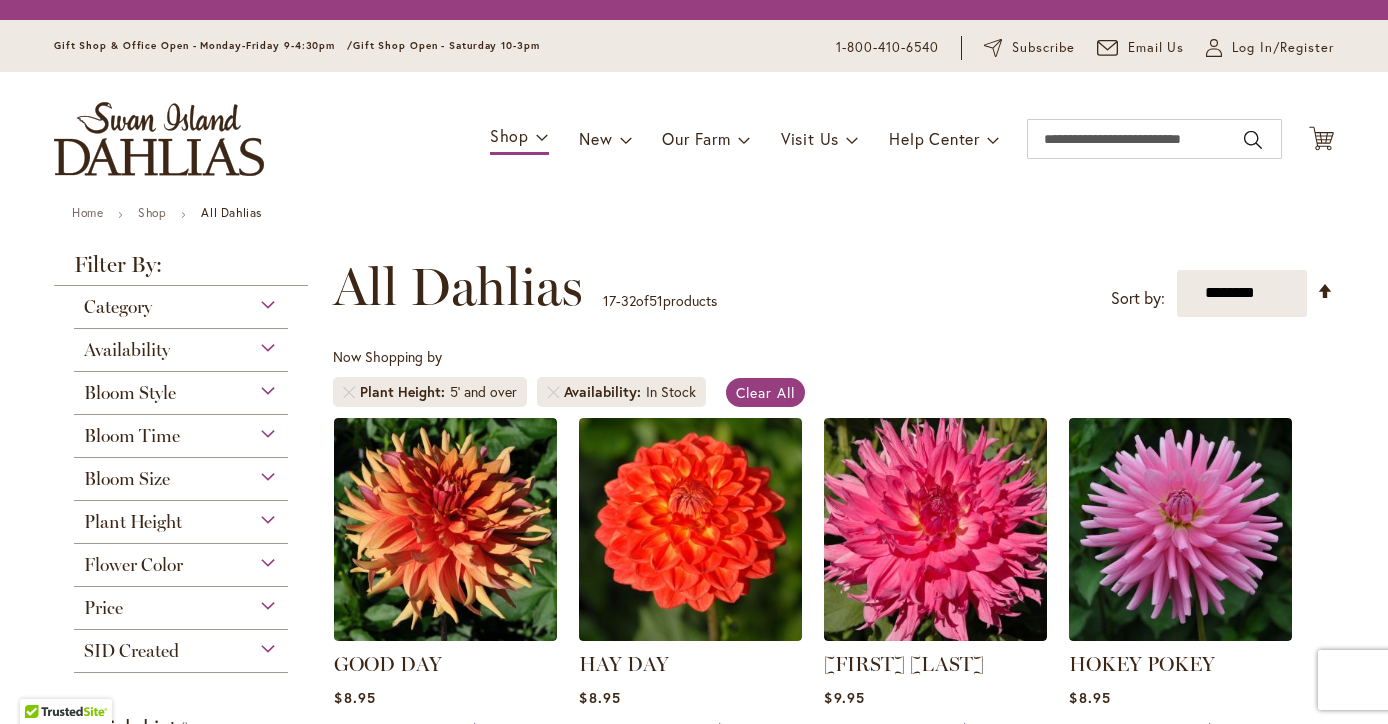 scroll, scrollTop: 0, scrollLeft: 0, axis: both 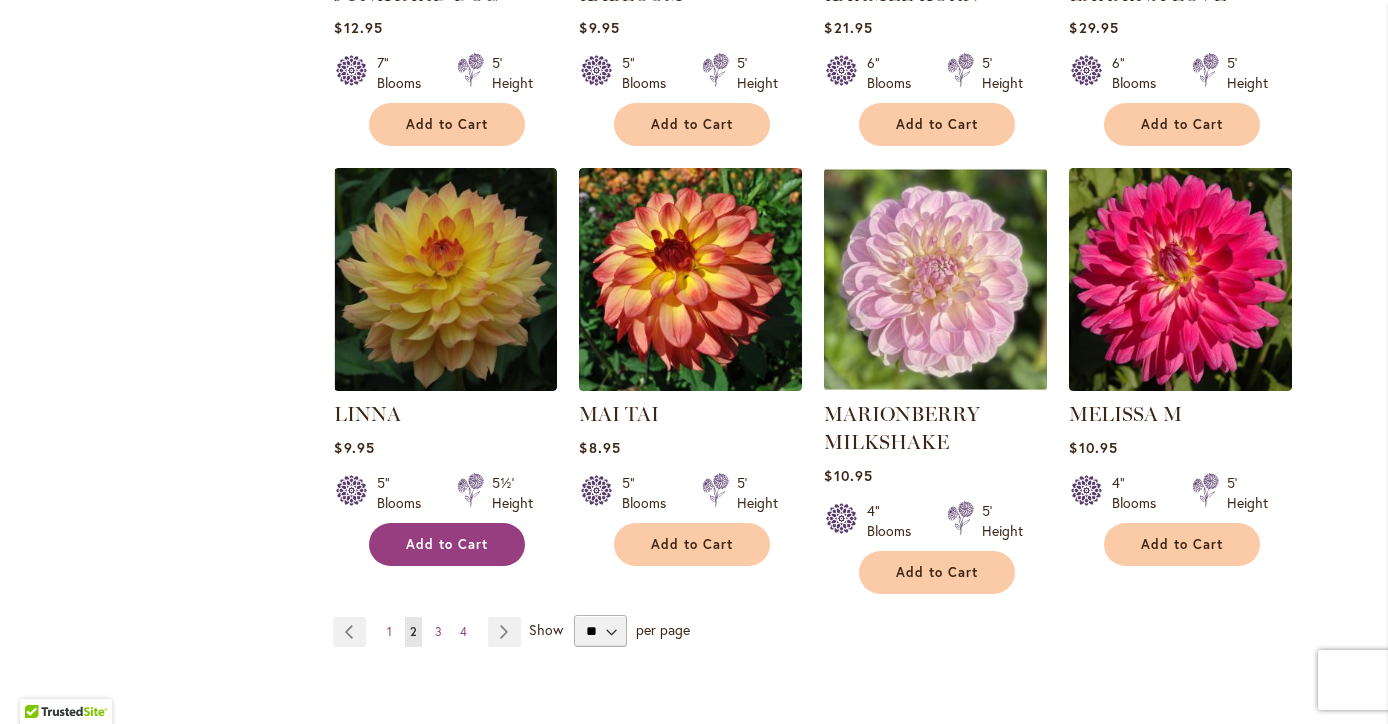 click on "Add to Cart" at bounding box center [447, 544] 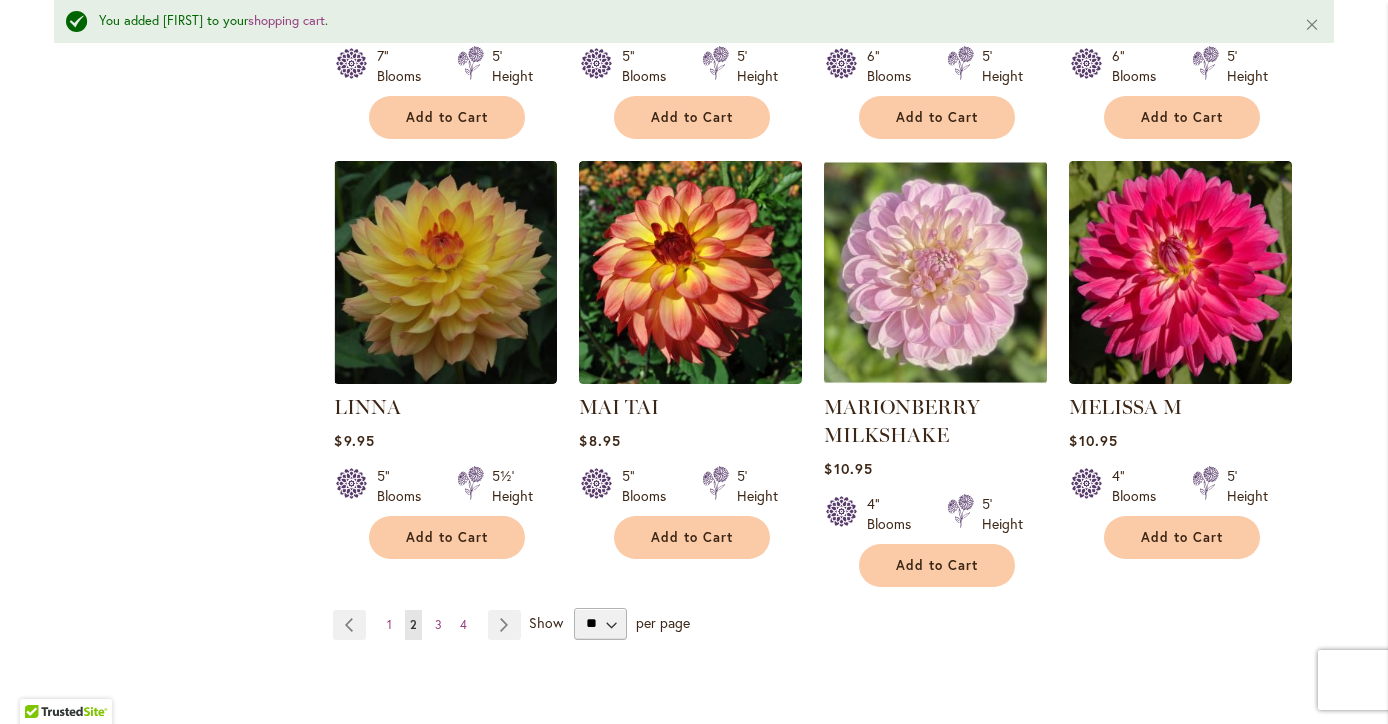 scroll, scrollTop: 1694, scrollLeft: 0, axis: vertical 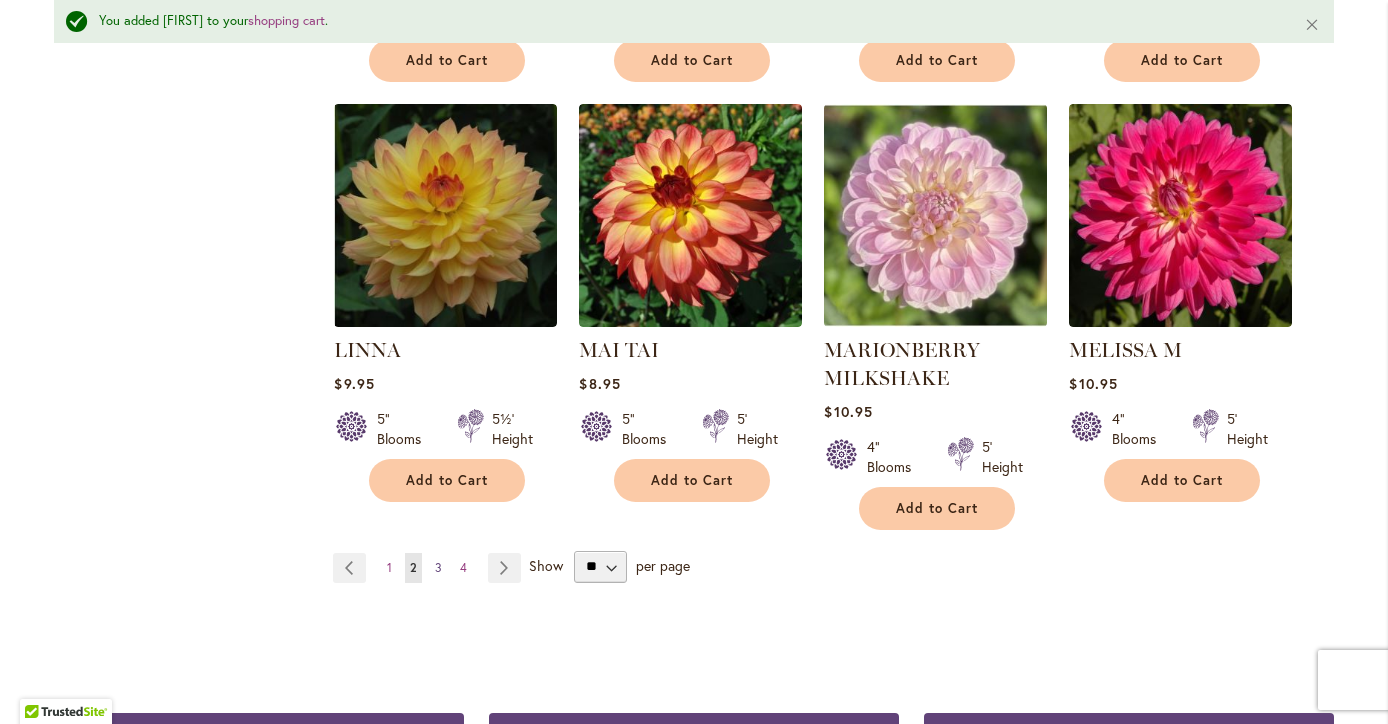 click on "3" at bounding box center [438, 567] 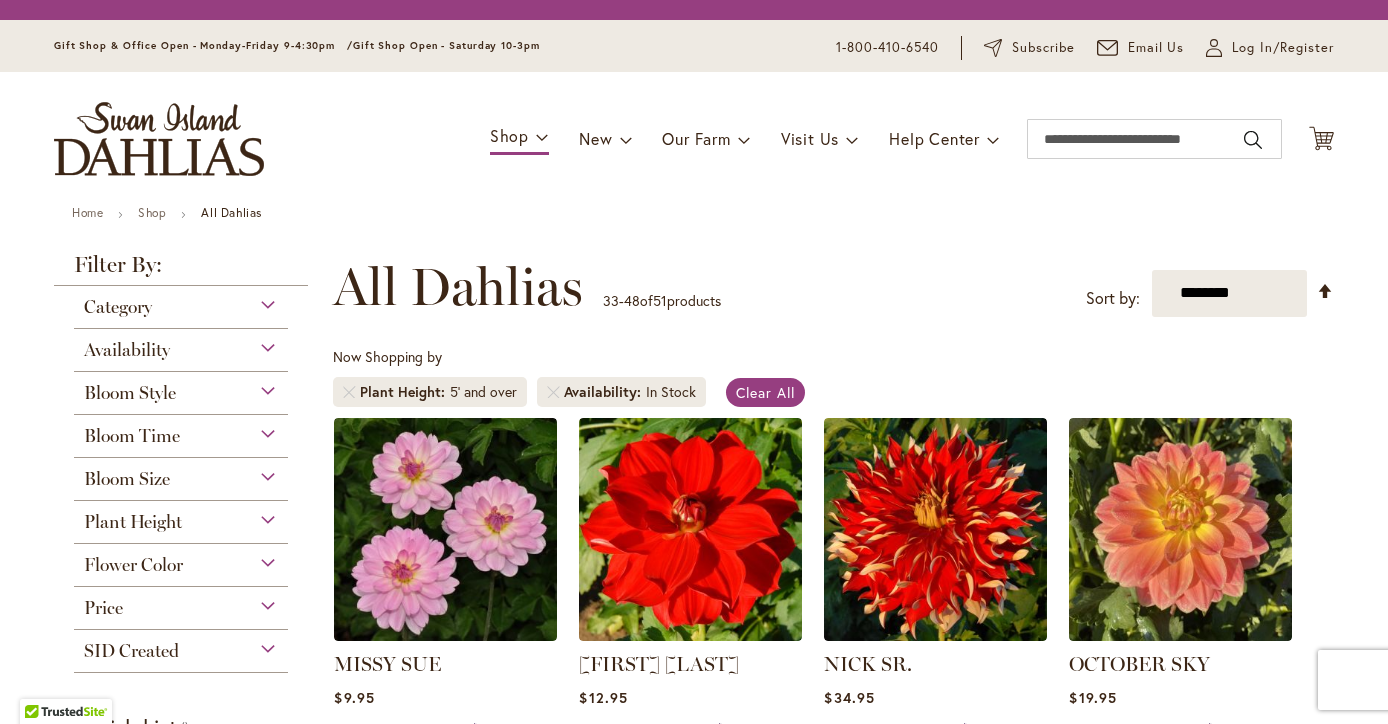 scroll, scrollTop: 0, scrollLeft: 0, axis: both 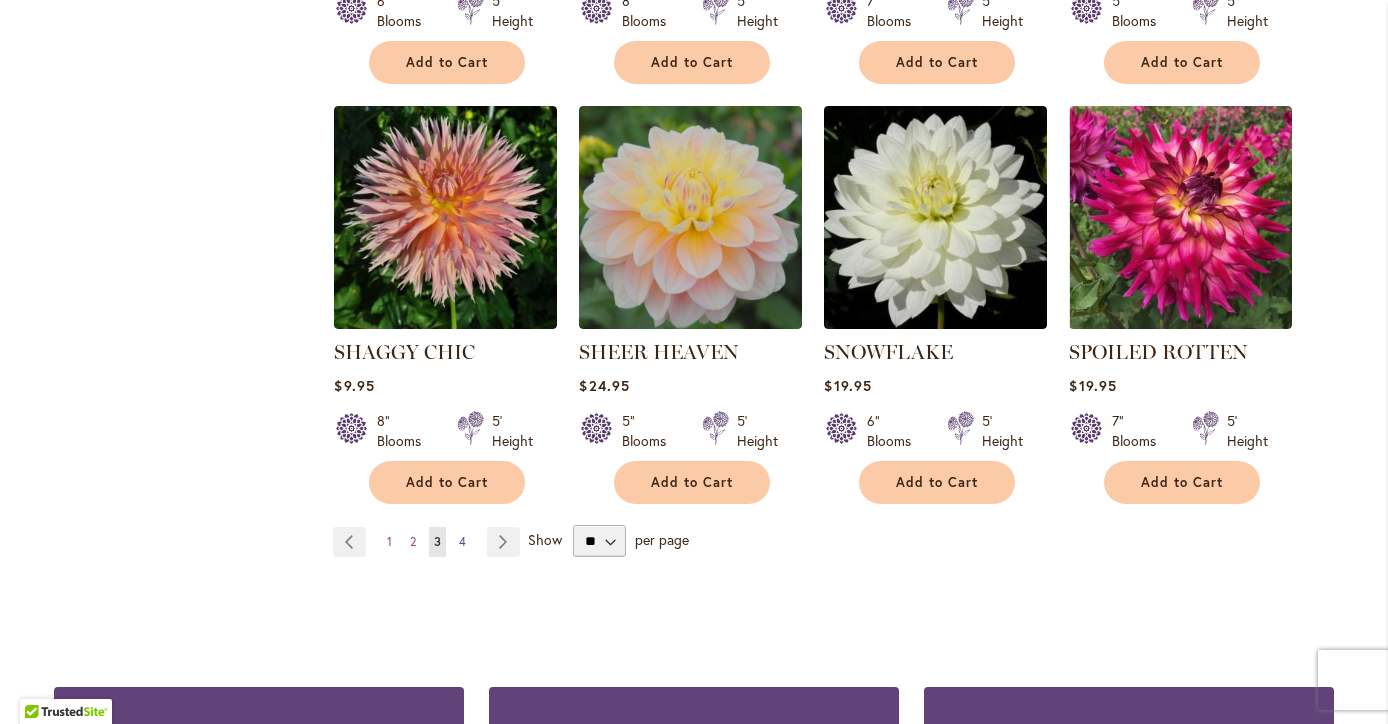 click on "4" at bounding box center (462, 541) 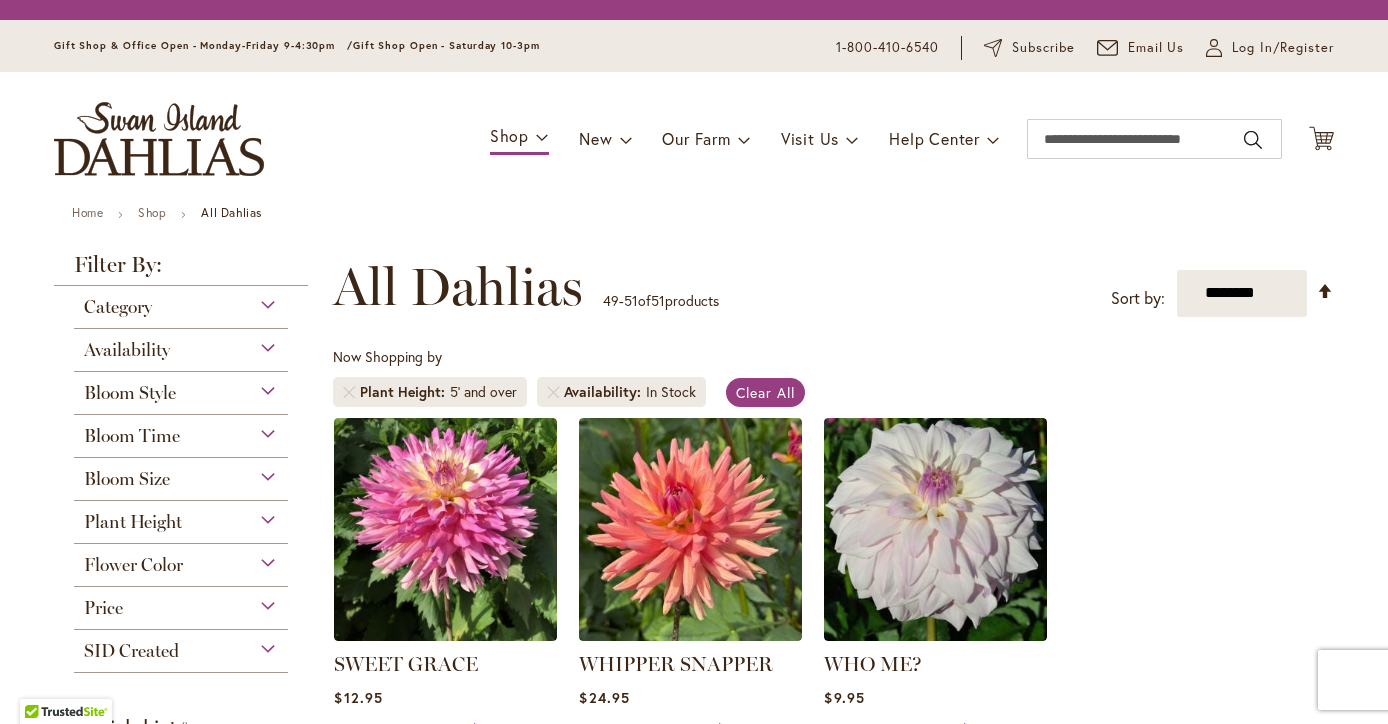 scroll, scrollTop: 0, scrollLeft: 0, axis: both 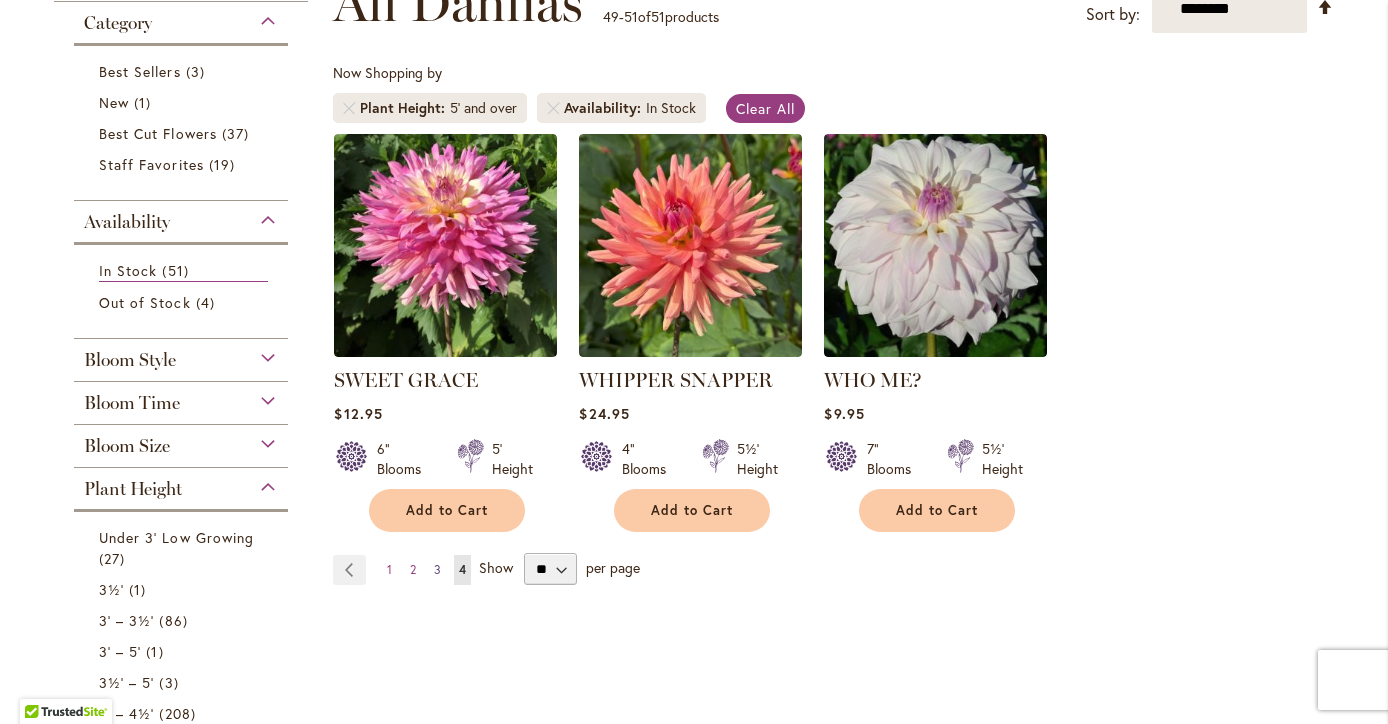 click on "3" at bounding box center [437, 569] 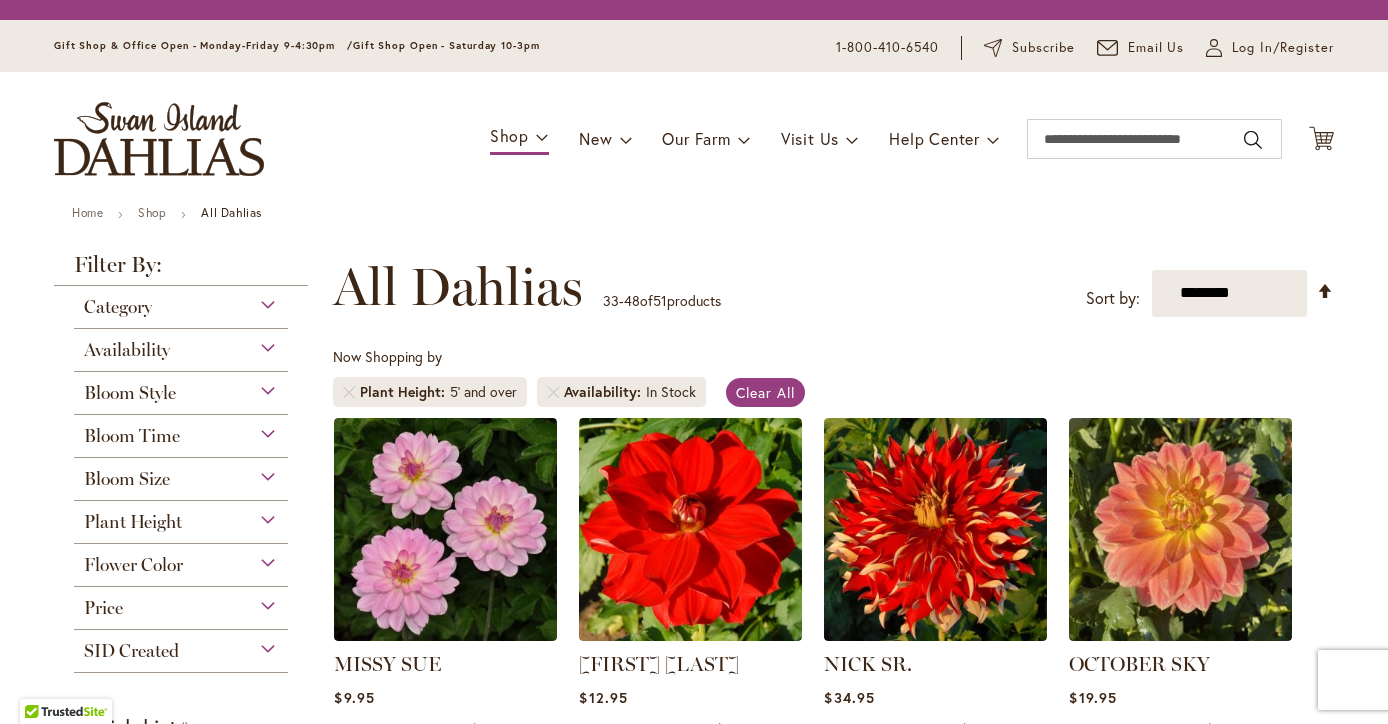 scroll, scrollTop: 0, scrollLeft: 0, axis: both 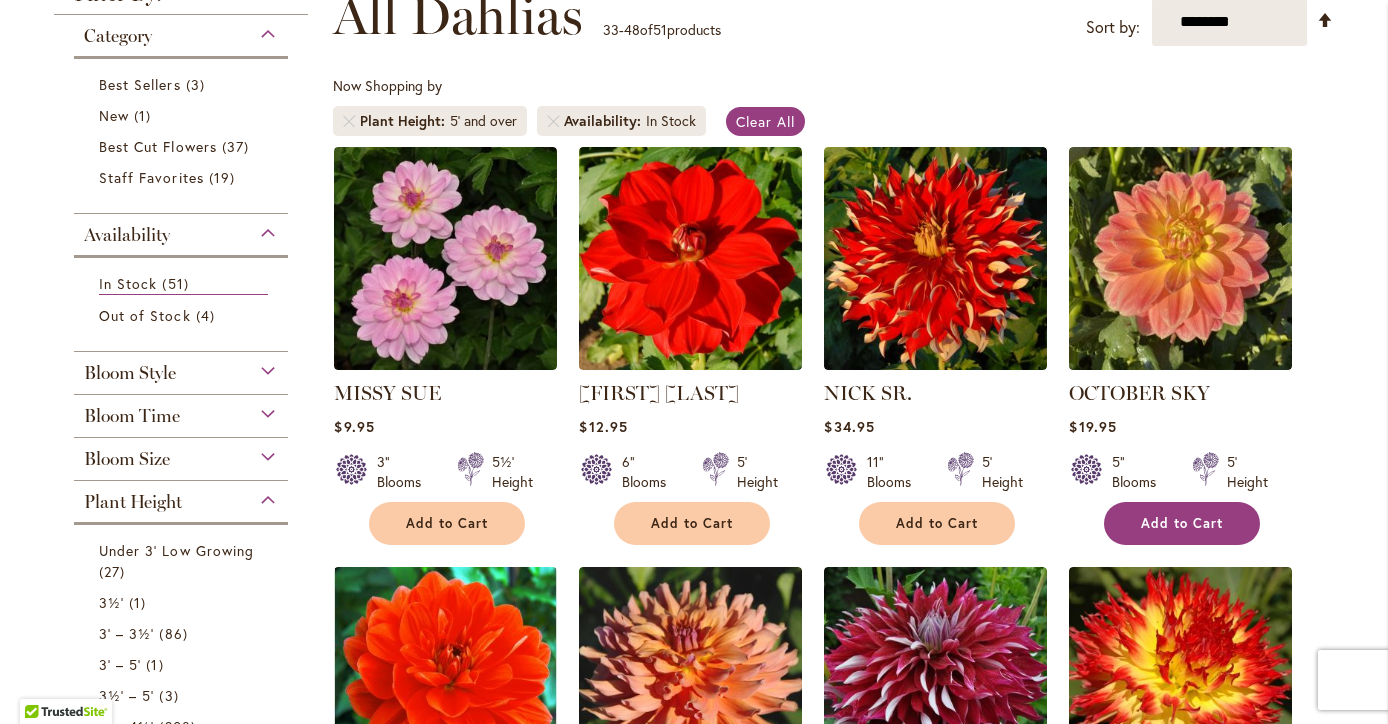 click on "Add to Cart" at bounding box center (1182, 523) 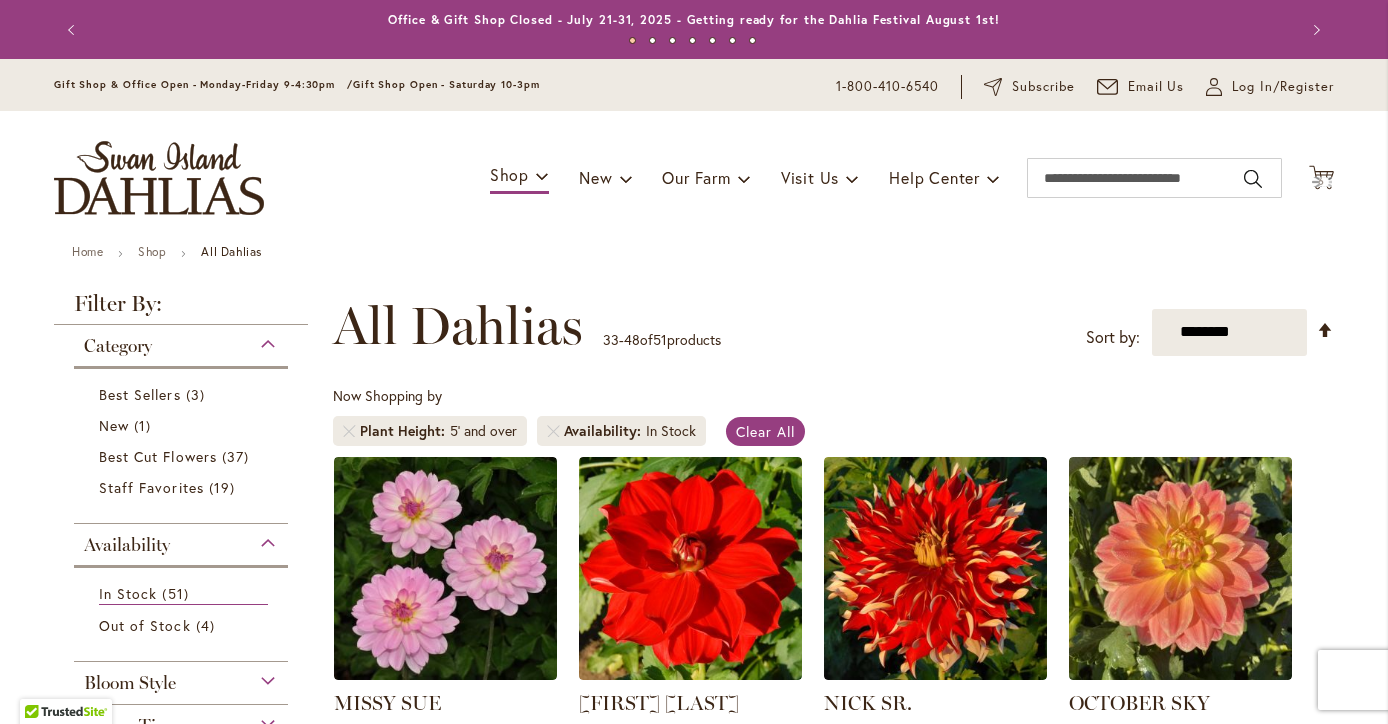 scroll, scrollTop: 0, scrollLeft: 0, axis: both 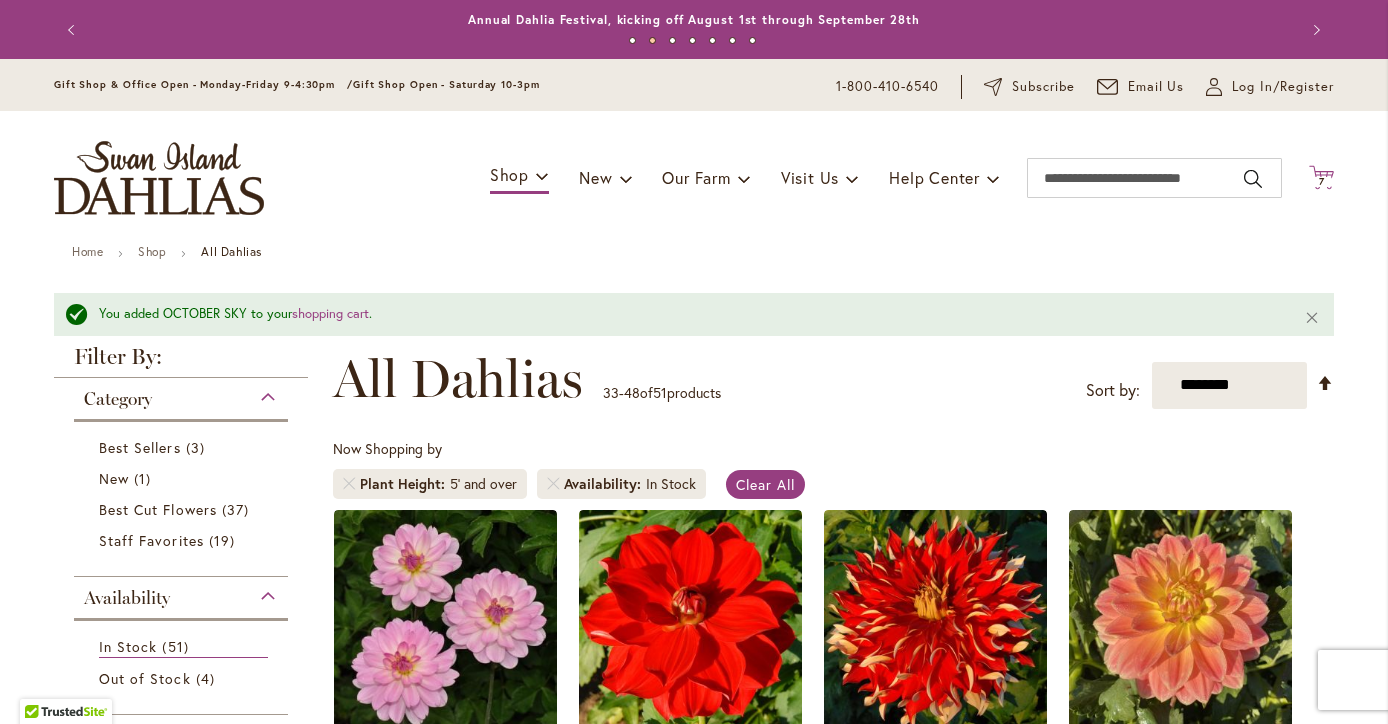 click on "Cart
.cls-1 {
fill: #231f20;
}" 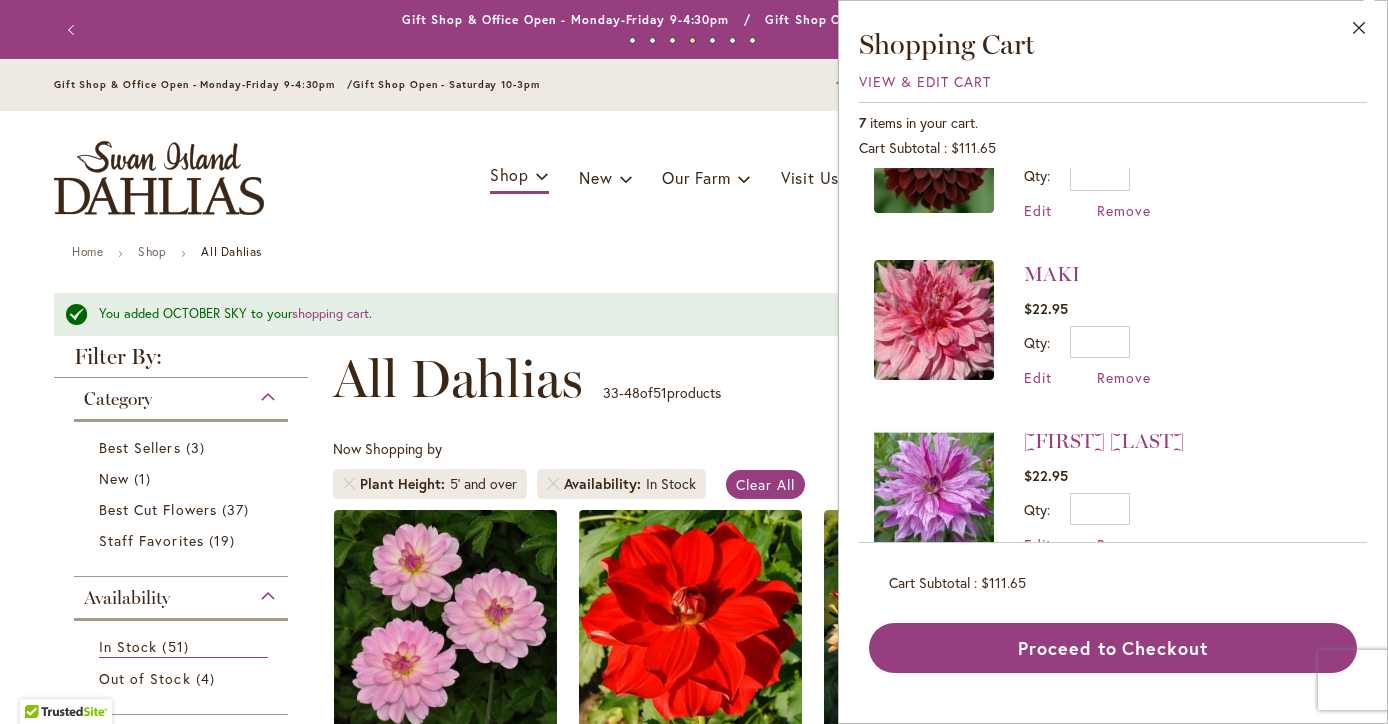 scroll, scrollTop: 783, scrollLeft: 0, axis: vertical 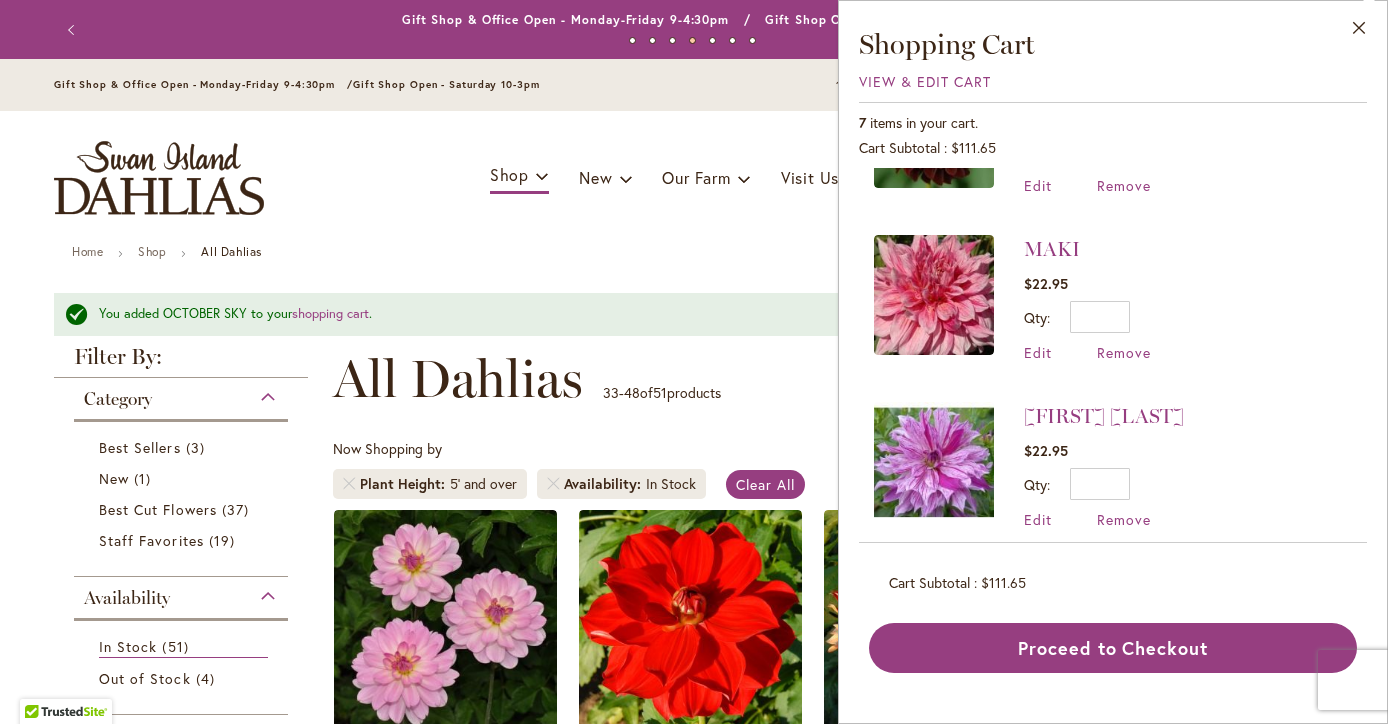 click at bounding box center [934, 462] 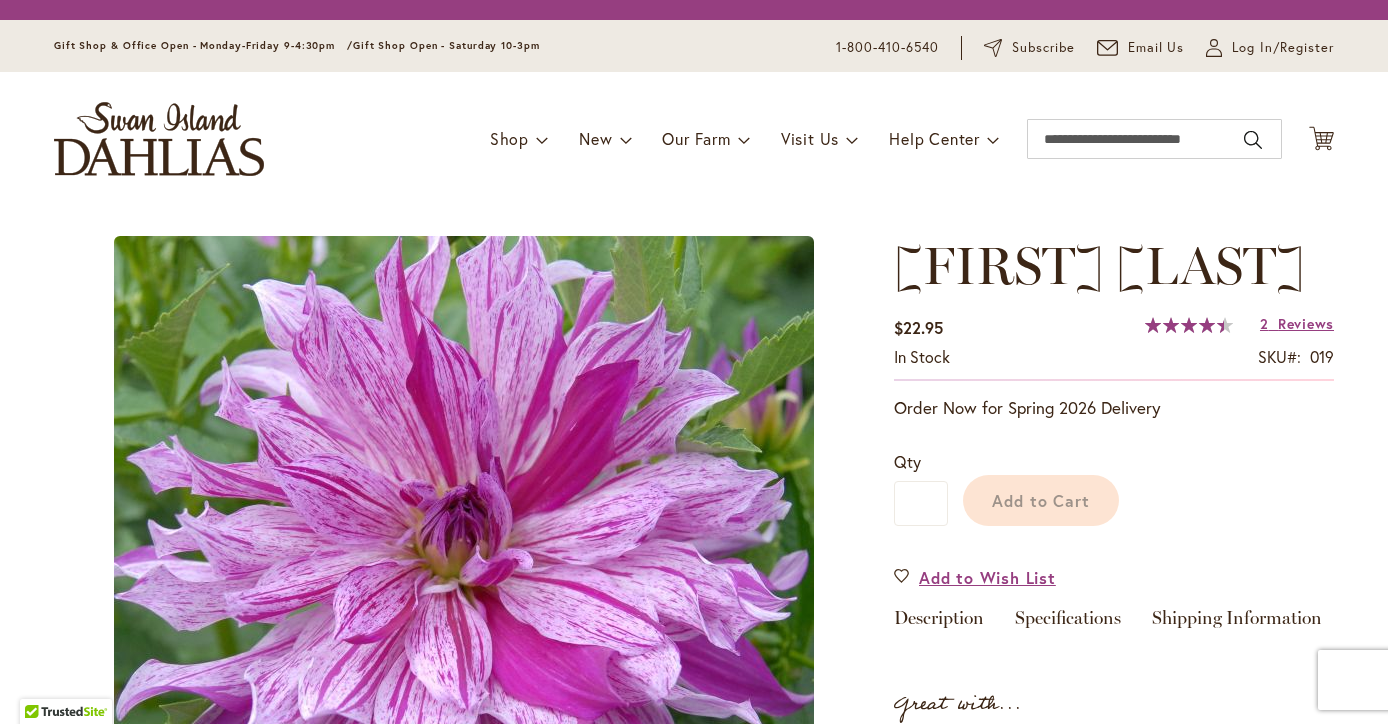 scroll, scrollTop: 0, scrollLeft: 0, axis: both 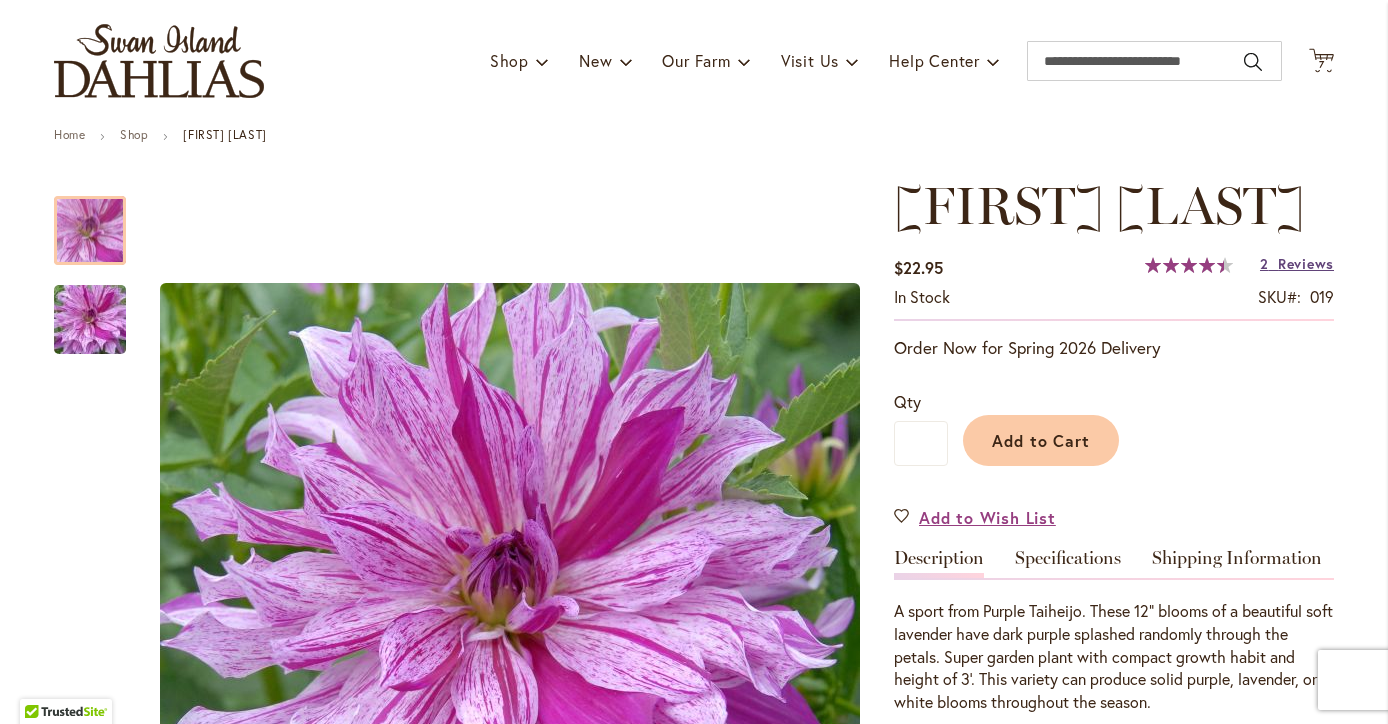 click on "Reviews" at bounding box center [1306, 263] 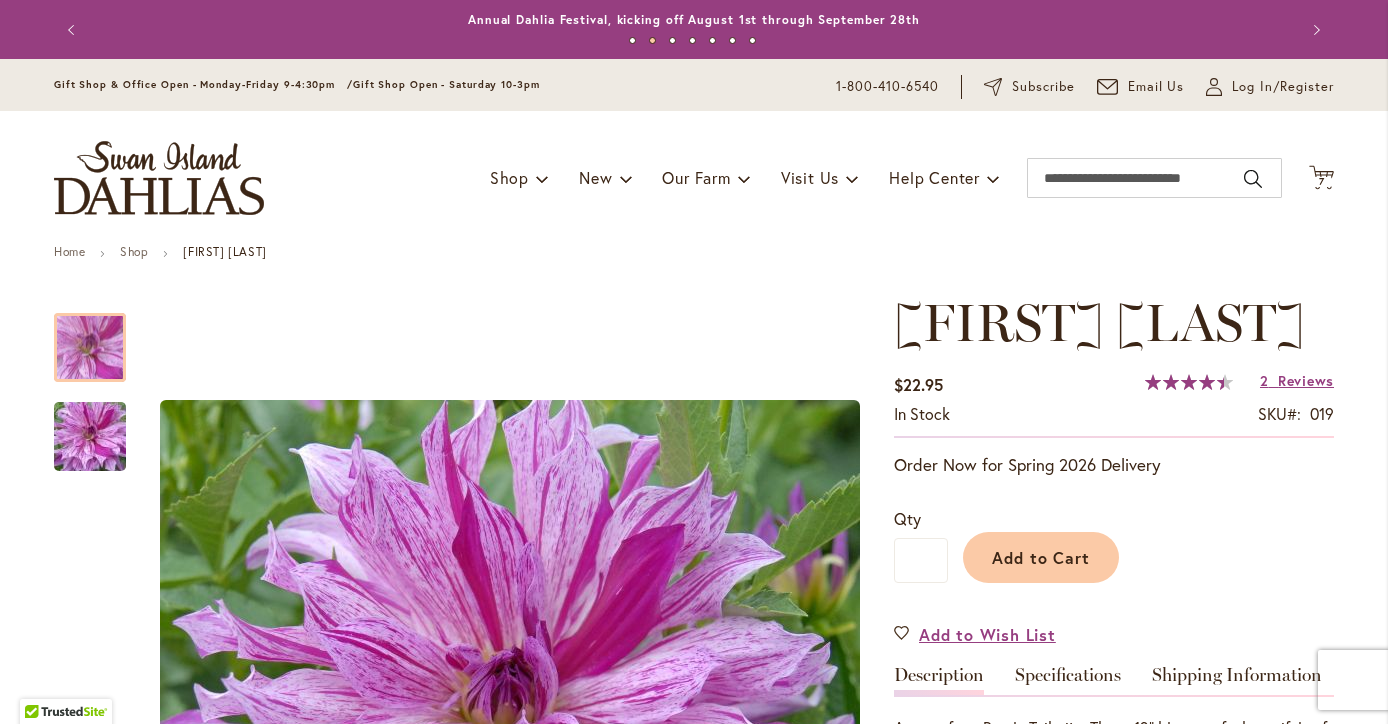 scroll, scrollTop: 0, scrollLeft: 0, axis: both 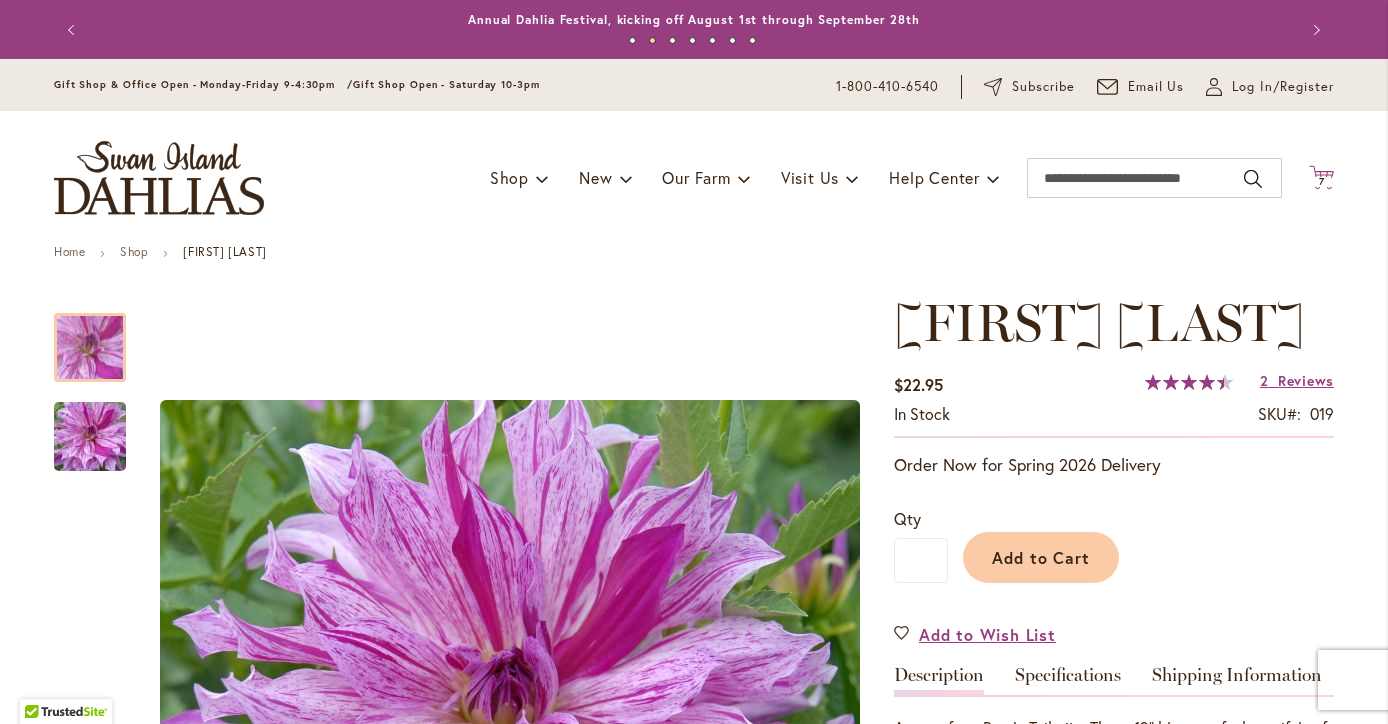 click 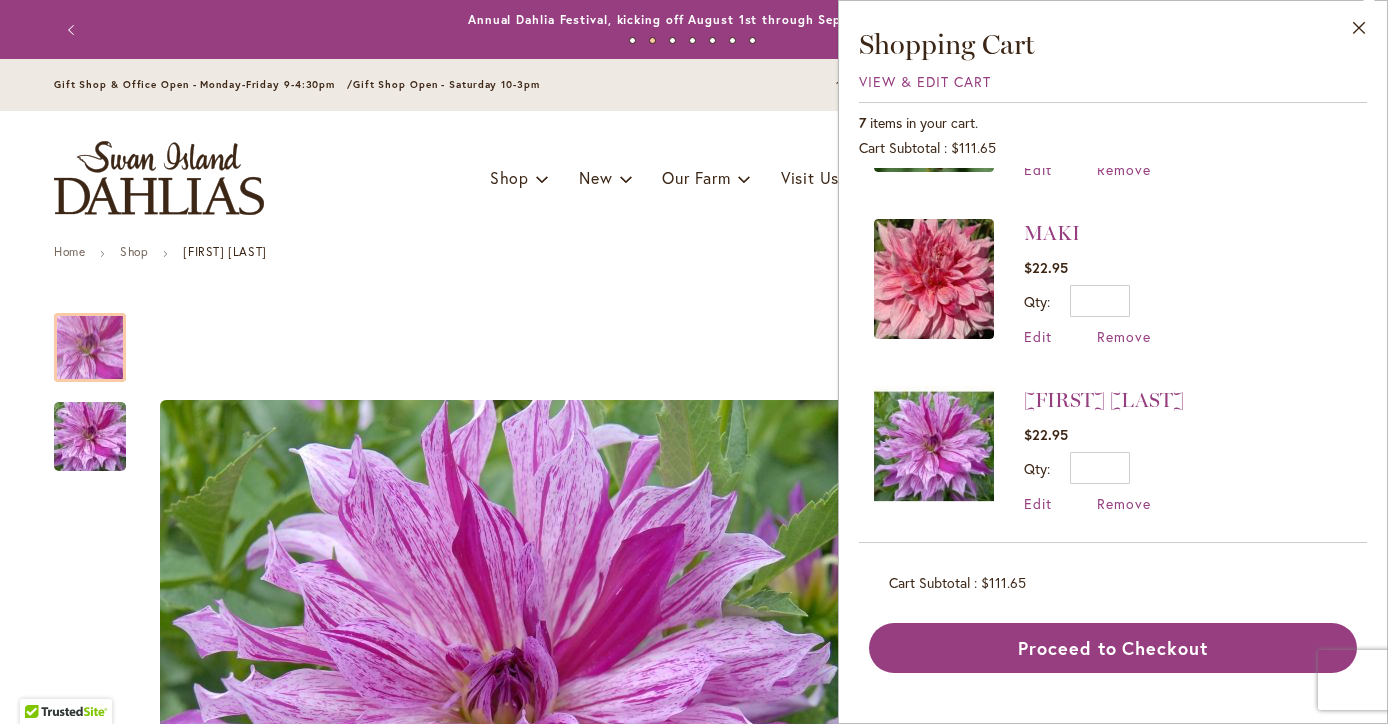 scroll, scrollTop: 798, scrollLeft: 0, axis: vertical 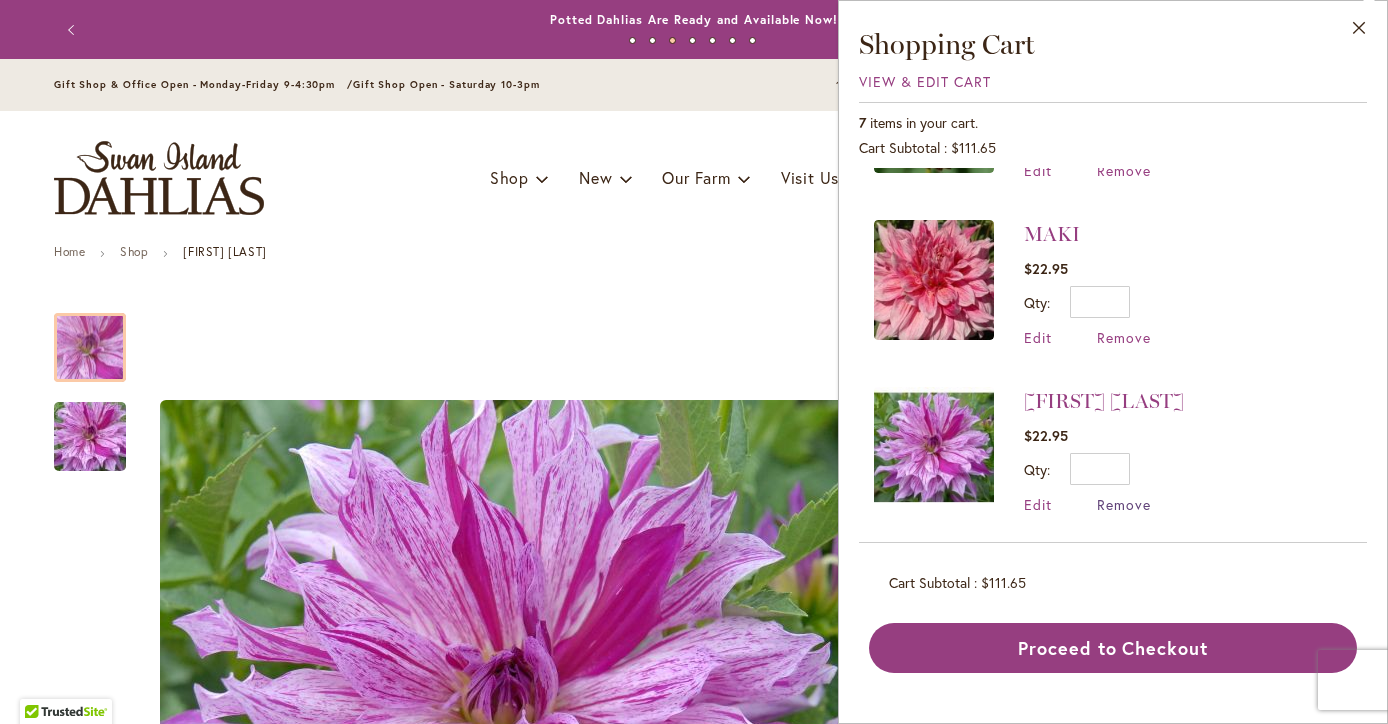 click on "Remove" at bounding box center [1124, 504] 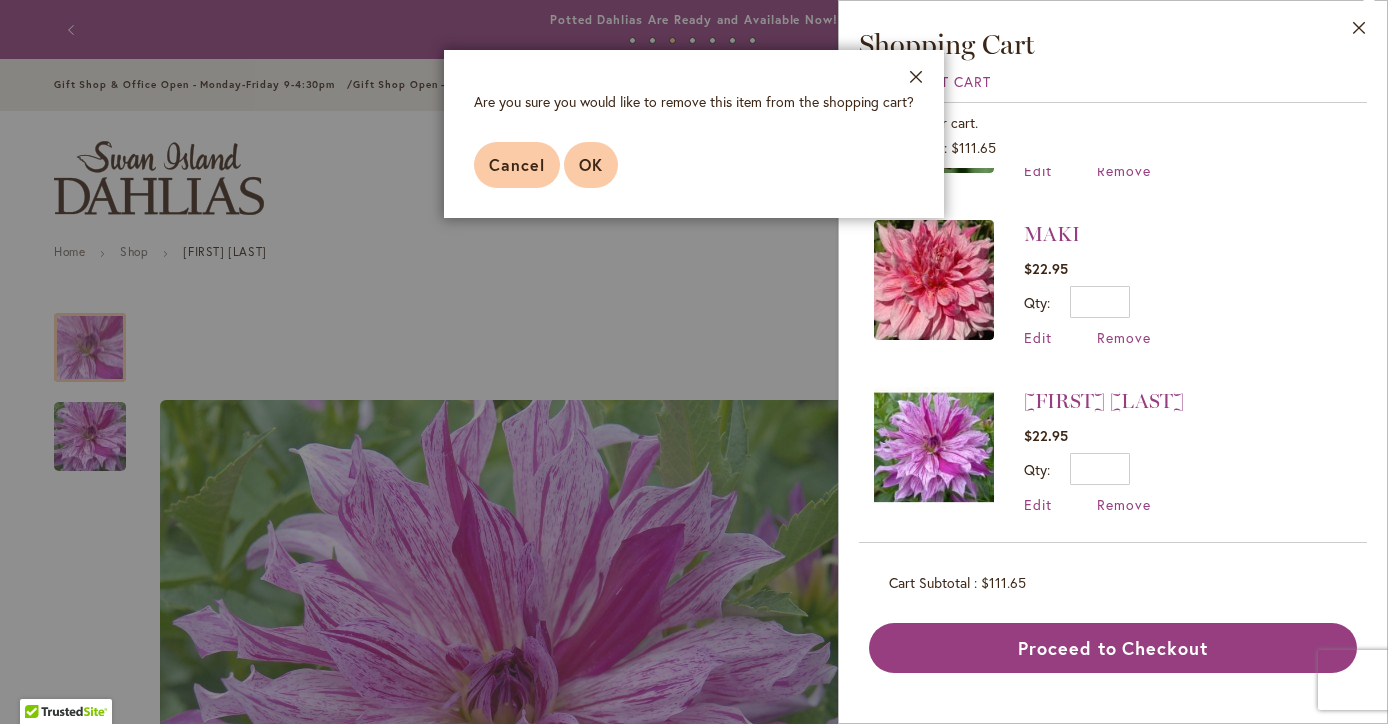 click on "OK" at bounding box center [591, 165] 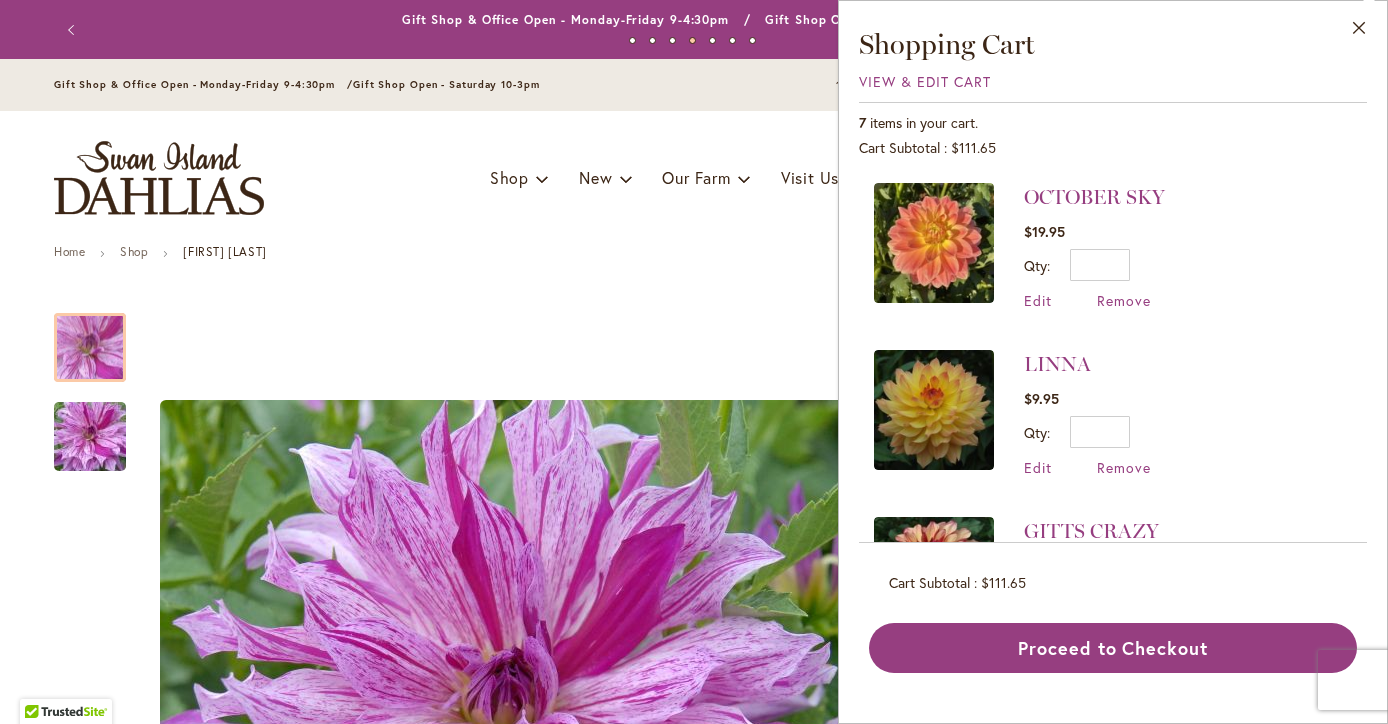 scroll, scrollTop: 0, scrollLeft: 0, axis: both 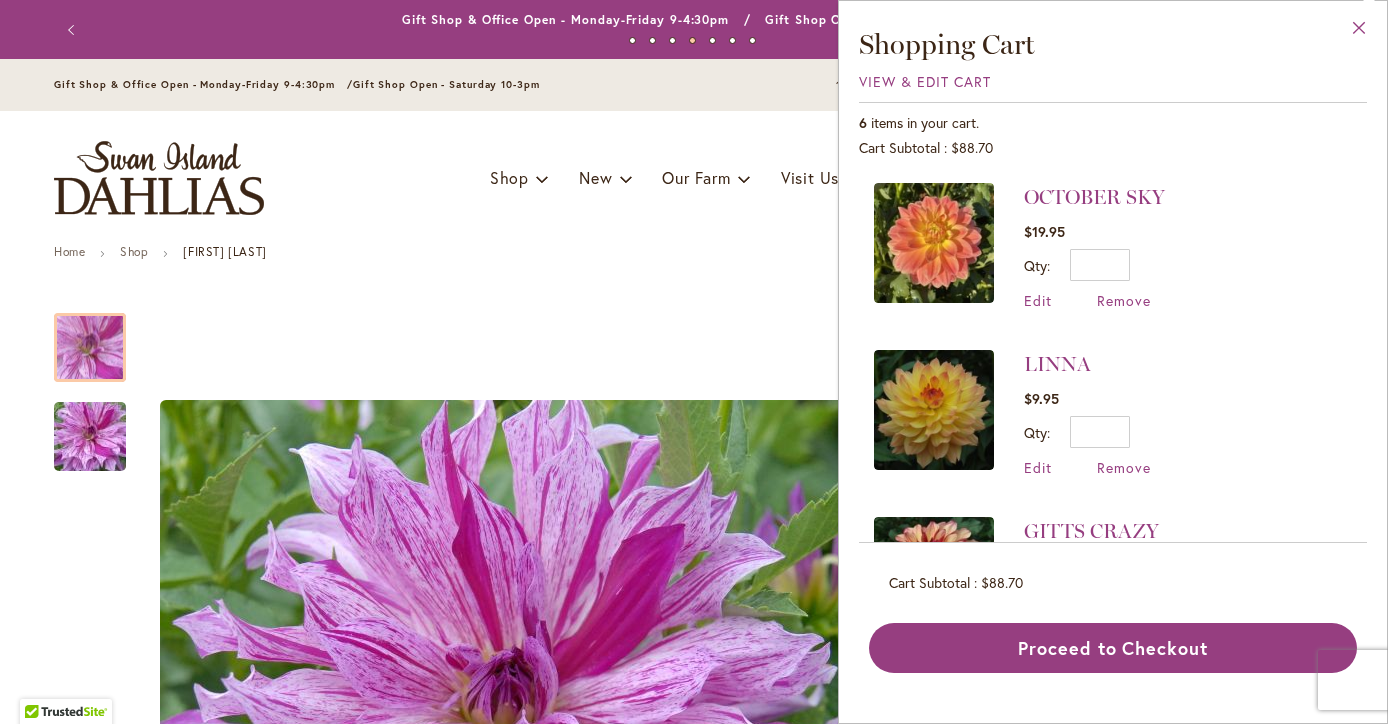 click on "Close" at bounding box center (1359, 32) 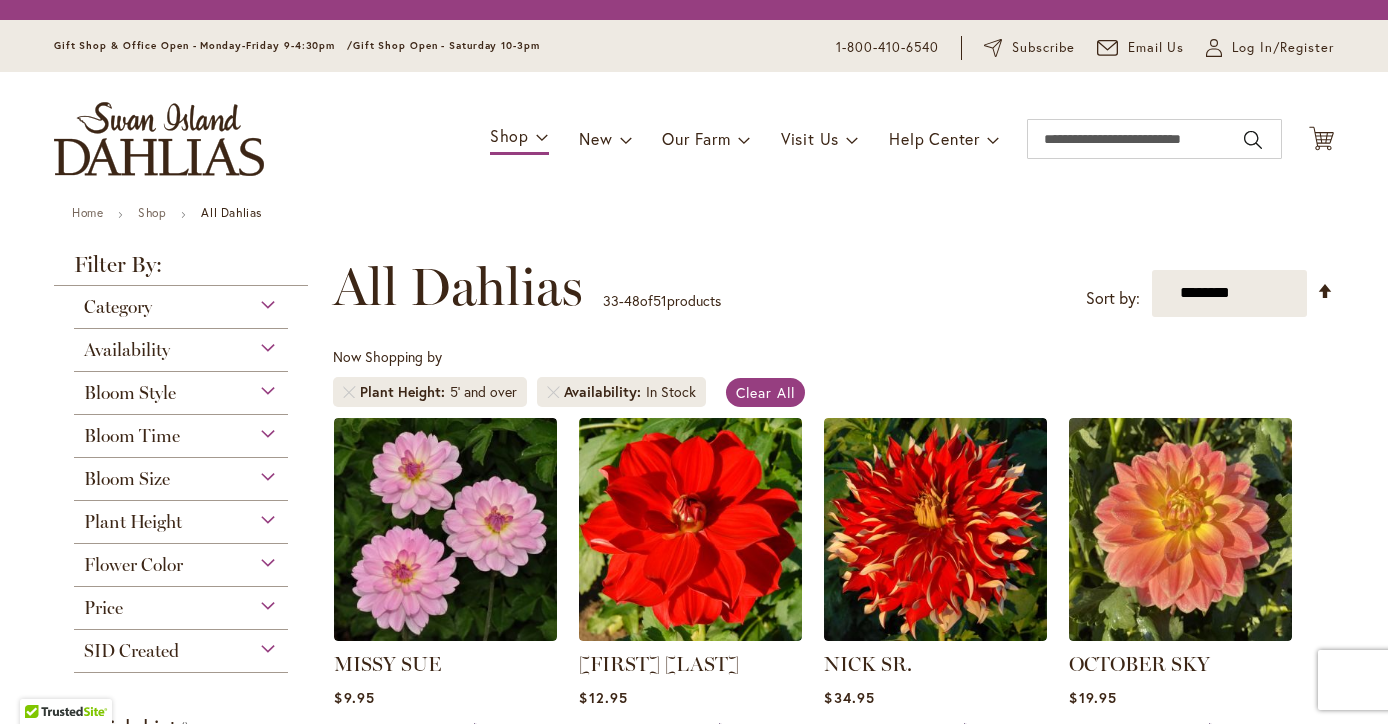 scroll, scrollTop: 0, scrollLeft: 0, axis: both 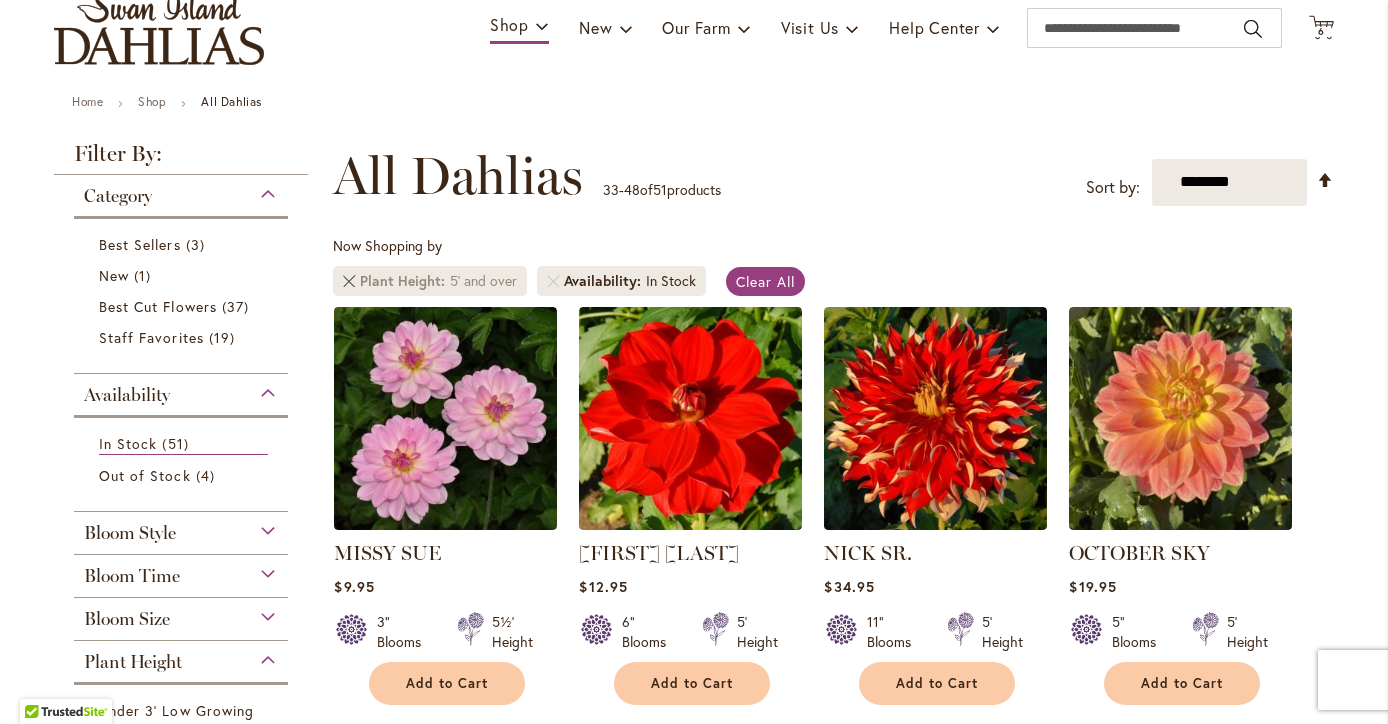 click at bounding box center [349, 281] 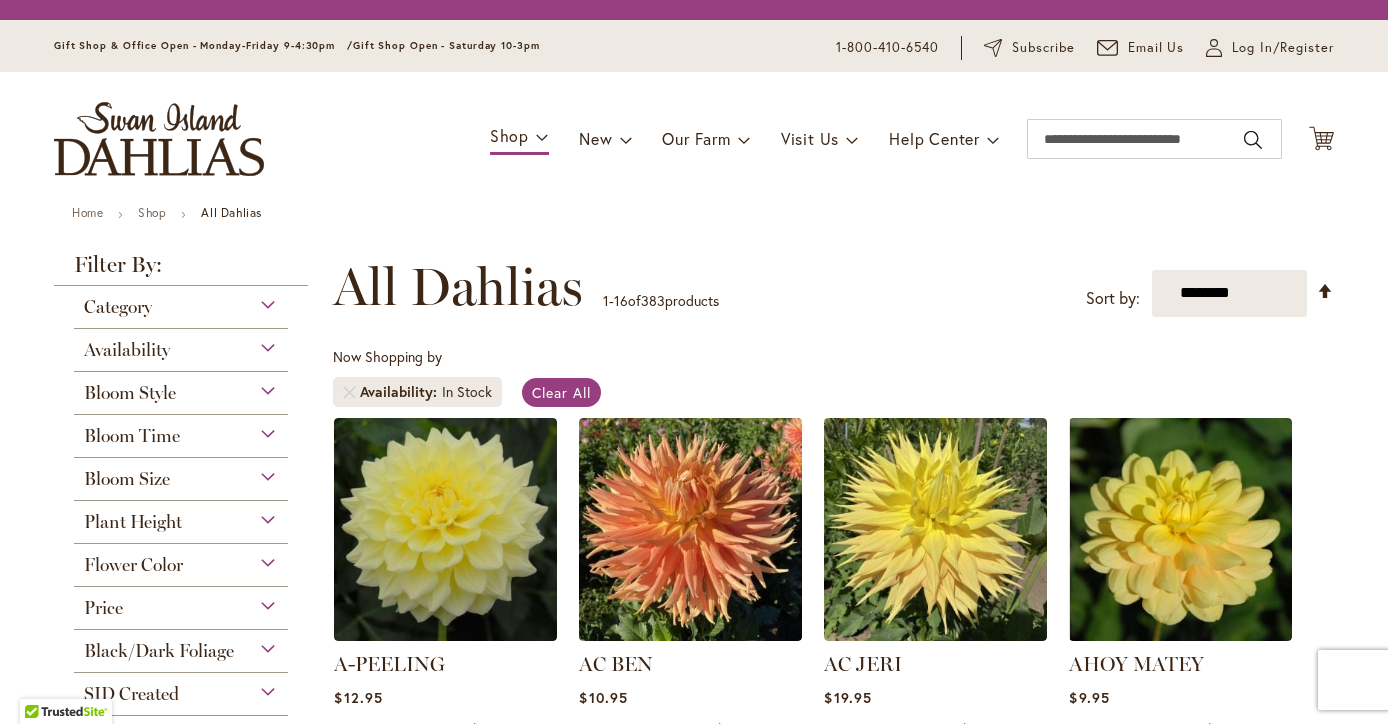scroll, scrollTop: 0, scrollLeft: 0, axis: both 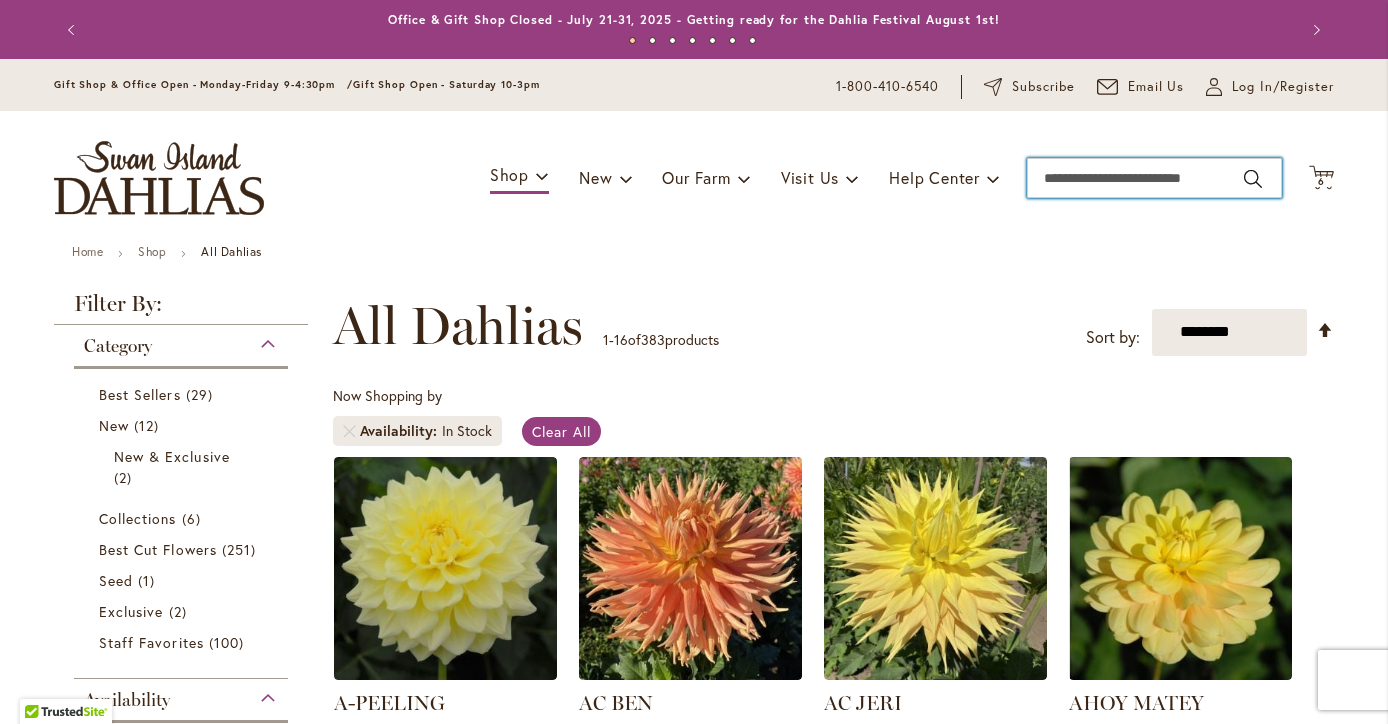 click on "Search" at bounding box center (1154, 178) 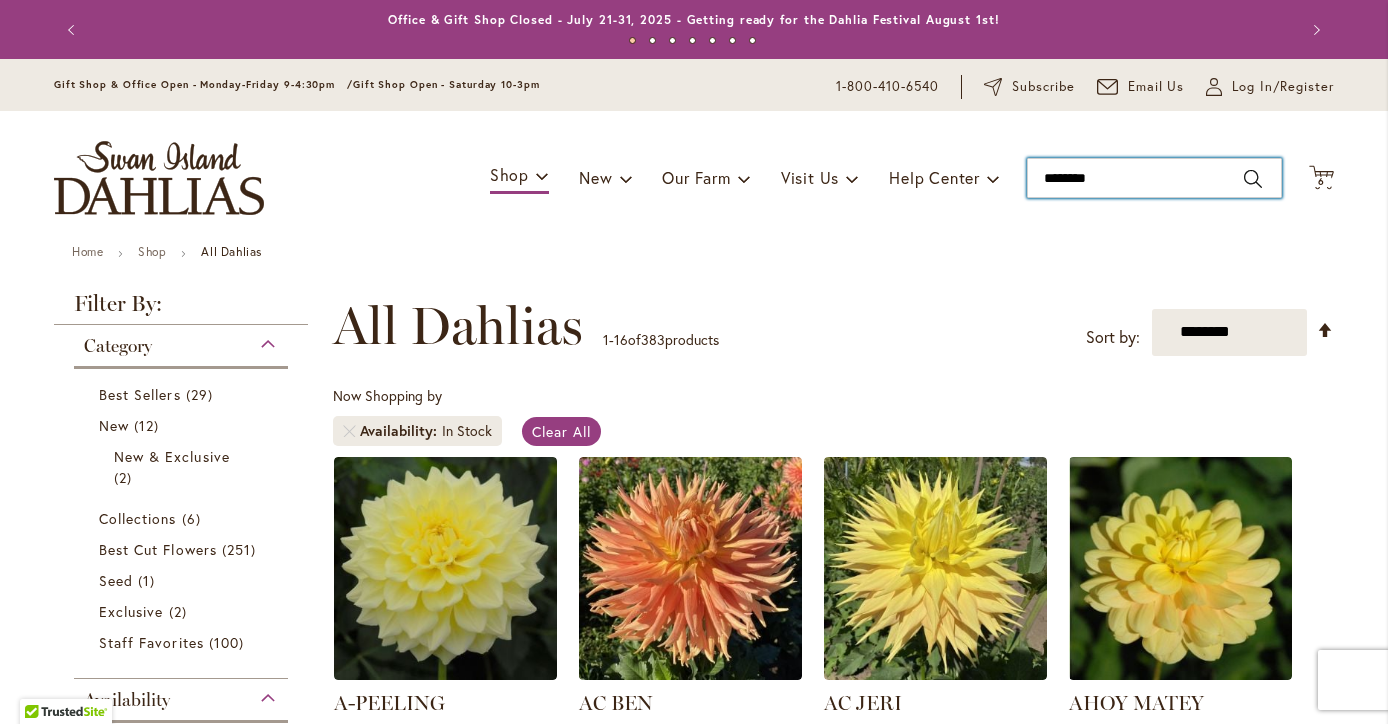 type on "*********" 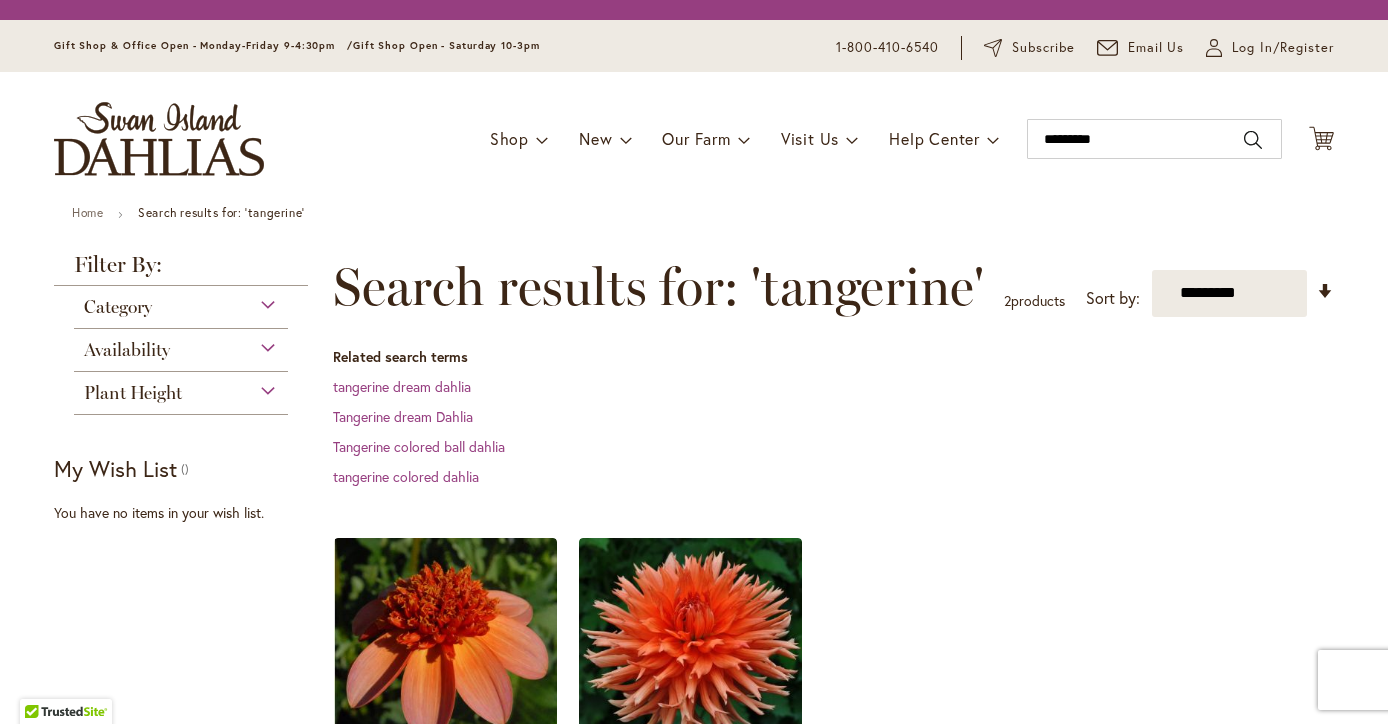 scroll, scrollTop: 0, scrollLeft: 0, axis: both 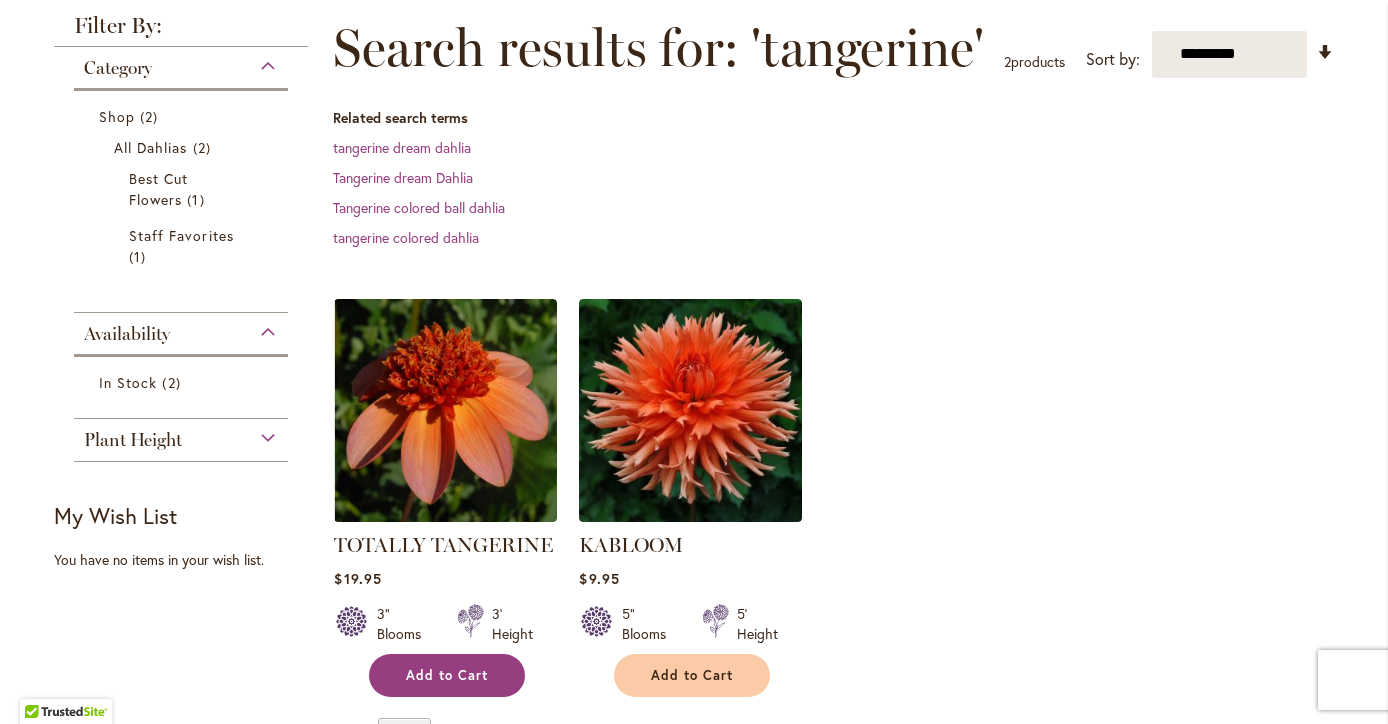 click on "Add to Cart" at bounding box center [447, 675] 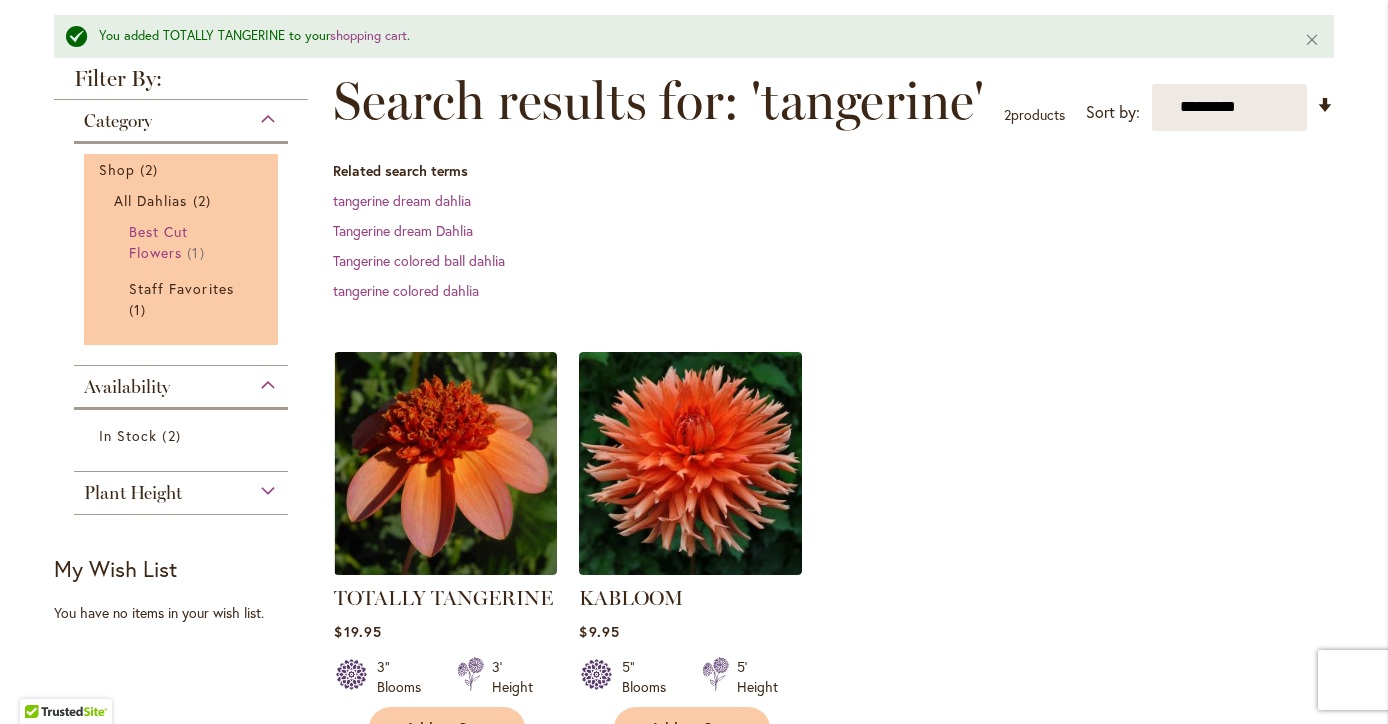 click on "Best Cut Flowers" at bounding box center [158, 242] 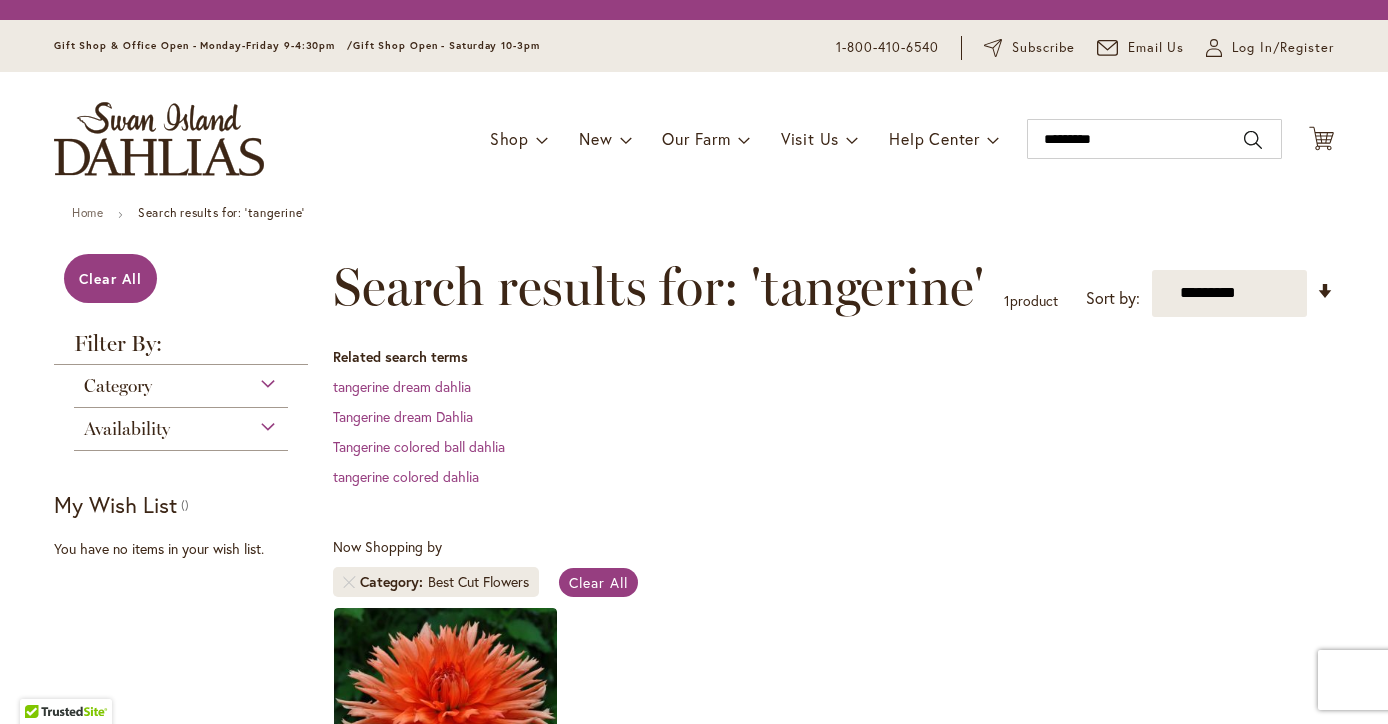 scroll, scrollTop: 0, scrollLeft: 0, axis: both 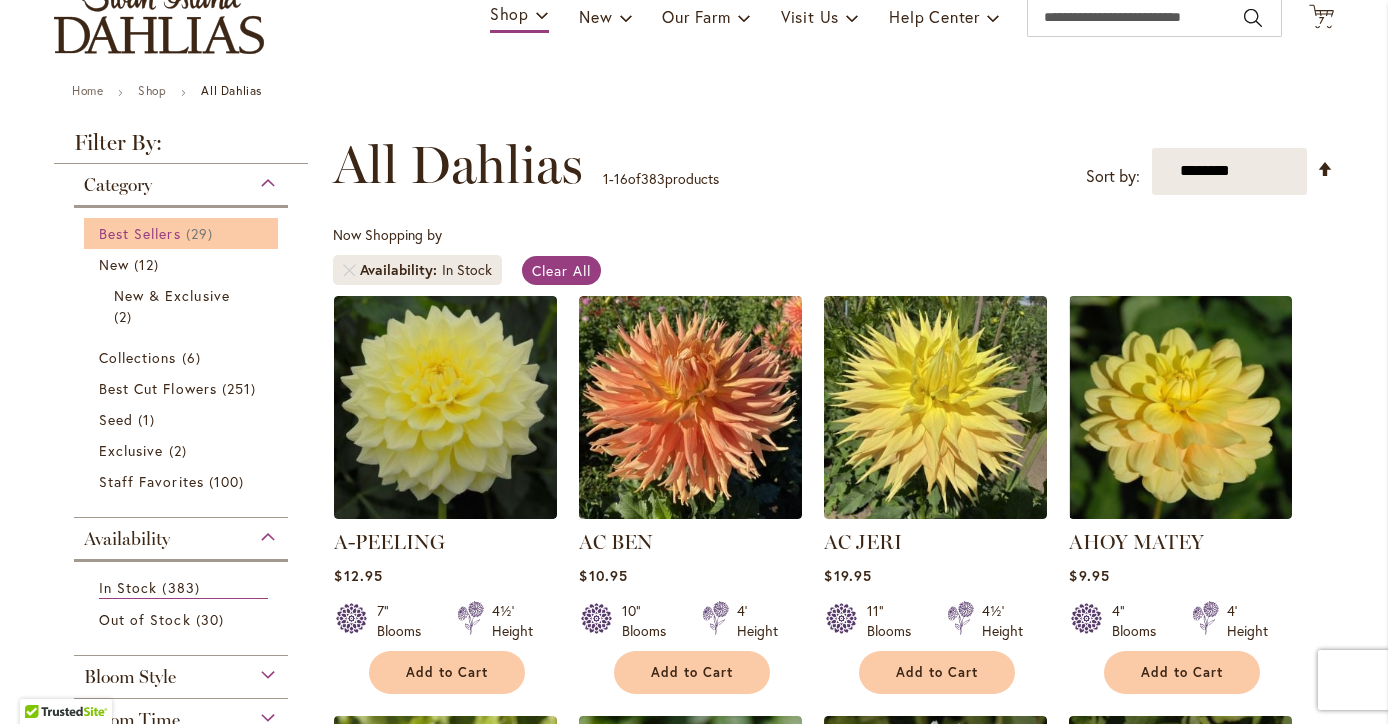 click on "Best Sellers" at bounding box center [140, 233] 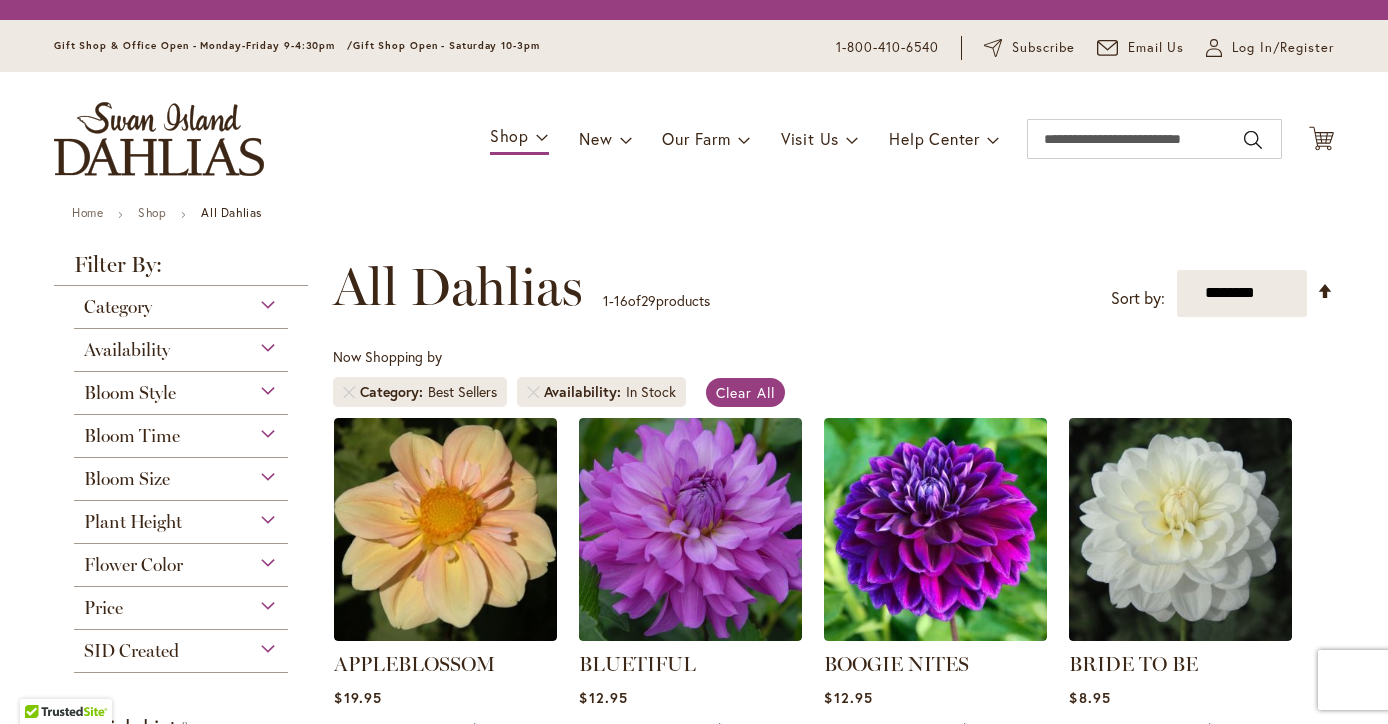 scroll, scrollTop: 0, scrollLeft: 0, axis: both 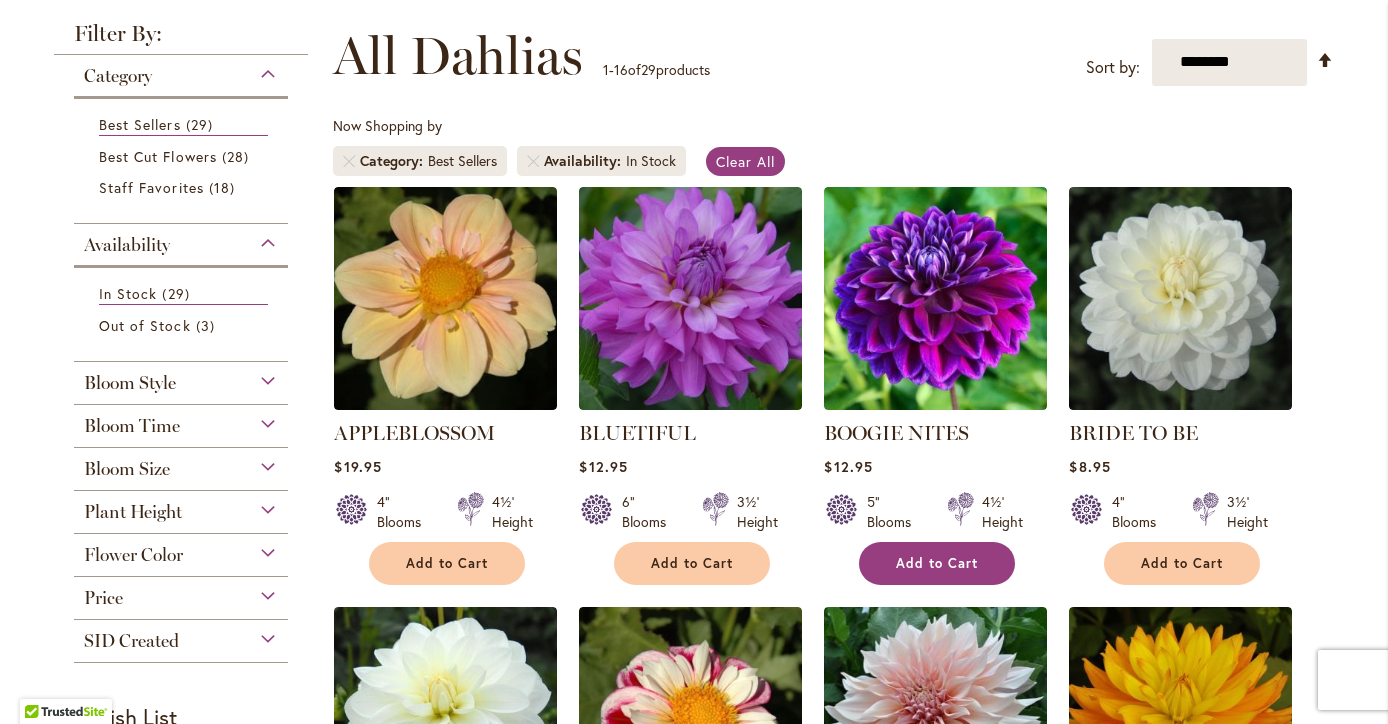 click on "Add to Cart" at bounding box center (937, 563) 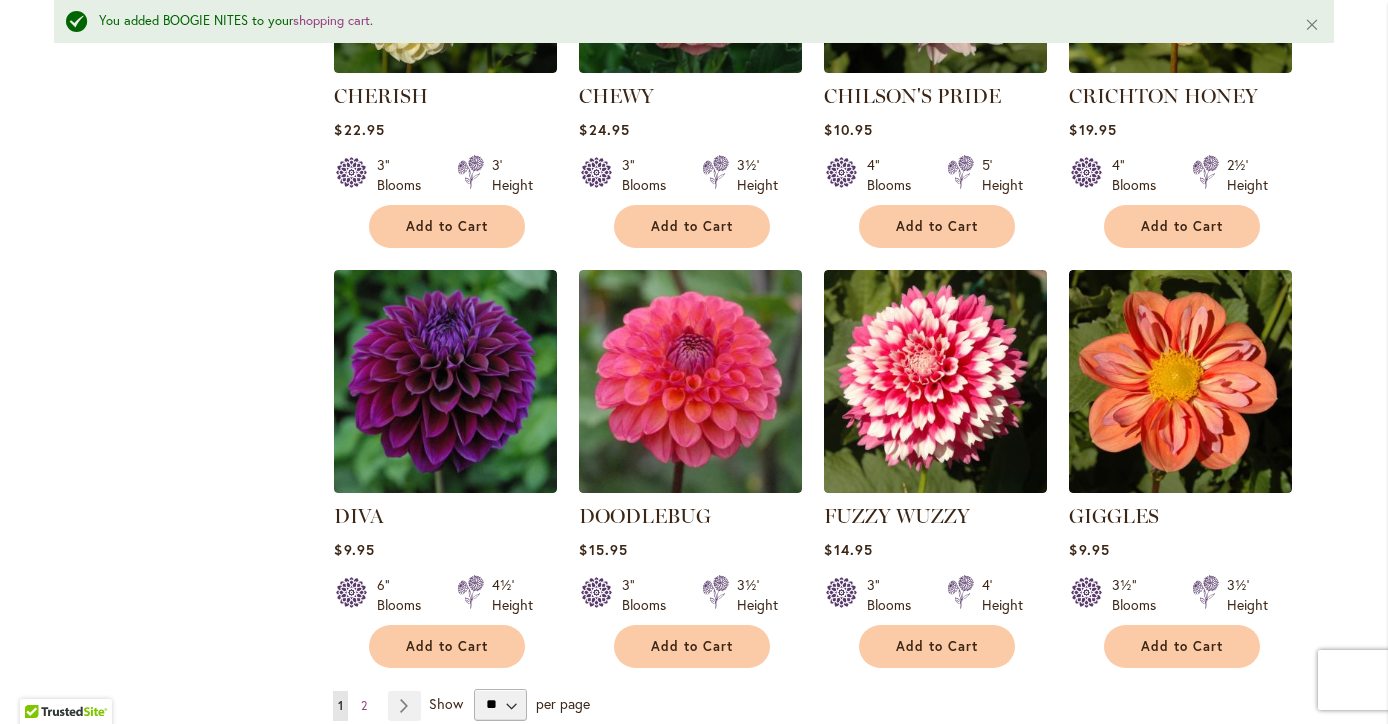 scroll, scrollTop: 1512, scrollLeft: 0, axis: vertical 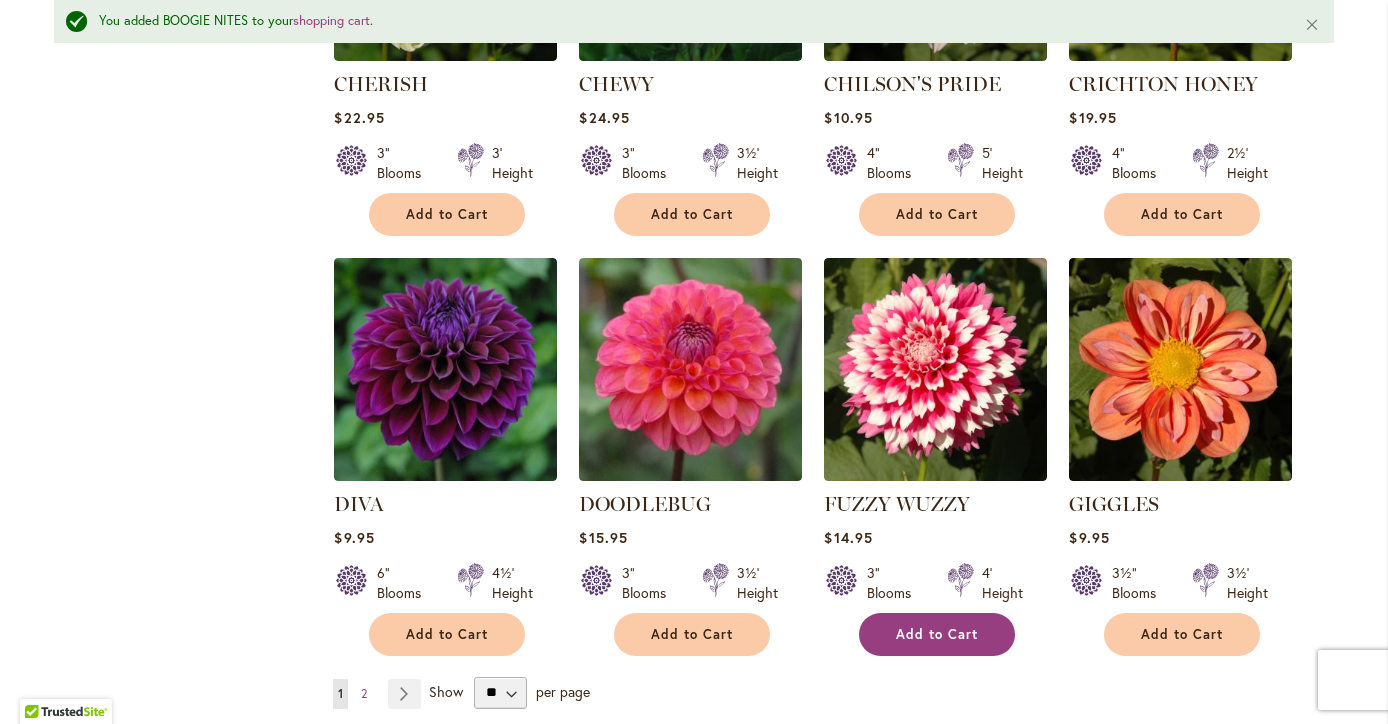 click on "Add to Cart" at bounding box center [937, 634] 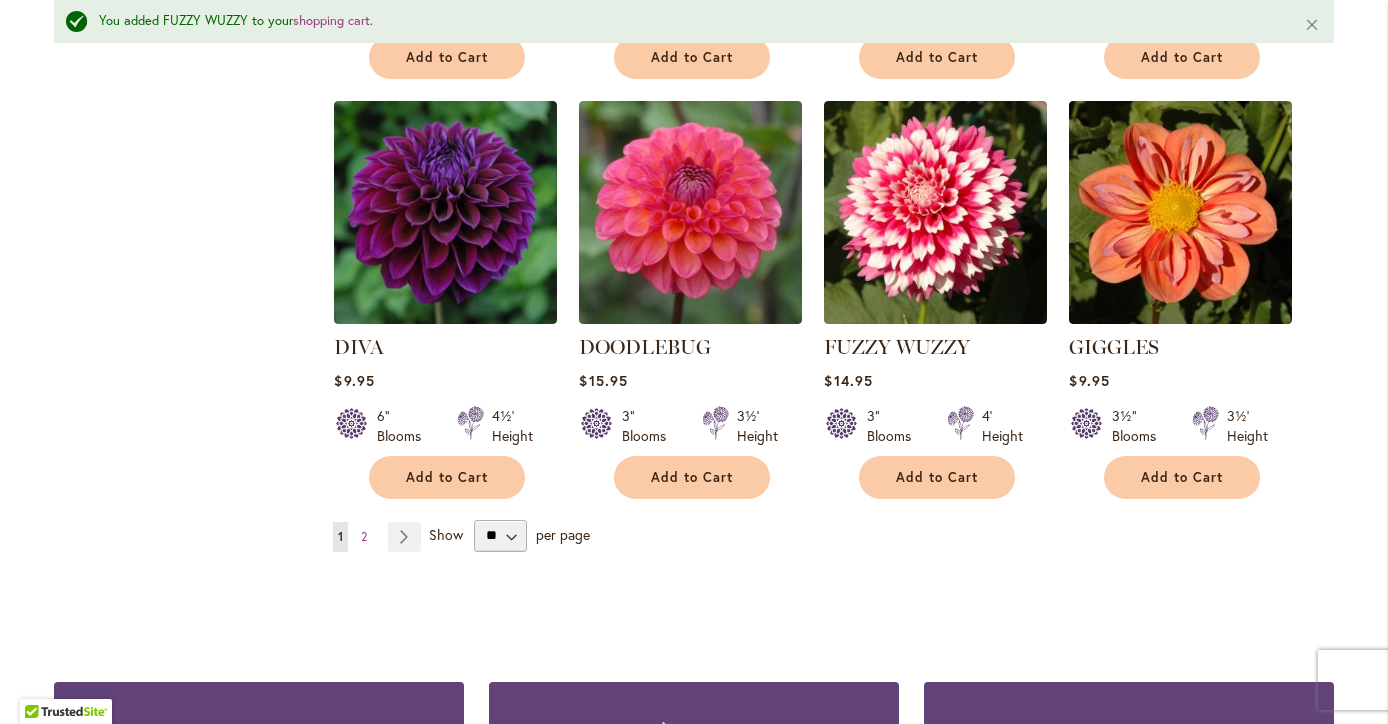 scroll, scrollTop: 1670, scrollLeft: 0, axis: vertical 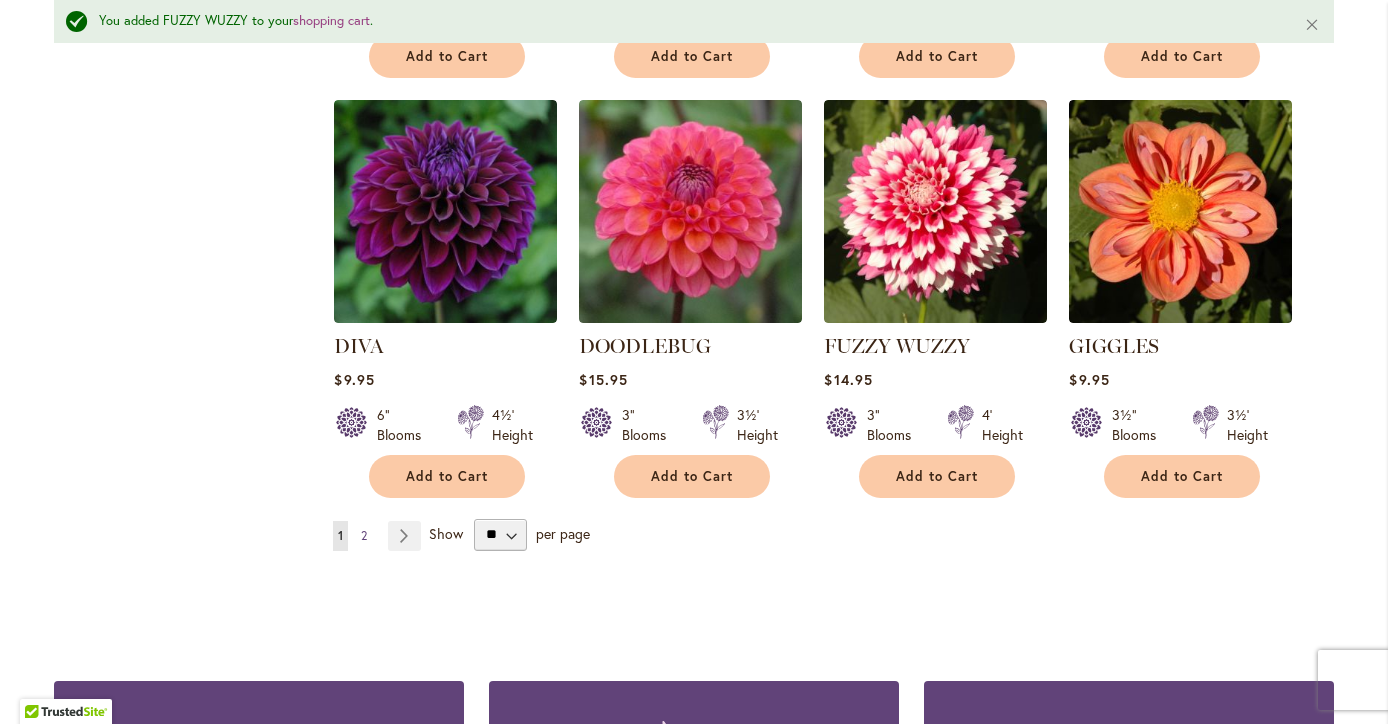 click on "Page
2" at bounding box center (364, 536) 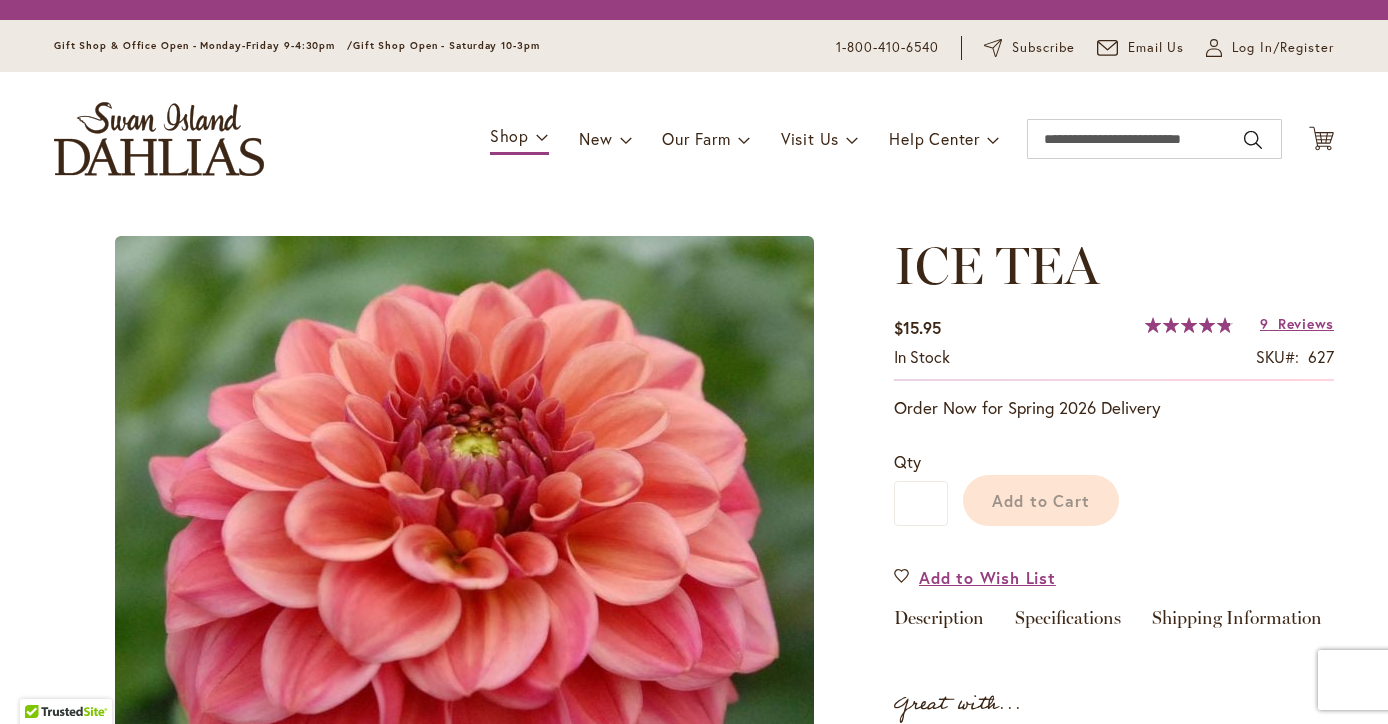 scroll, scrollTop: 0, scrollLeft: 0, axis: both 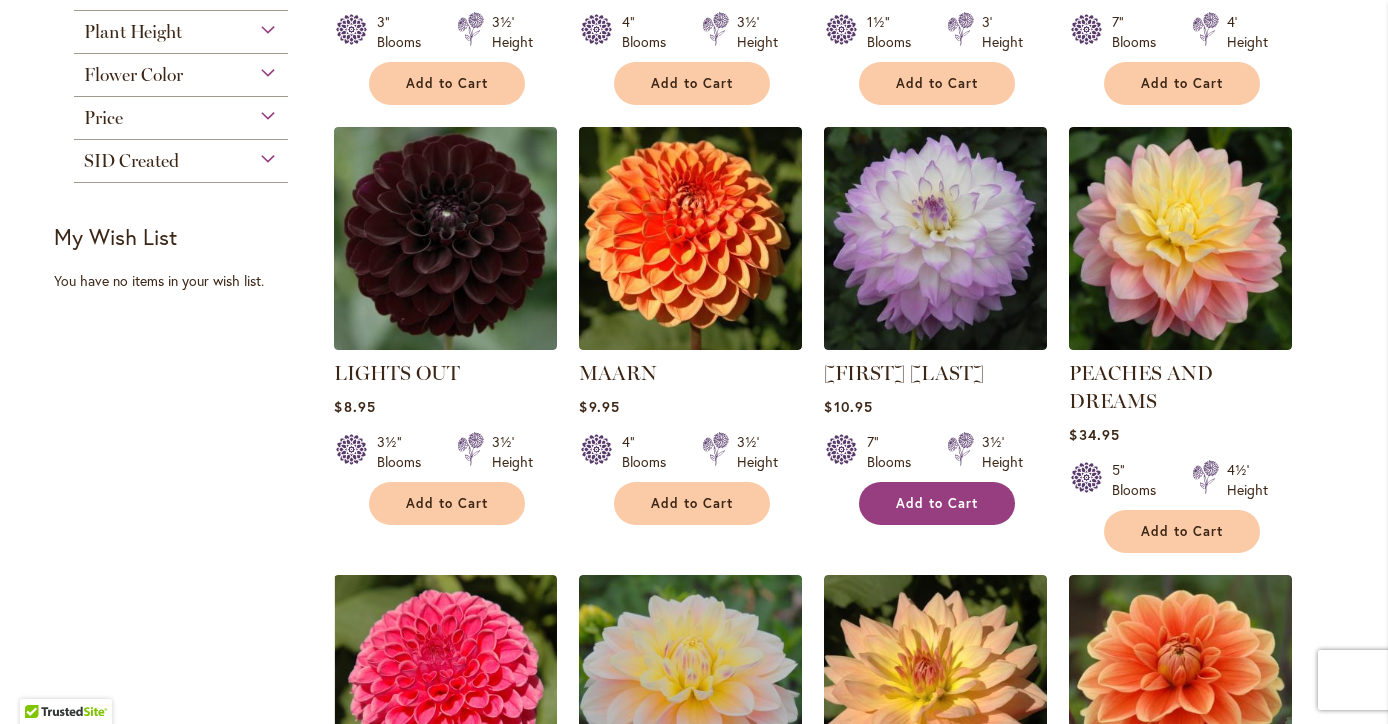 click on "Add to Cart" at bounding box center (937, 503) 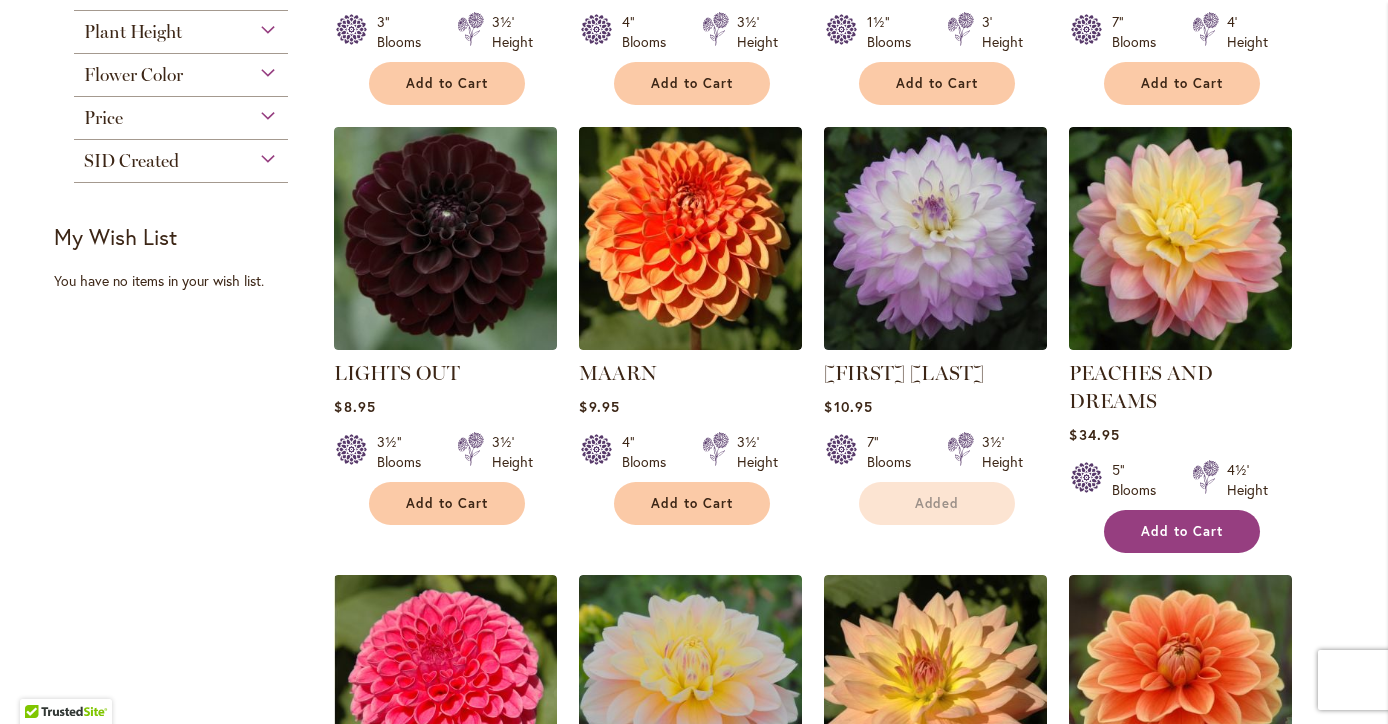 click on "Add to Cart" at bounding box center [1182, 531] 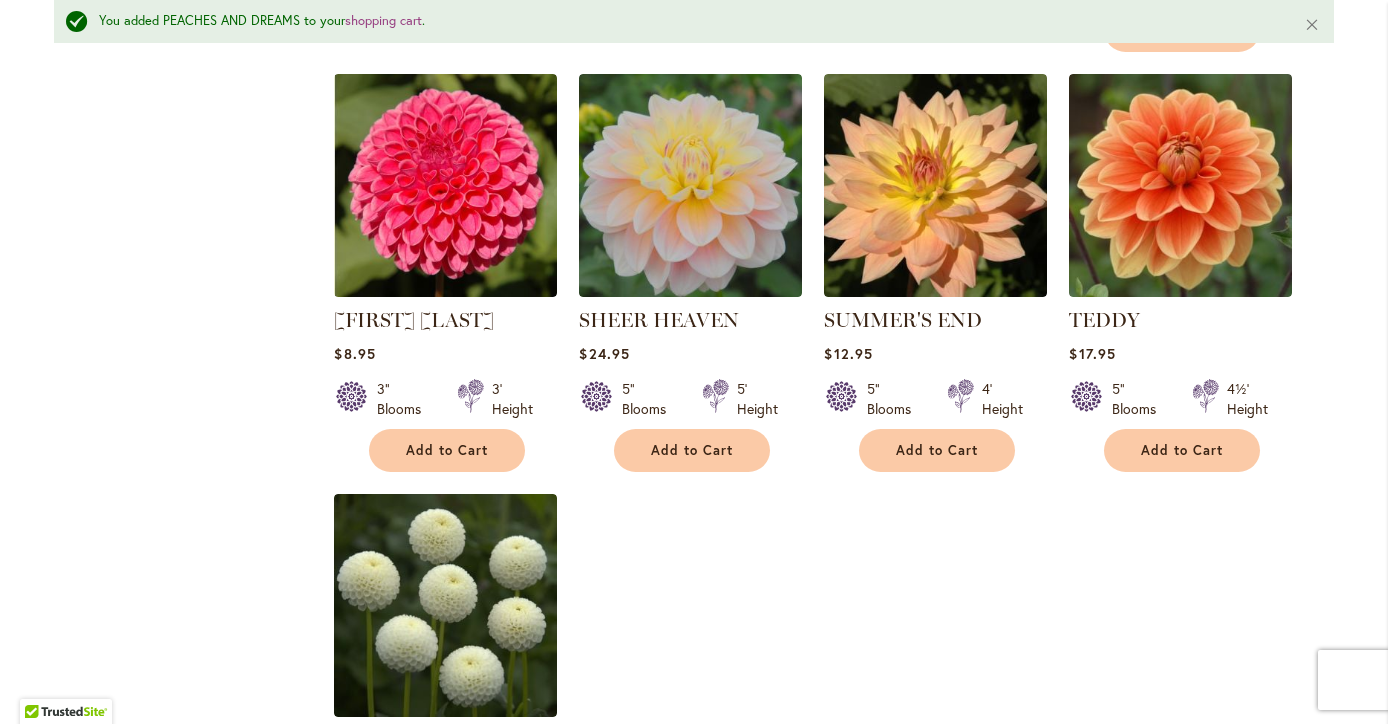 scroll, scrollTop: 1348, scrollLeft: 0, axis: vertical 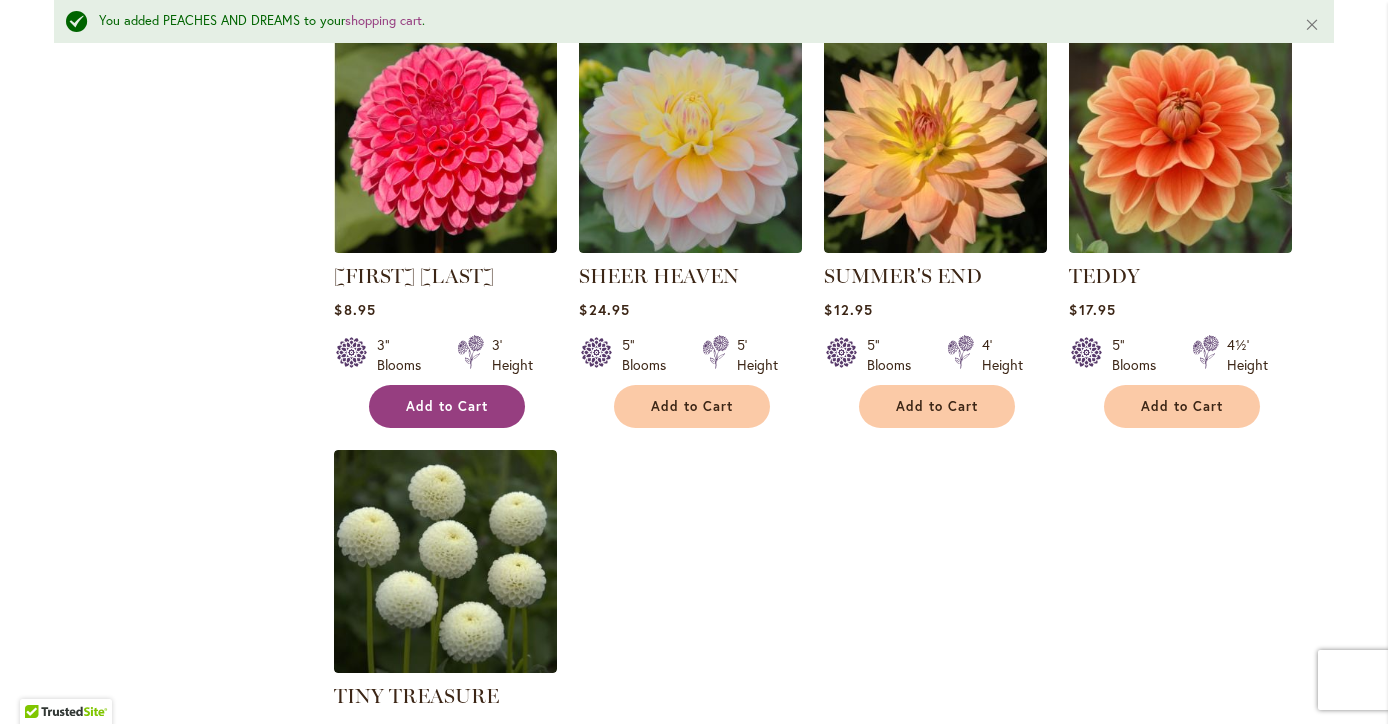 click on "Add to Cart" at bounding box center (447, 406) 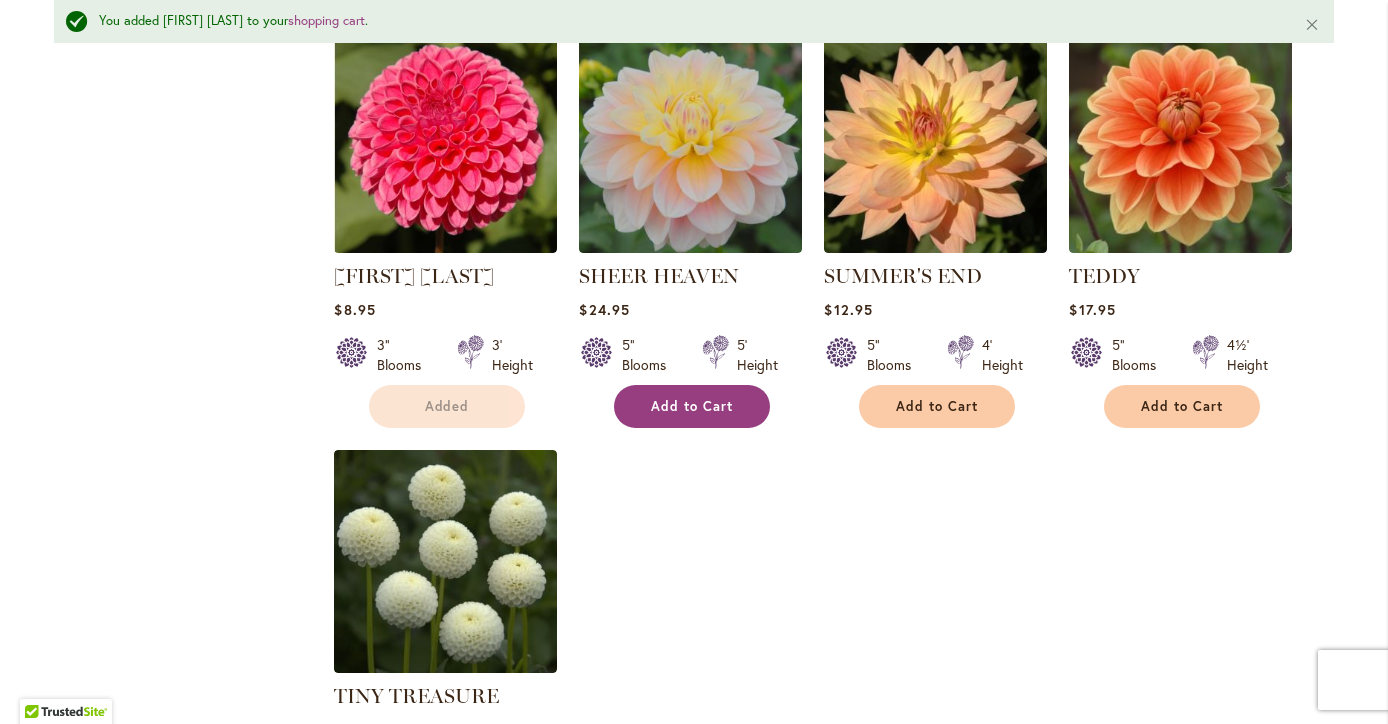 click on "Add to Cart" at bounding box center [692, 406] 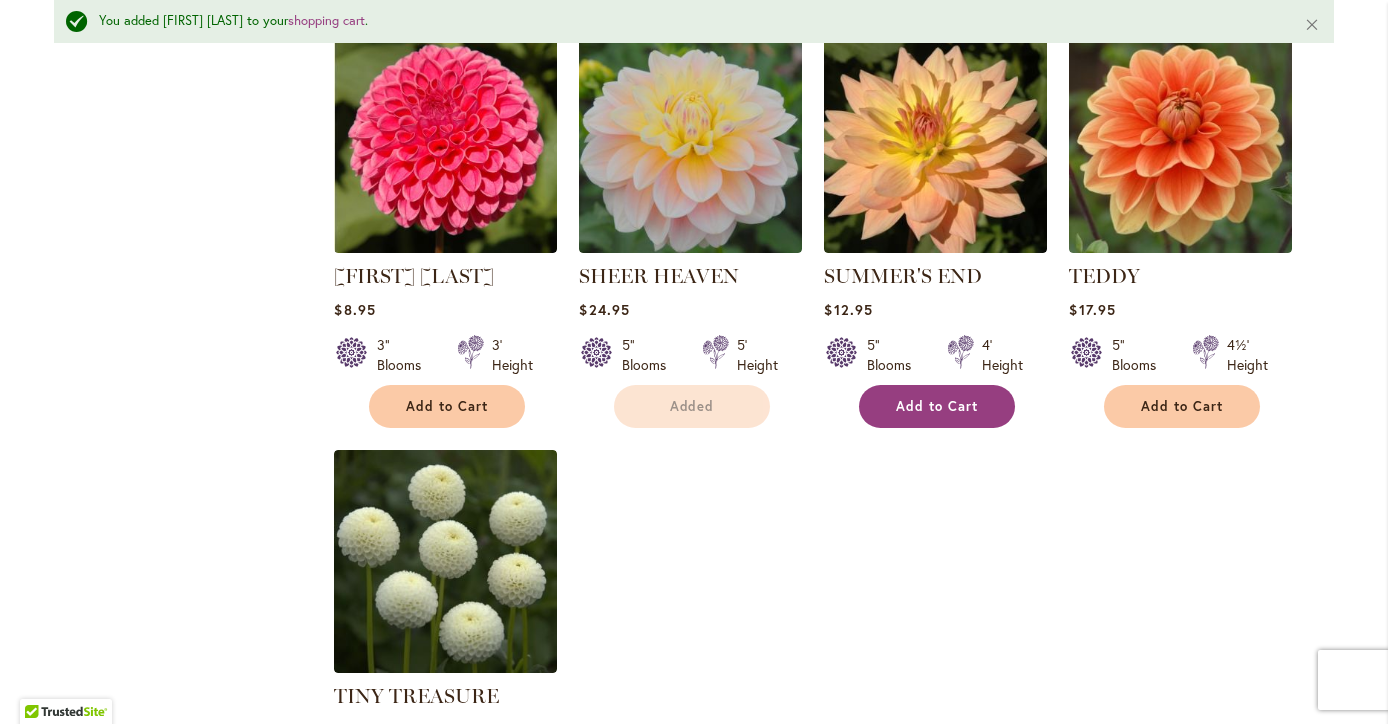 click on "Add to Cart" at bounding box center [937, 406] 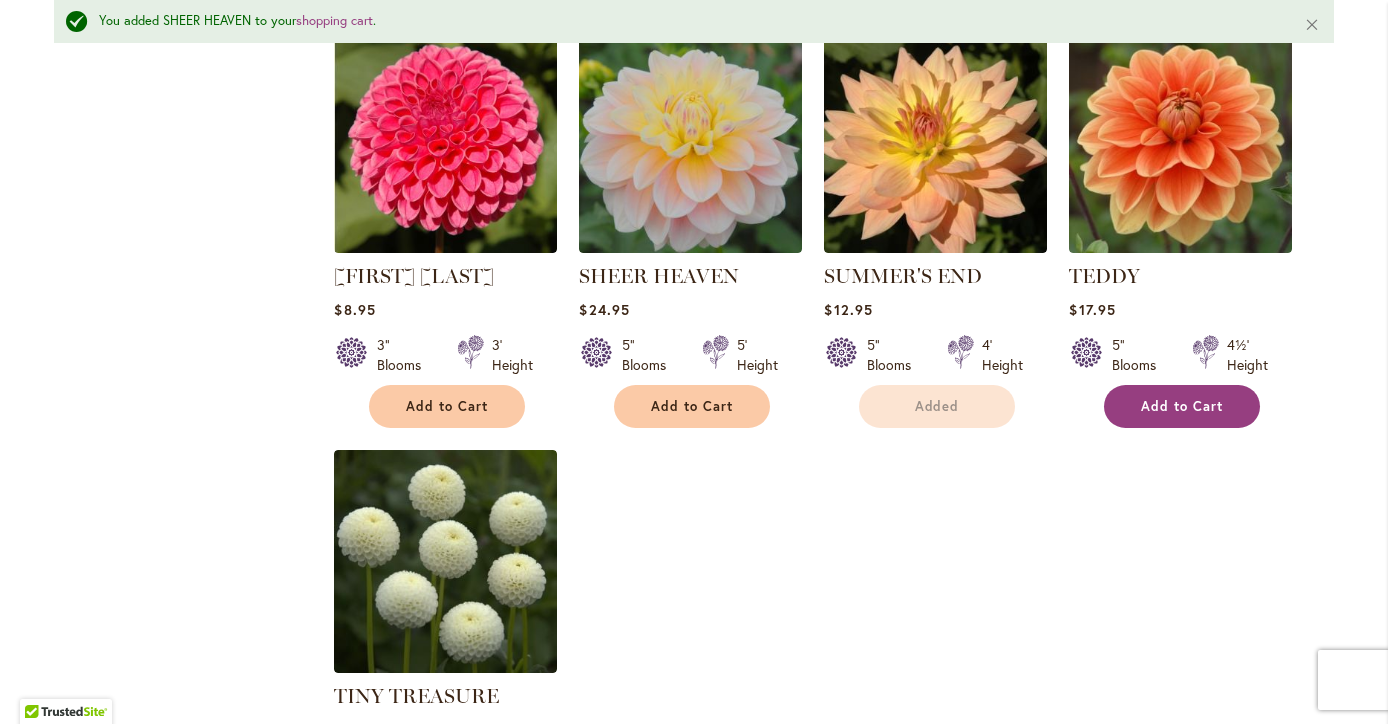 click on "Add to Cart" at bounding box center (1182, 406) 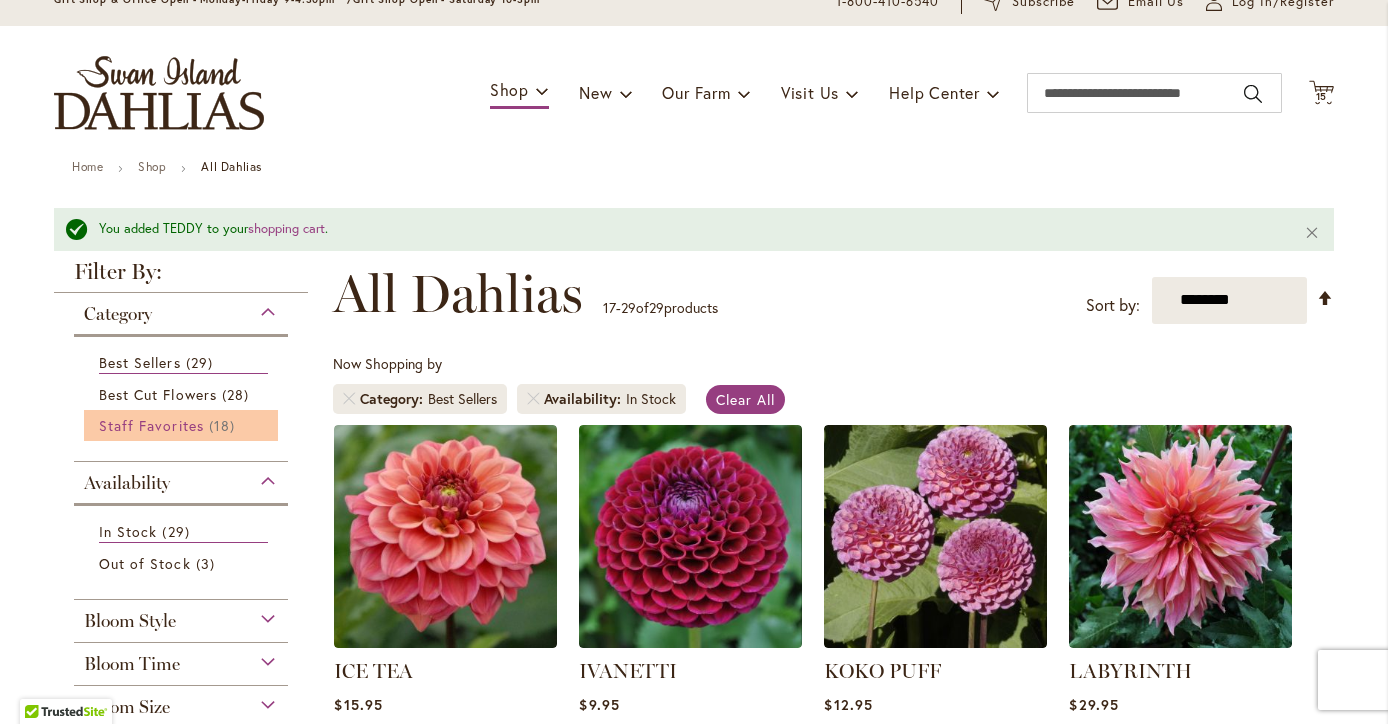 scroll, scrollTop: 94, scrollLeft: 0, axis: vertical 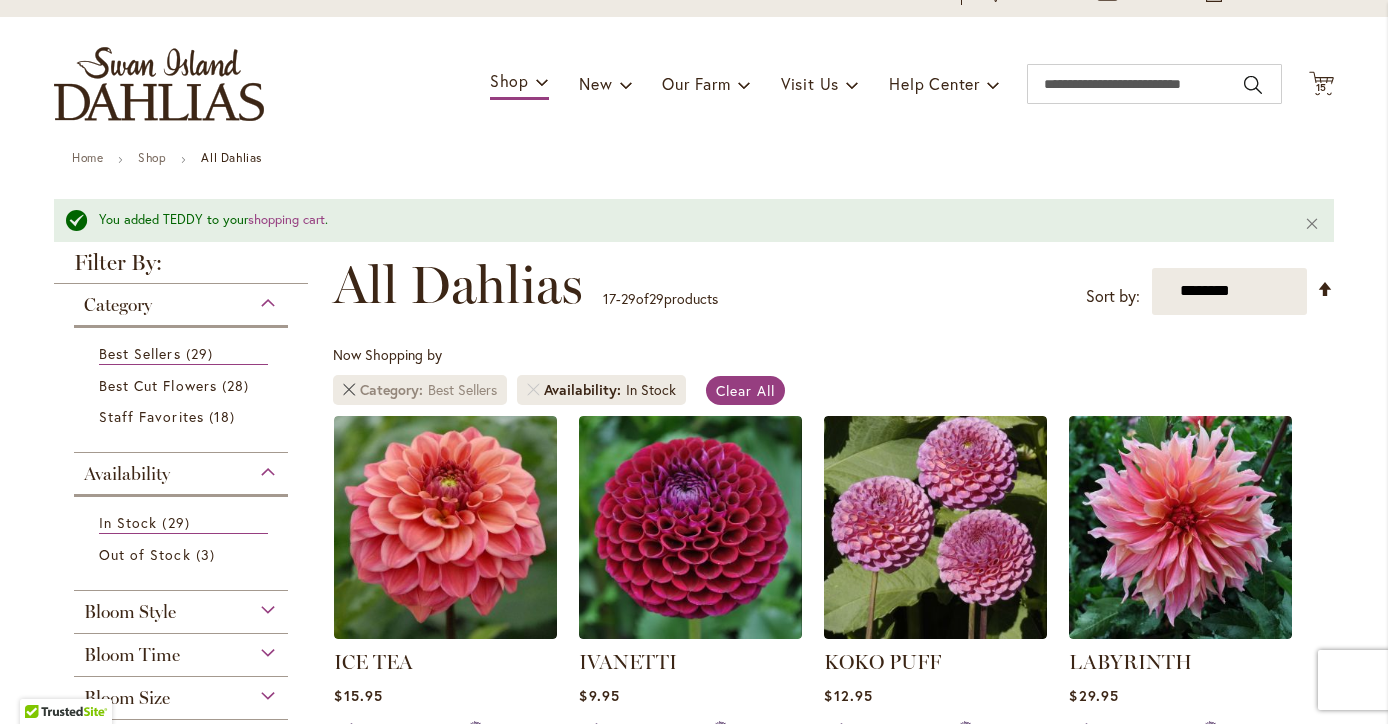 click at bounding box center [349, 390] 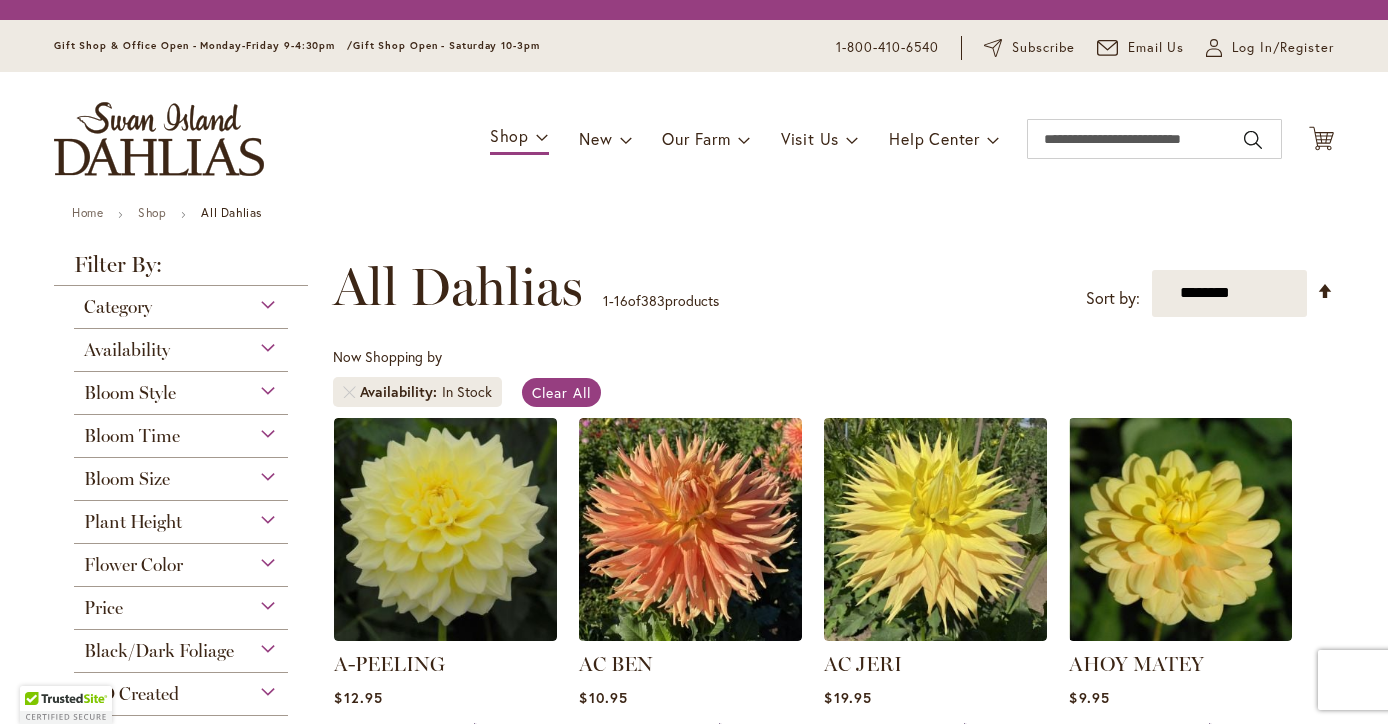 scroll, scrollTop: 0, scrollLeft: 0, axis: both 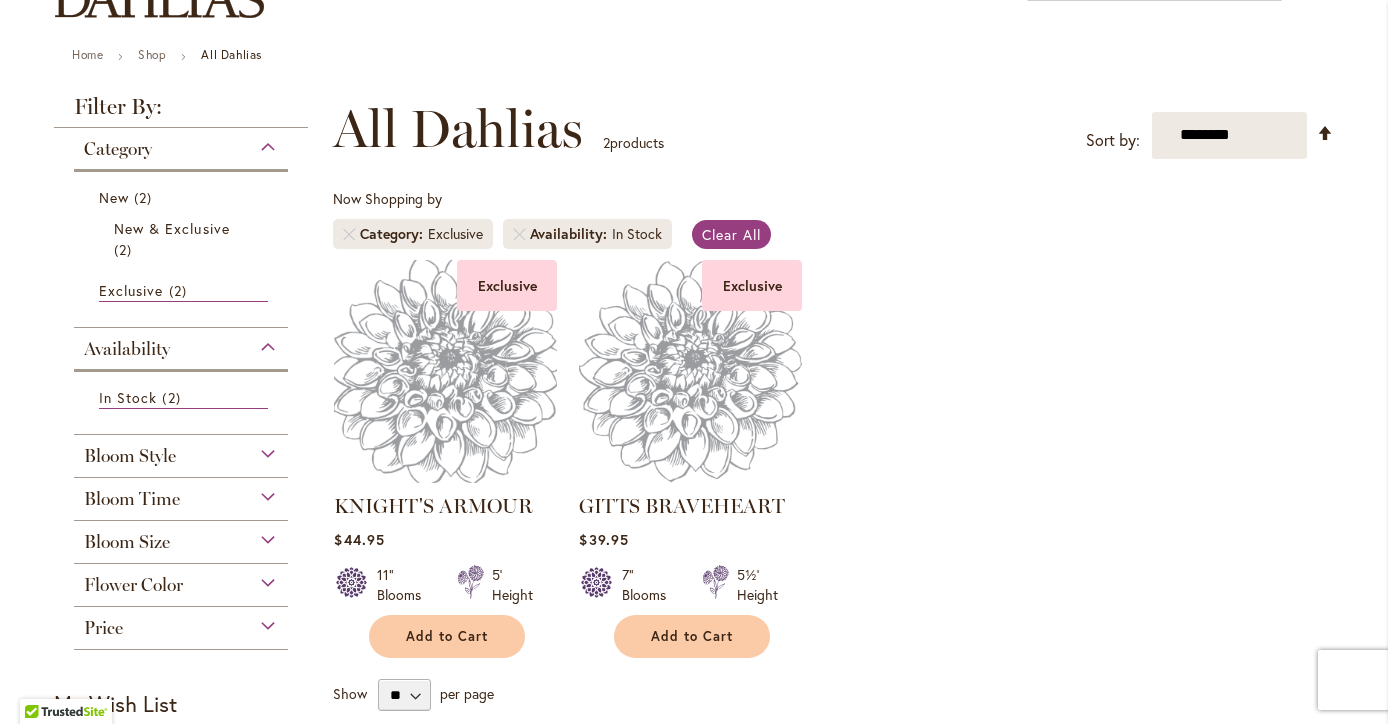 click at bounding box center [446, 371] 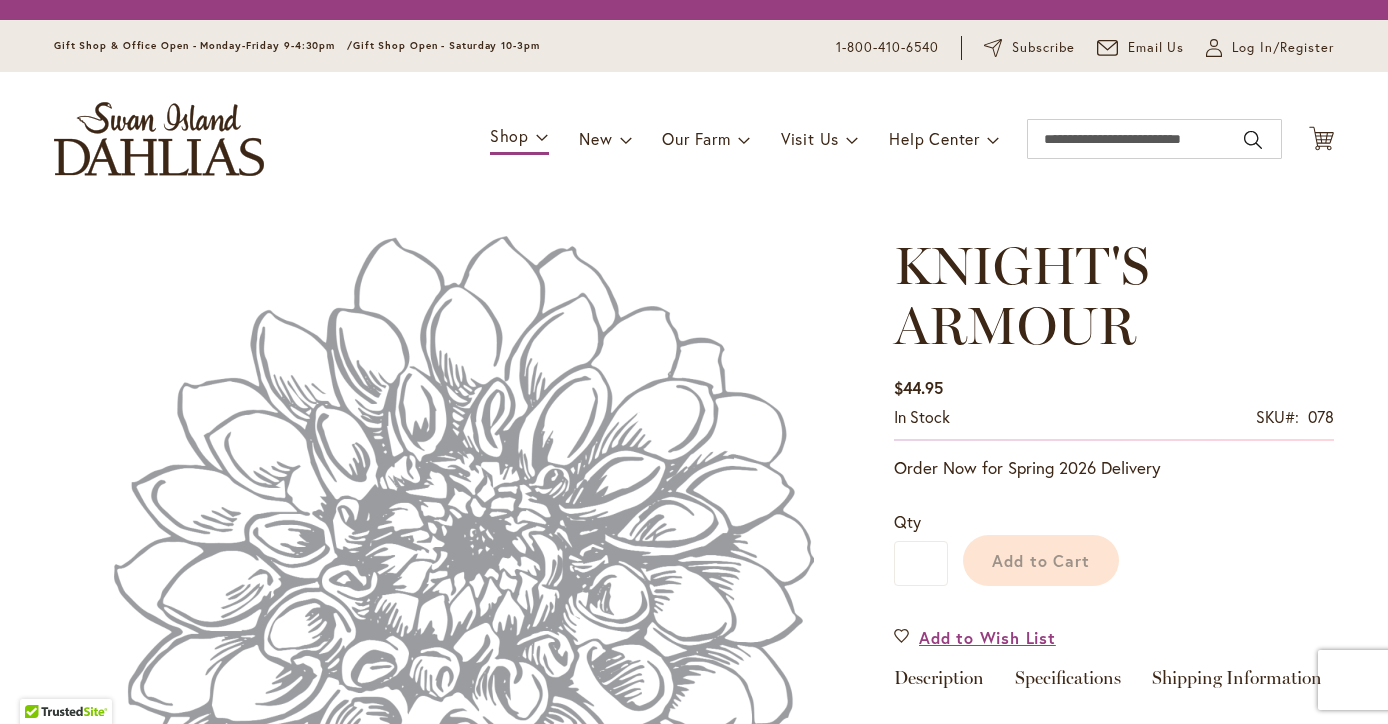scroll, scrollTop: 0, scrollLeft: 0, axis: both 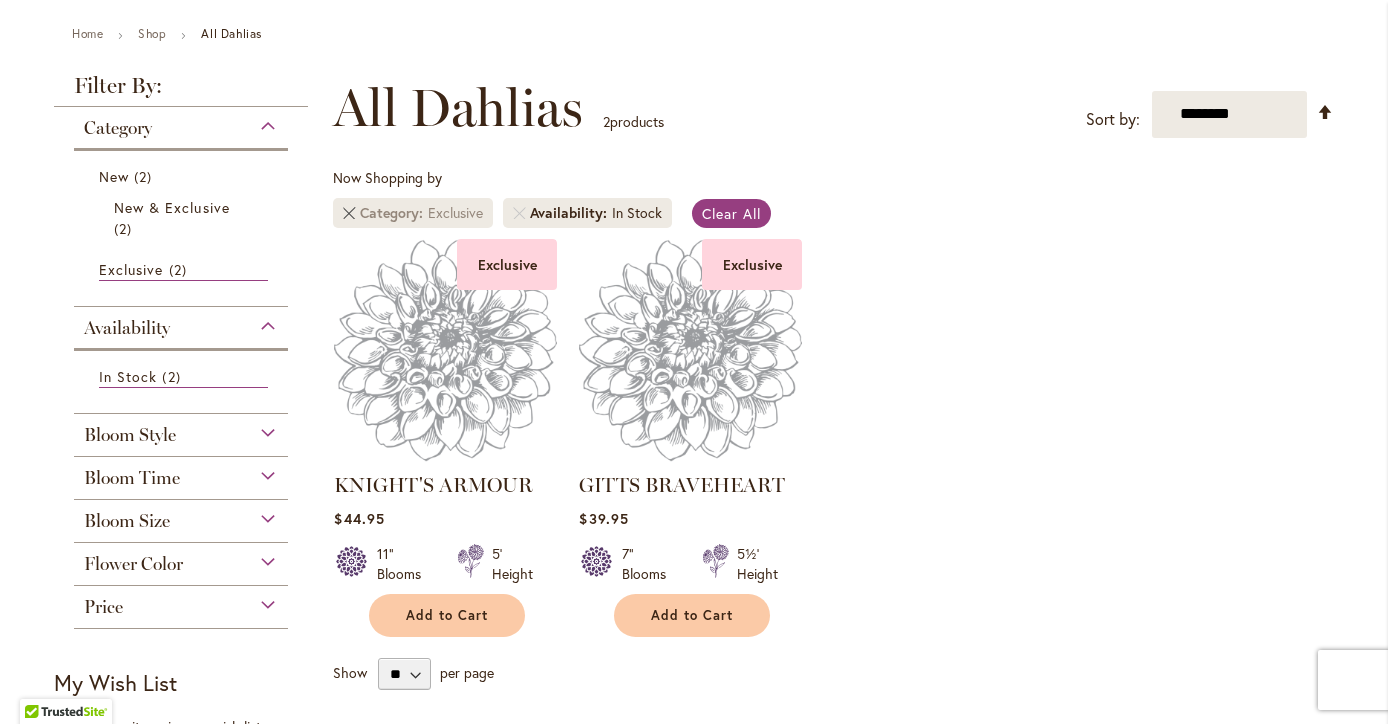 click at bounding box center [349, 213] 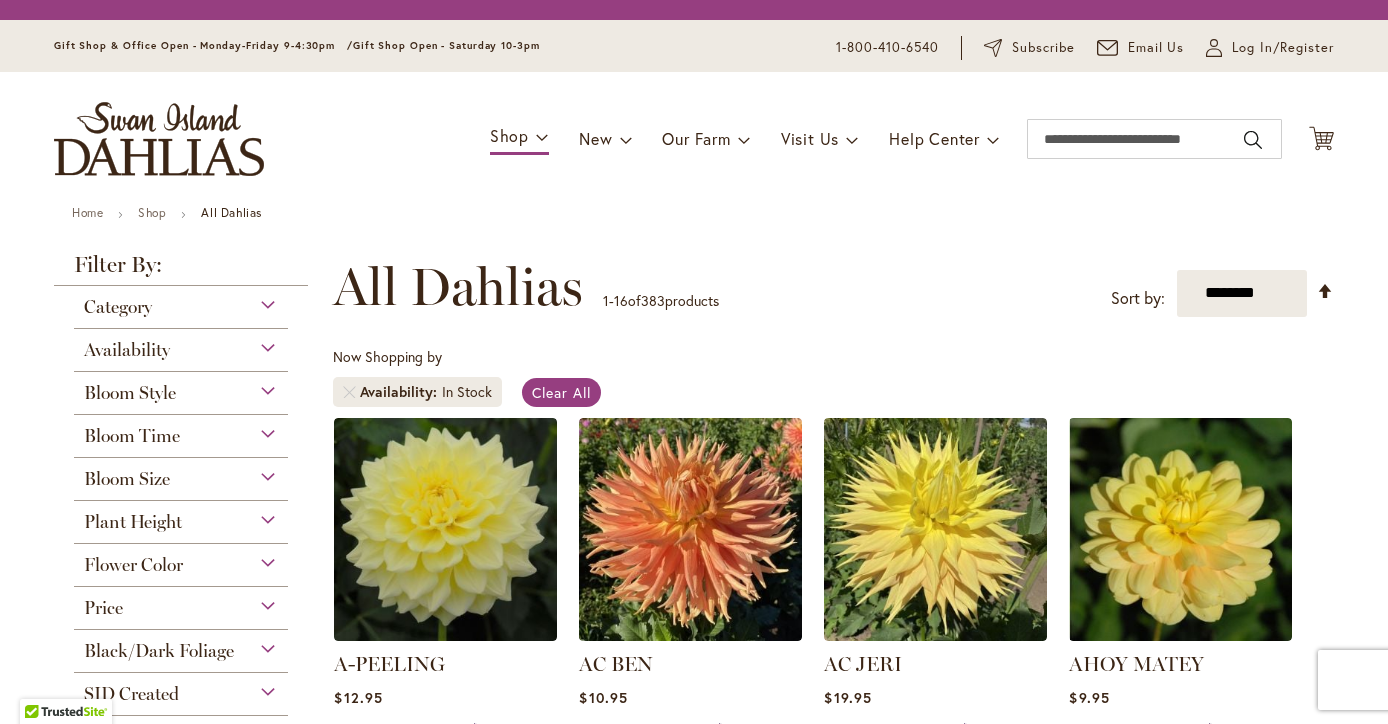 scroll, scrollTop: 0, scrollLeft: 0, axis: both 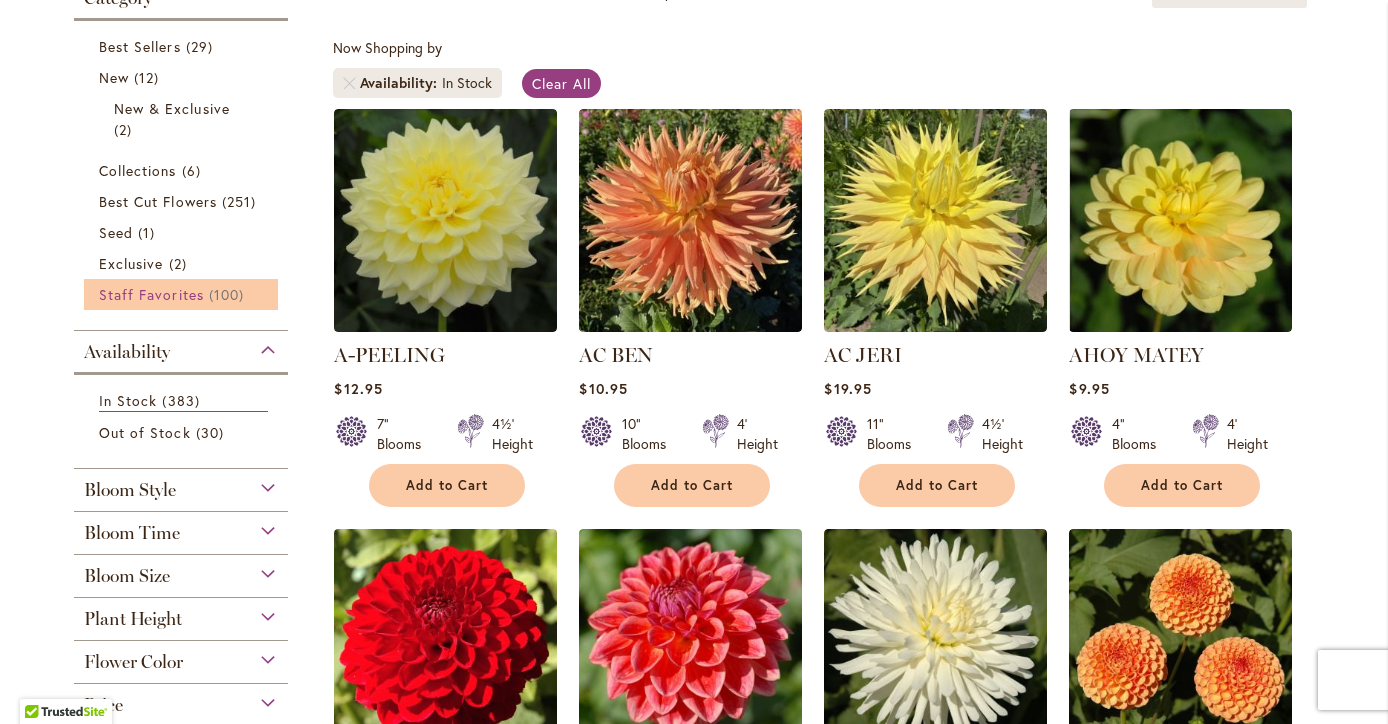 click on "Staff Favorites" at bounding box center [151, 294] 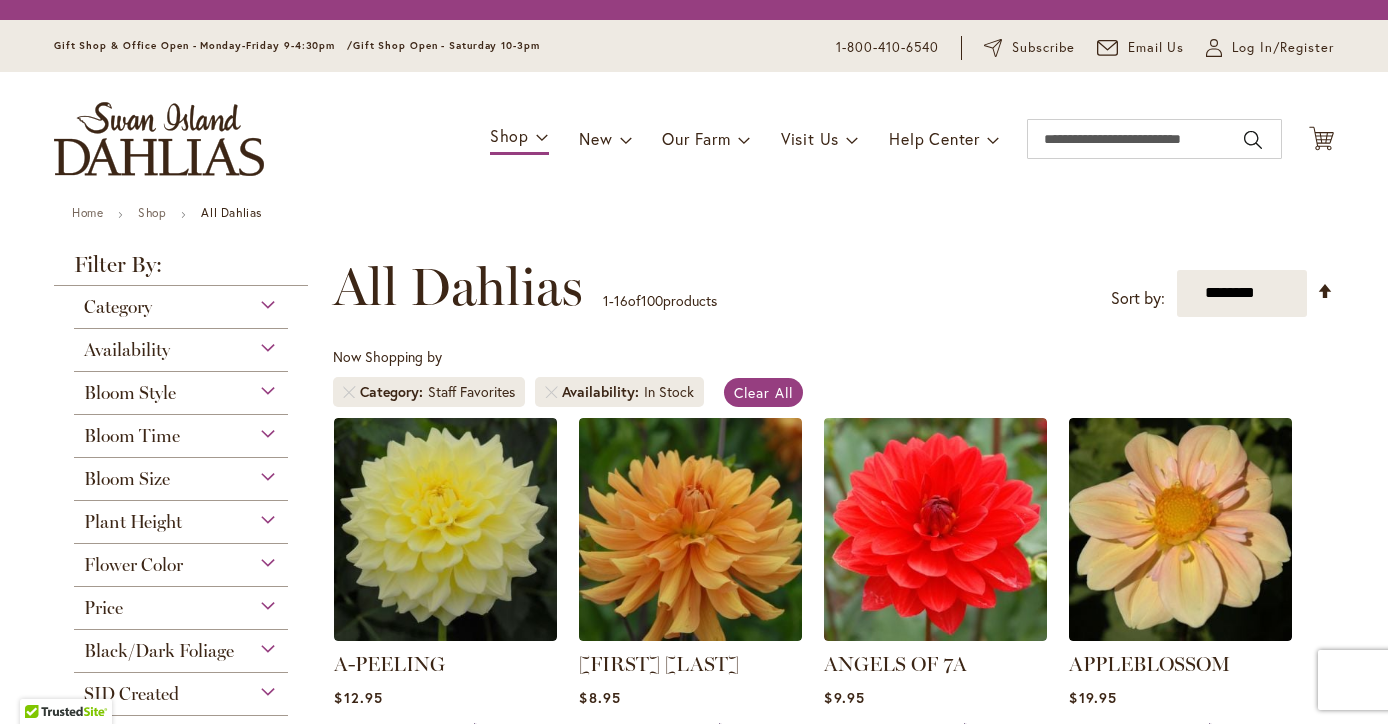 scroll, scrollTop: 0, scrollLeft: 0, axis: both 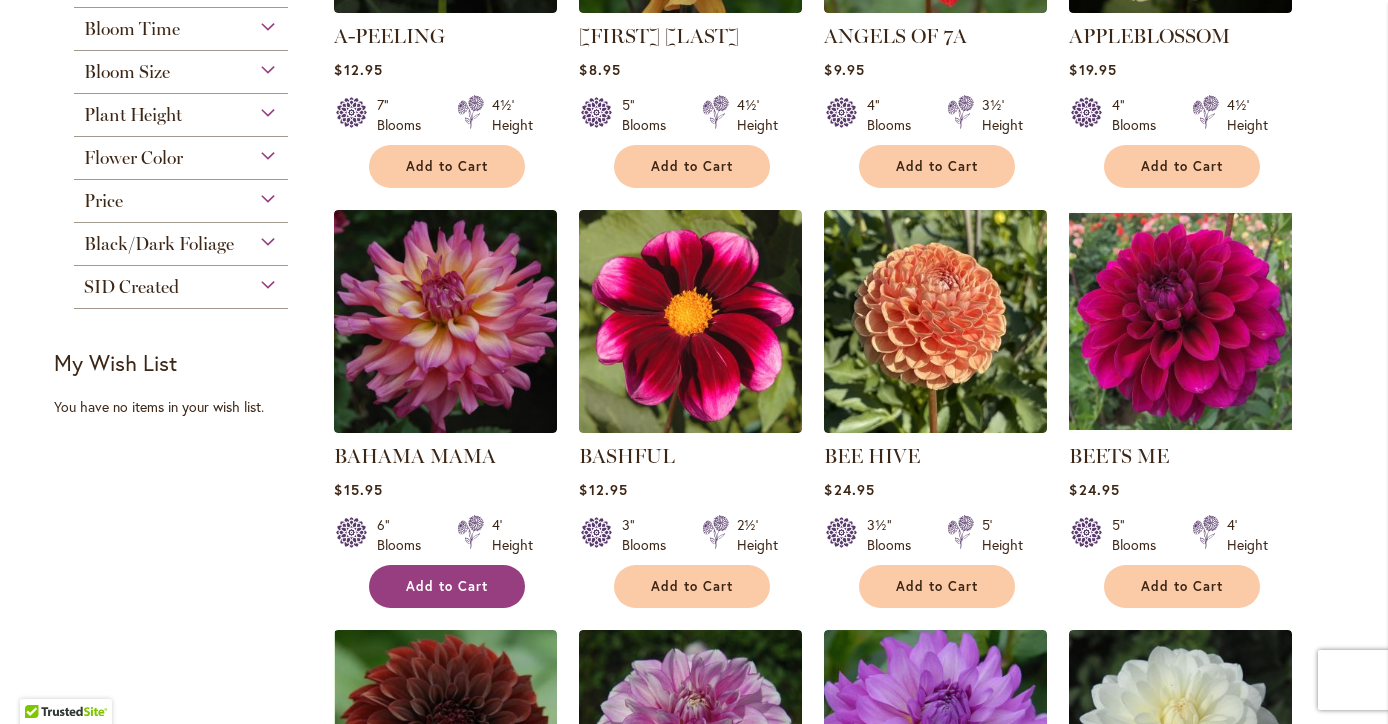 click on "Add to Cart" at bounding box center [447, 586] 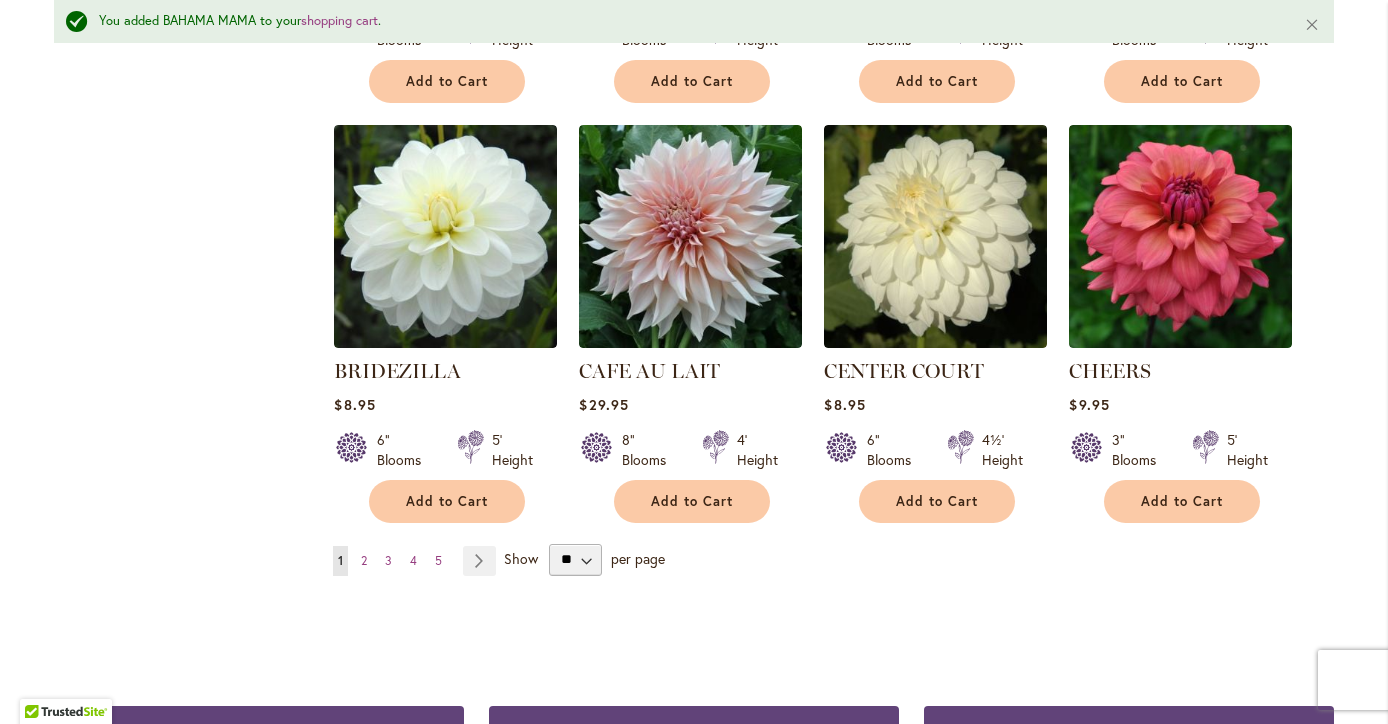 scroll, scrollTop: 1646, scrollLeft: 0, axis: vertical 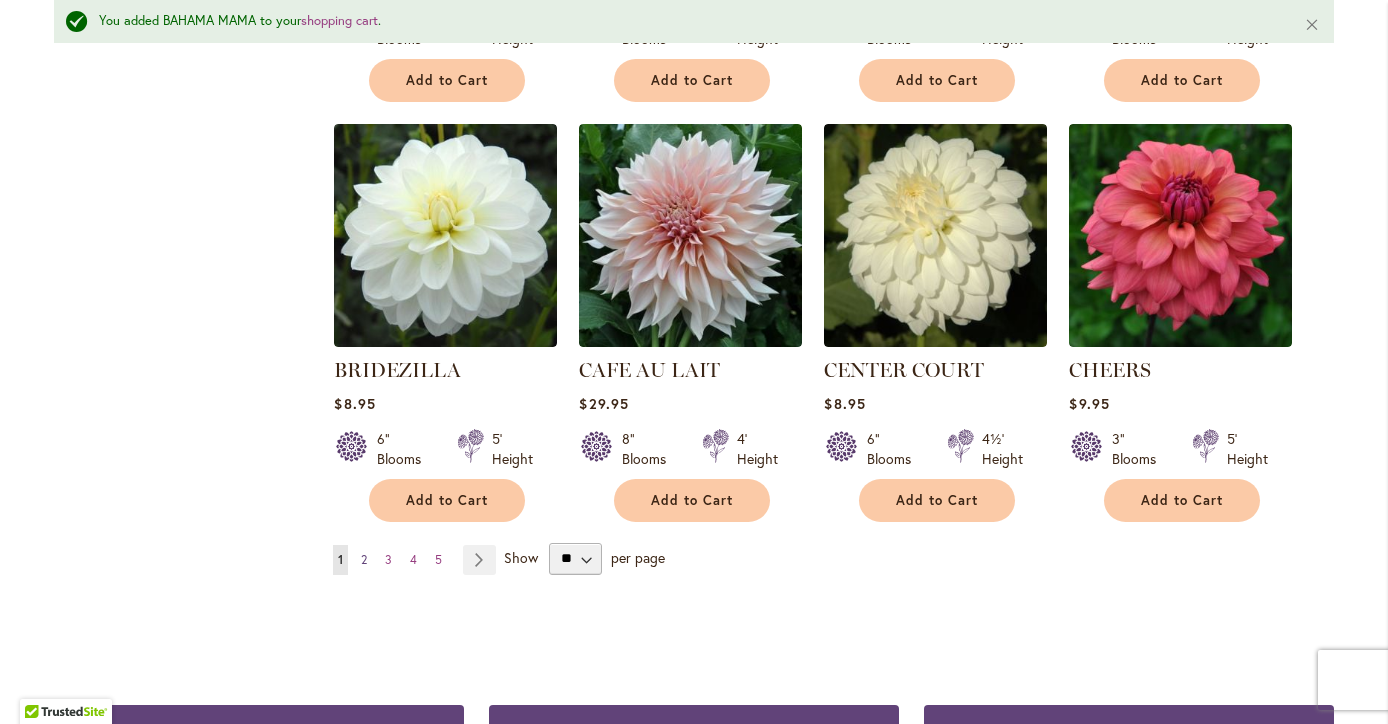 click on "2" at bounding box center [364, 559] 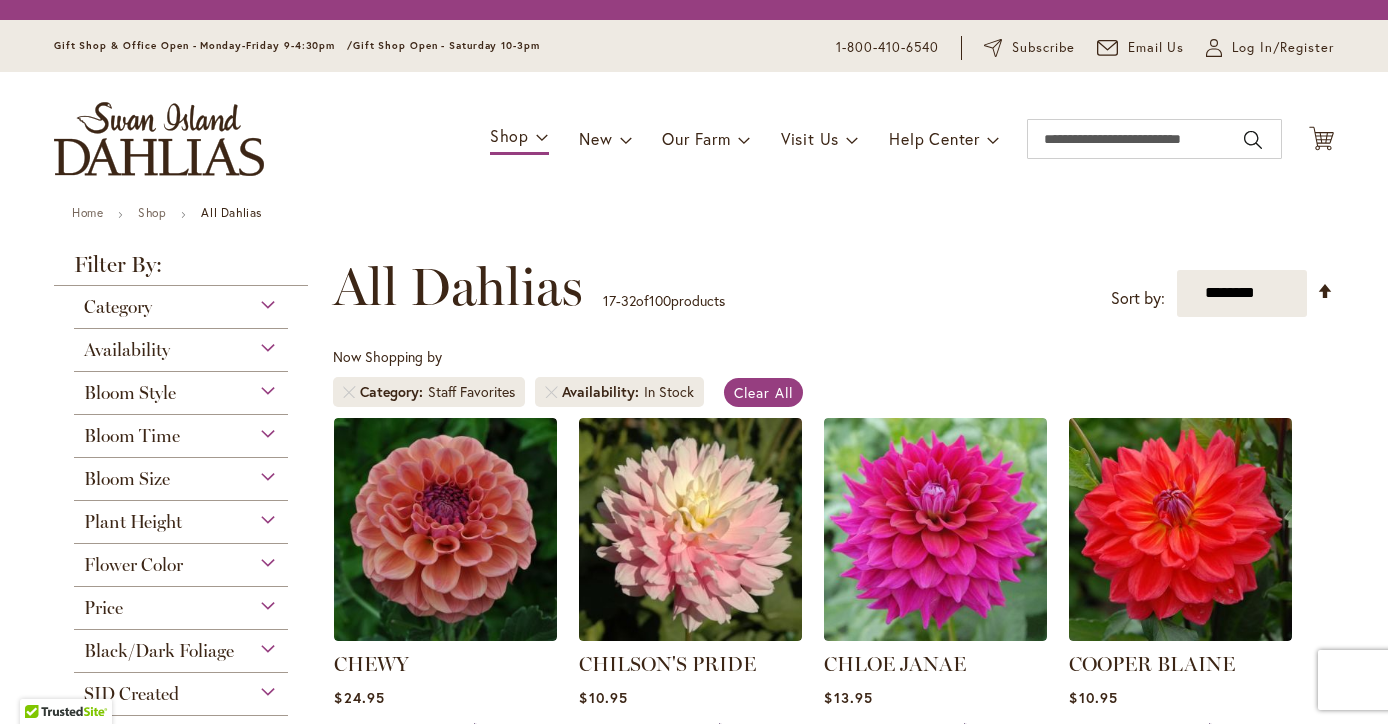 scroll, scrollTop: 0, scrollLeft: 0, axis: both 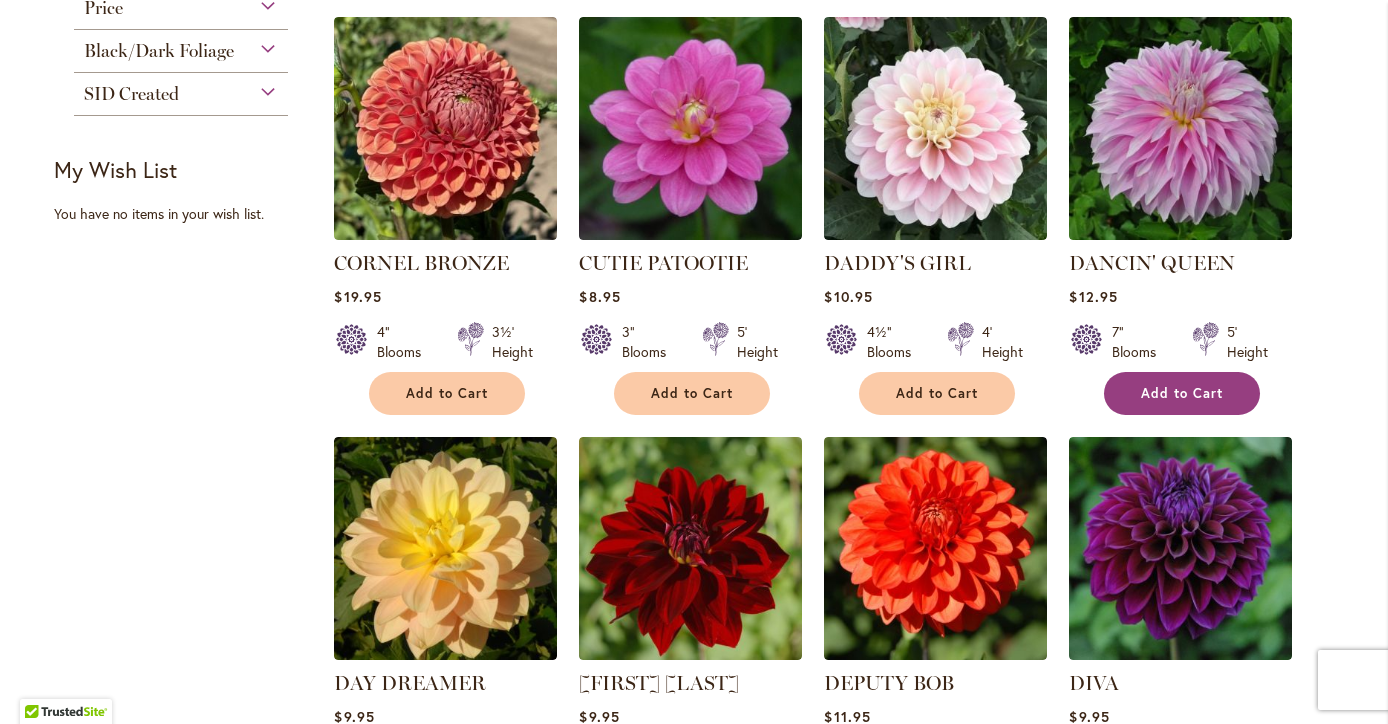 click on "Add to Cart" at bounding box center (1182, 393) 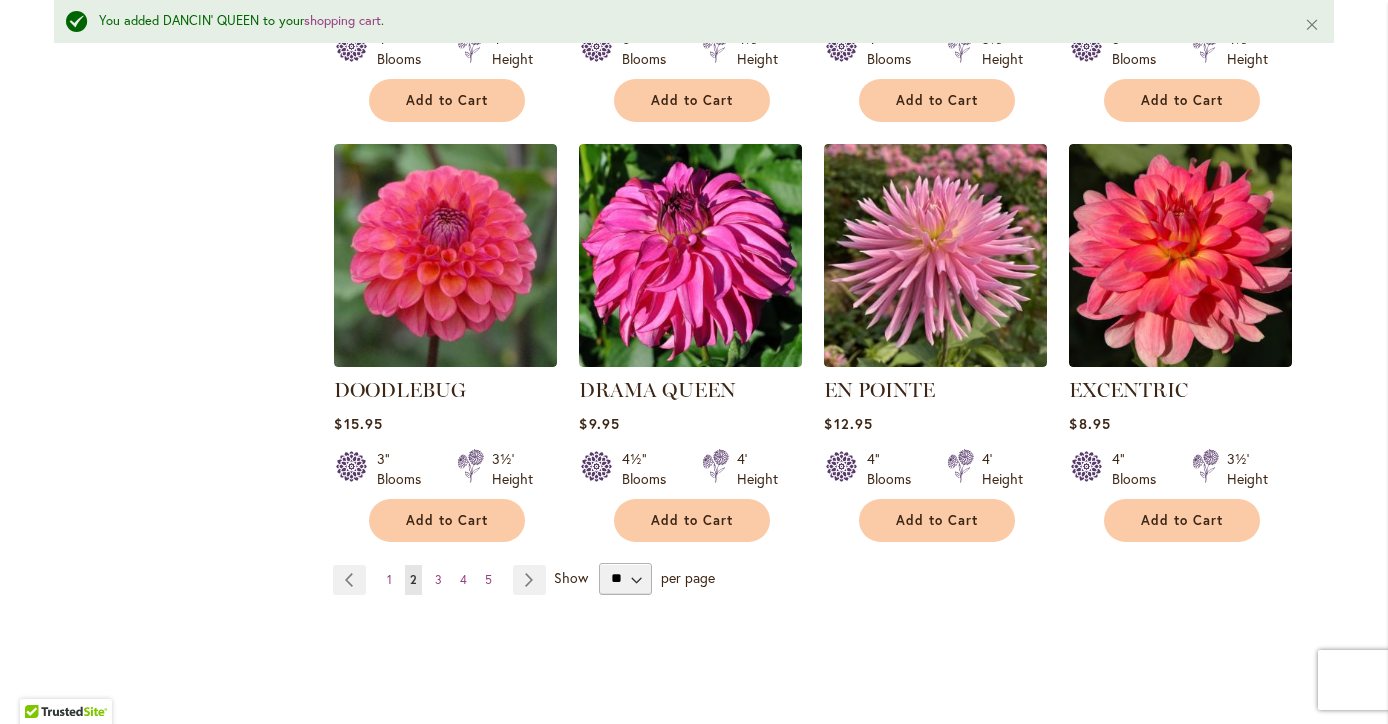 scroll, scrollTop: 1629, scrollLeft: 0, axis: vertical 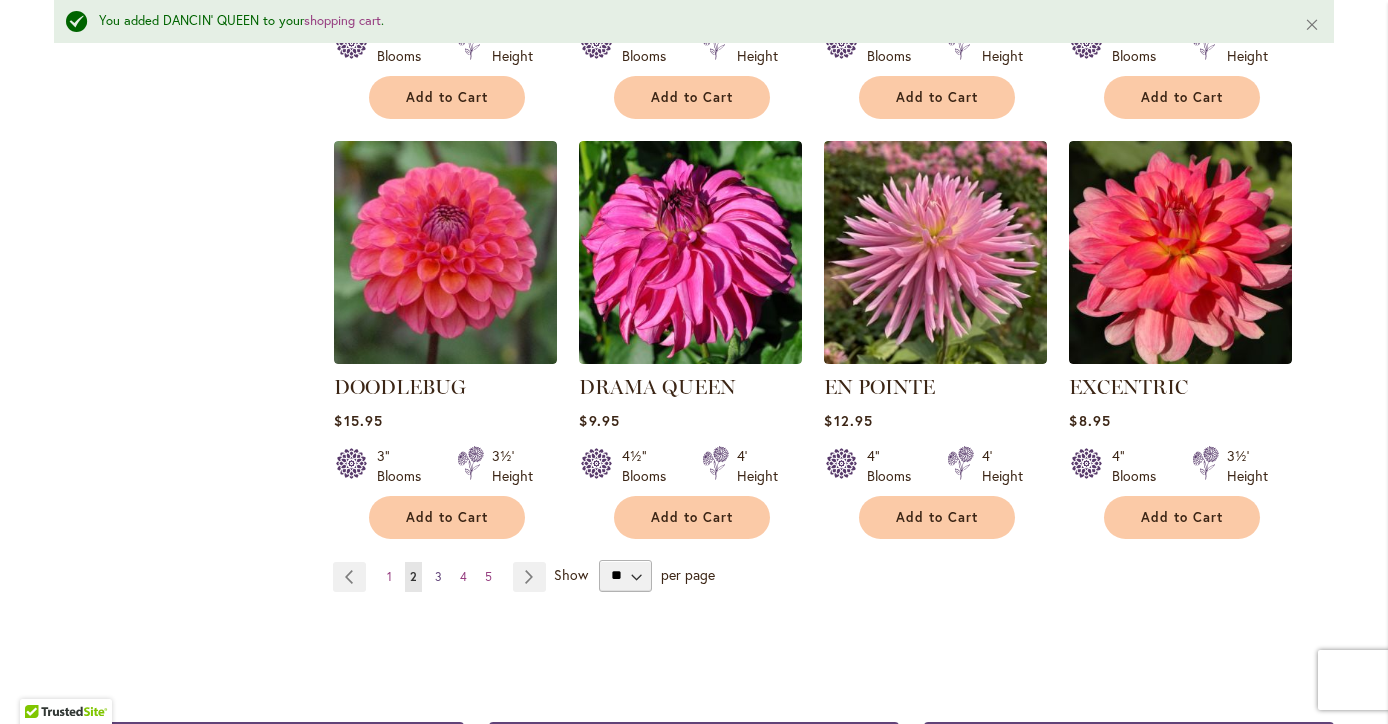 click on "3" at bounding box center (438, 576) 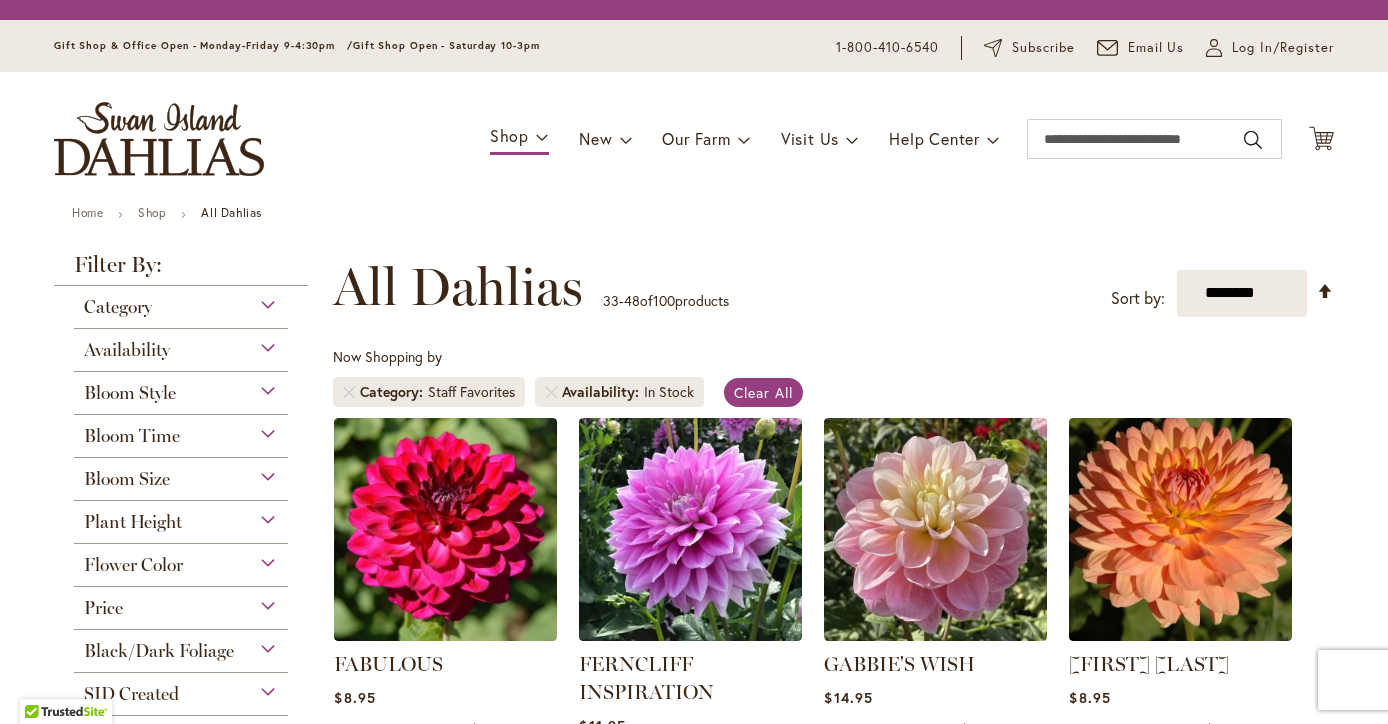 scroll, scrollTop: 0, scrollLeft: 0, axis: both 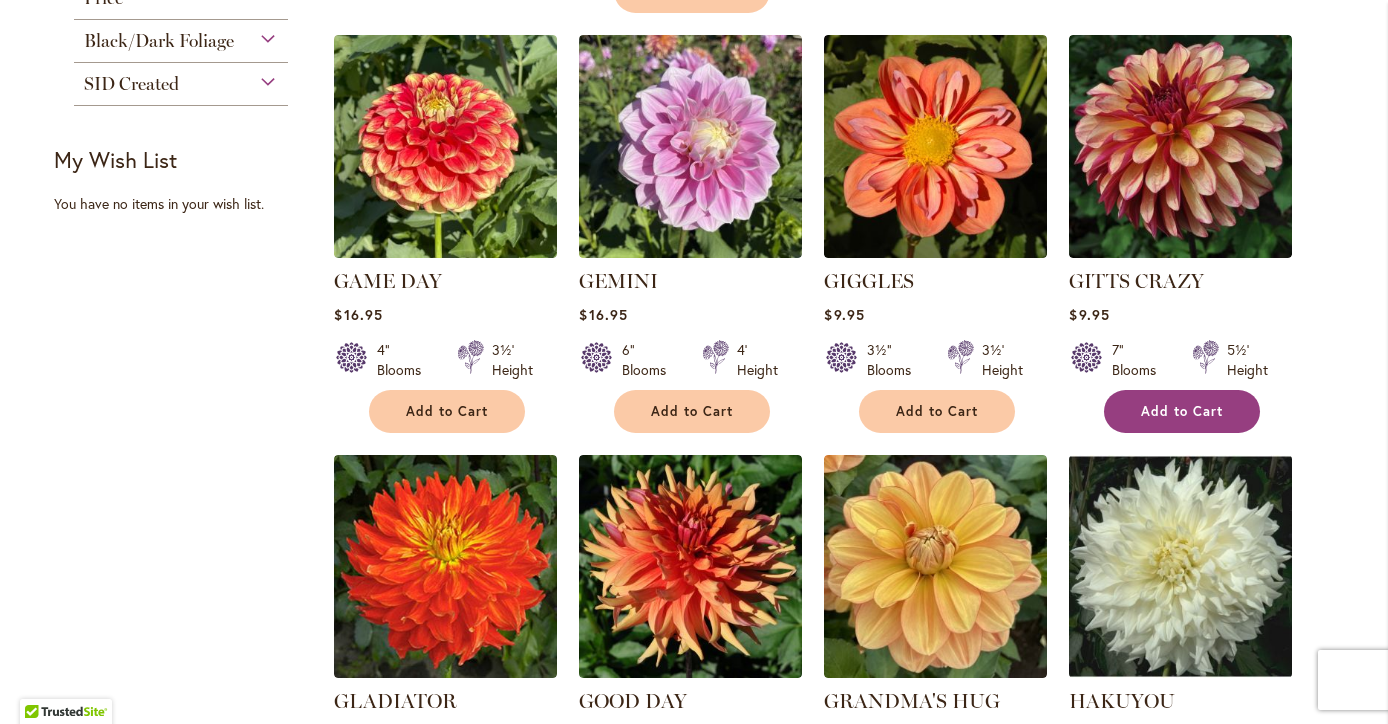 click on "Add to Cart" at bounding box center [1182, 411] 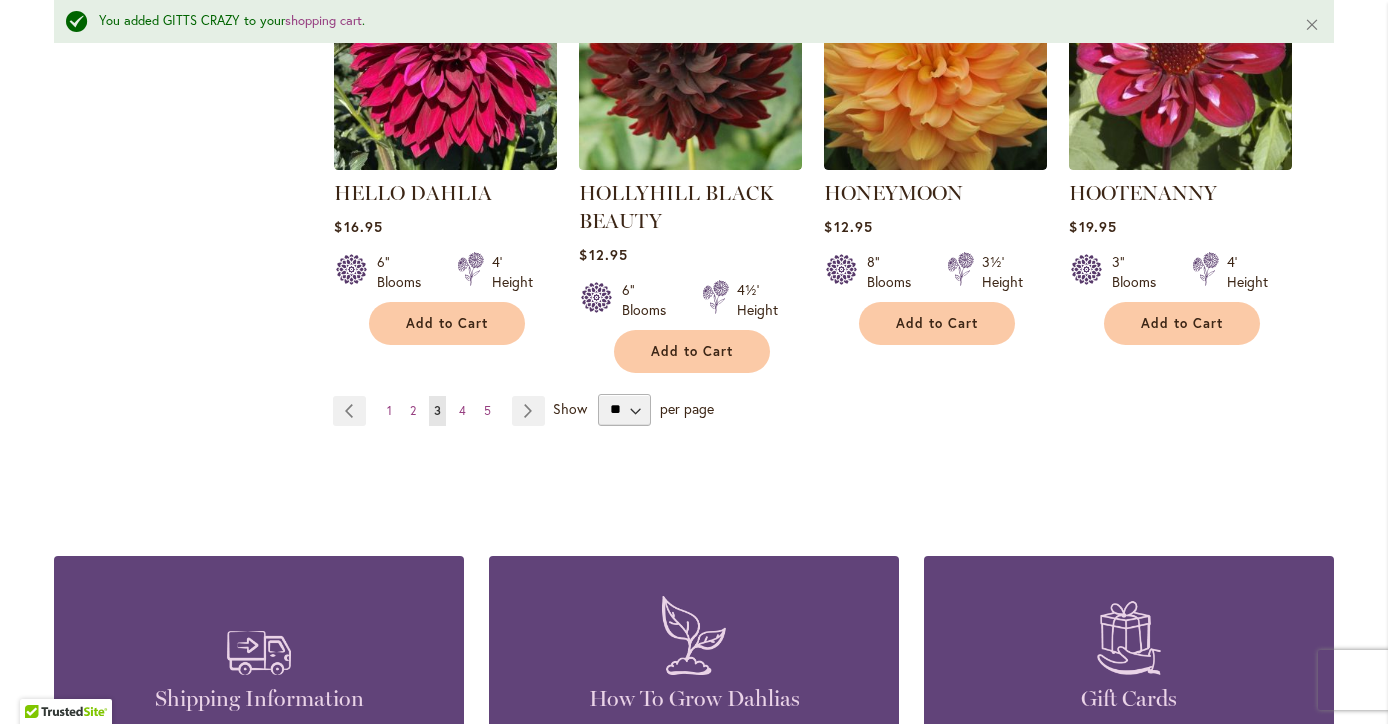 scroll, scrollTop: 1853, scrollLeft: 0, axis: vertical 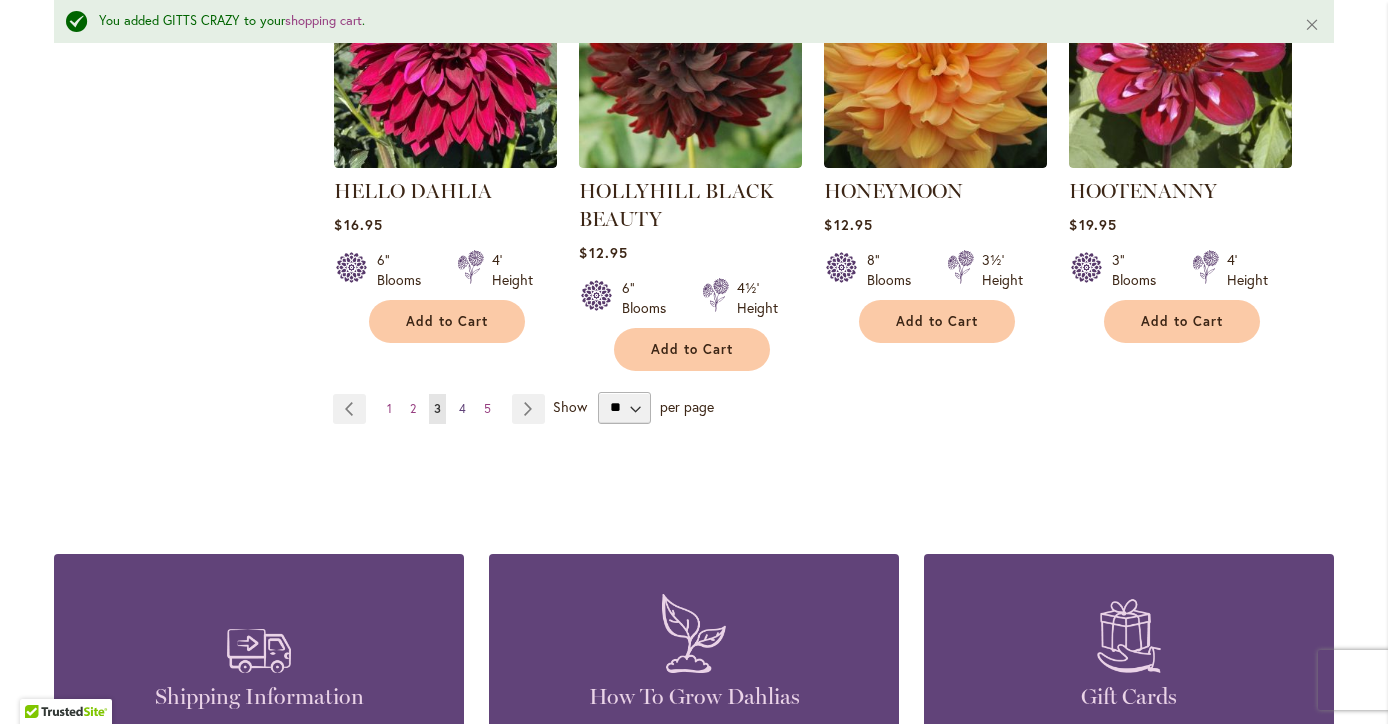 click on "4" at bounding box center (462, 408) 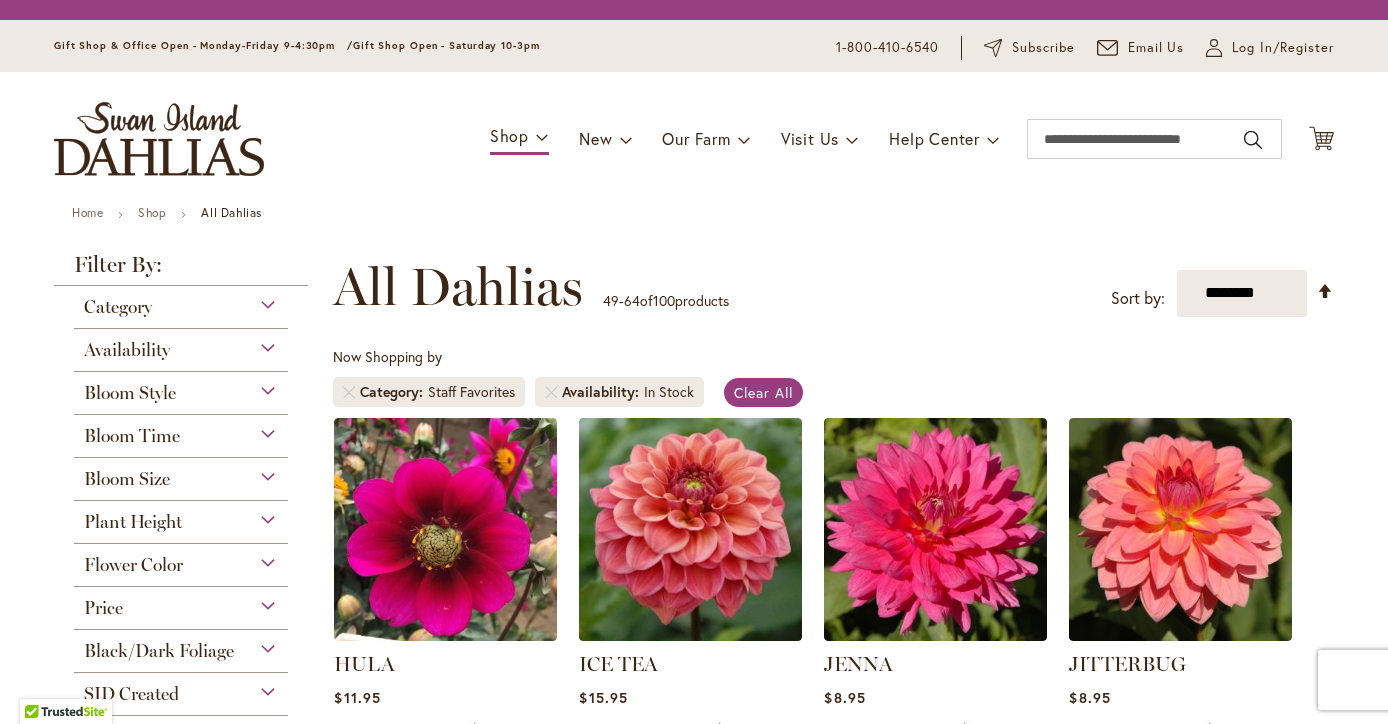 scroll, scrollTop: 0, scrollLeft: 0, axis: both 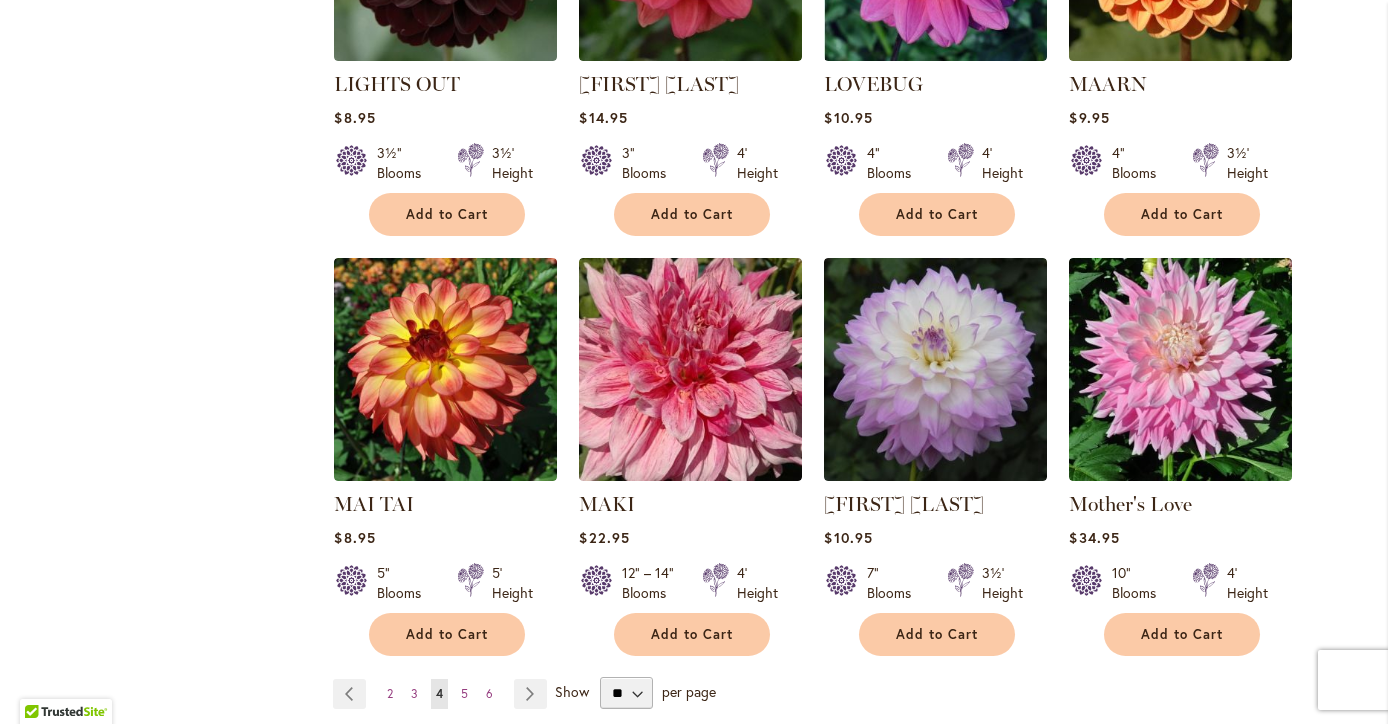 click on "**********" at bounding box center [833, -227] 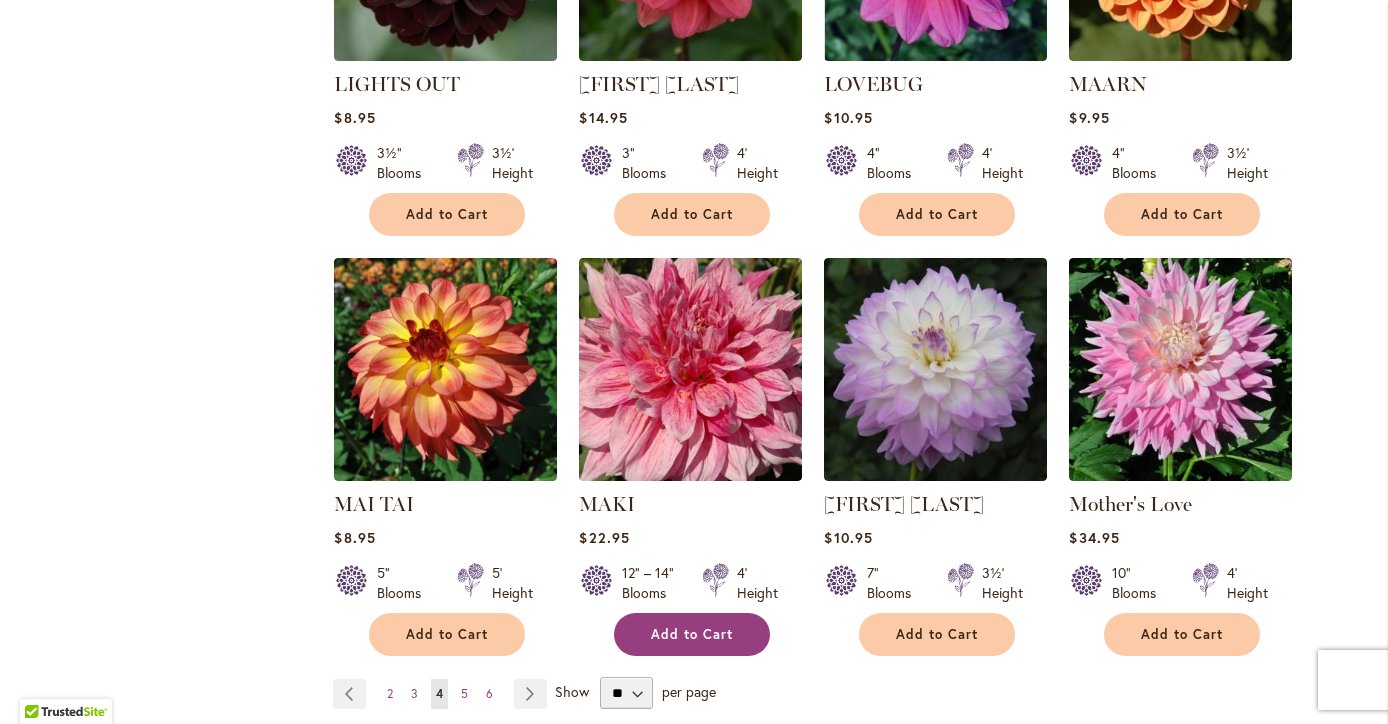 click on "Add to Cart" at bounding box center [692, 634] 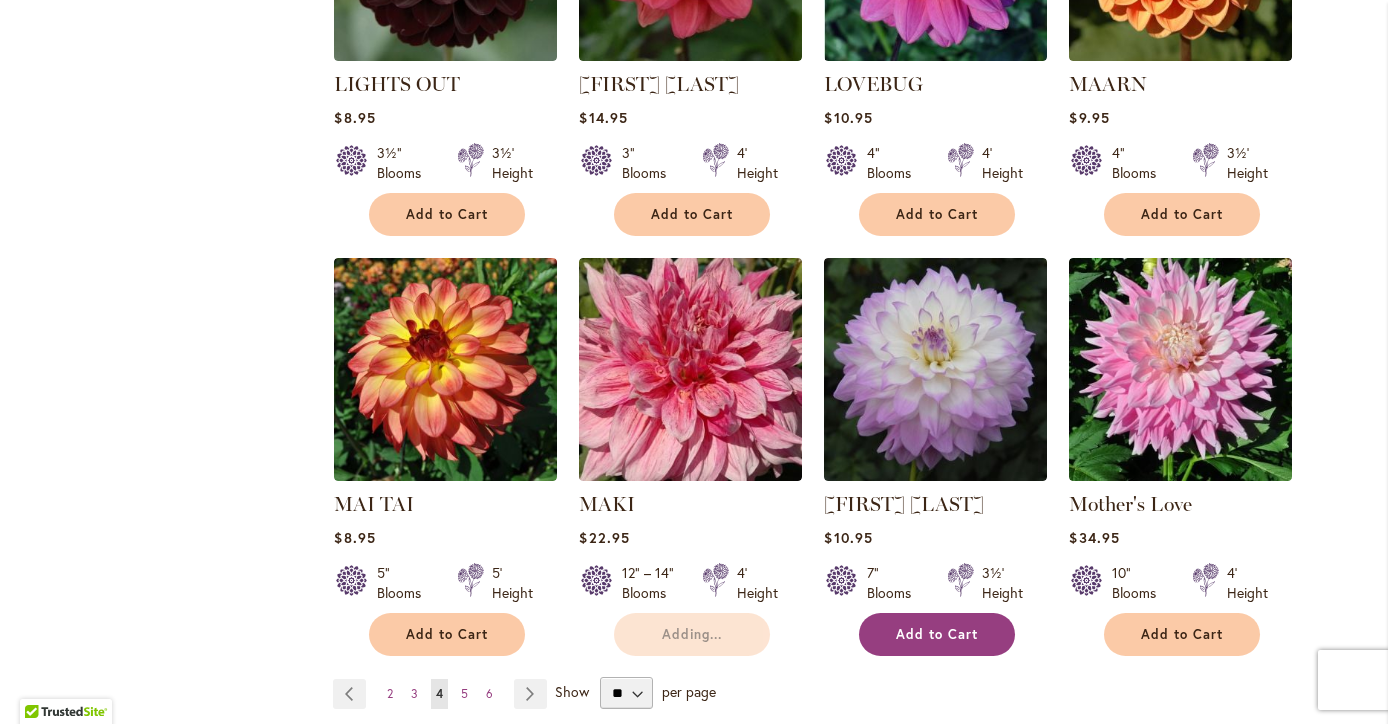 click on "Add to Cart" at bounding box center (937, 634) 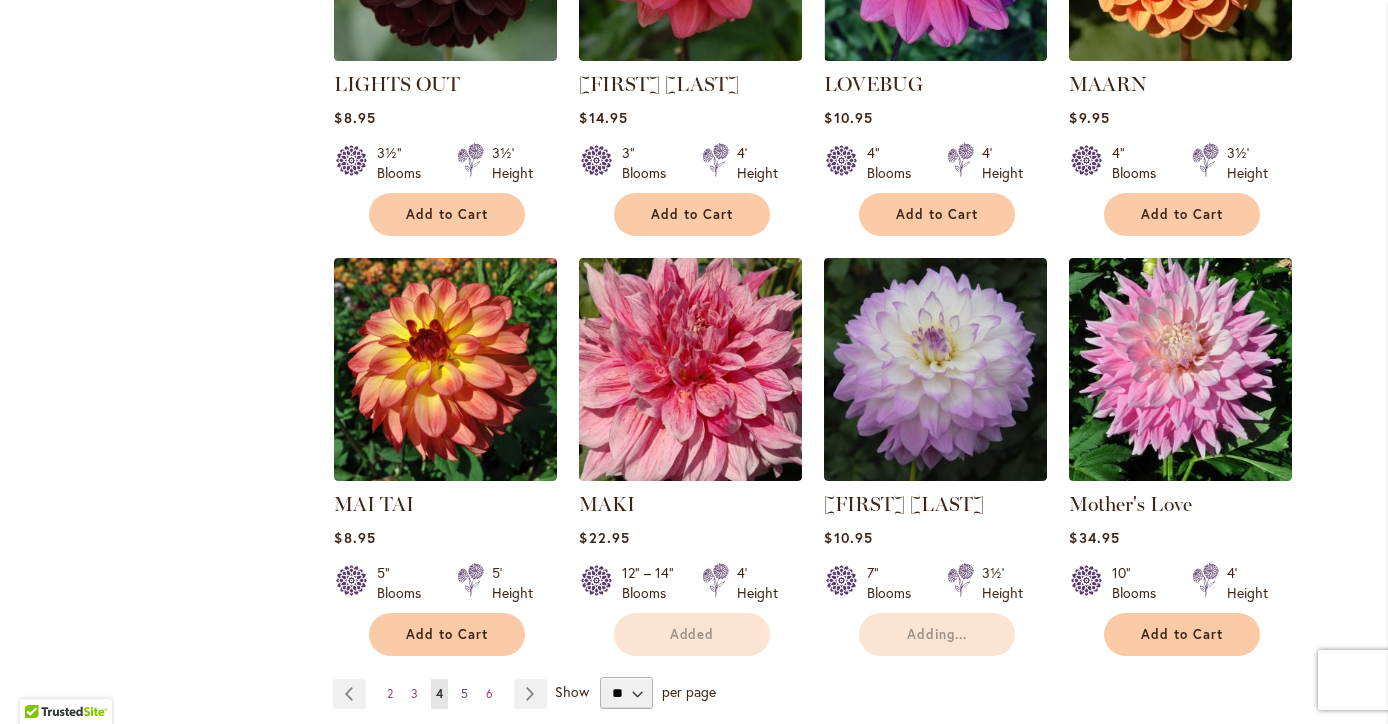 click on "5" at bounding box center (464, 693) 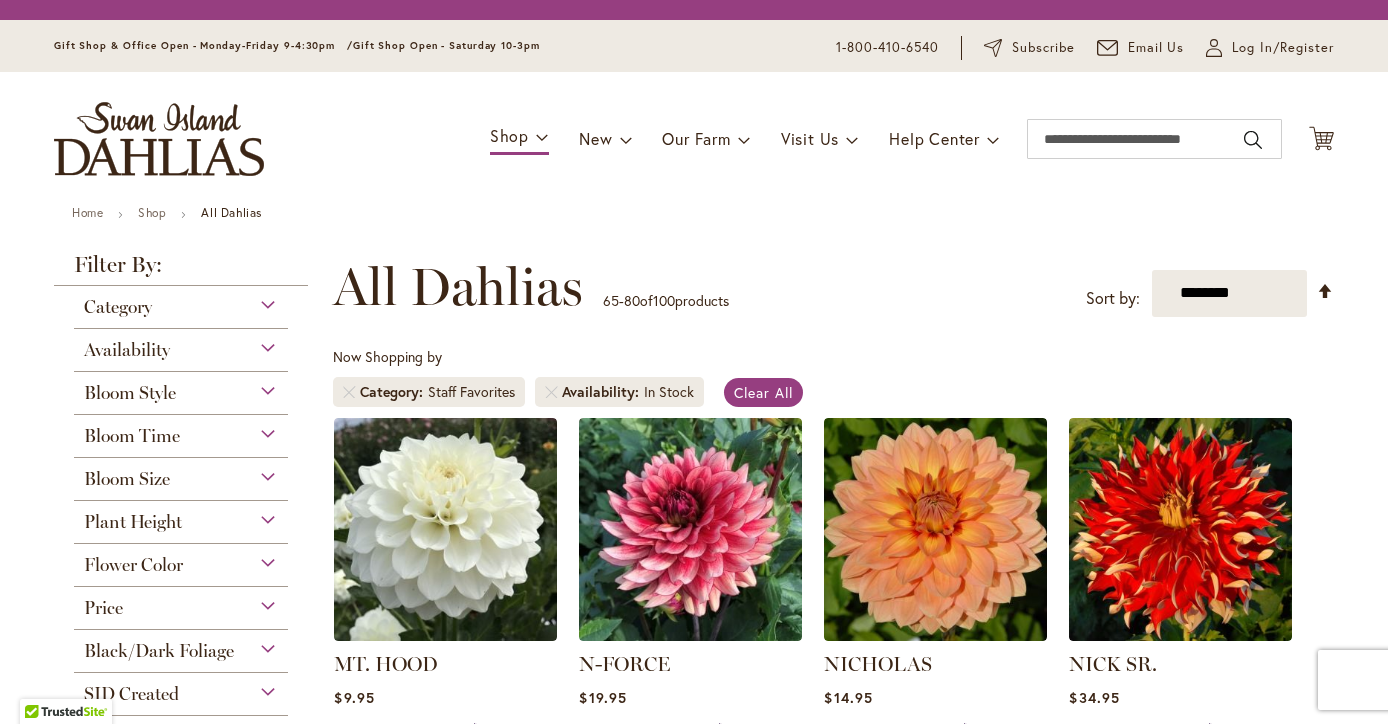 scroll, scrollTop: 0, scrollLeft: 0, axis: both 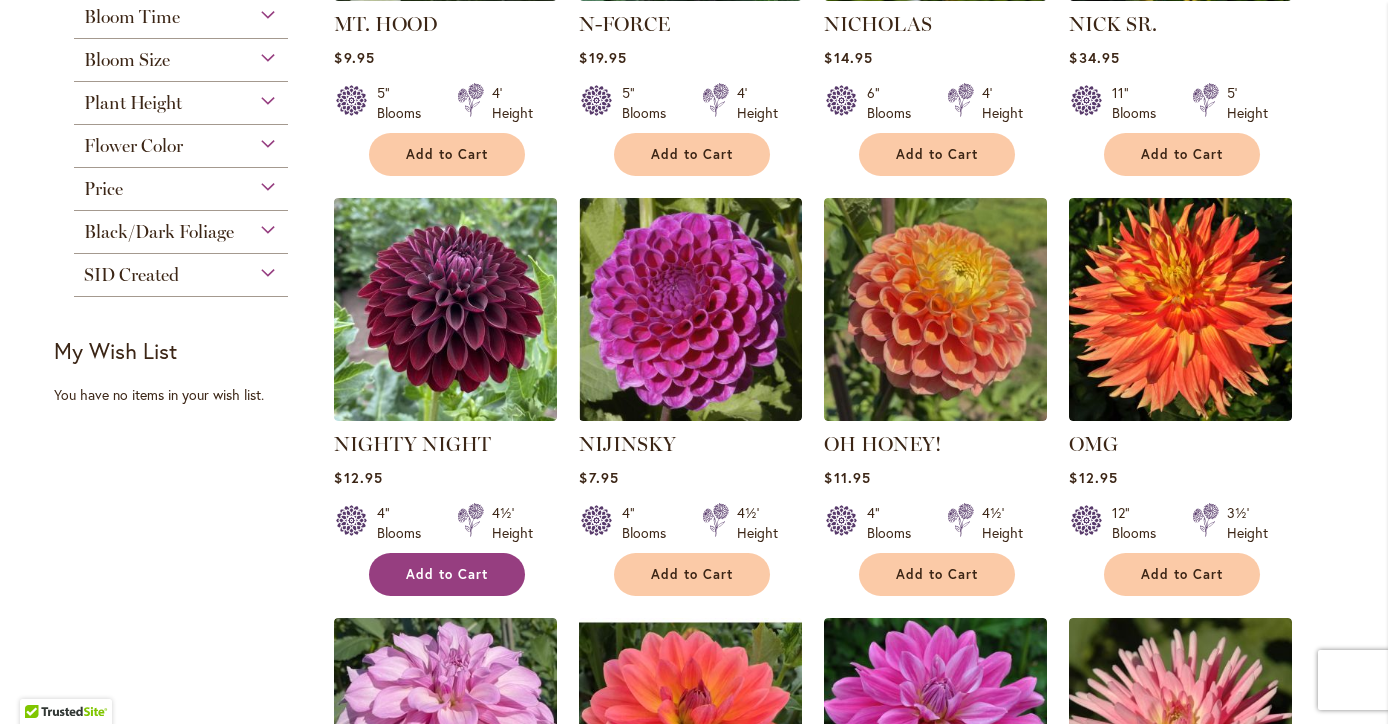 click on "Add to Cart" at bounding box center (447, 574) 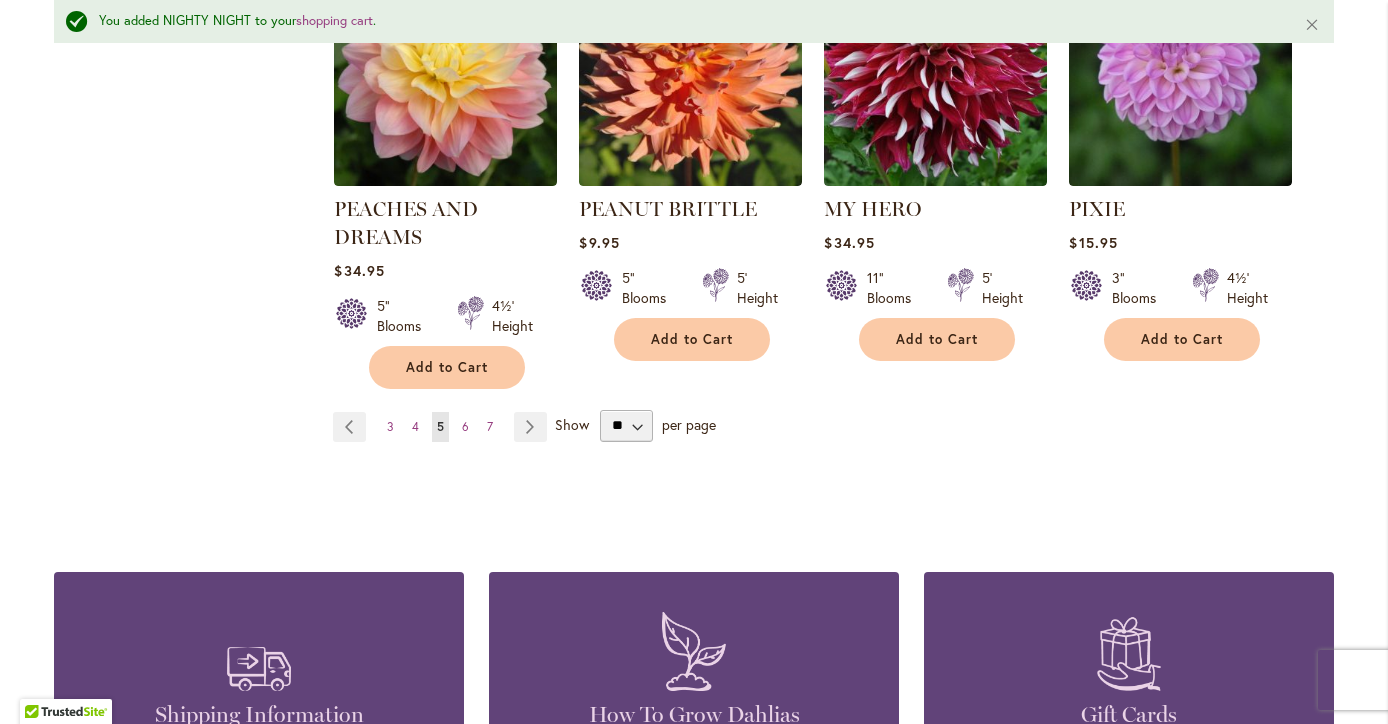 scroll, scrollTop: 1809, scrollLeft: 0, axis: vertical 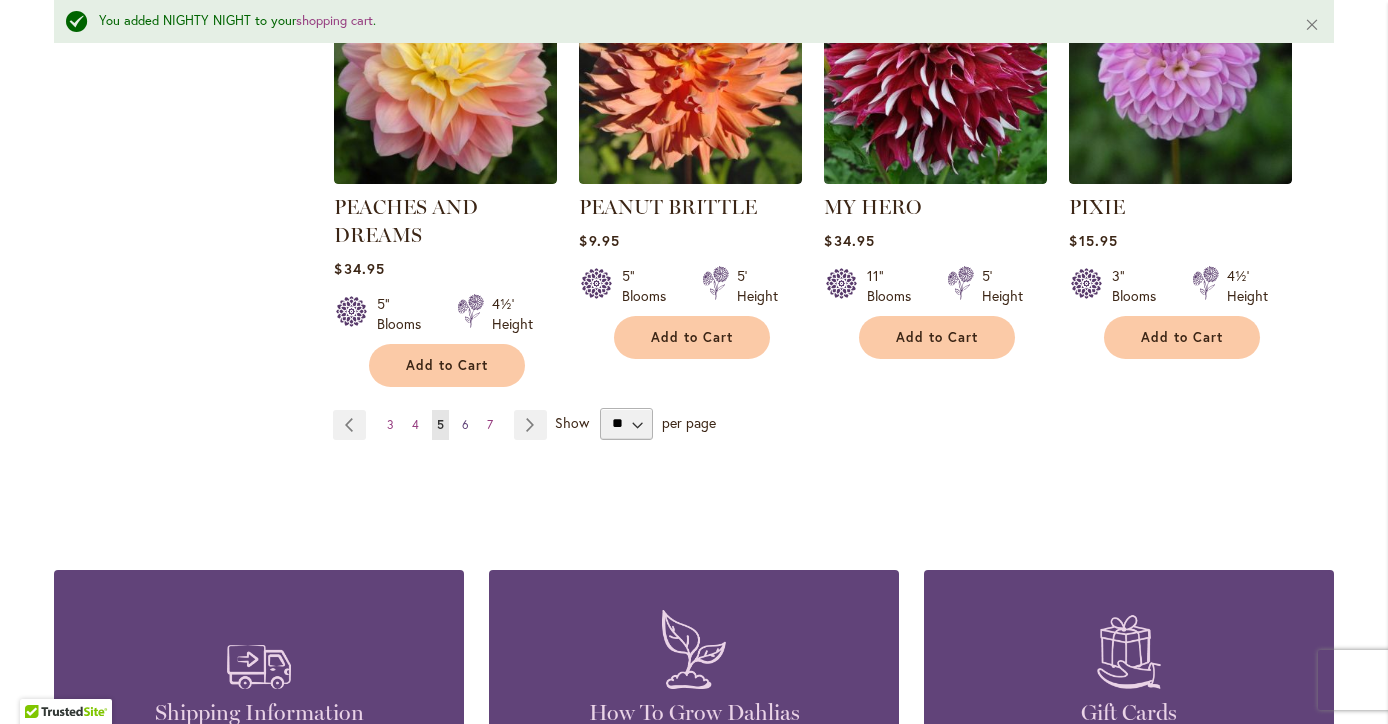 click on "Page
6" at bounding box center (465, 425) 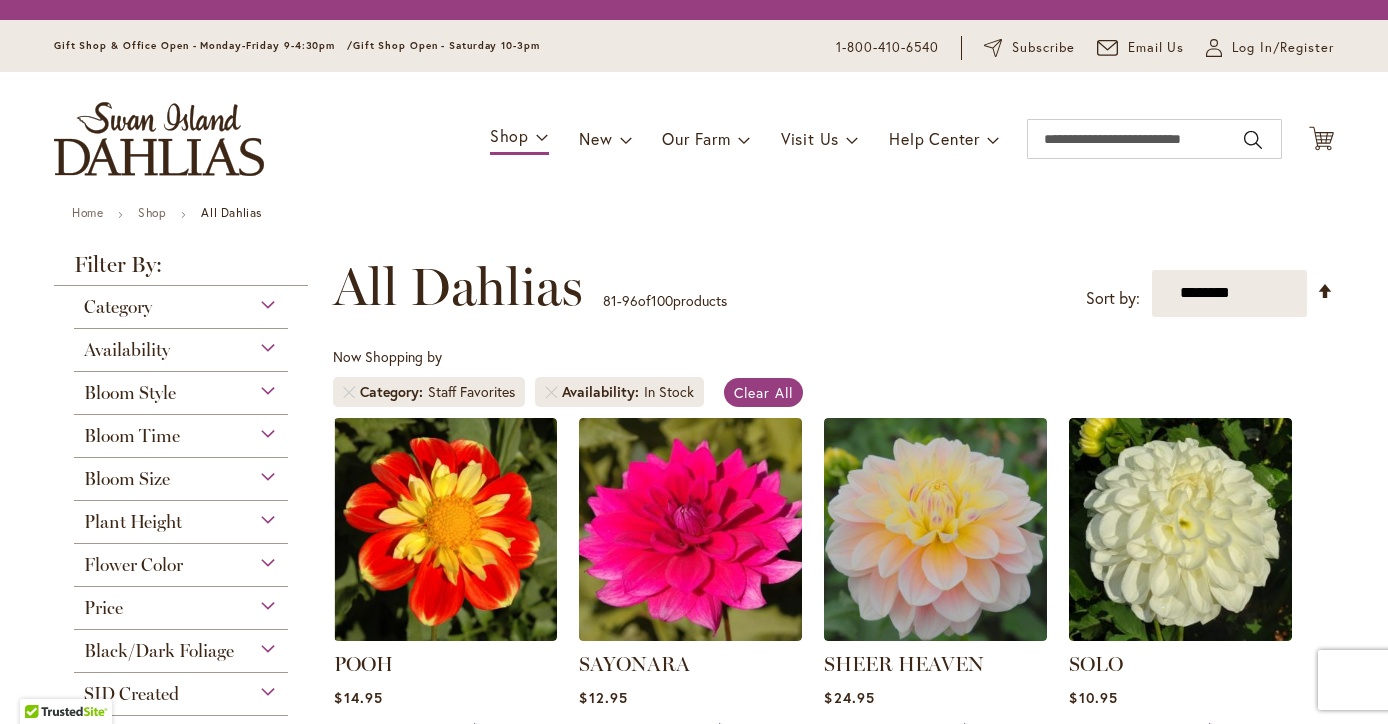 scroll, scrollTop: 0, scrollLeft: 0, axis: both 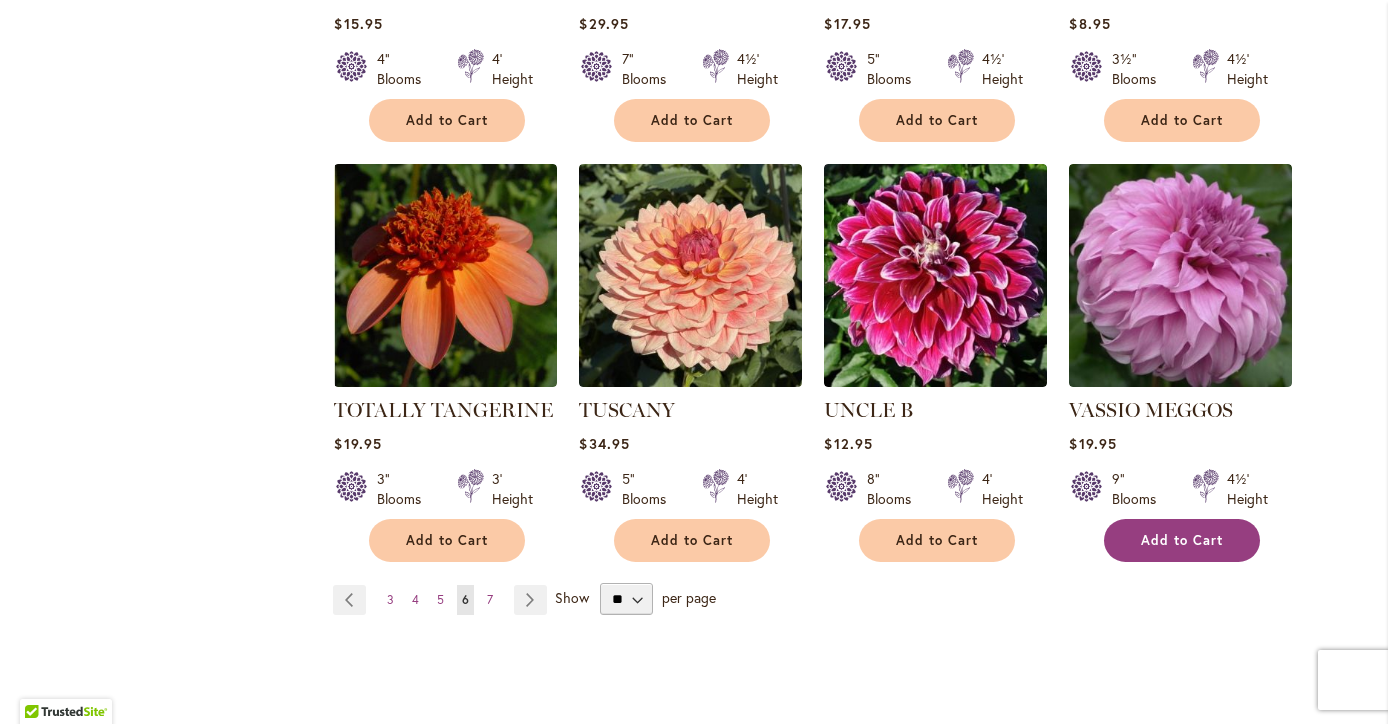 click on "Add to Cart" at bounding box center (1182, 540) 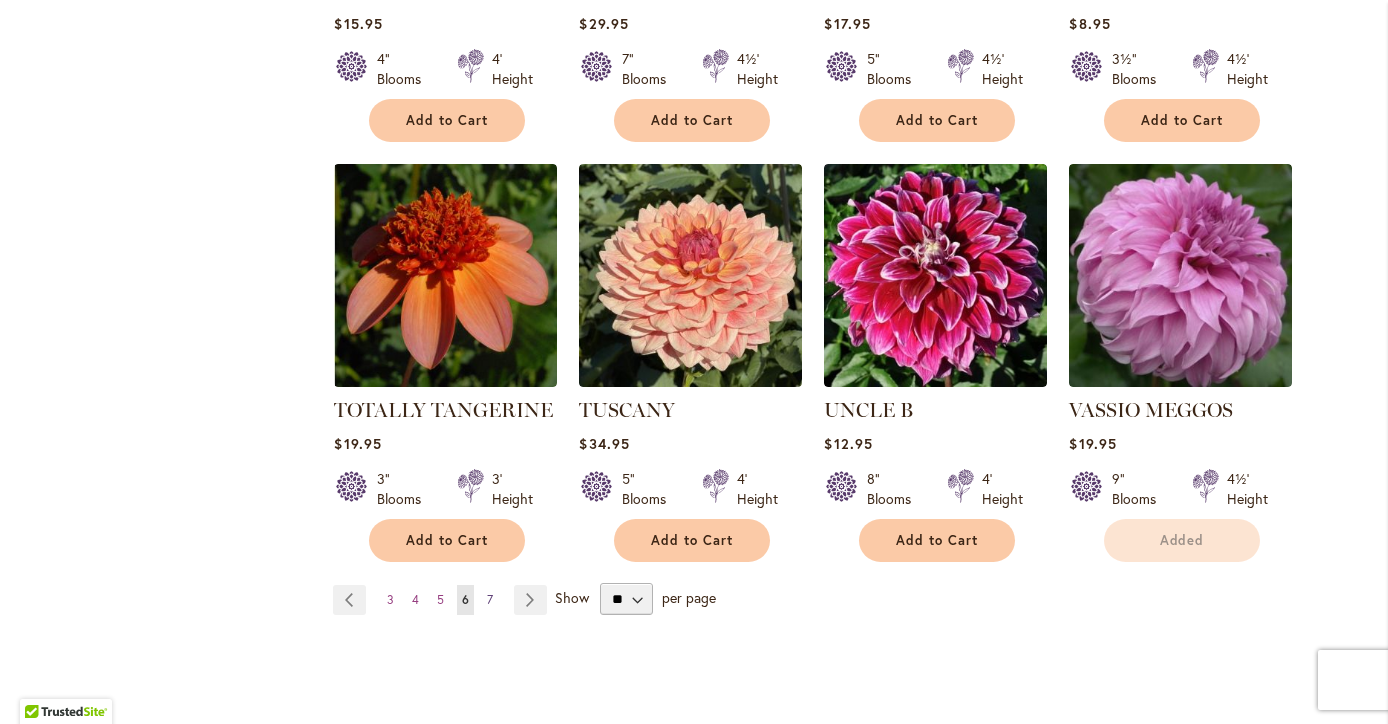 click on "7" at bounding box center (490, 599) 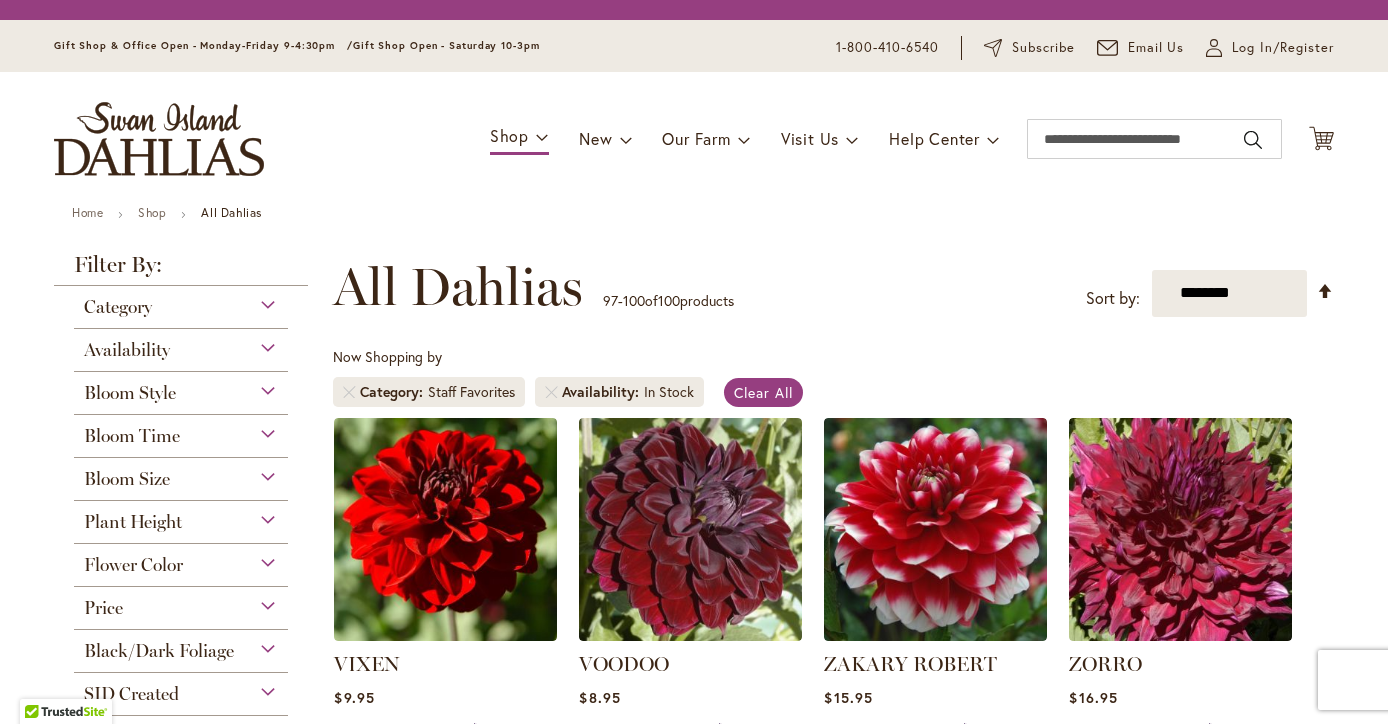 scroll, scrollTop: 0, scrollLeft: 0, axis: both 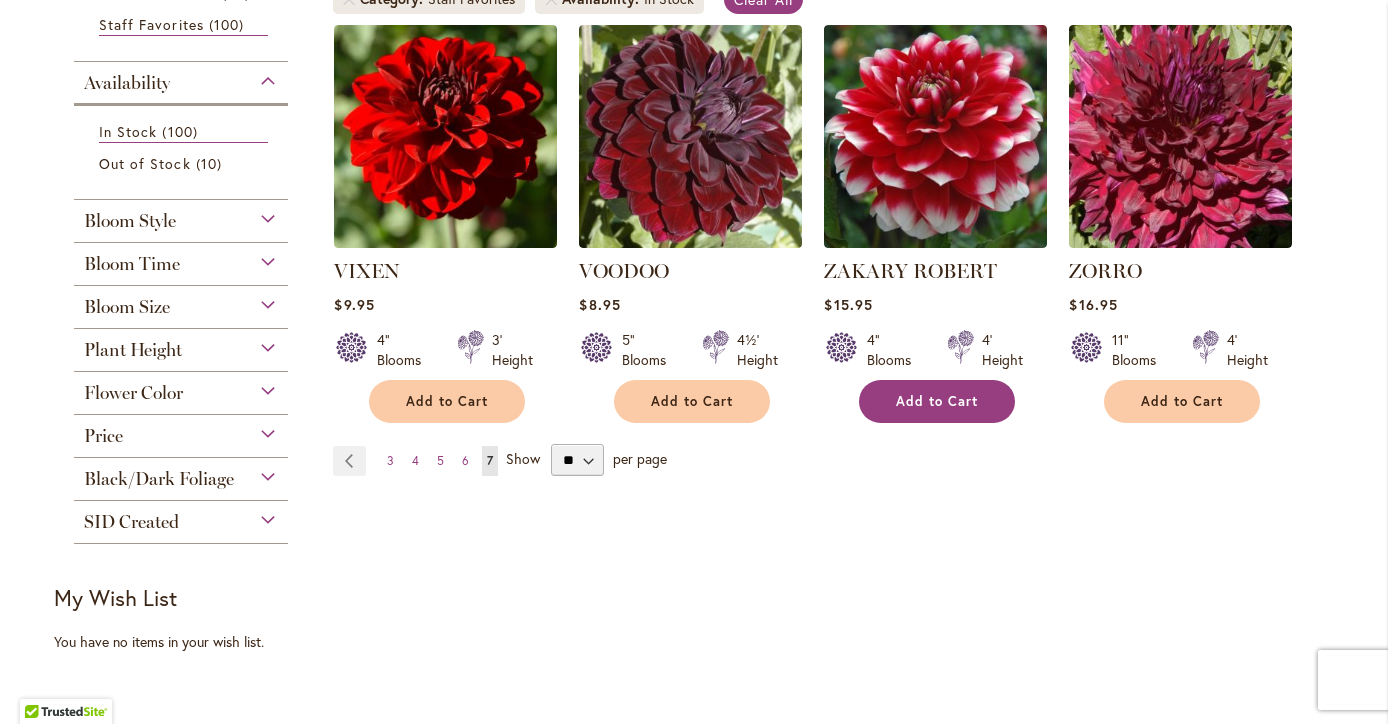 click on "Add to Cart" at bounding box center (937, 401) 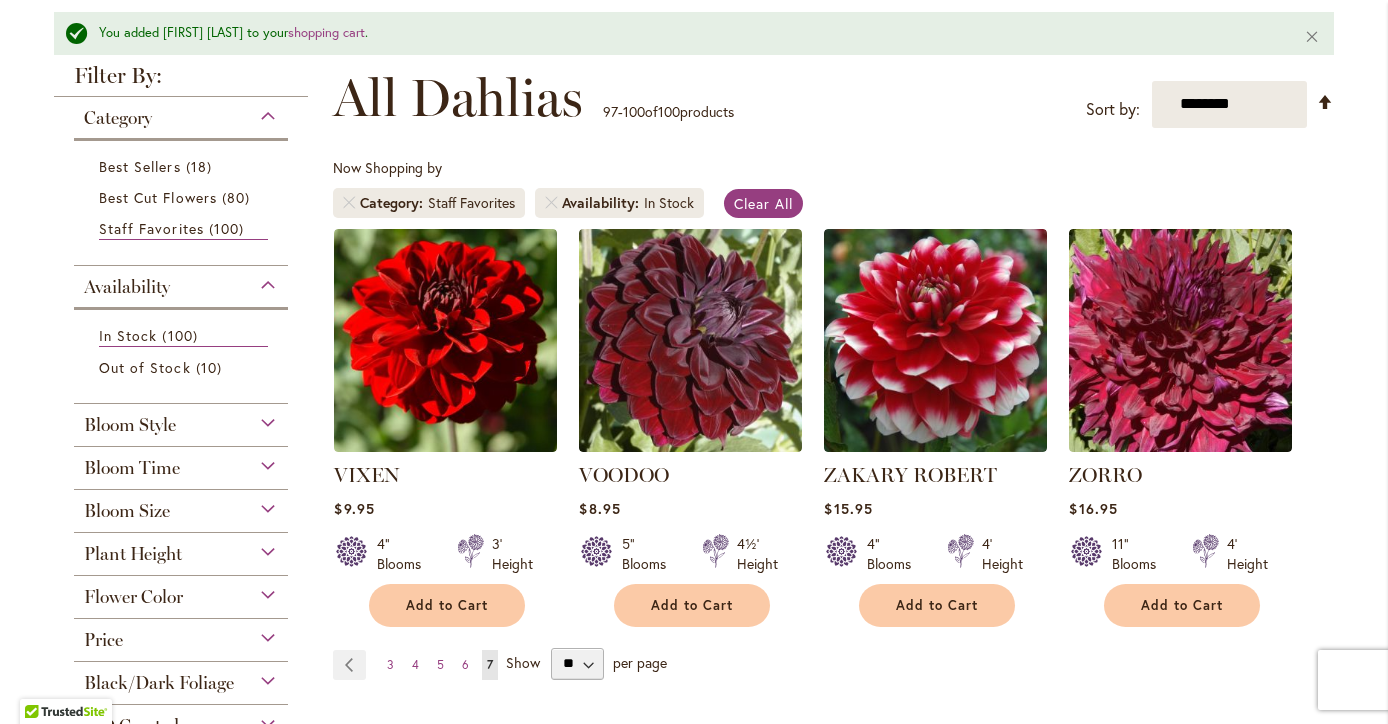 click on "Bloom Style" at bounding box center [181, 420] 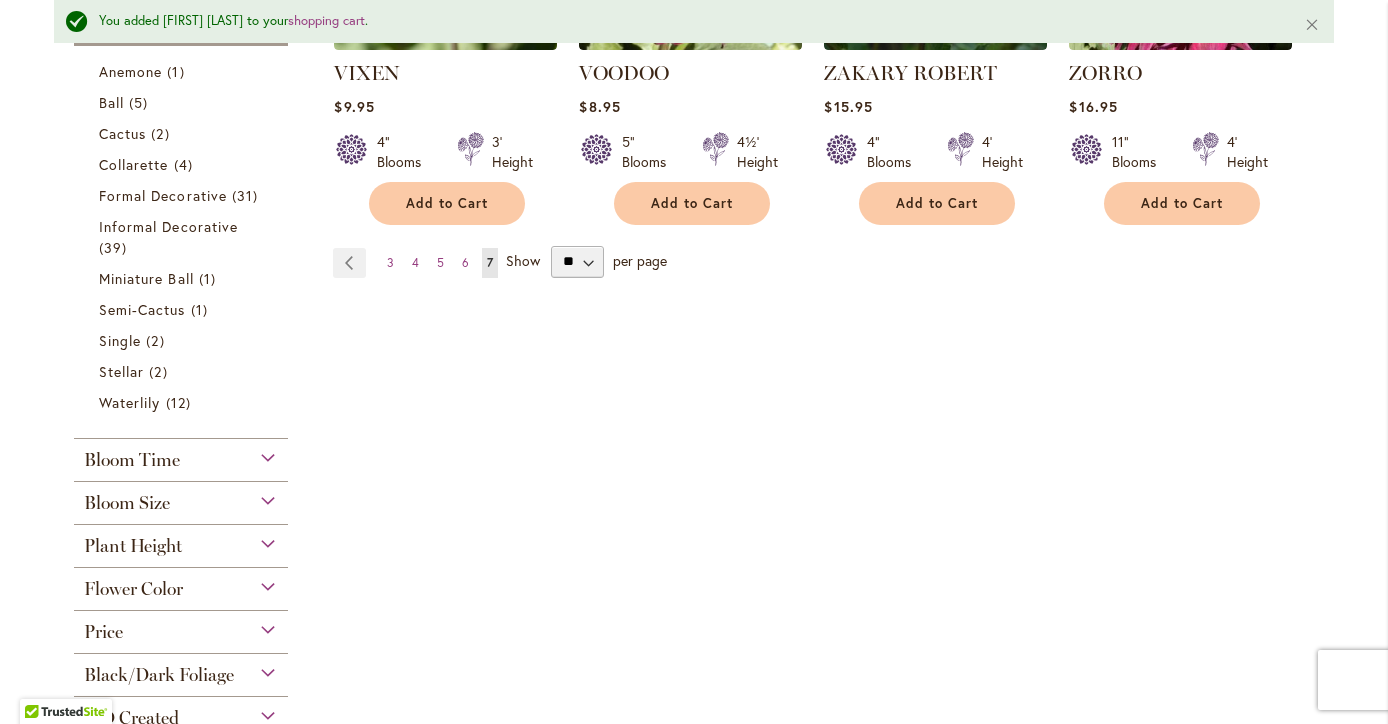 scroll, scrollTop: 651, scrollLeft: 0, axis: vertical 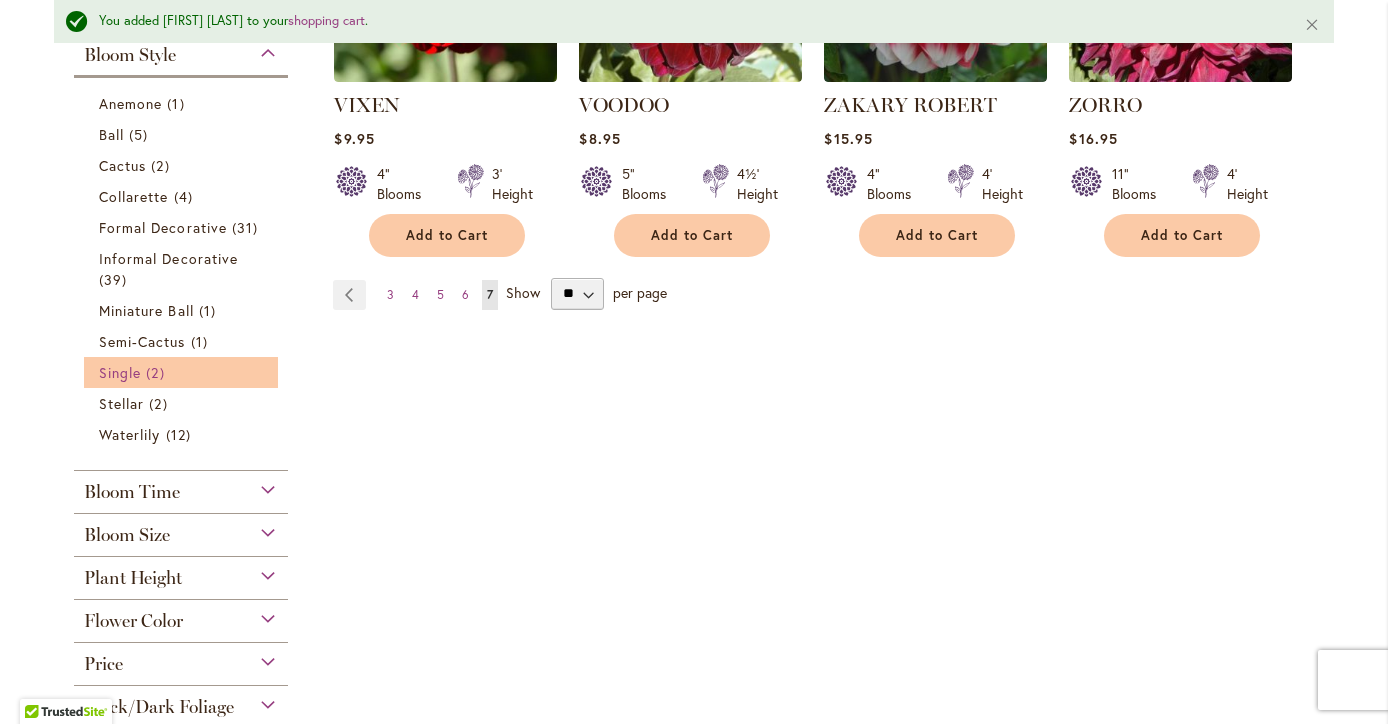 click on "2
items" at bounding box center [157, 372] 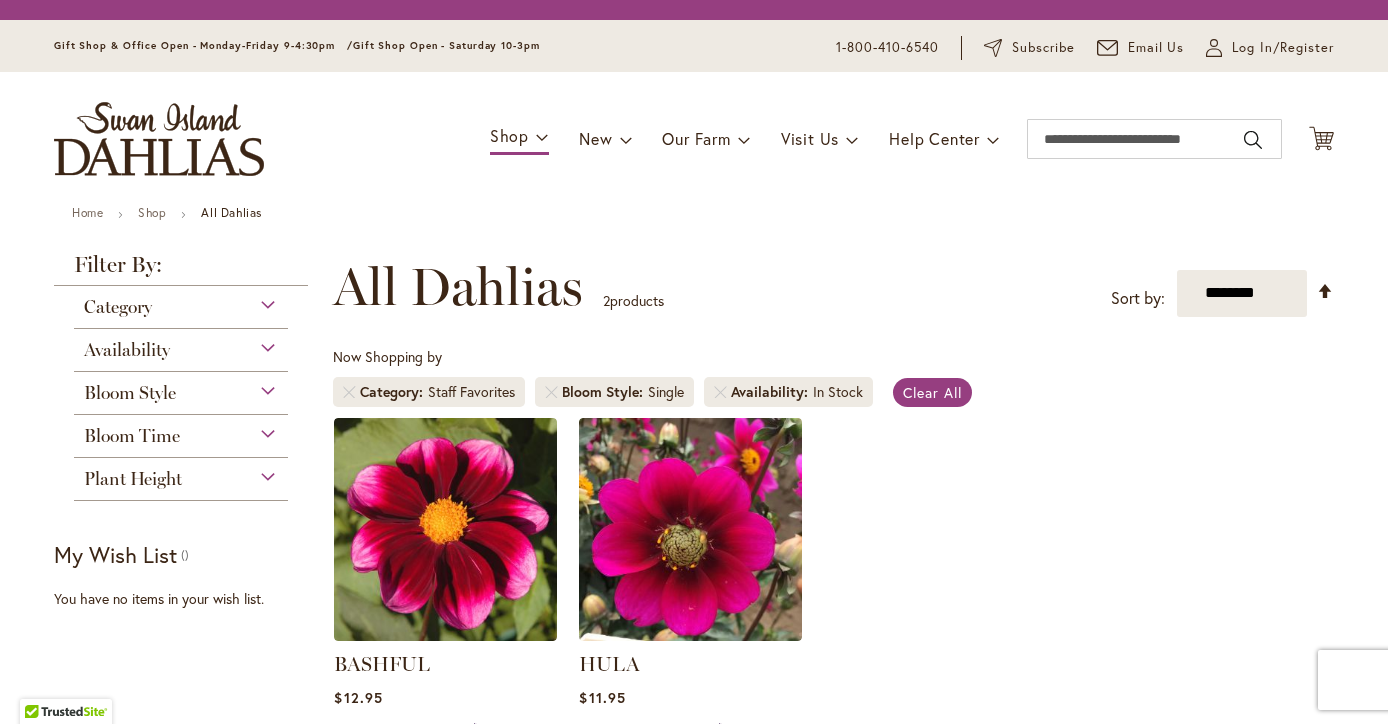 scroll, scrollTop: 0, scrollLeft: 0, axis: both 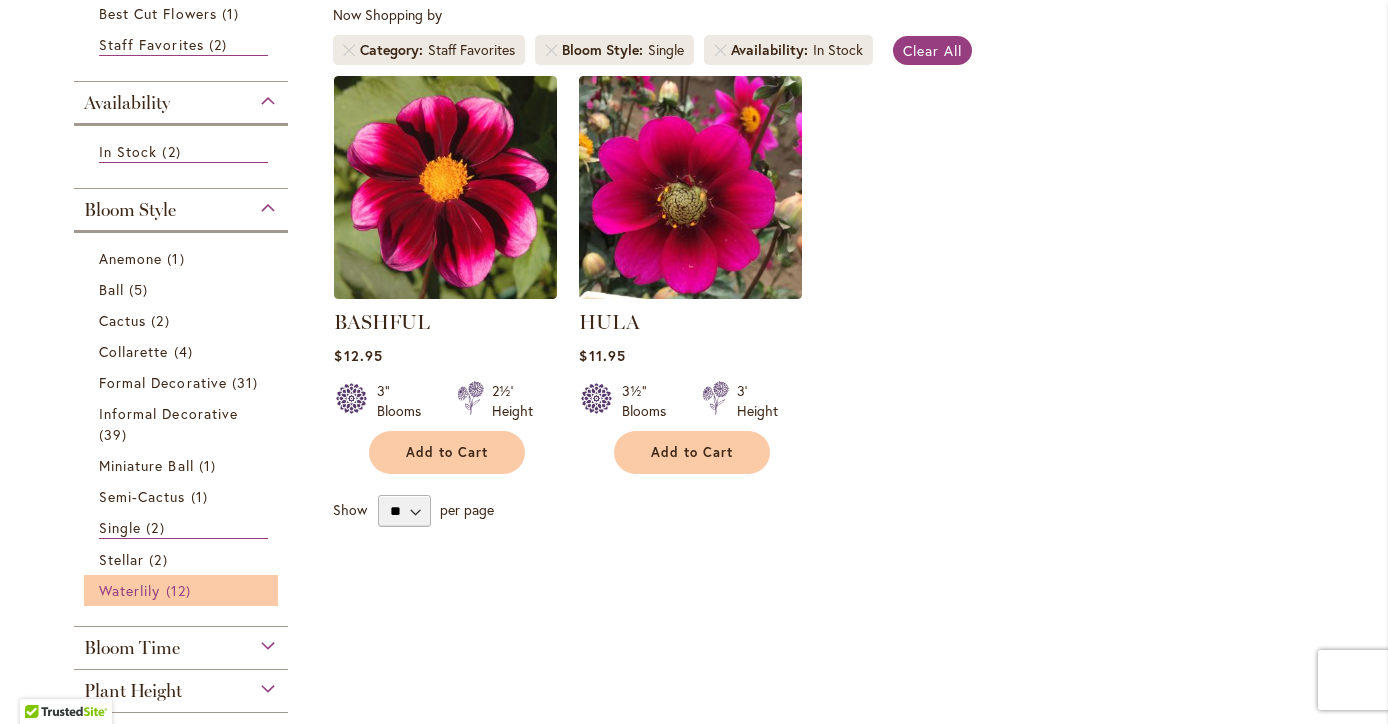 click on "Waterlily" at bounding box center [129, 590] 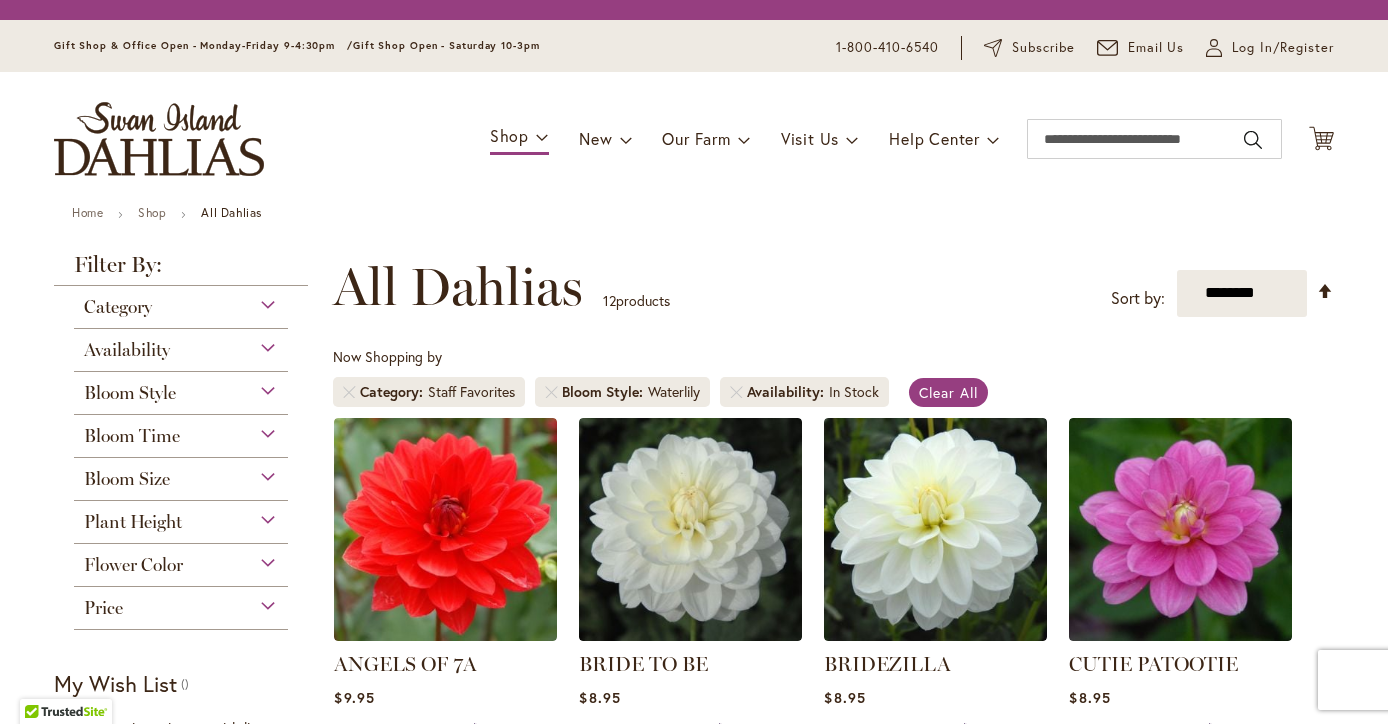scroll, scrollTop: 0, scrollLeft: 0, axis: both 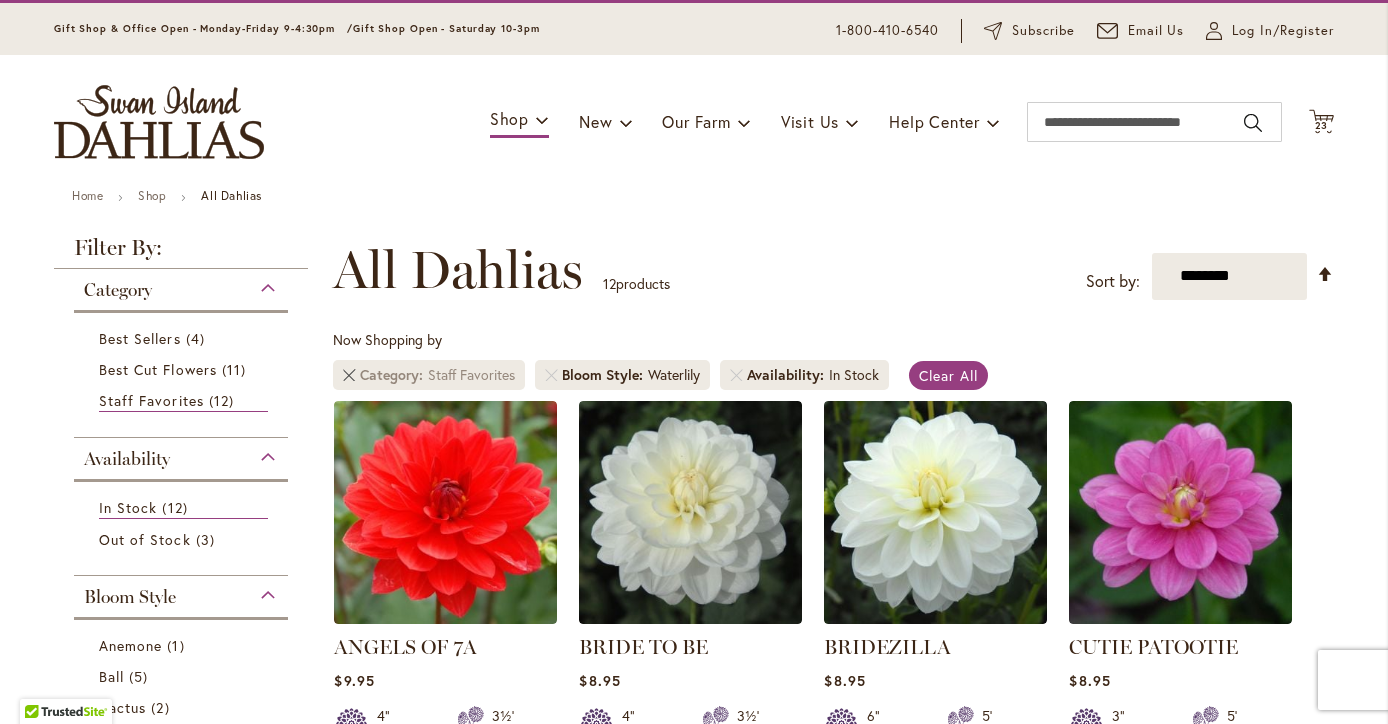 click at bounding box center [349, 375] 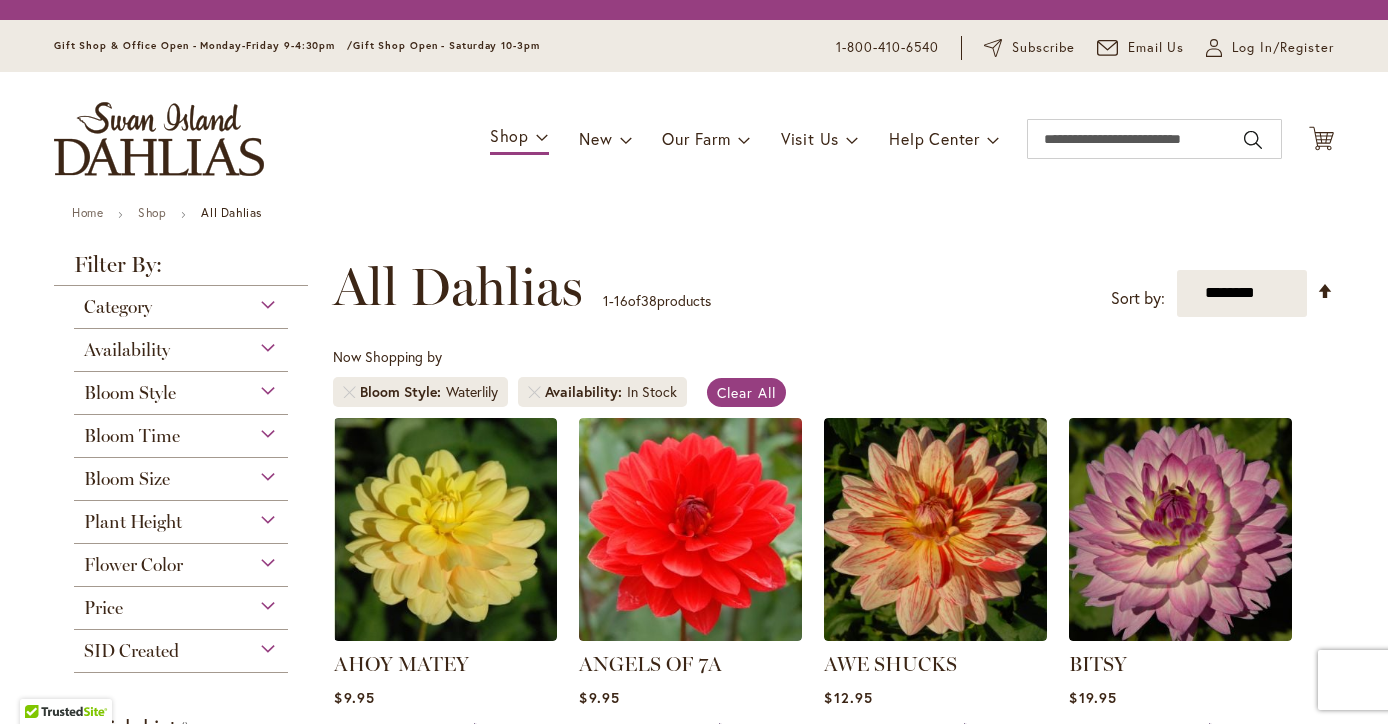 scroll, scrollTop: 0, scrollLeft: 0, axis: both 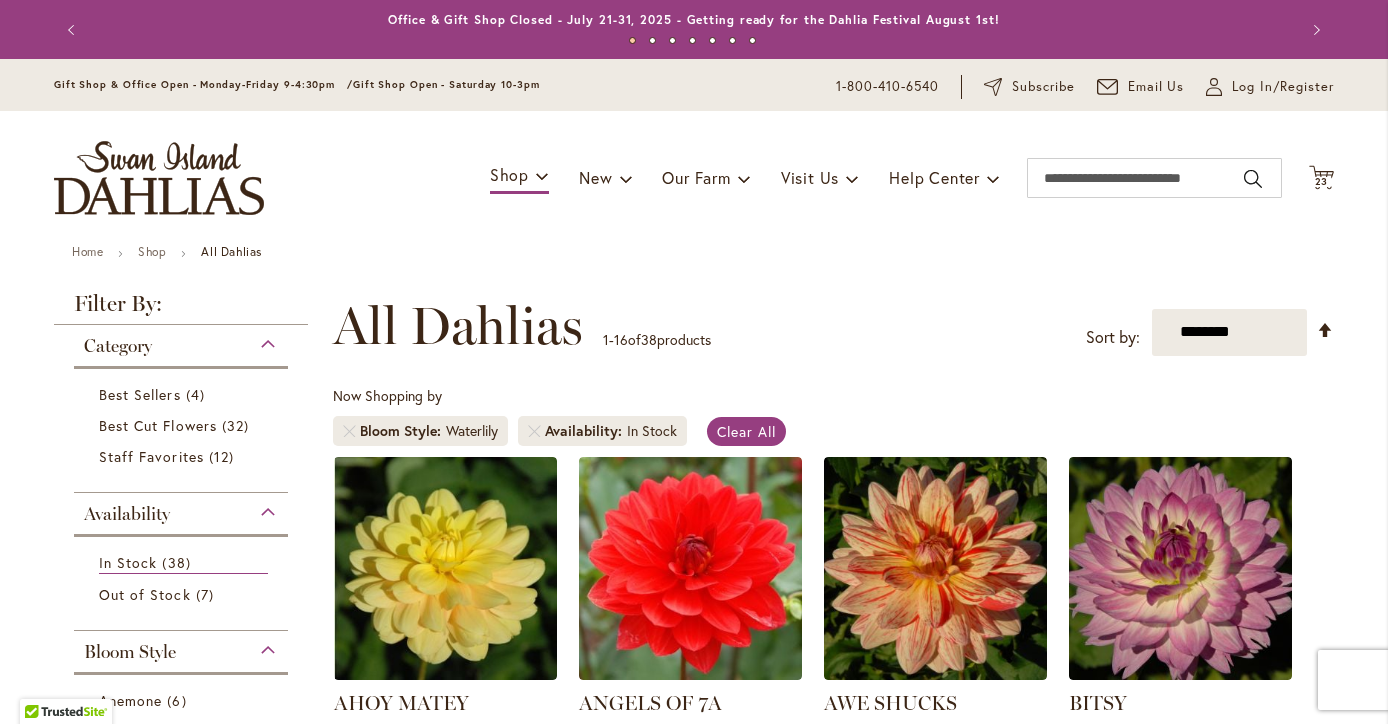 click on "Now Shopping by" at bounding box center (387, 395) 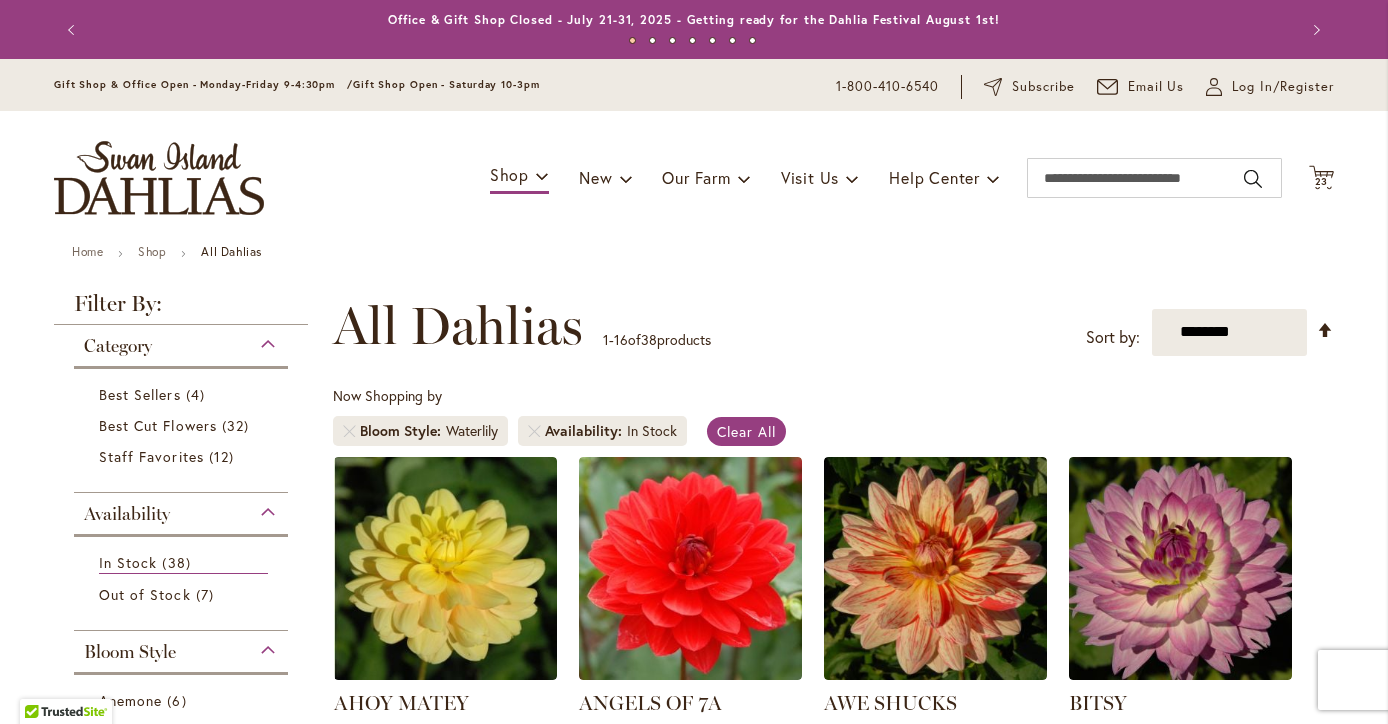 click on "Bloom Style
Waterlily" at bounding box center [420, 431] 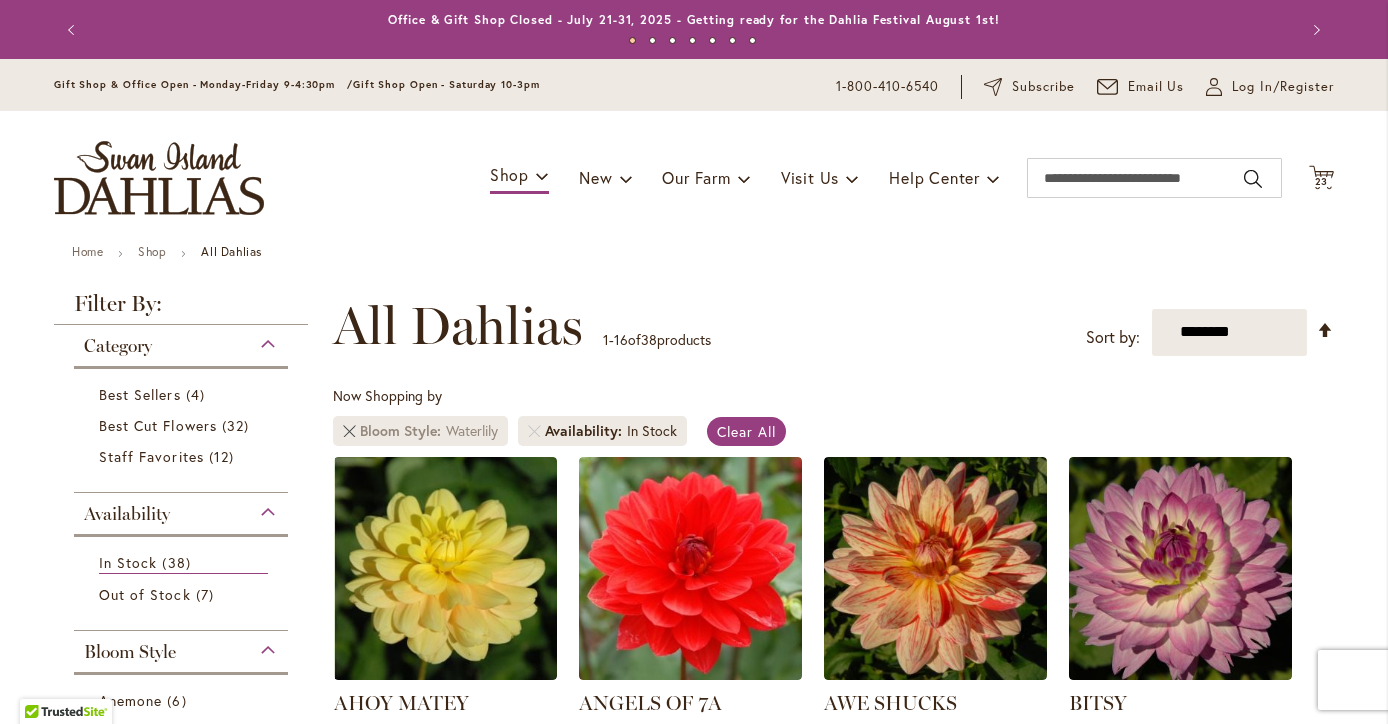 click at bounding box center (349, 431) 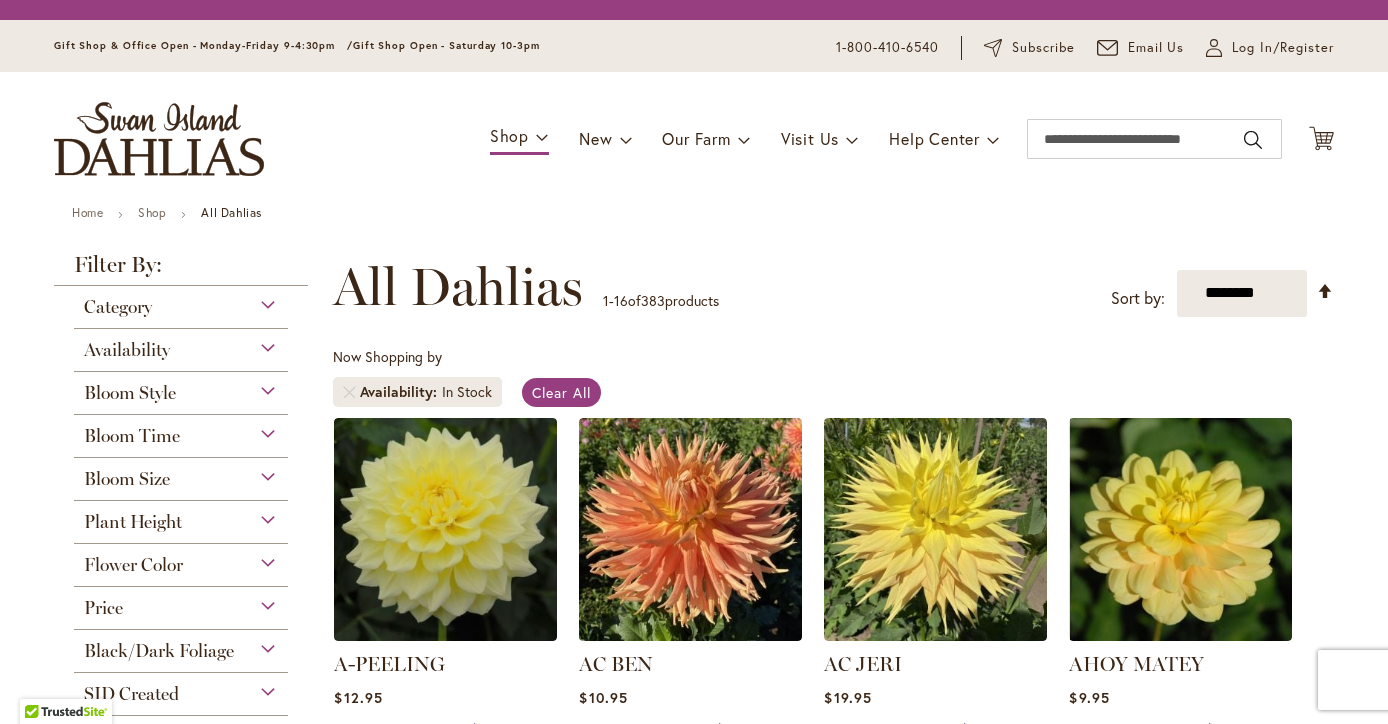 scroll, scrollTop: 0, scrollLeft: 0, axis: both 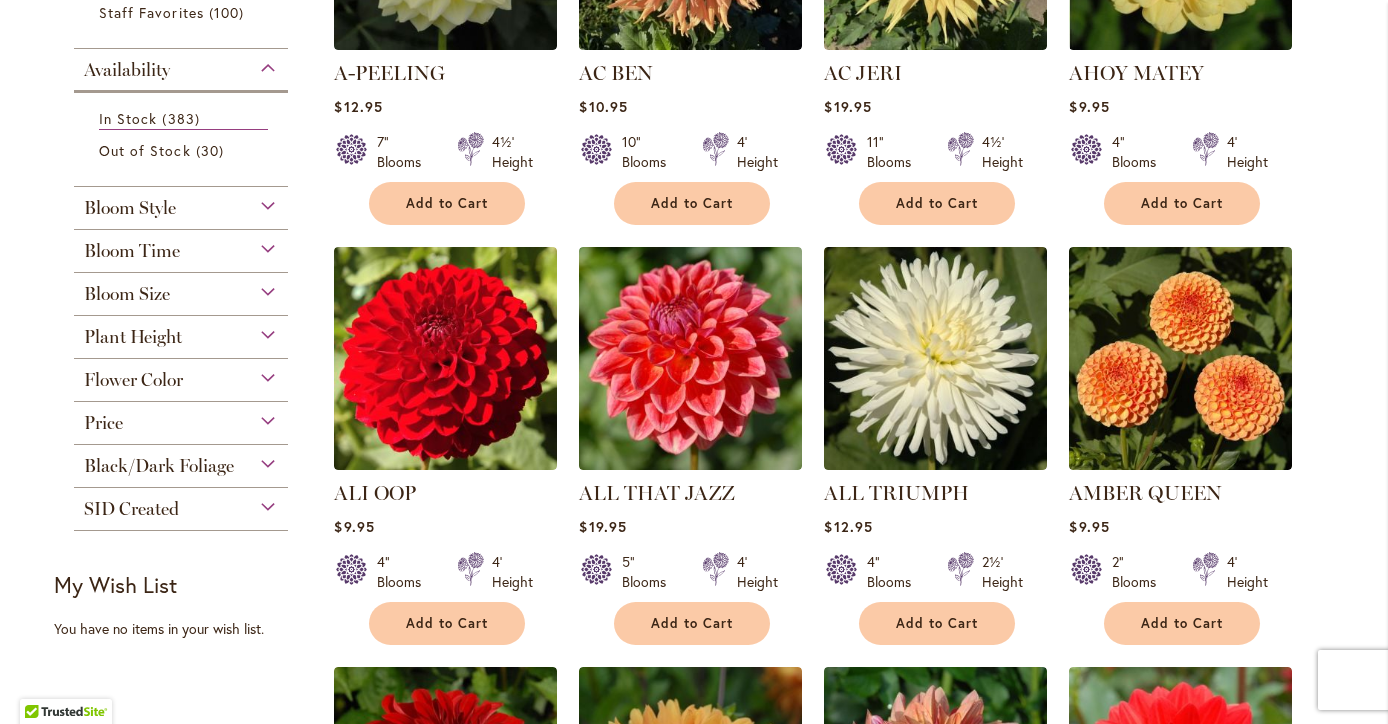 click on "Bloom Style" at bounding box center (181, 203) 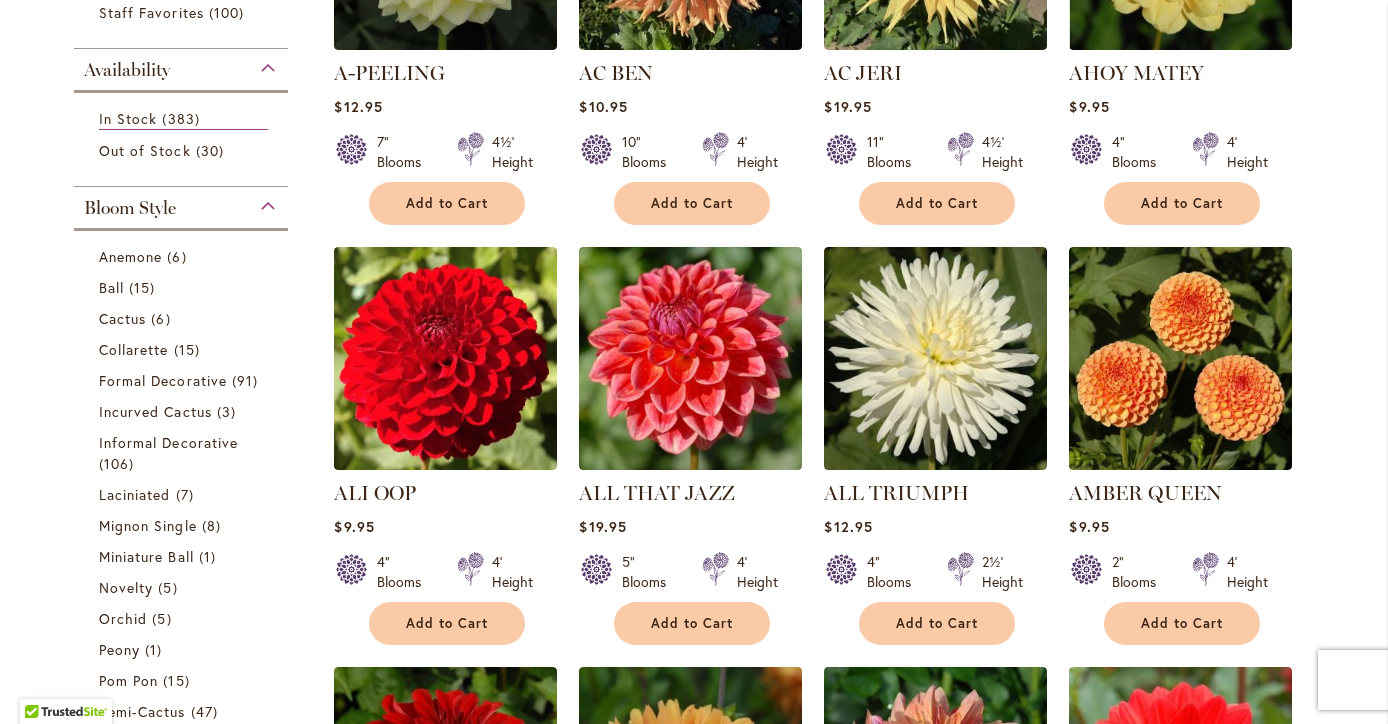 scroll, scrollTop: 816, scrollLeft: 0, axis: vertical 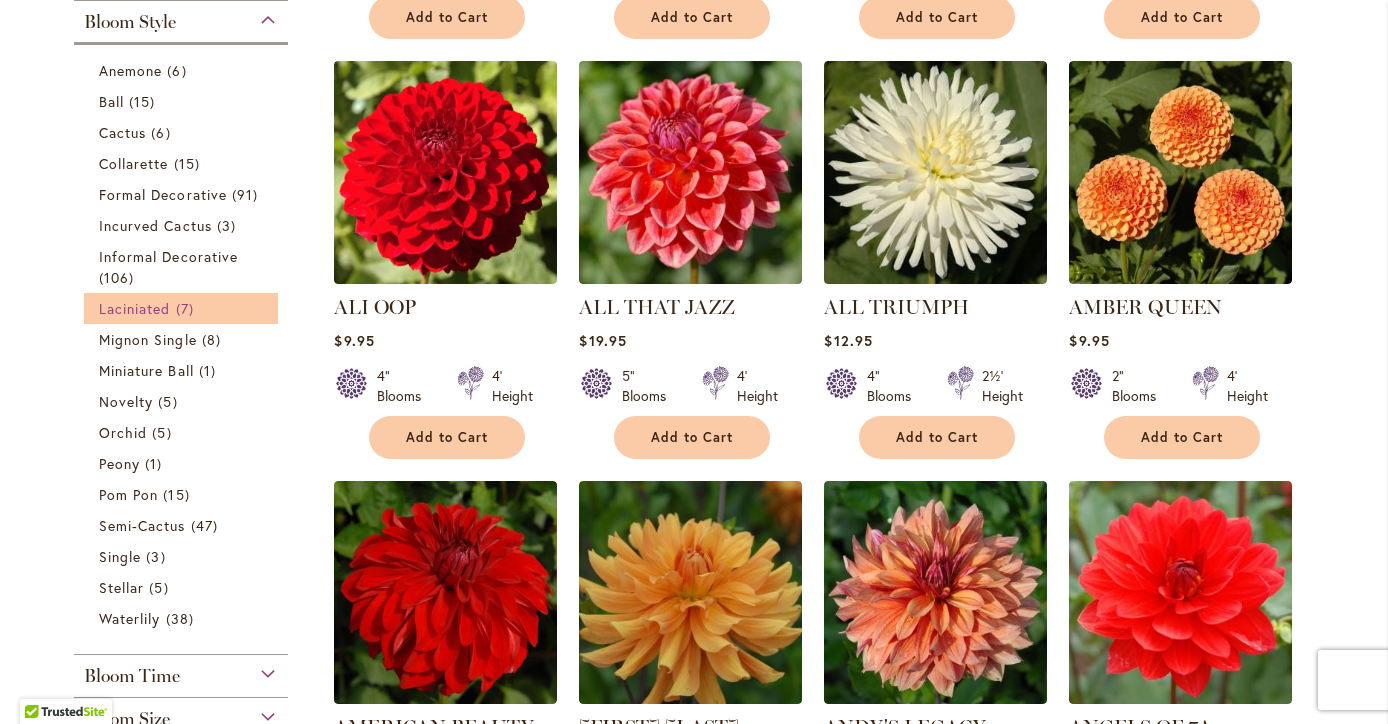 click on "7
items" at bounding box center (187, 308) 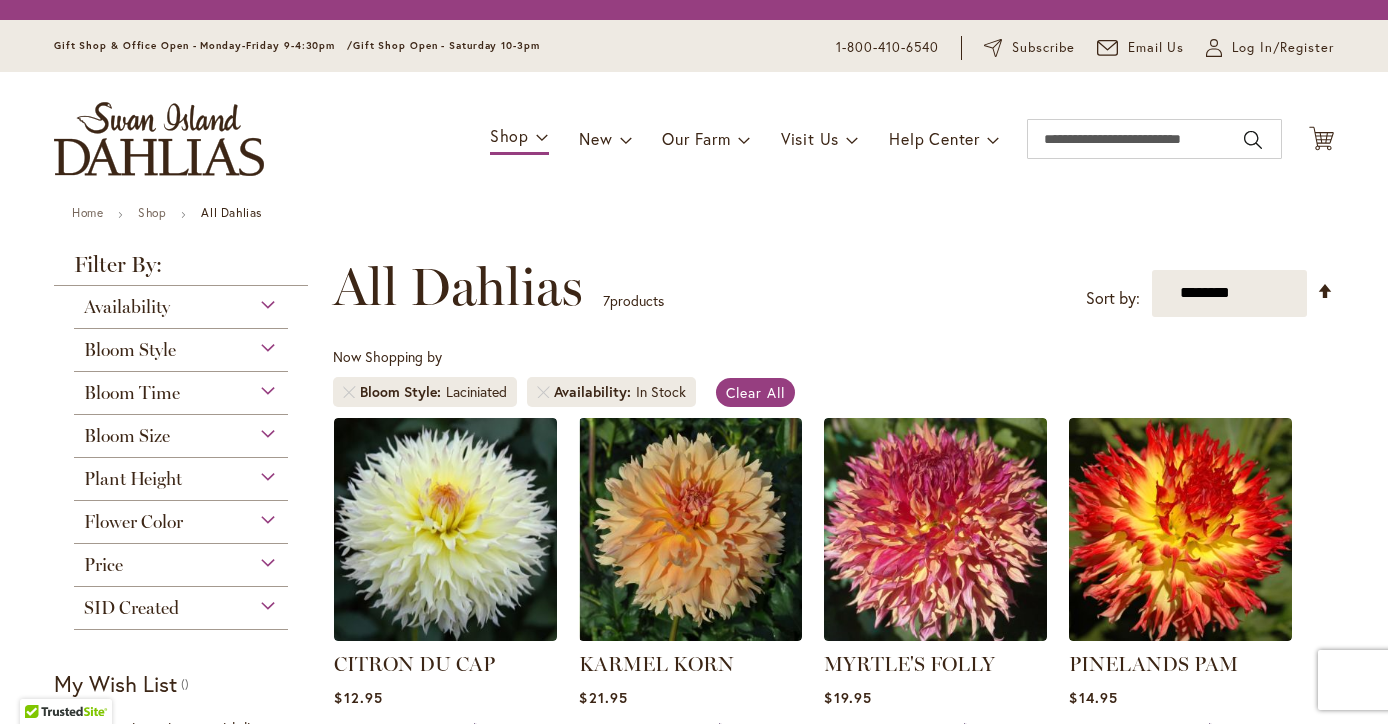 scroll, scrollTop: 0, scrollLeft: 0, axis: both 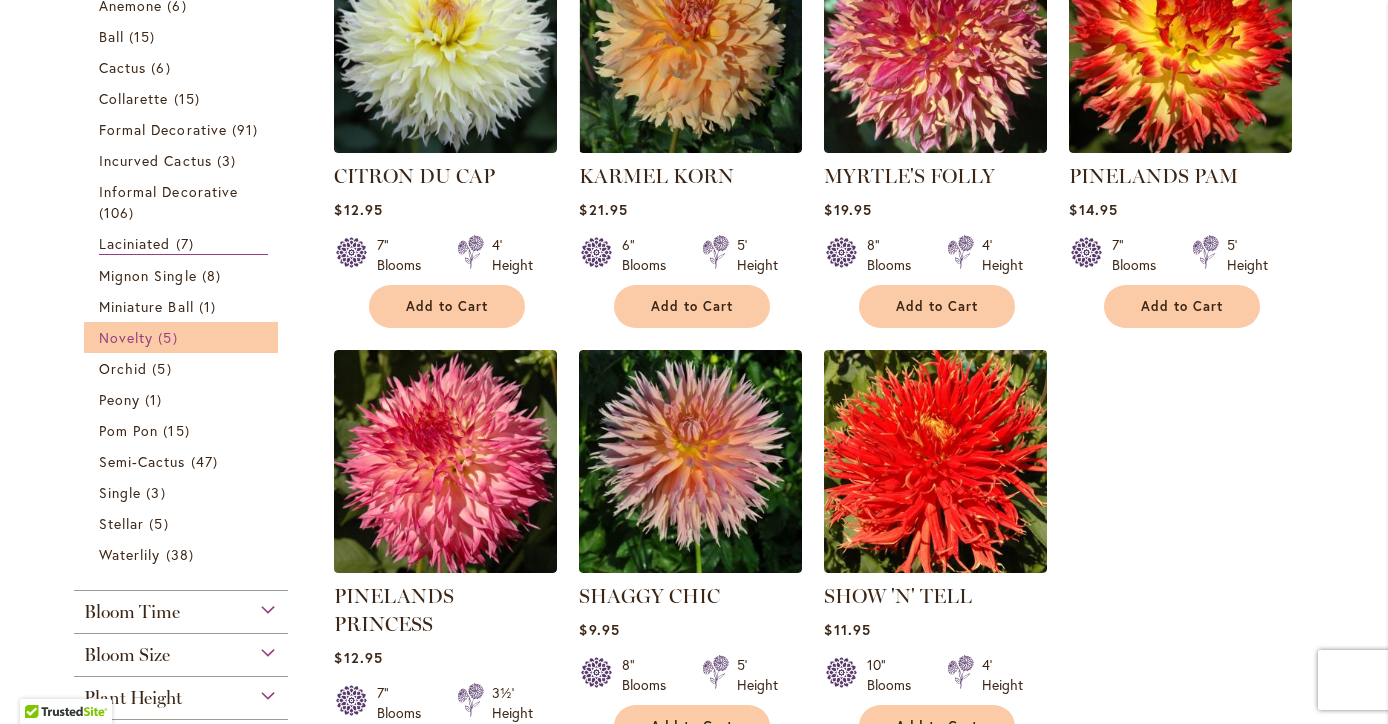 click on "Novelty
5
items" at bounding box center [183, 337] 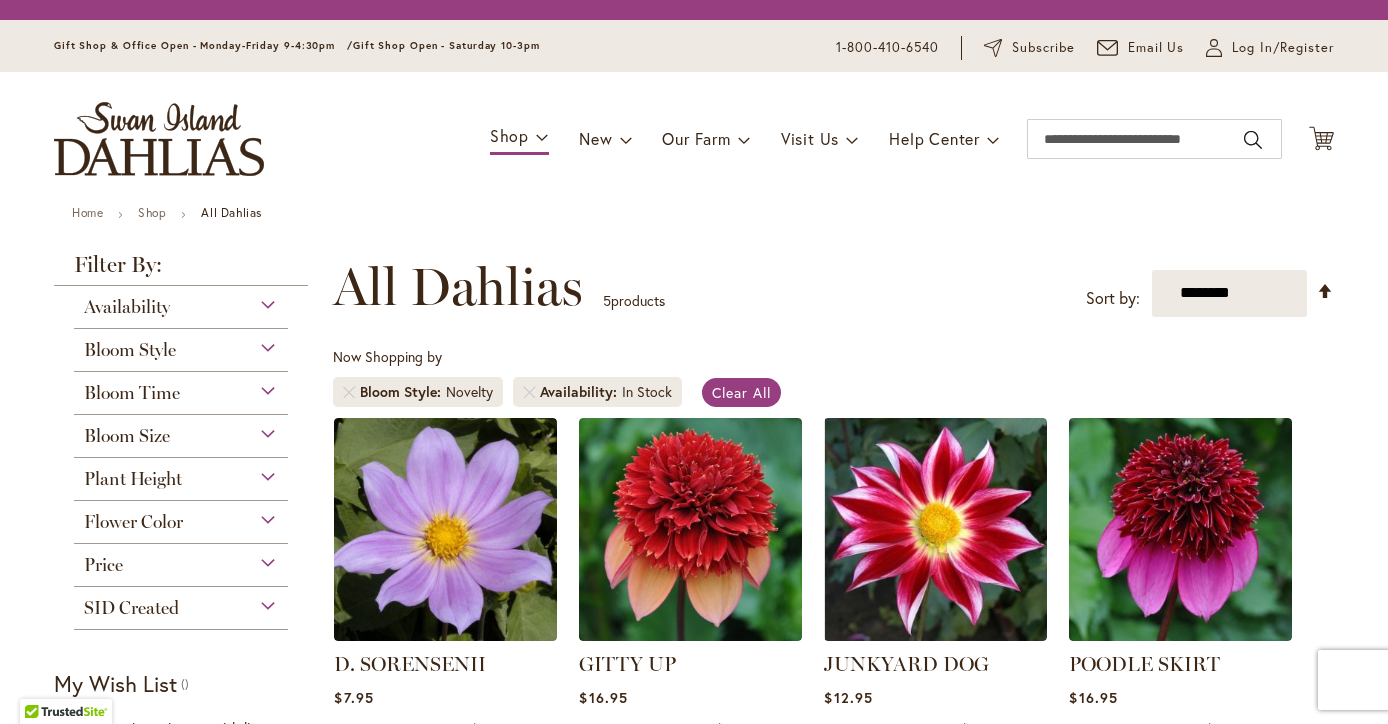scroll, scrollTop: 0, scrollLeft: 0, axis: both 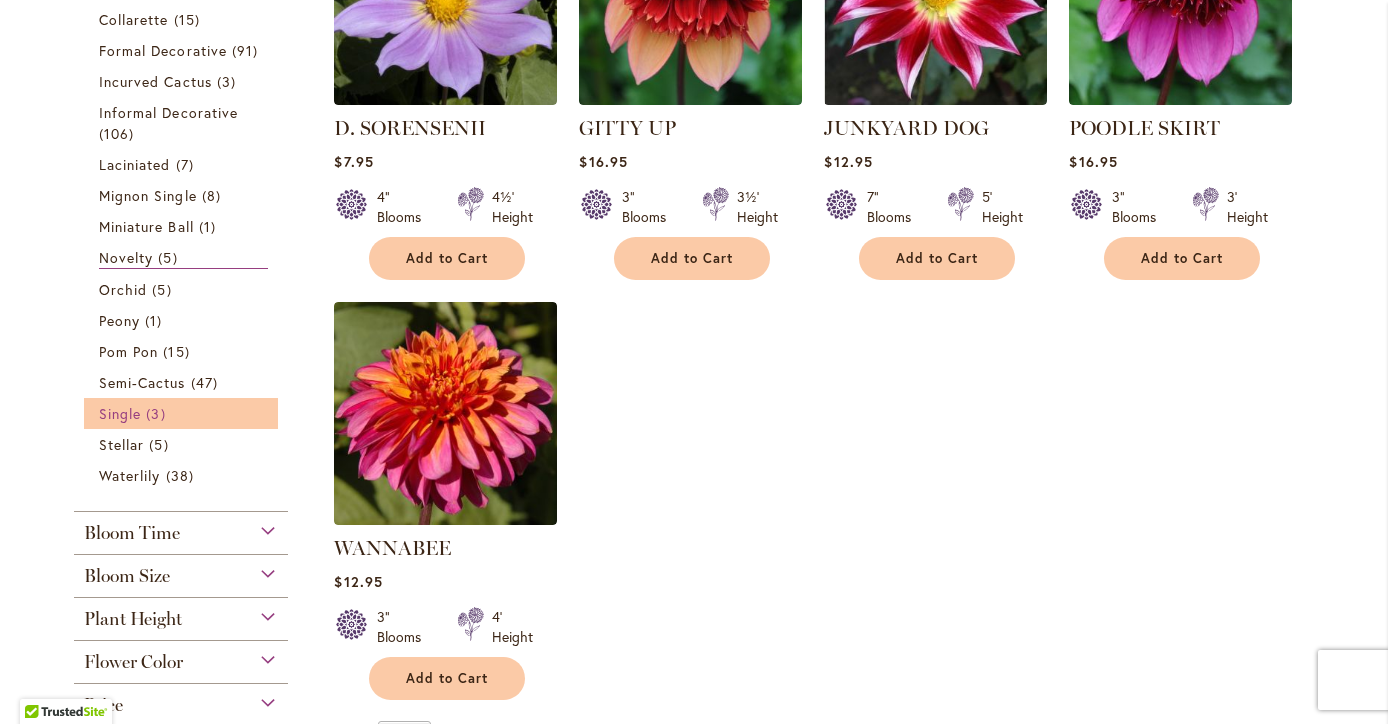 click on "Single
3
items" at bounding box center [183, 413] 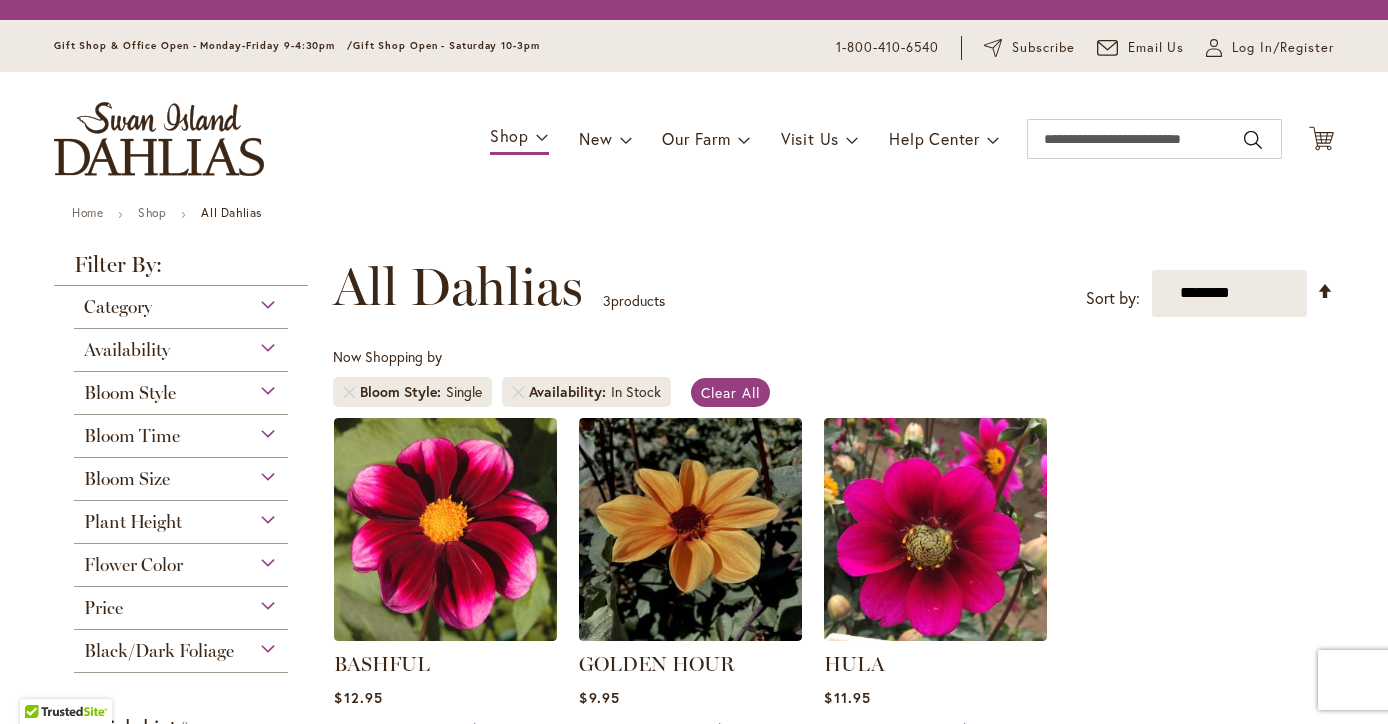scroll, scrollTop: 0, scrollLeft: 0, axis: both 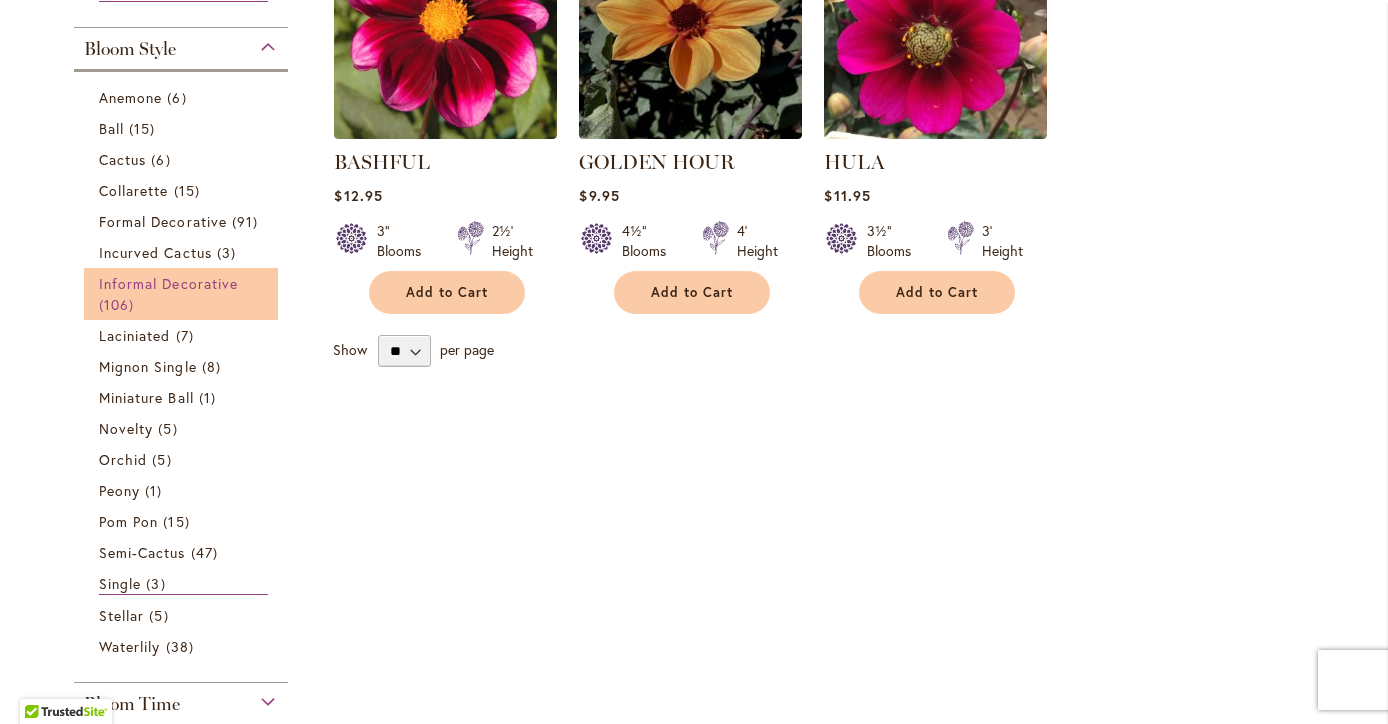 click on "Informal Decorative" at bounding box center [168, 283] 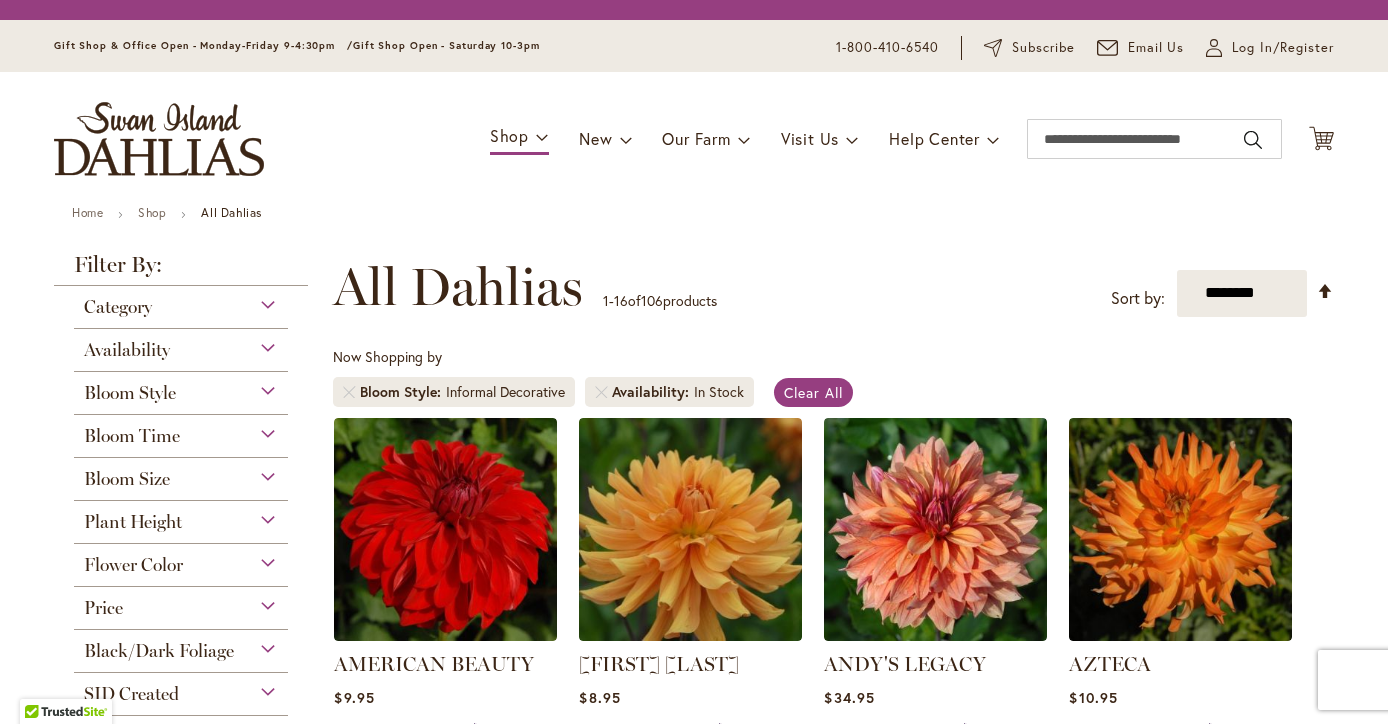 scroll, scrollTop: 0, scrollLeft: 0, axis: both 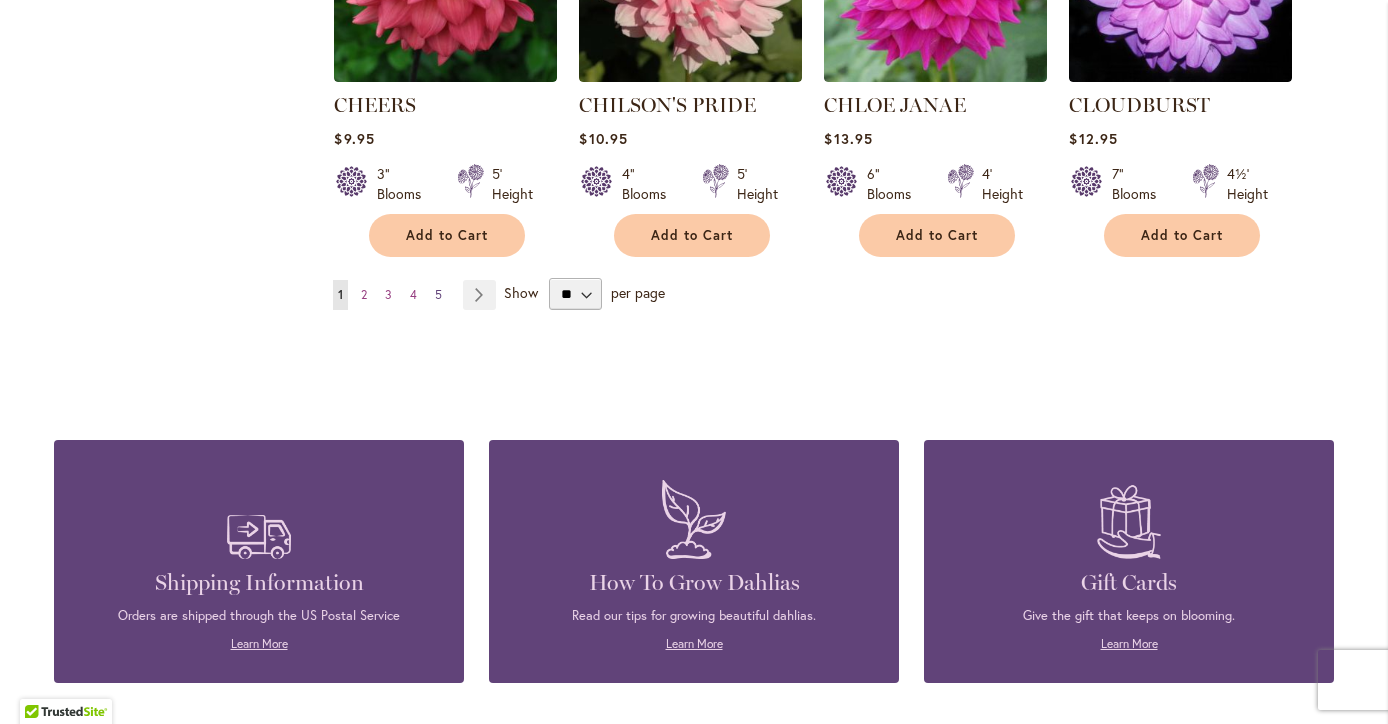 click on "Page
5" at bounding box center (438, 295) 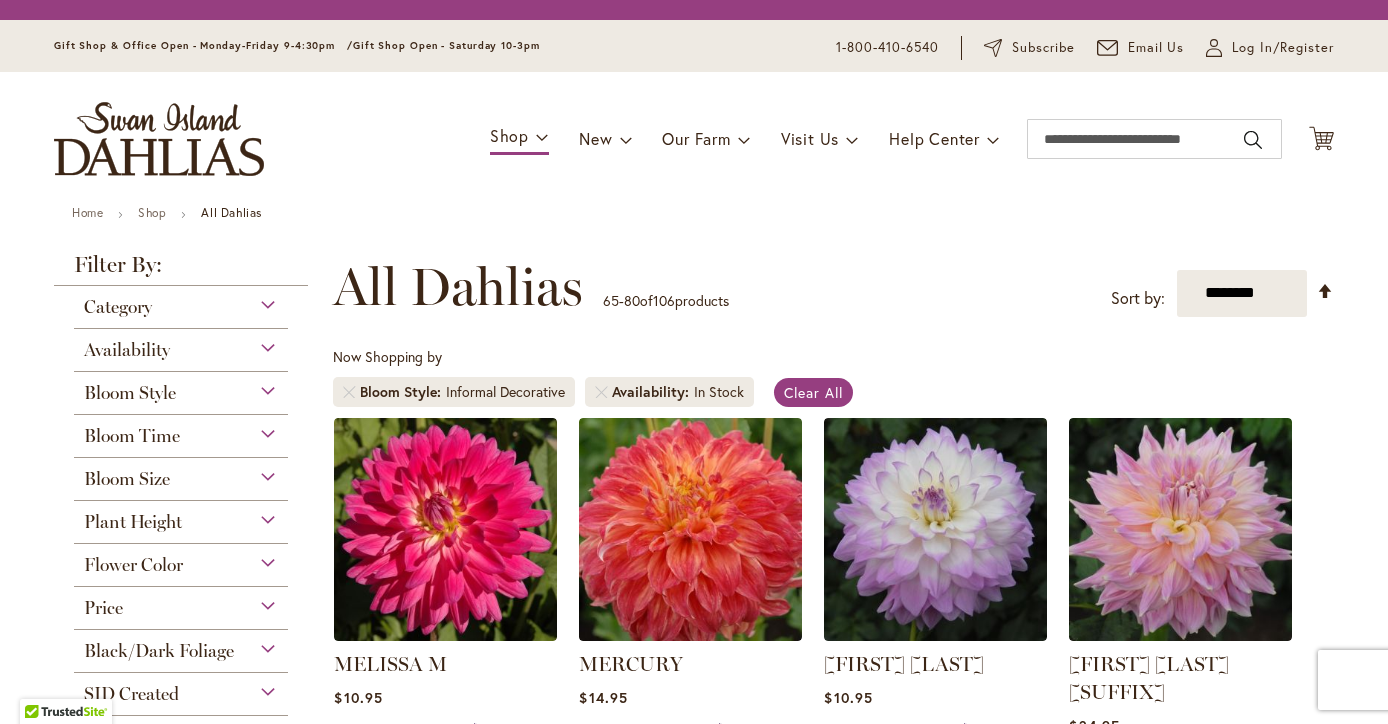 scroll, scrollTop: 0, scrollLeft: 0, axis: both 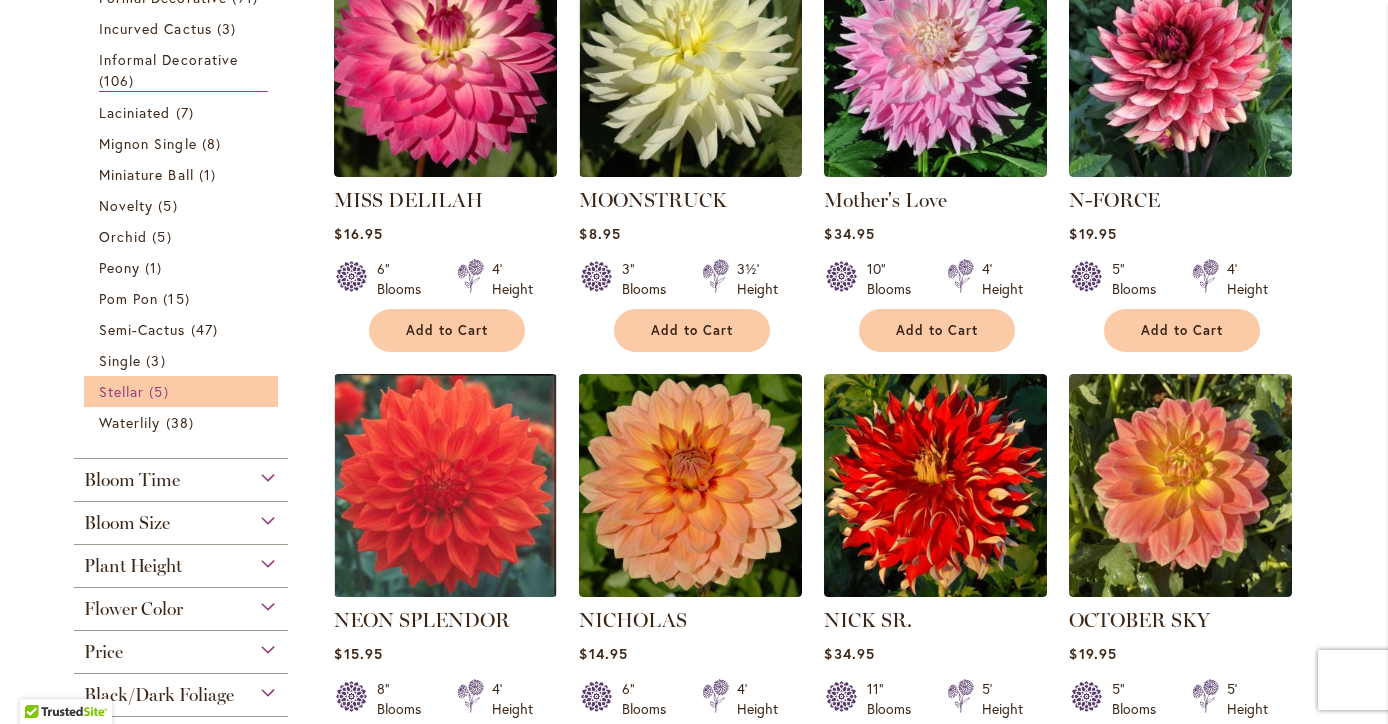 click on "Stellar" at bounding box center (121, 391) 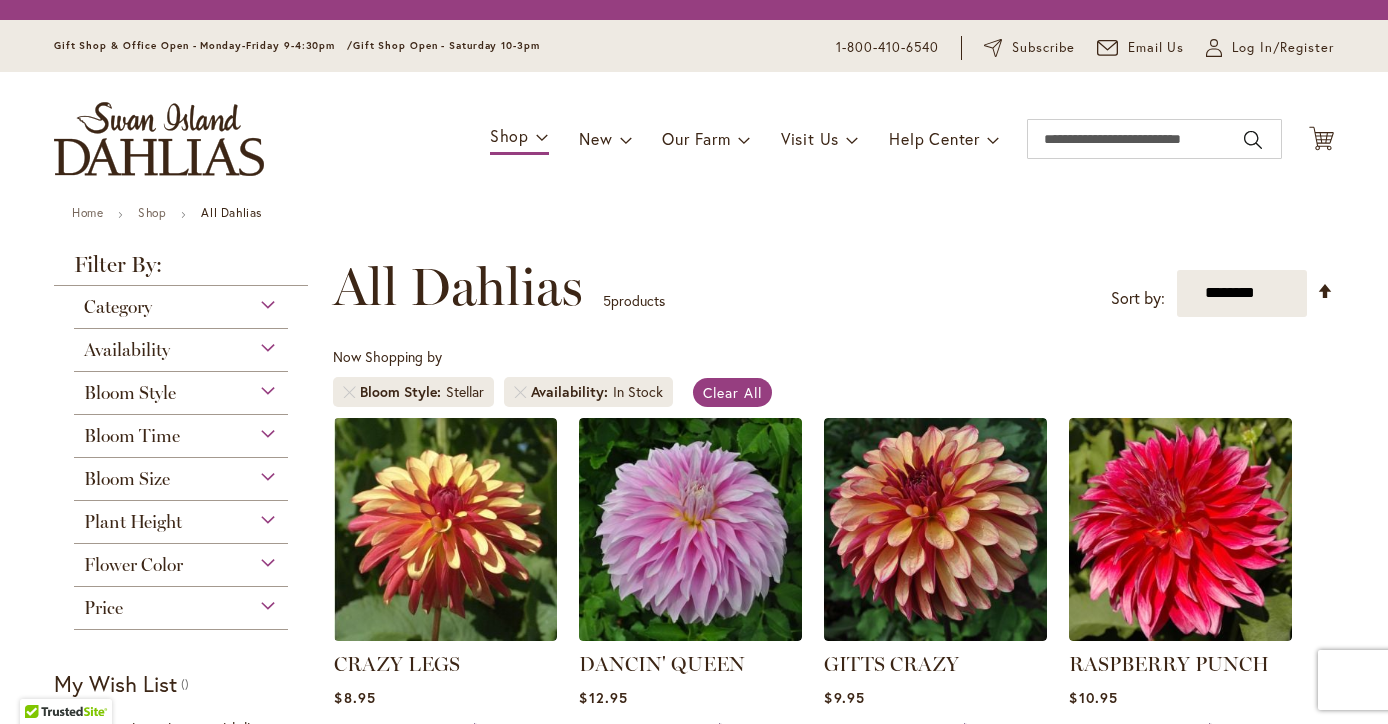 scroll, scrollTop: 0, scrollLeft: 0, axis: both 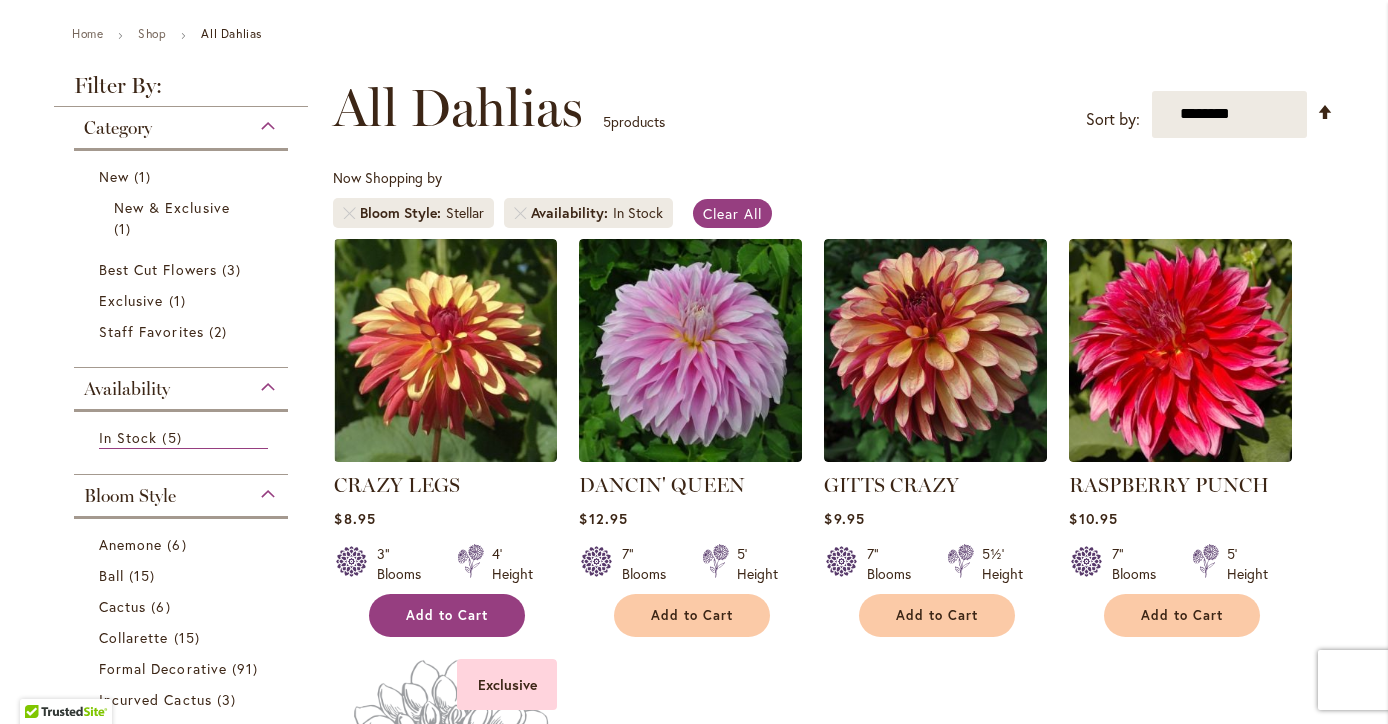 click on "Add to Cart" at bounding box center (447, 615) 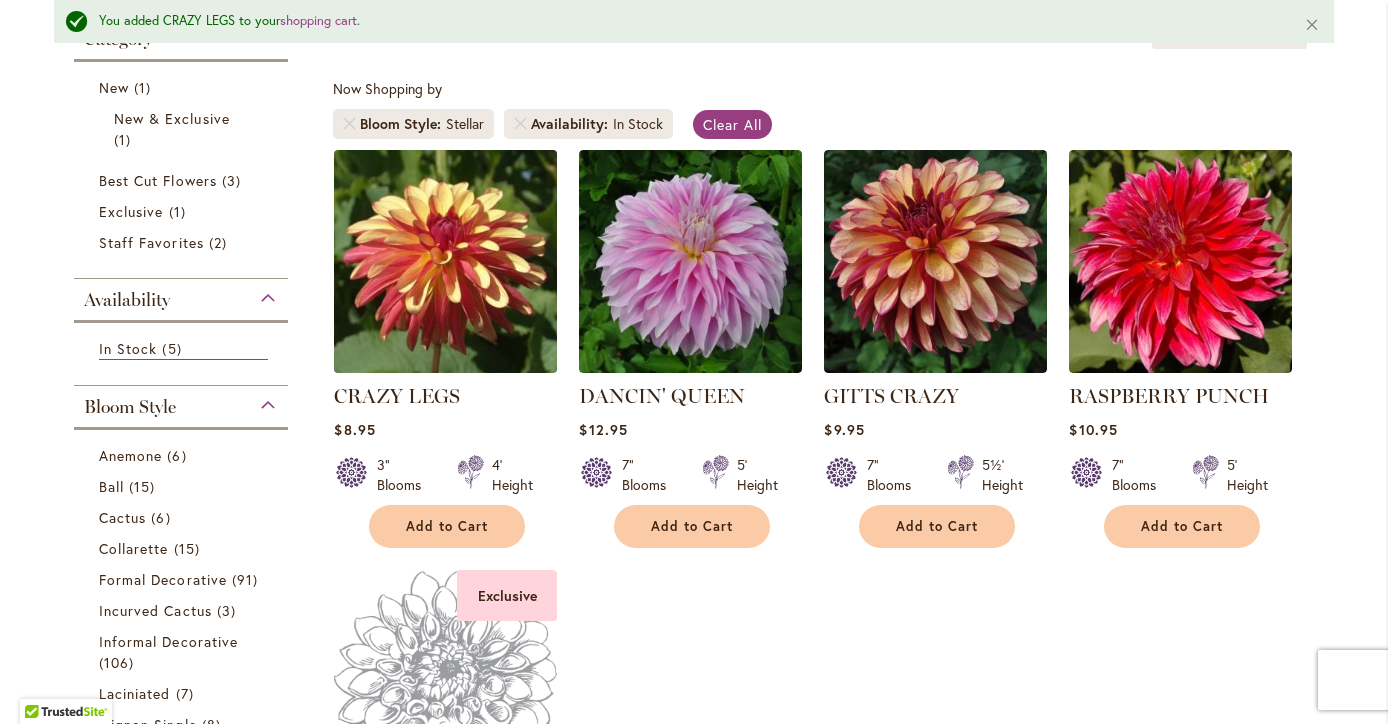 scroll, scrollTop: 340, scrollLeft: 0, axis: vertical 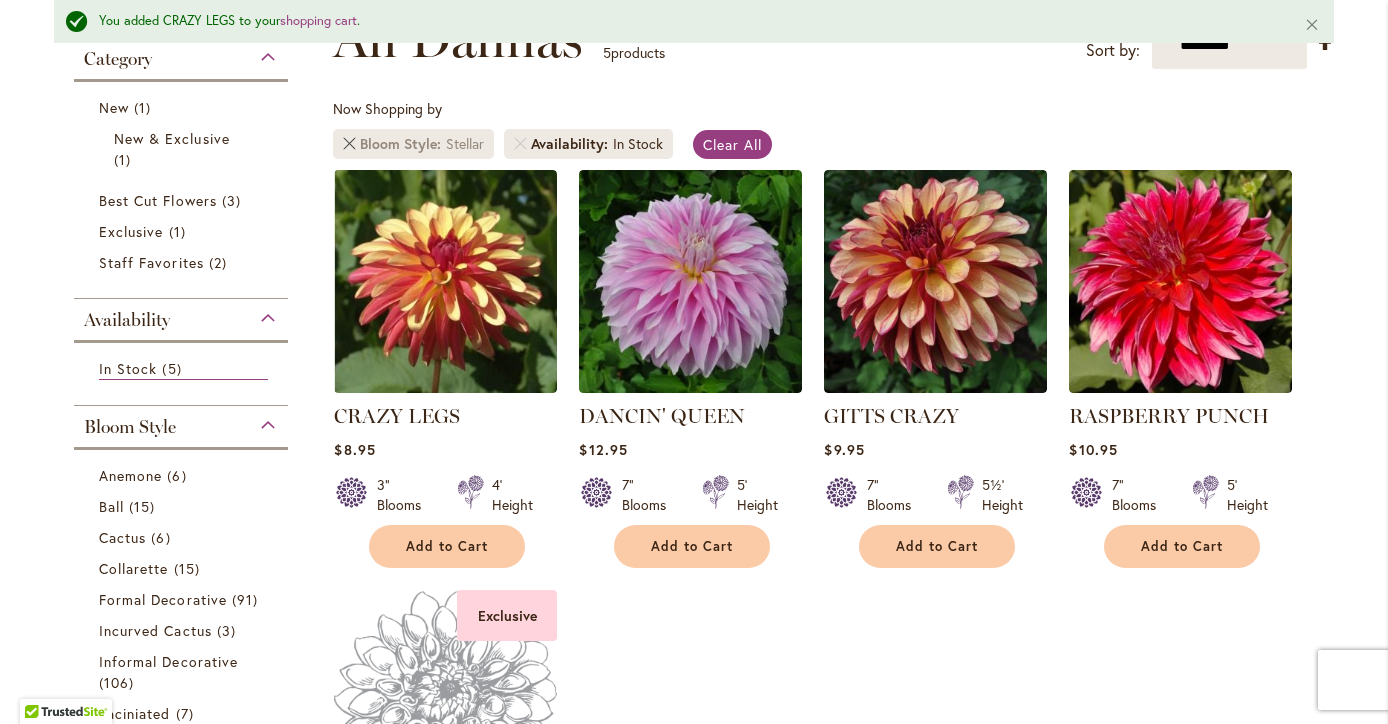click at bounding box center [349, 144] 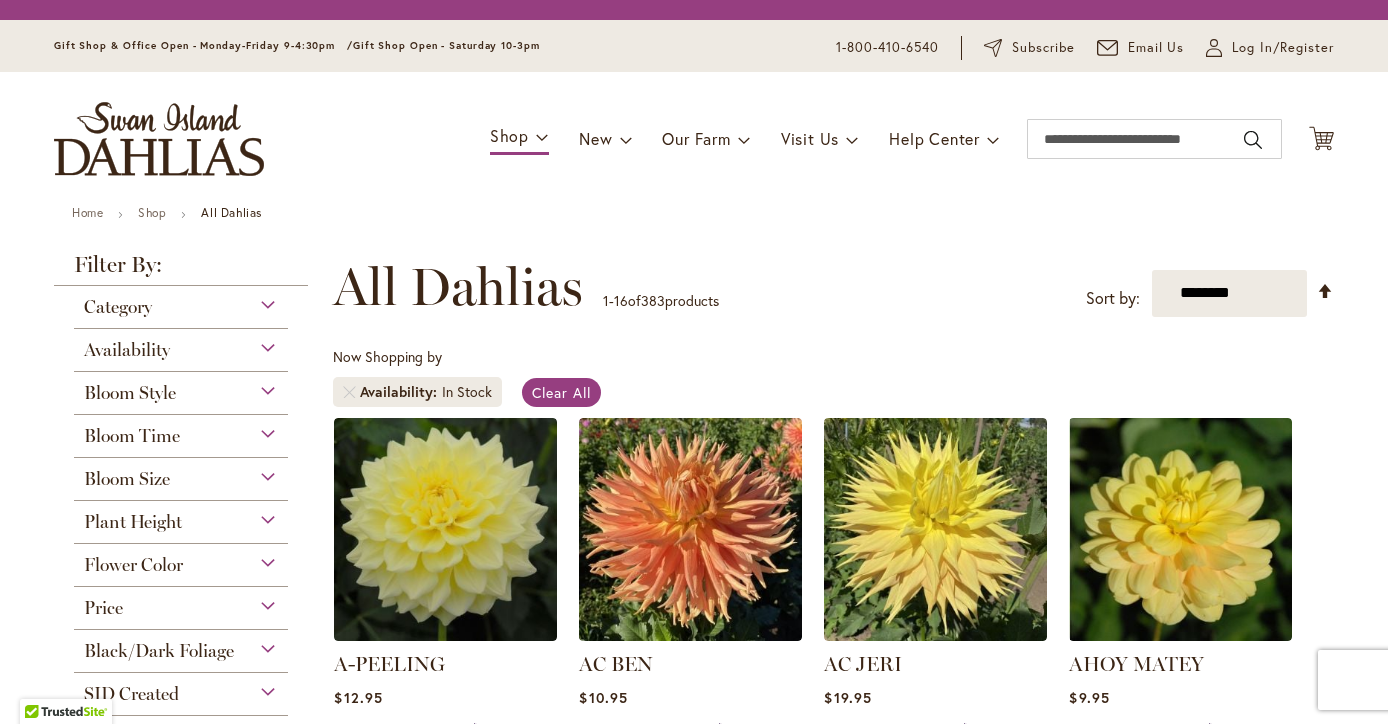 scroll, scrollTop: 0, scrollLeft: 0, axis: both 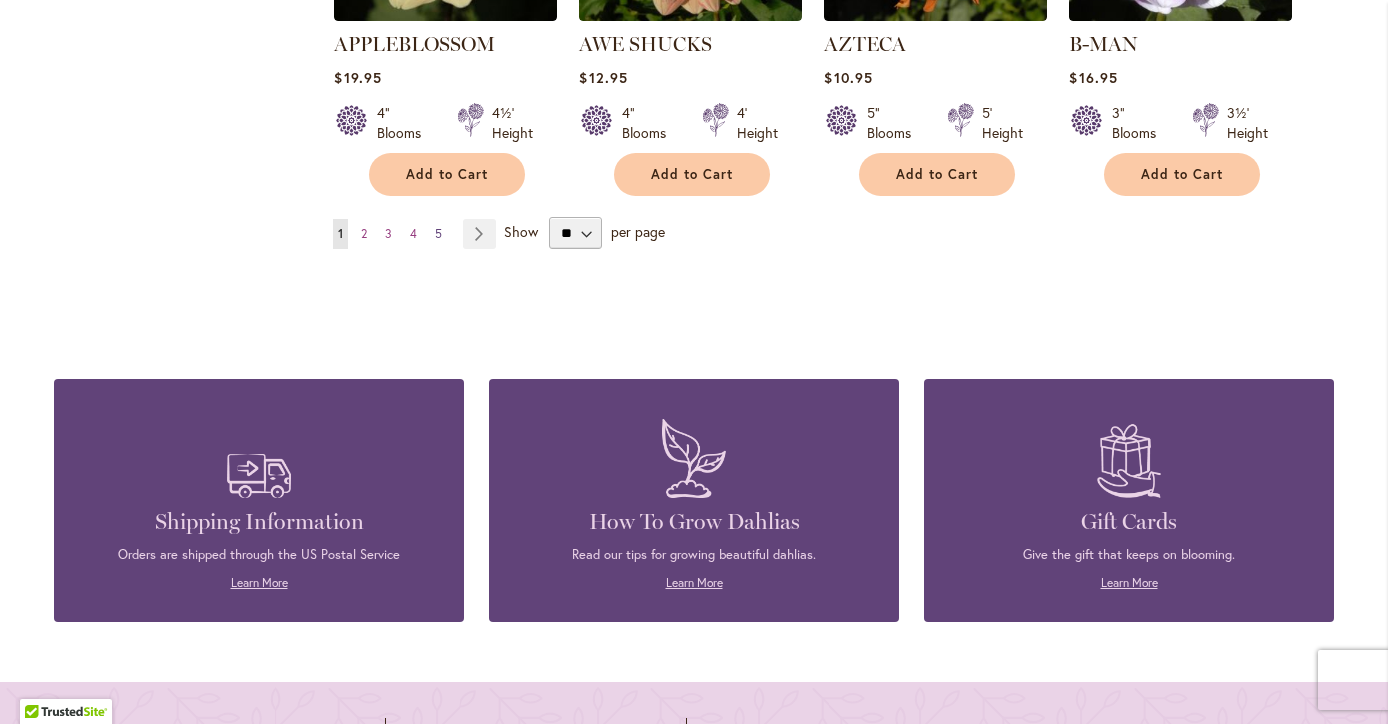 click on "5" at bounding box center [438, 233] 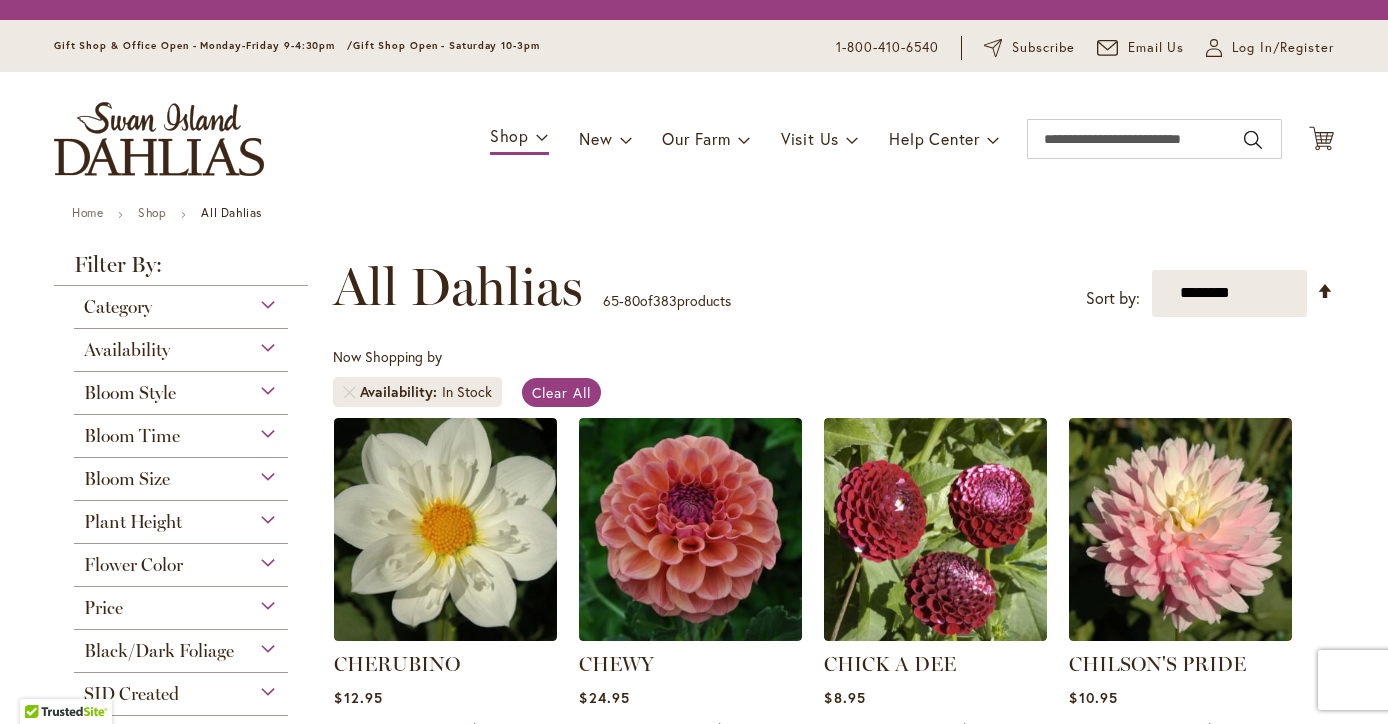 scroll, scrollTop: 0, scrollLeft: 0, axis: both 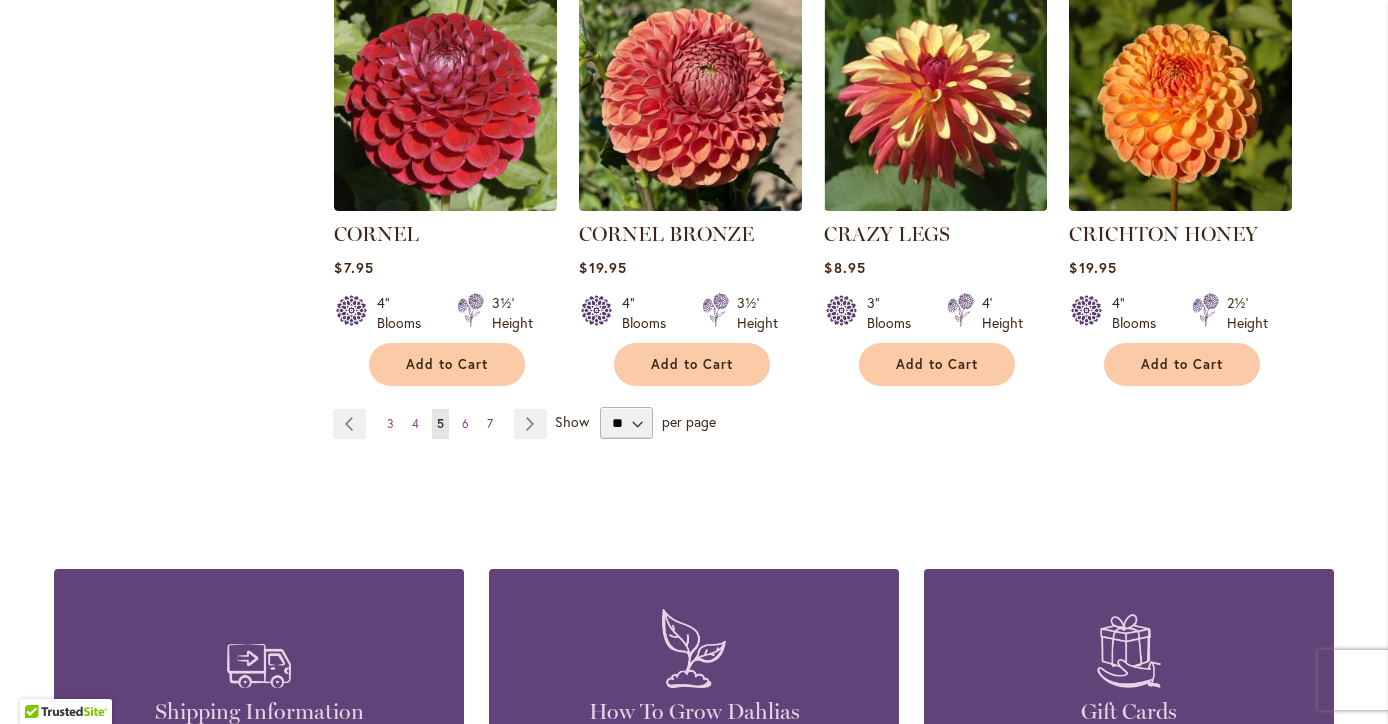 click on "7" at bounding box center (490, 423) 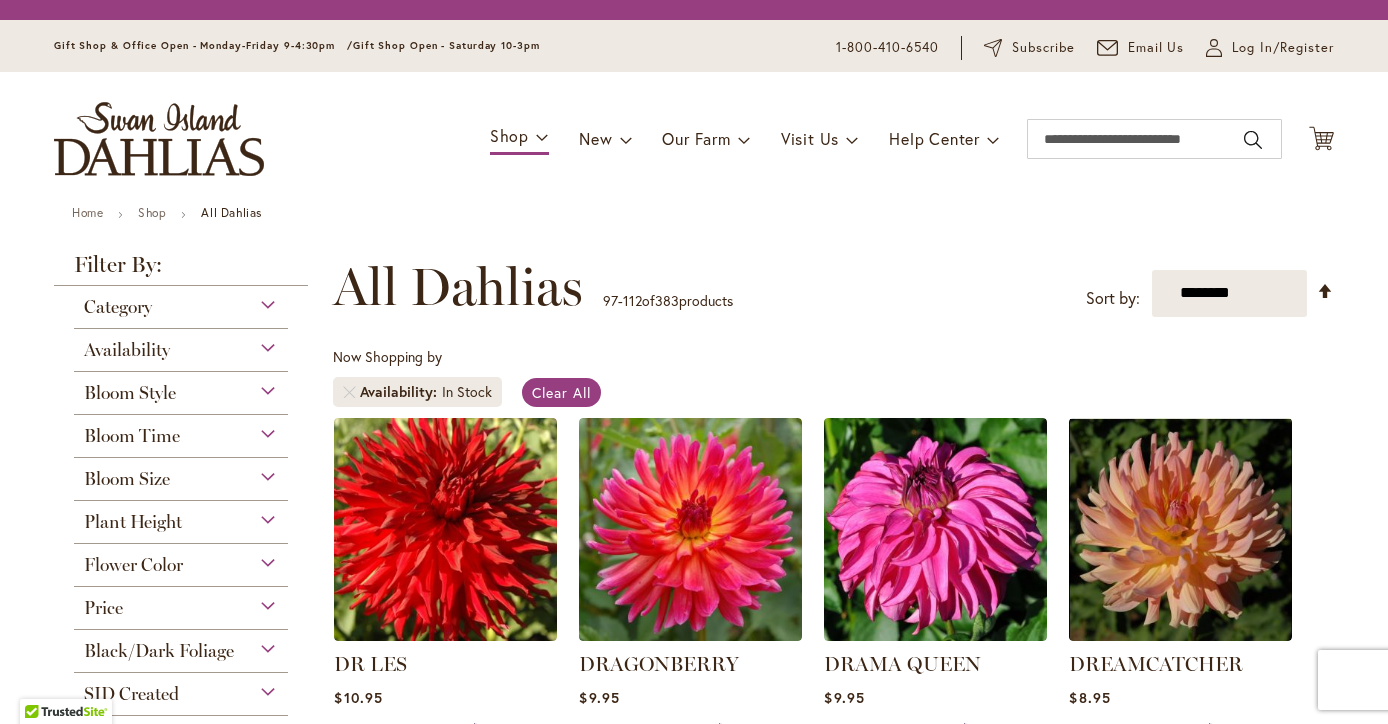 scroll, scrollTop: 0, scrollLeft: 0, axis: both 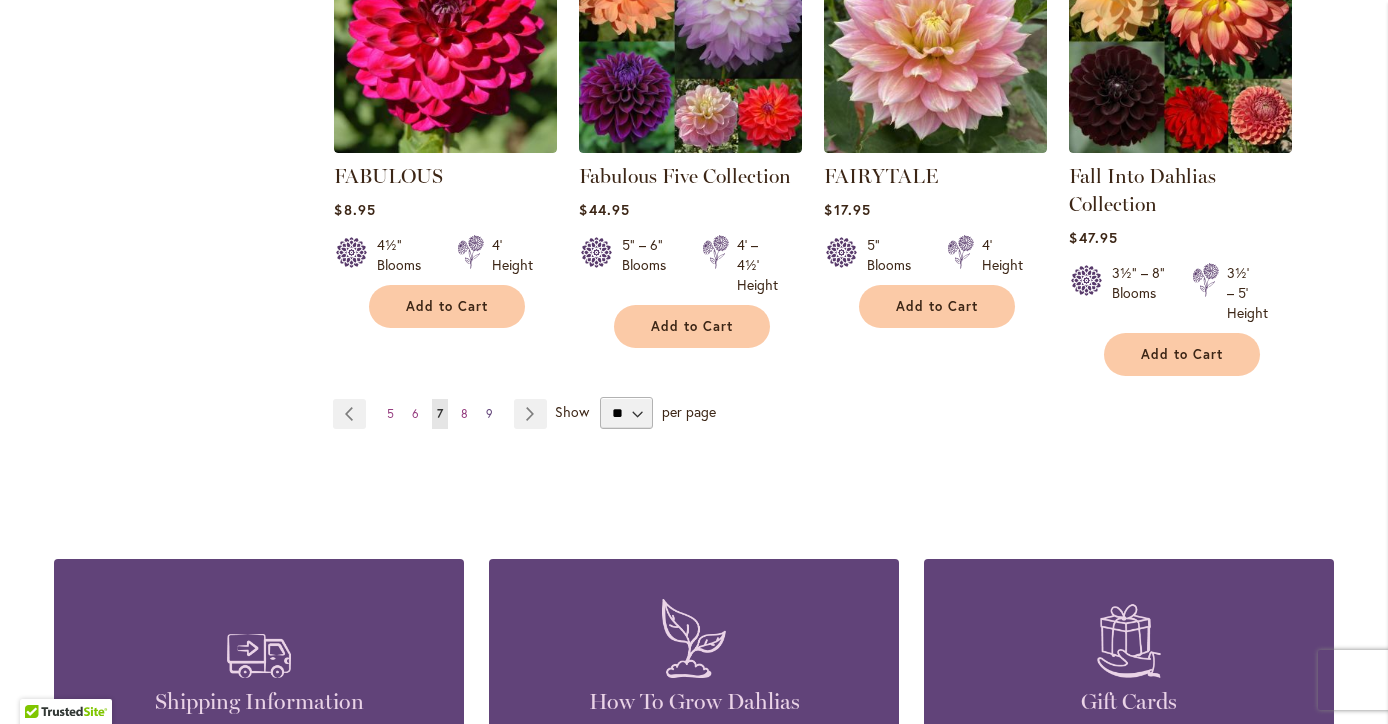 click on "9" at bounding box center [489, 413] 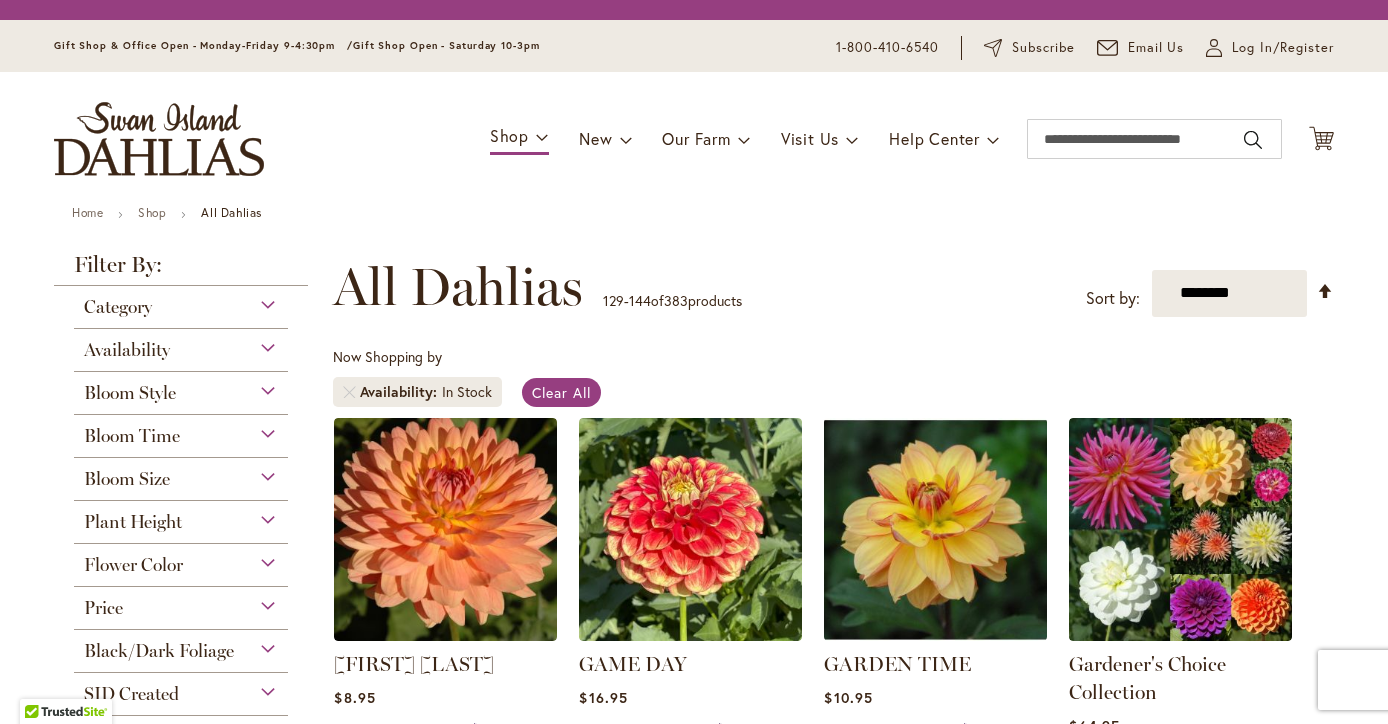 scroll, scrollTop: 0, scrollLeft: 0, axis: both 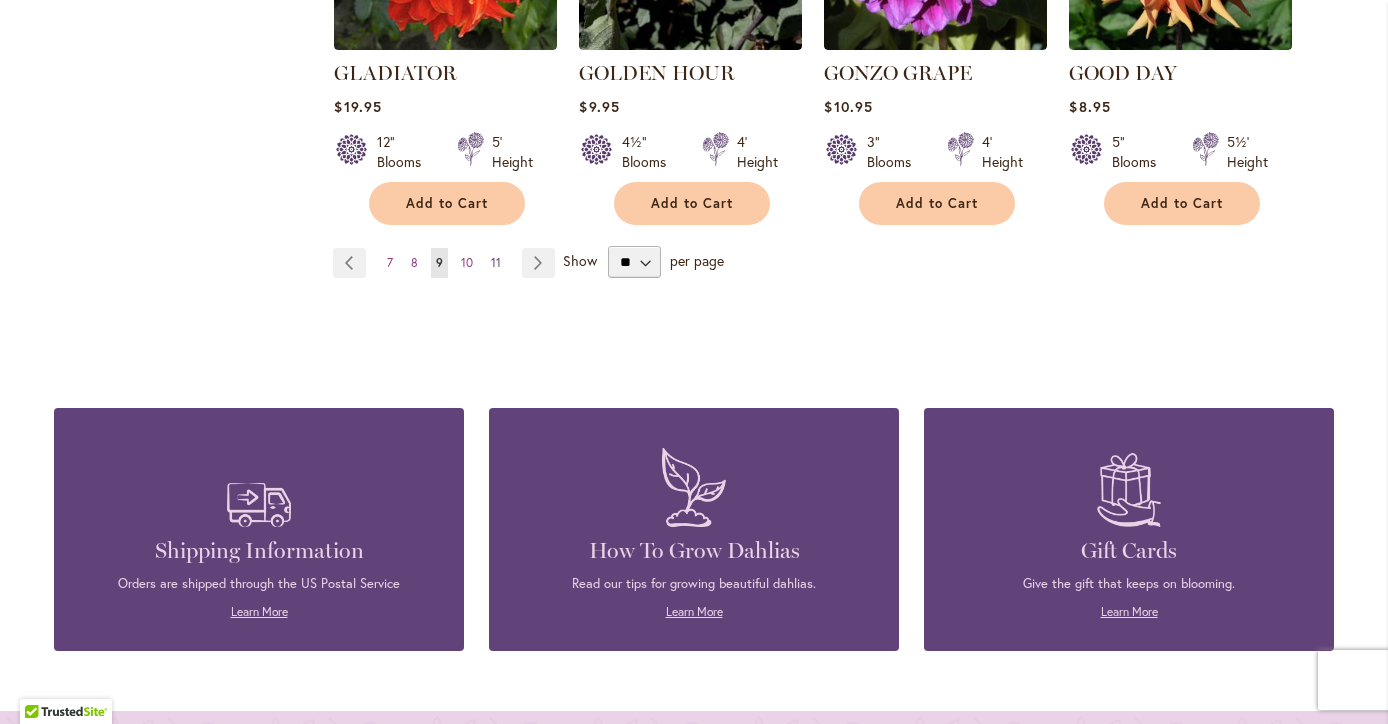 click on "Page
11" at bounding box center [496, 263] 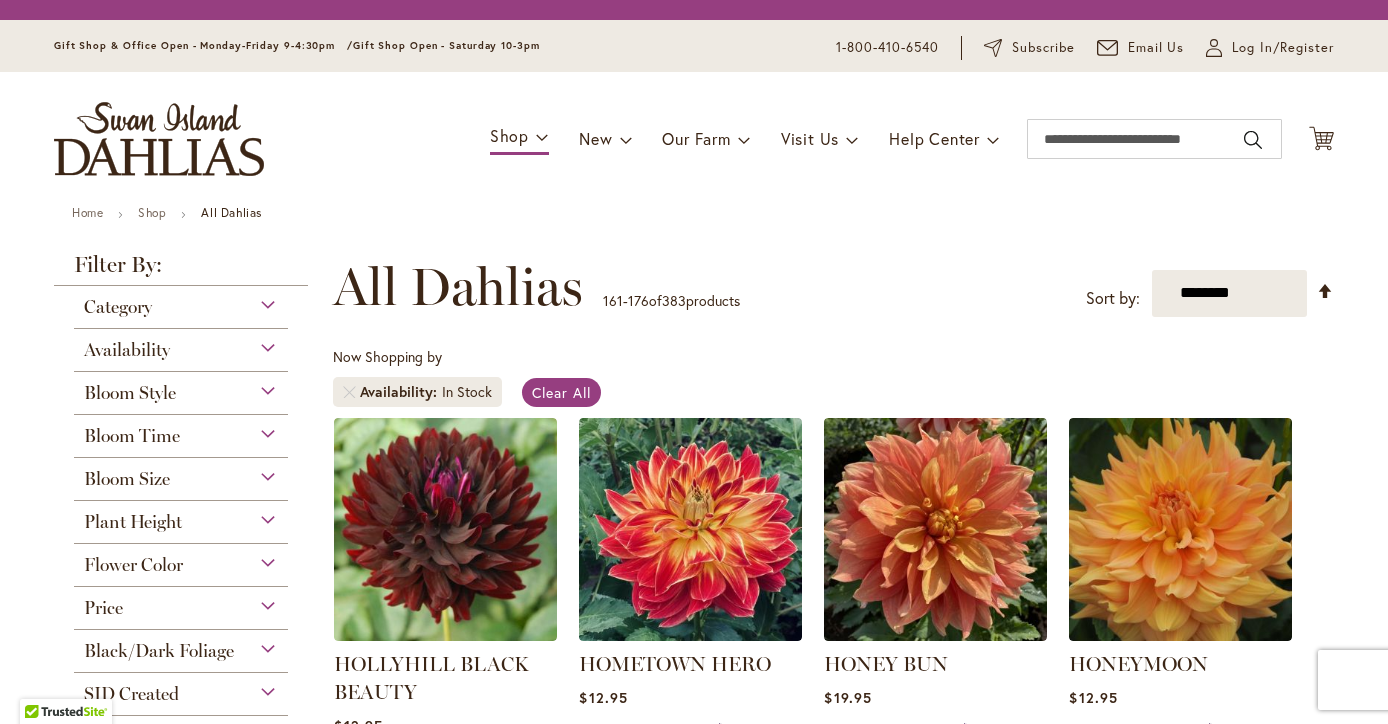 scroll, scrollTop: 0, scrollLeft: 0, axis: both 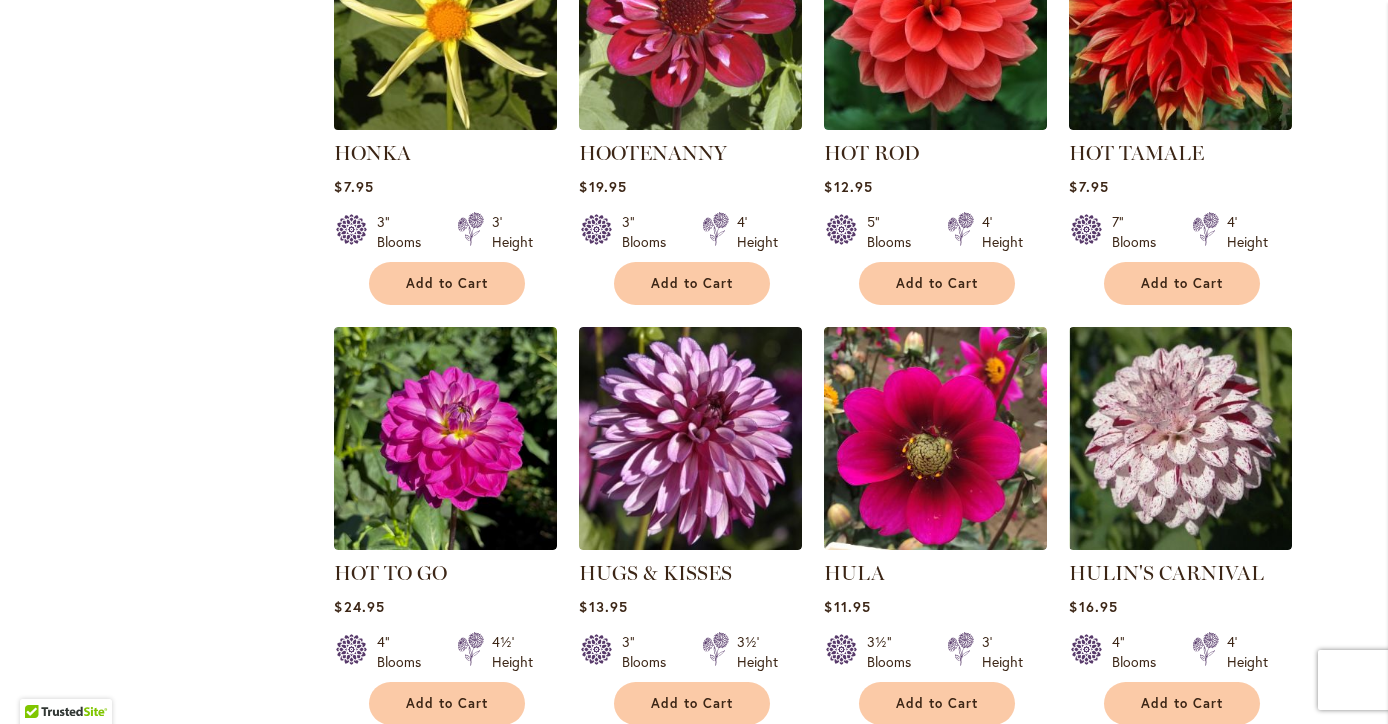 click at bounding box center (446, 18) 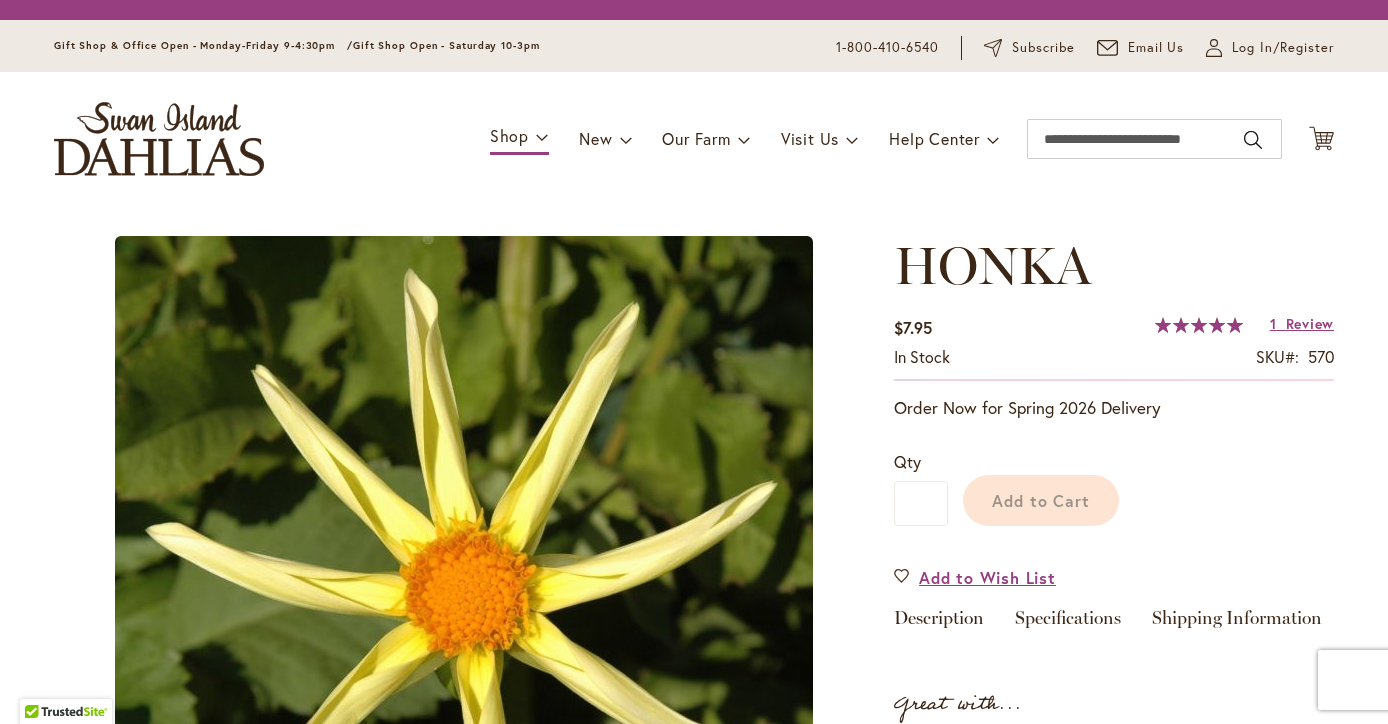 scroll, scrollTop: 0, scrollLeft: 0, axis: both 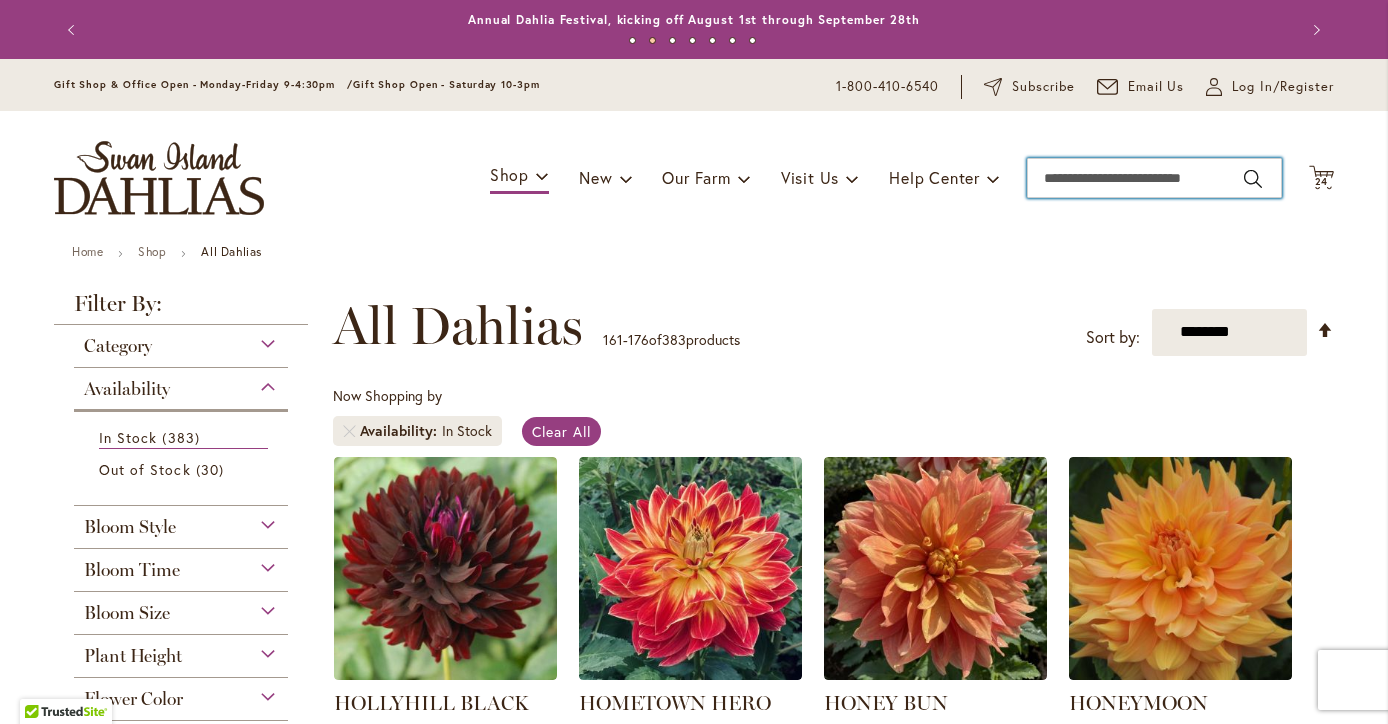 click on "Search" at bounding box center [1154, 178] 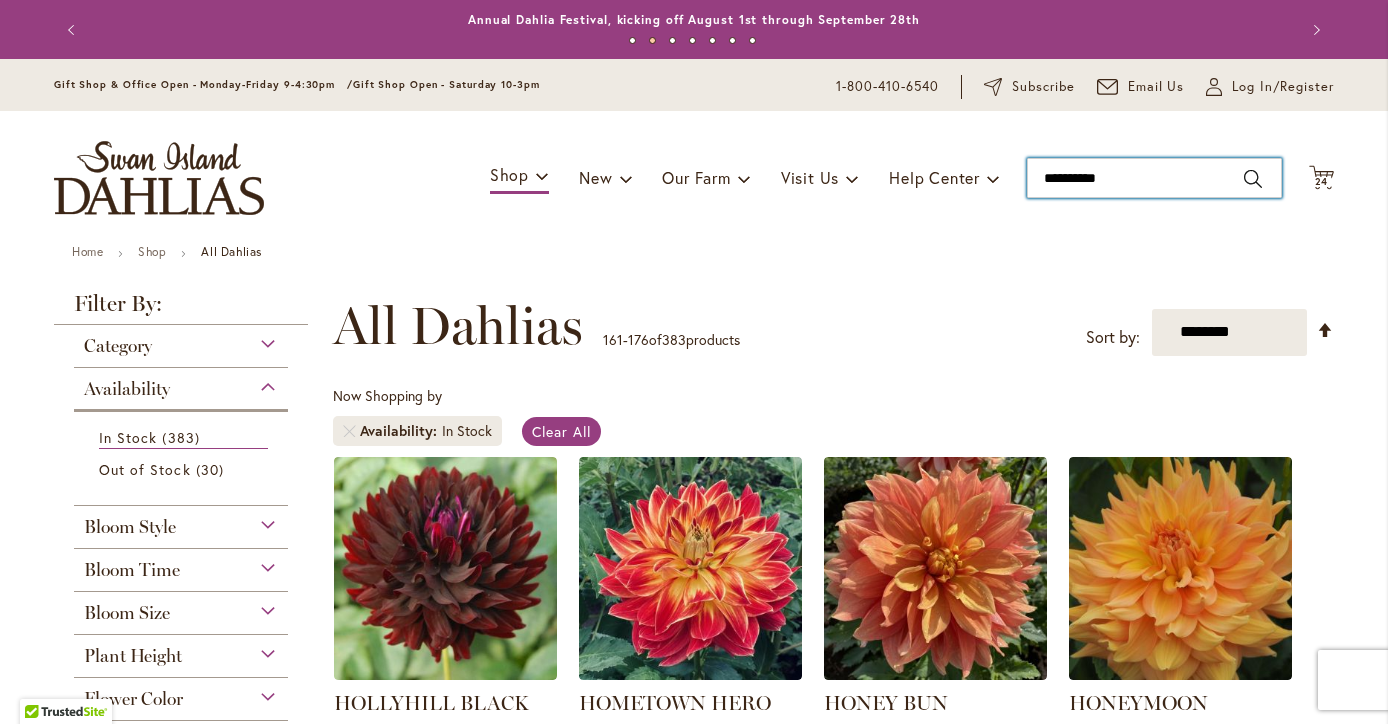 type on "**********" 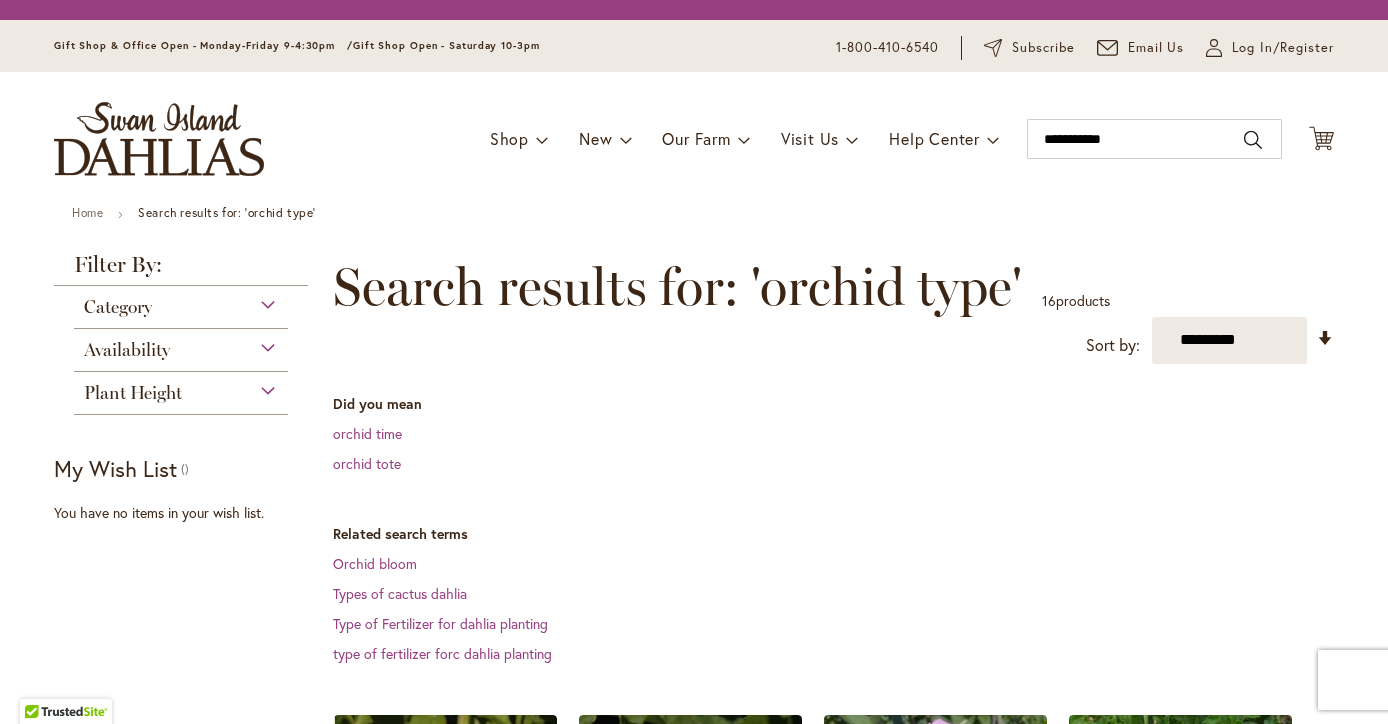 scroll, scrollTop: 0, scrollLeft: 0, axis: both 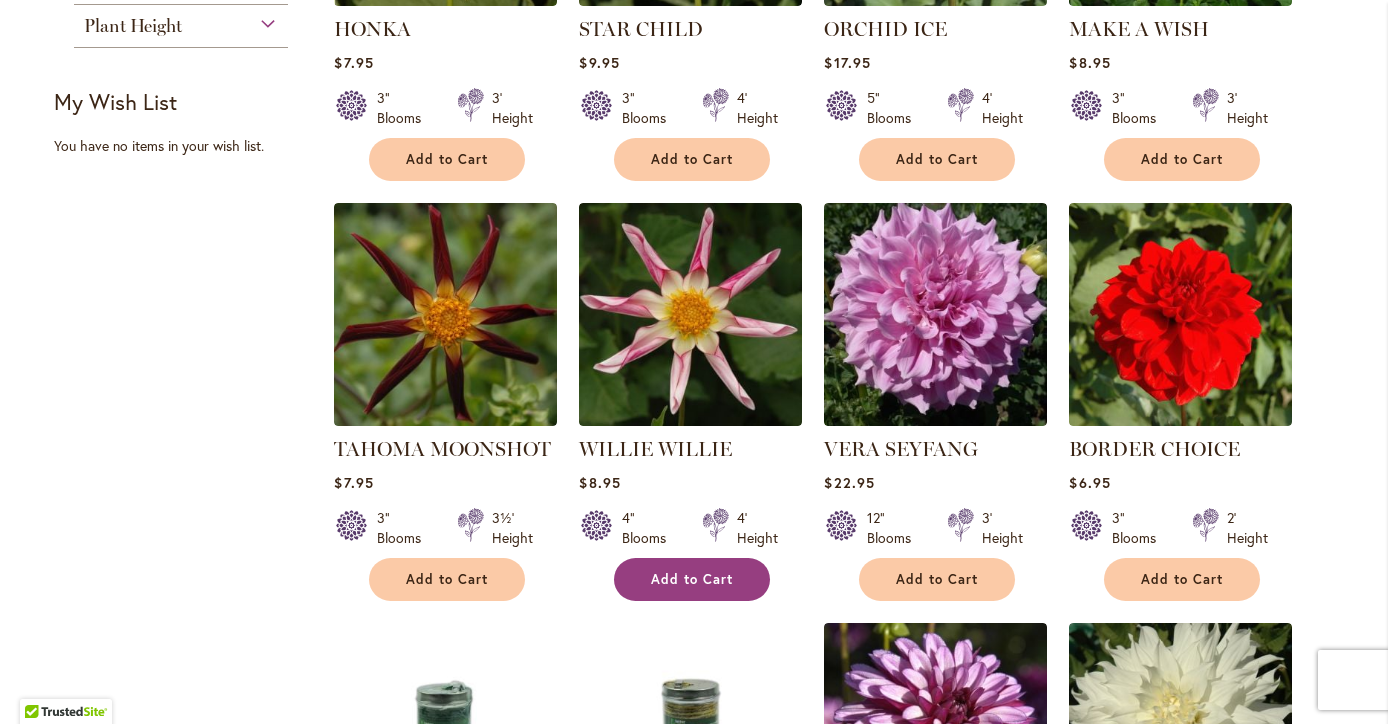 click on "Add to Cart" at bounding box center (692, 579) 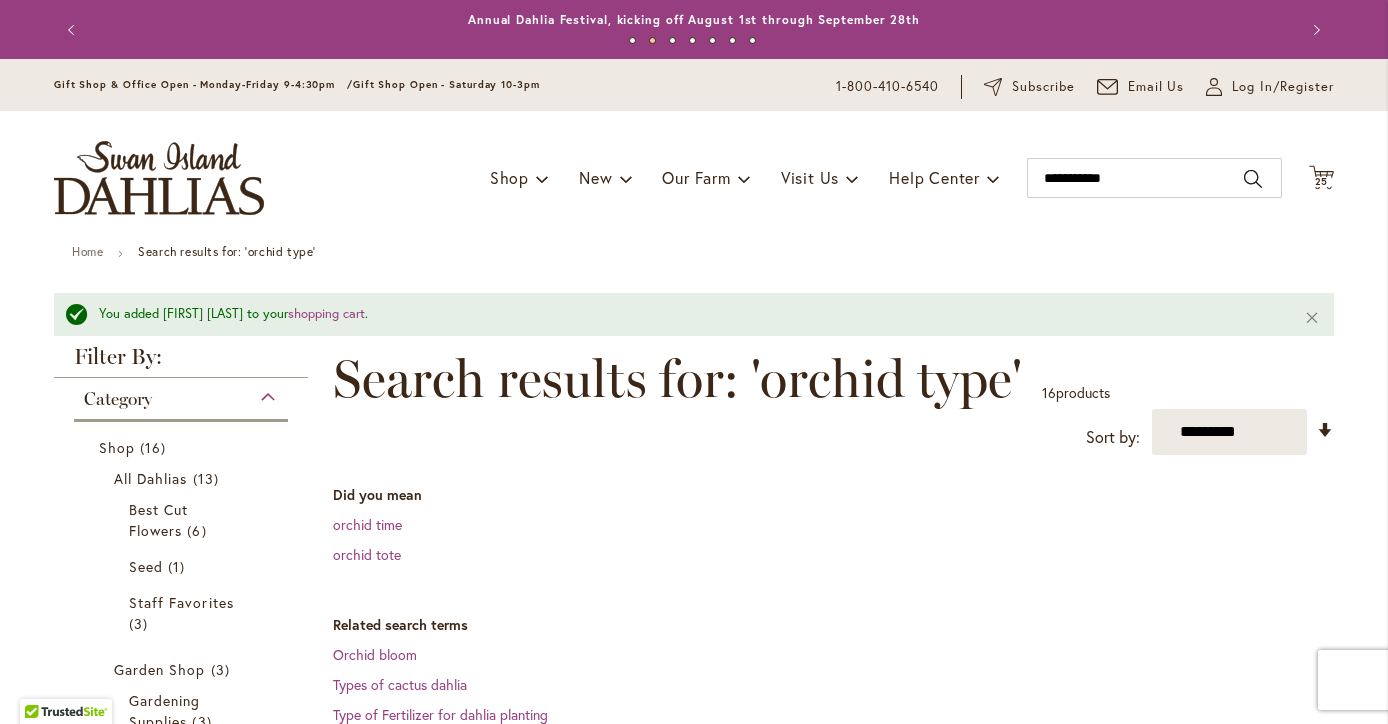 scroll, scrollTop: 0, scrollLeft: 0, axis: both 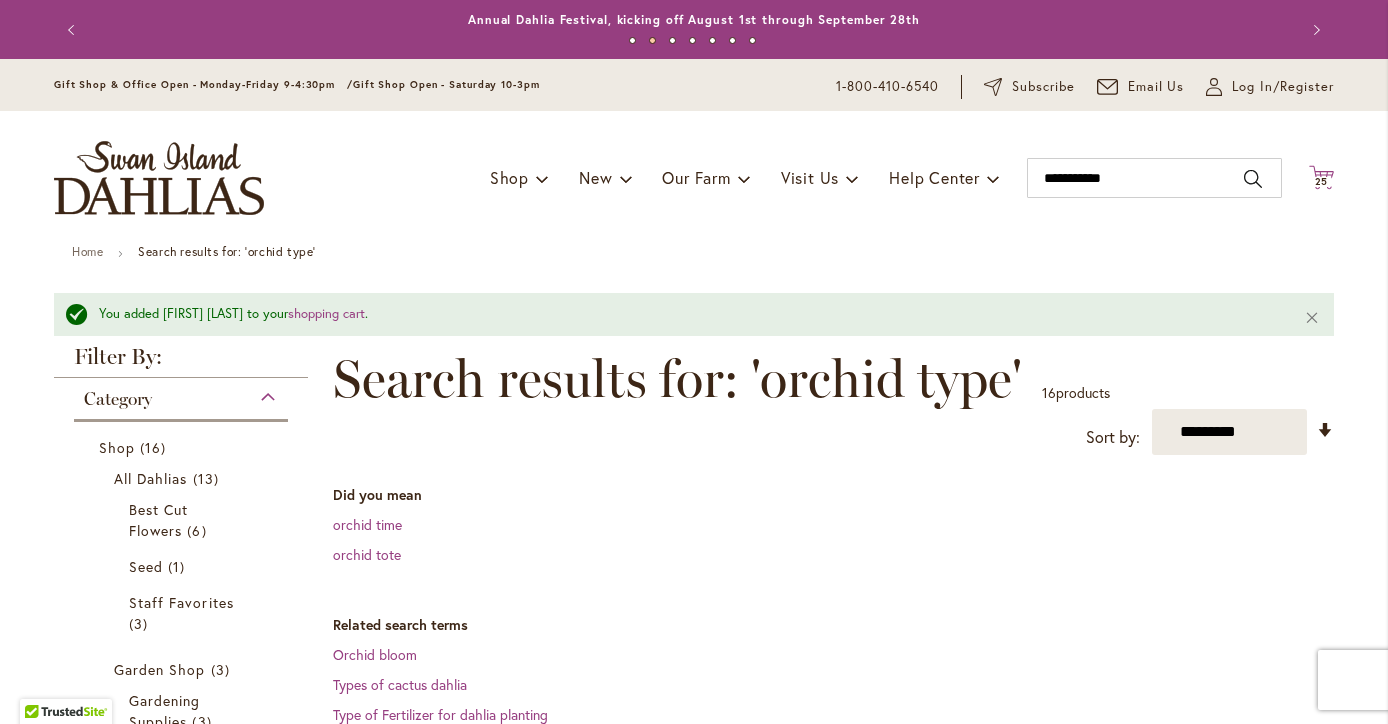 click on "Cart
.cls-1 {
fill: #231f20;
}" 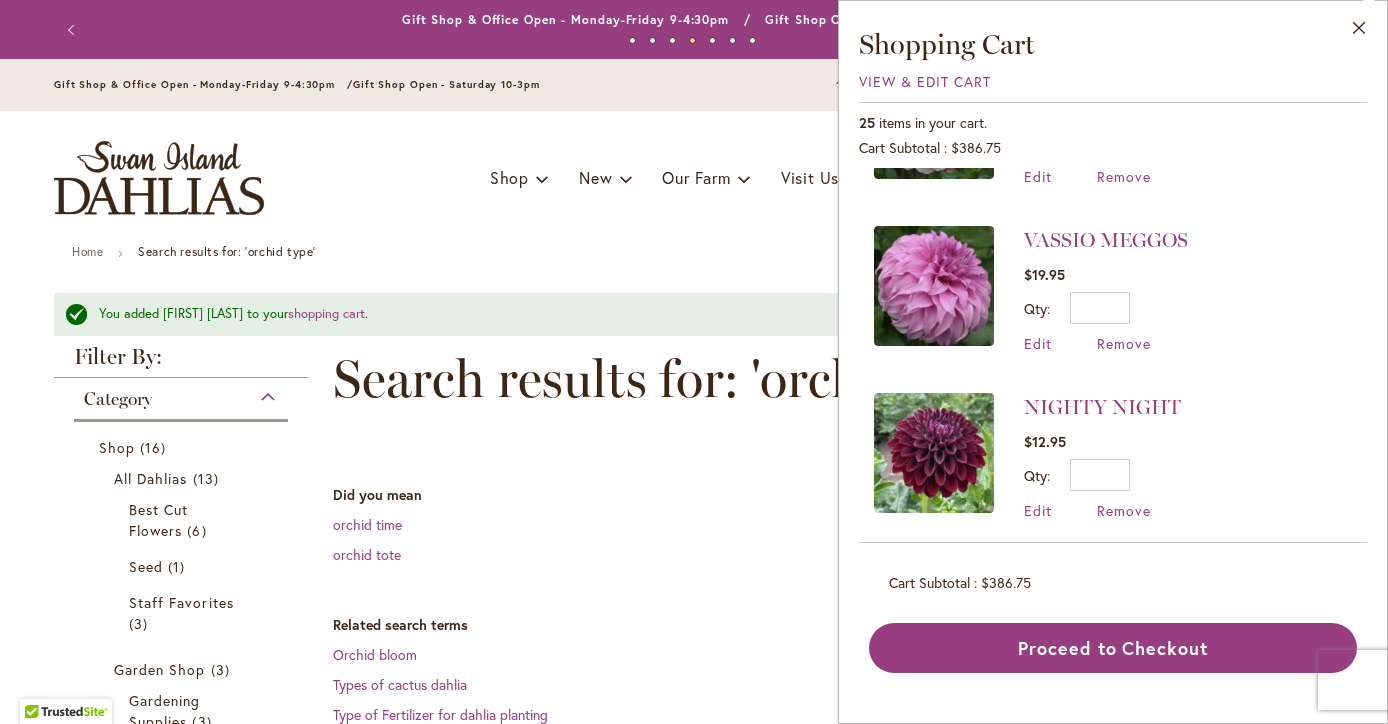 scroll, scrollTop: 448, scrollLeft: 0, axis: vertical 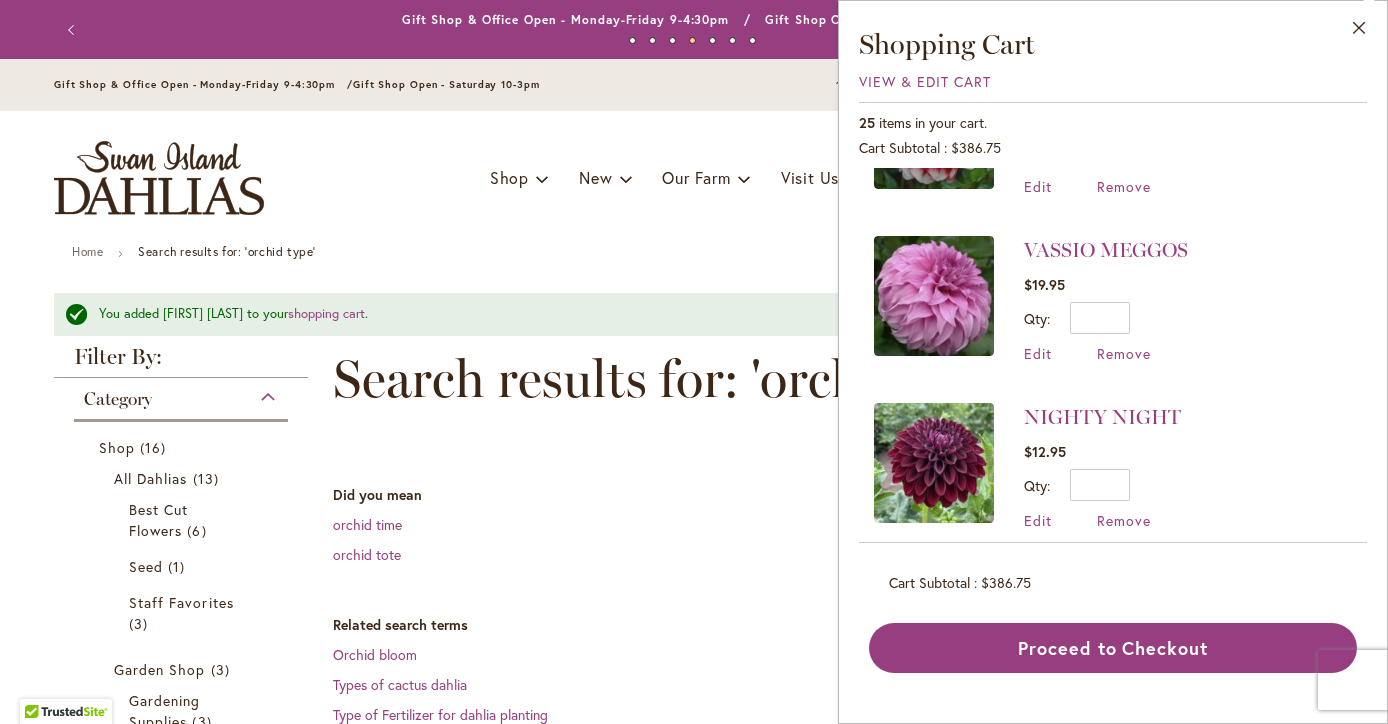 click at bounding box center [934, 296] 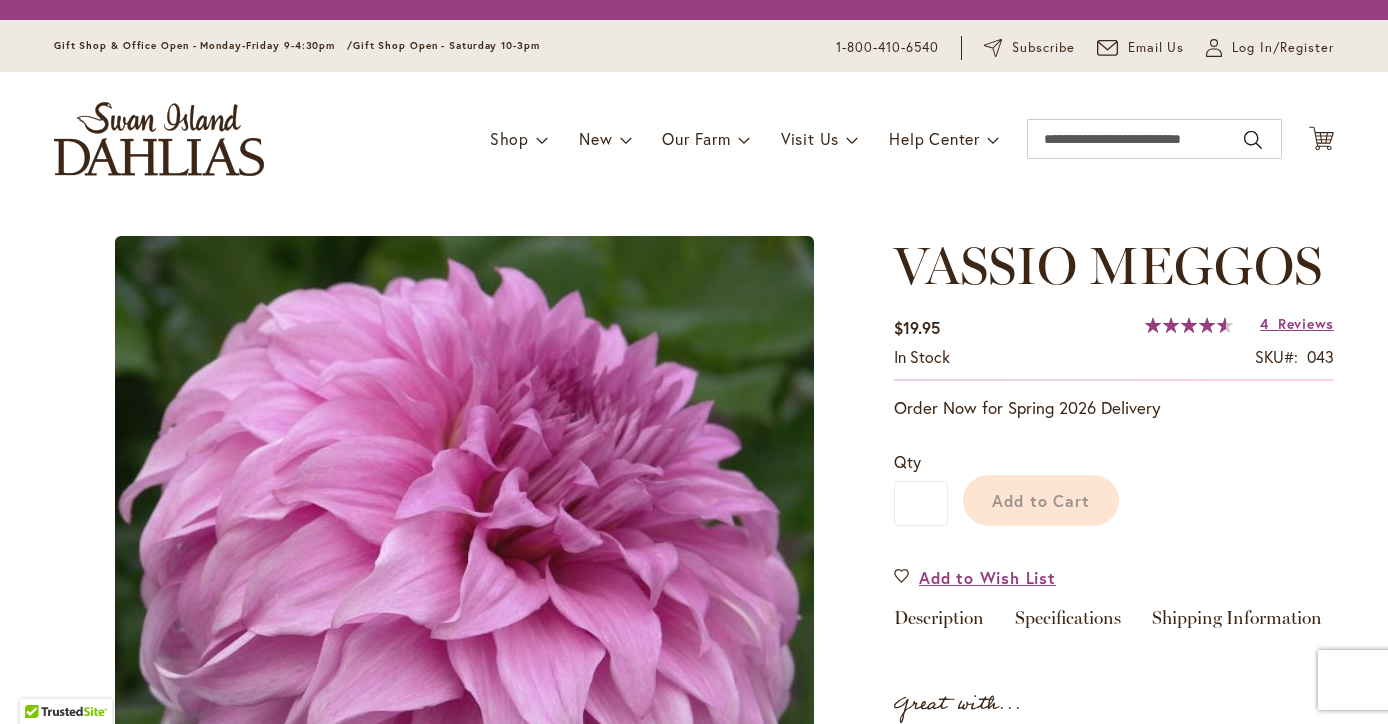 scroll, scrollTop: 0, scrollLeft: 0, axis: both 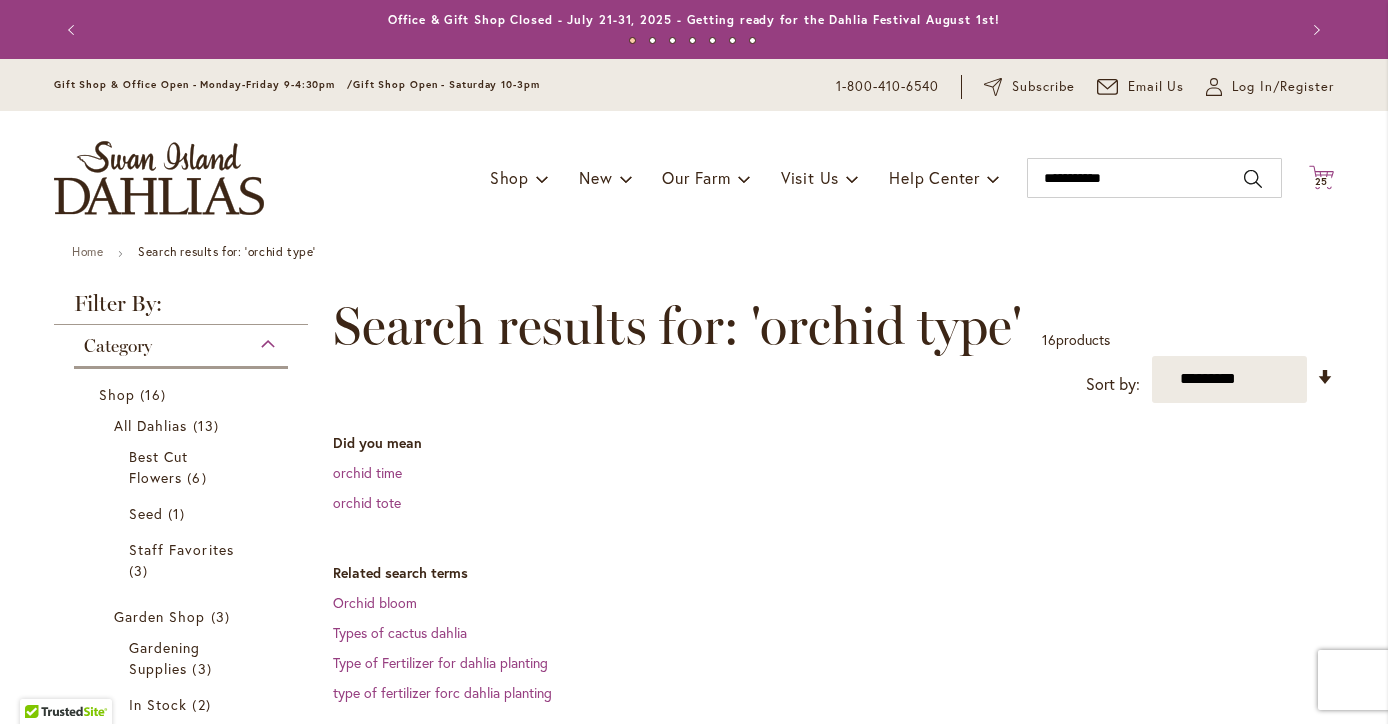 click on "Cart
.cls-1 {
fill: #231f20;
}" 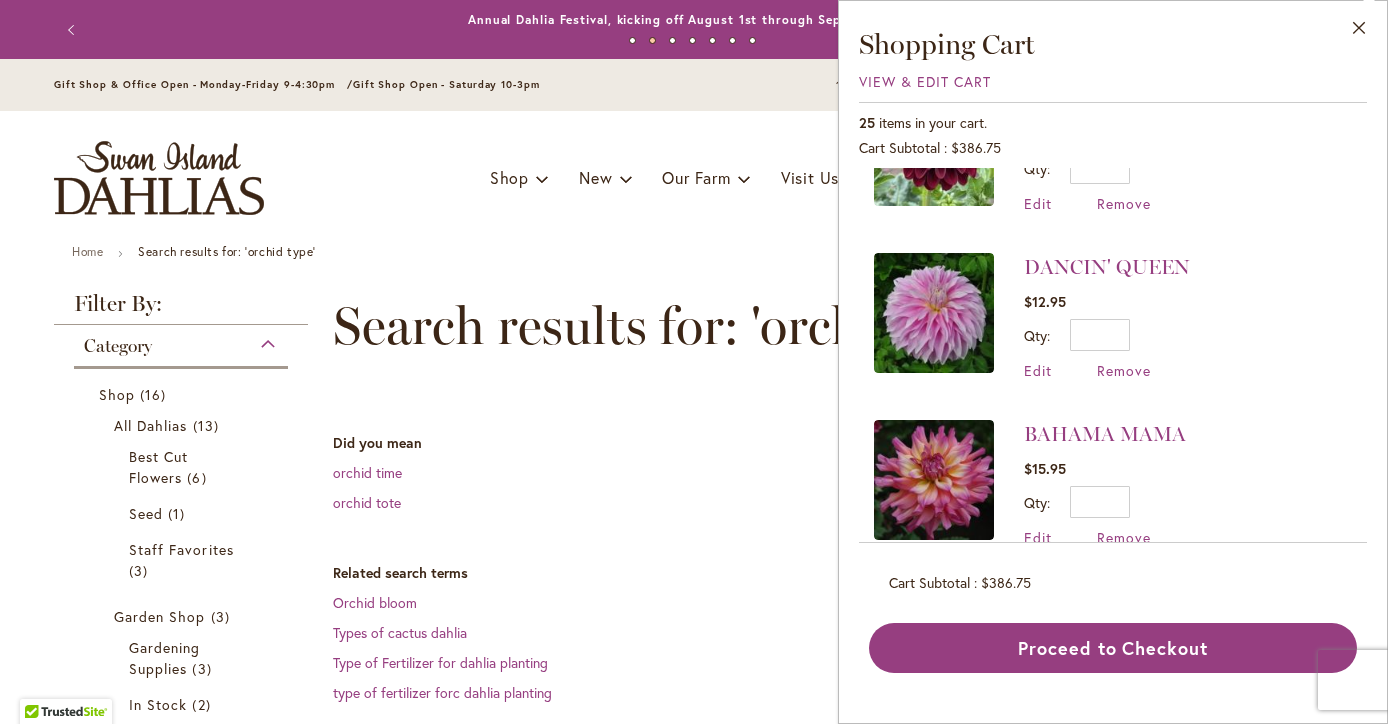 scroll, scrollTop: 793, scrollLeft: 0, axis: vertical 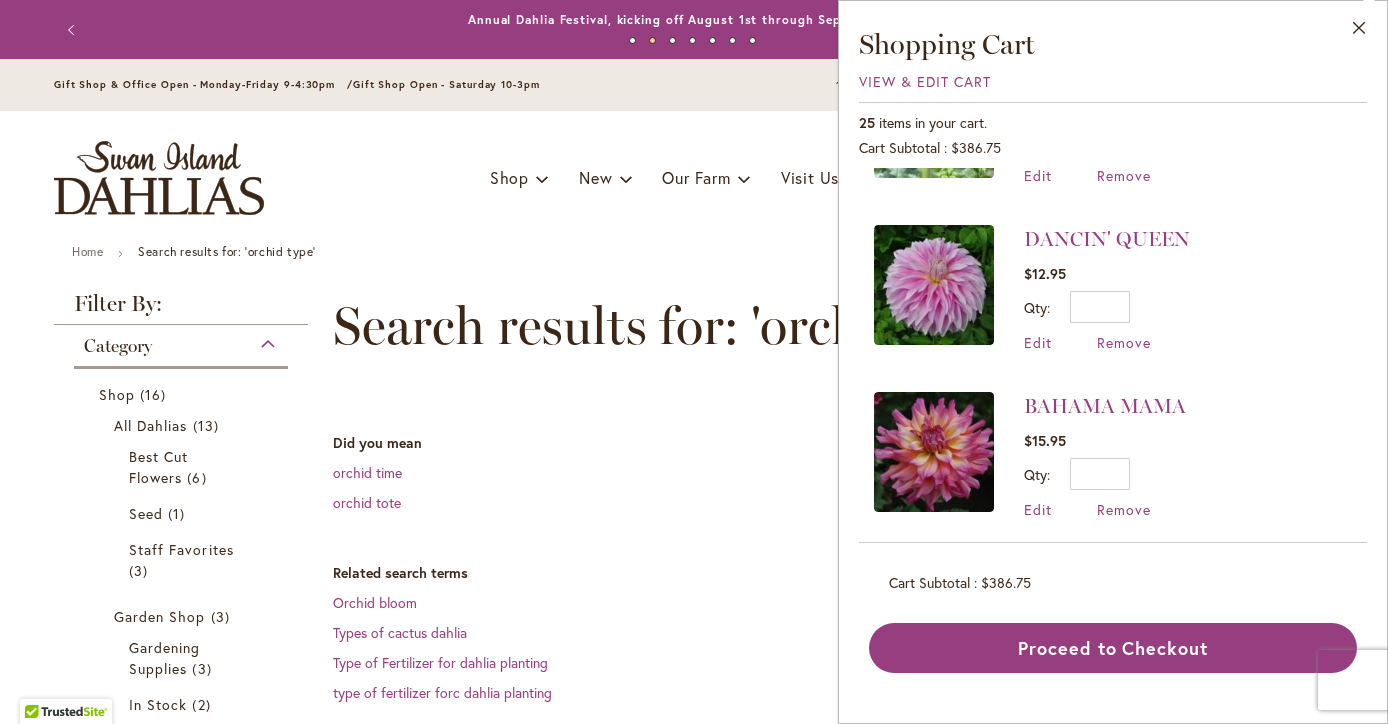 click at bounding box center (934, 285) 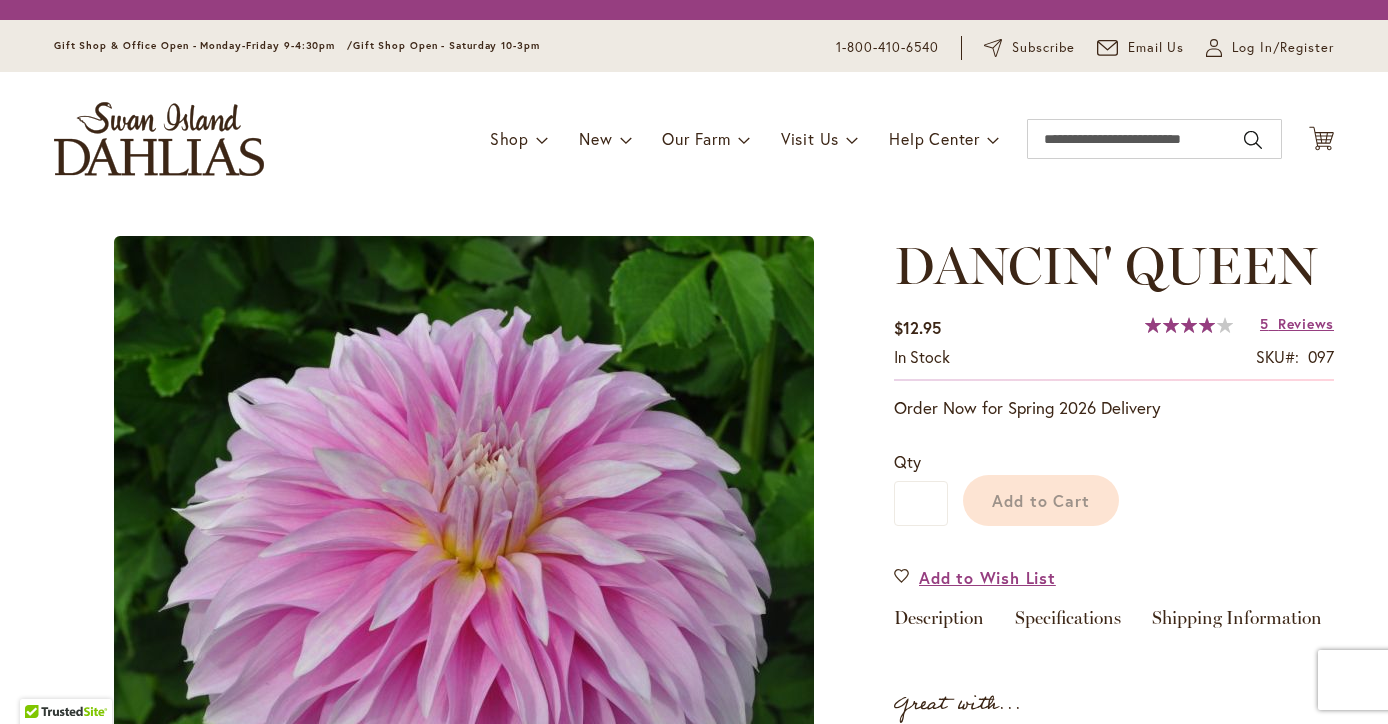 scroll, scrollTop: 0, scrollLeft: 0, axis: both 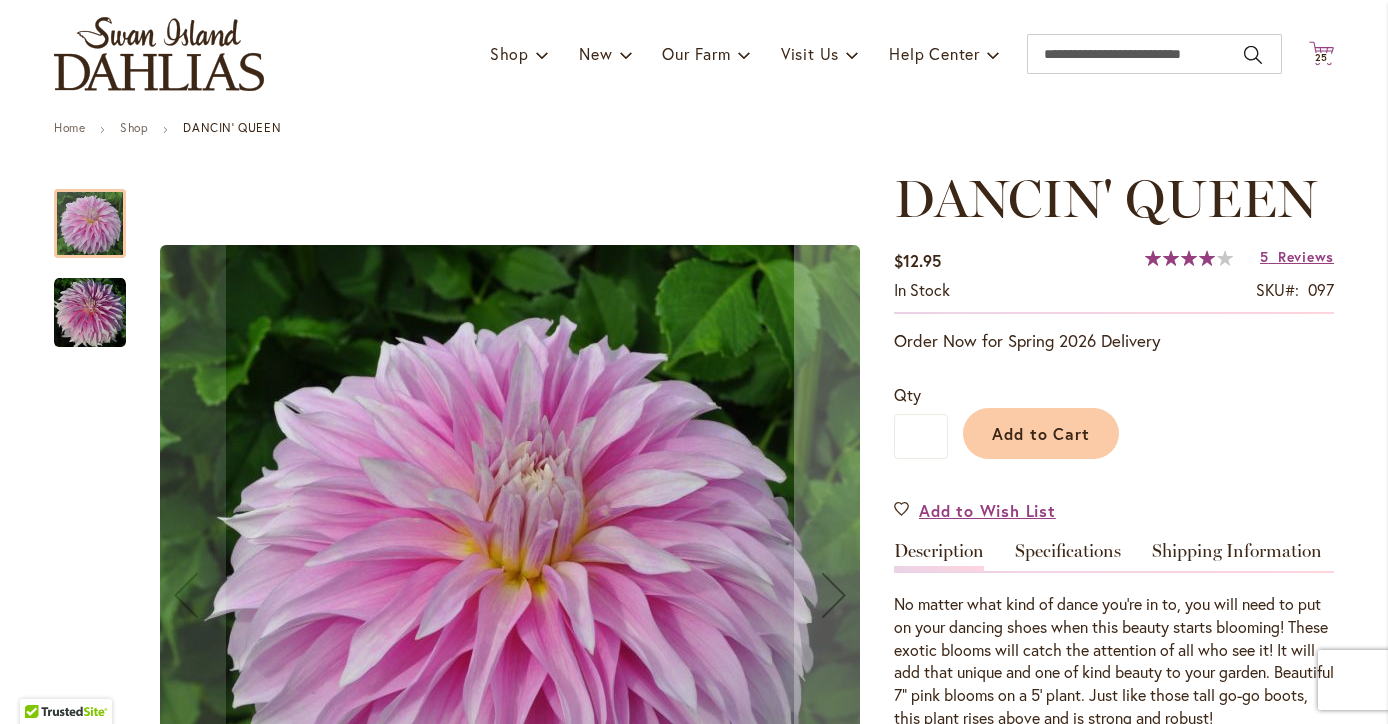 click on "25" at bounding box center (1322, 57) 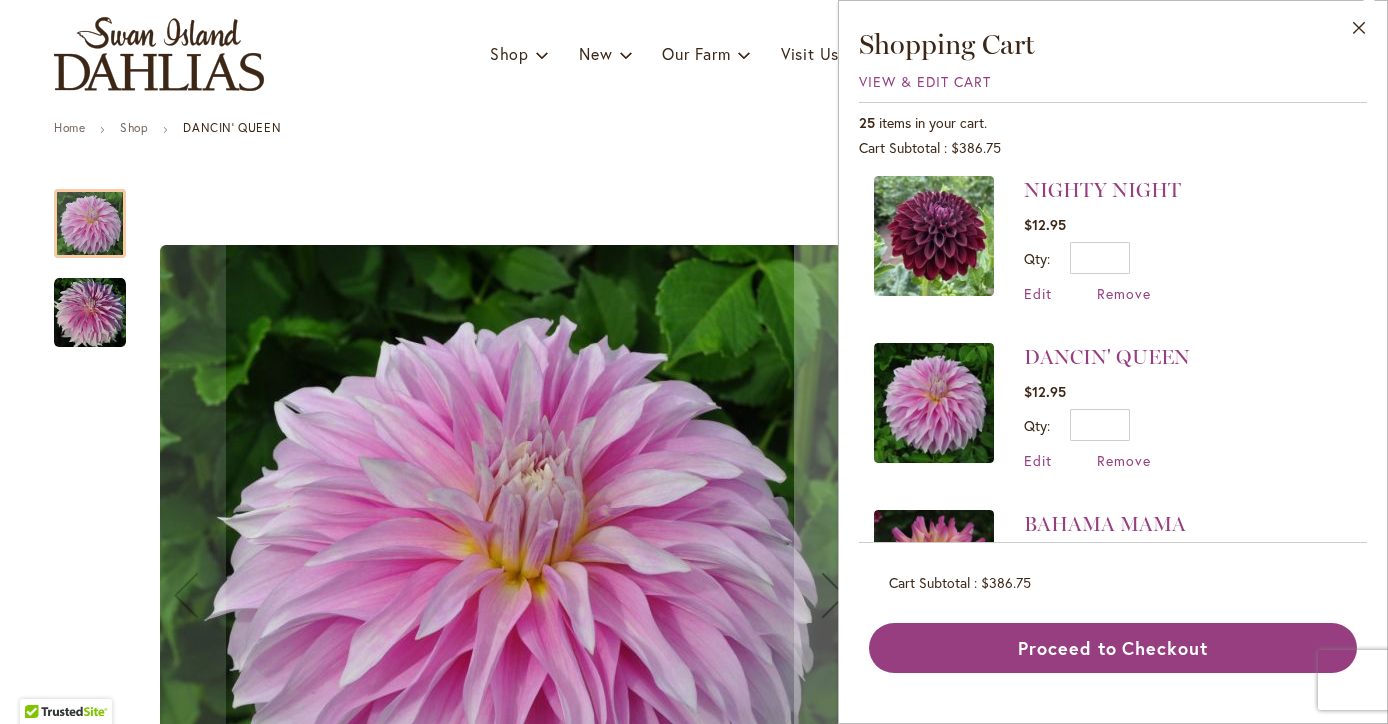 scroll, scrollTop: 744, scrollLeft: 0, axis: vertical 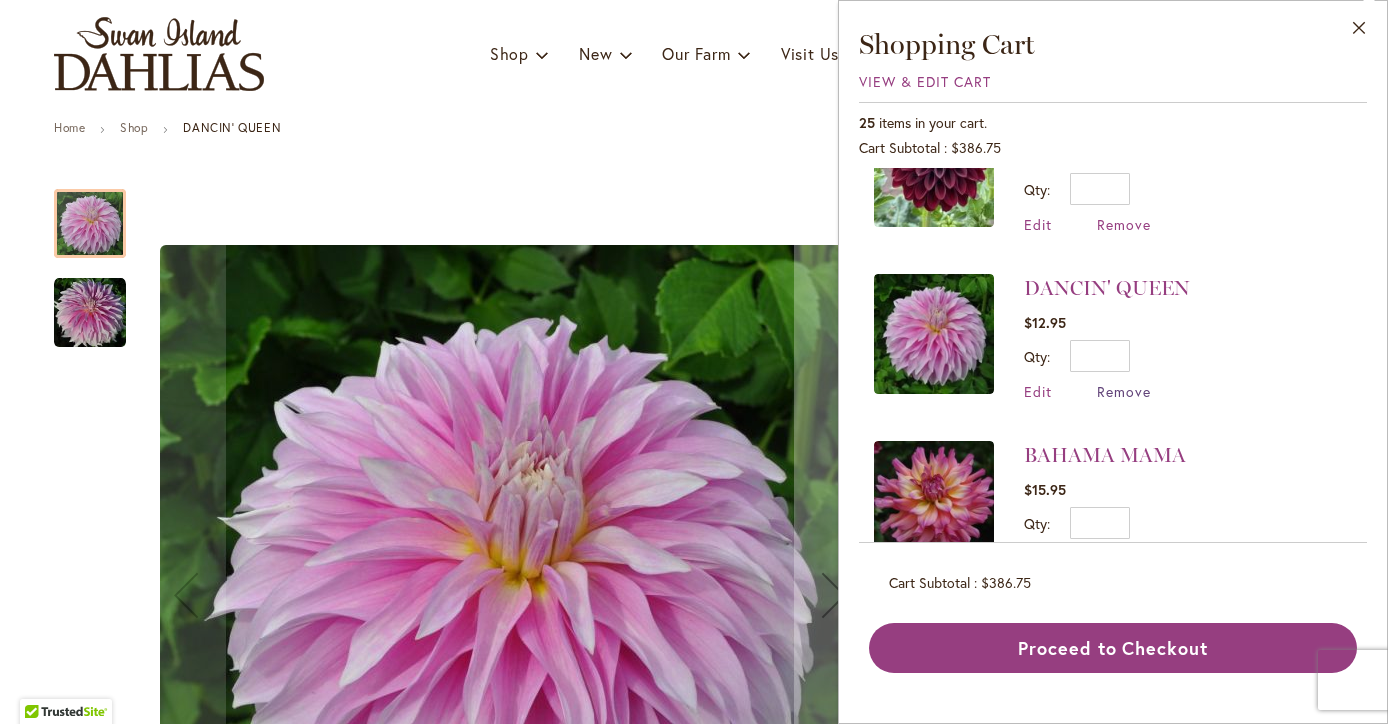 click on "Remove" at bounding box center [1124, 391] 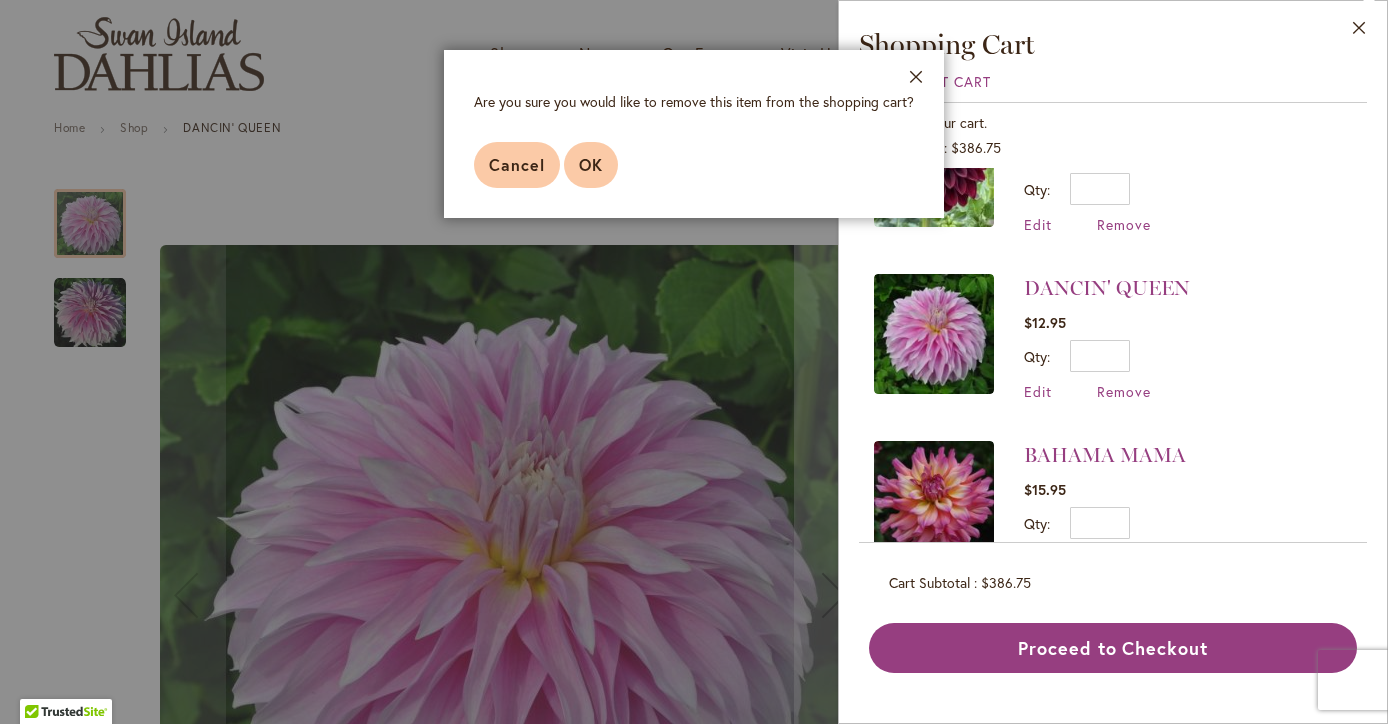 click on "OK" at bounding box center [591, 165] 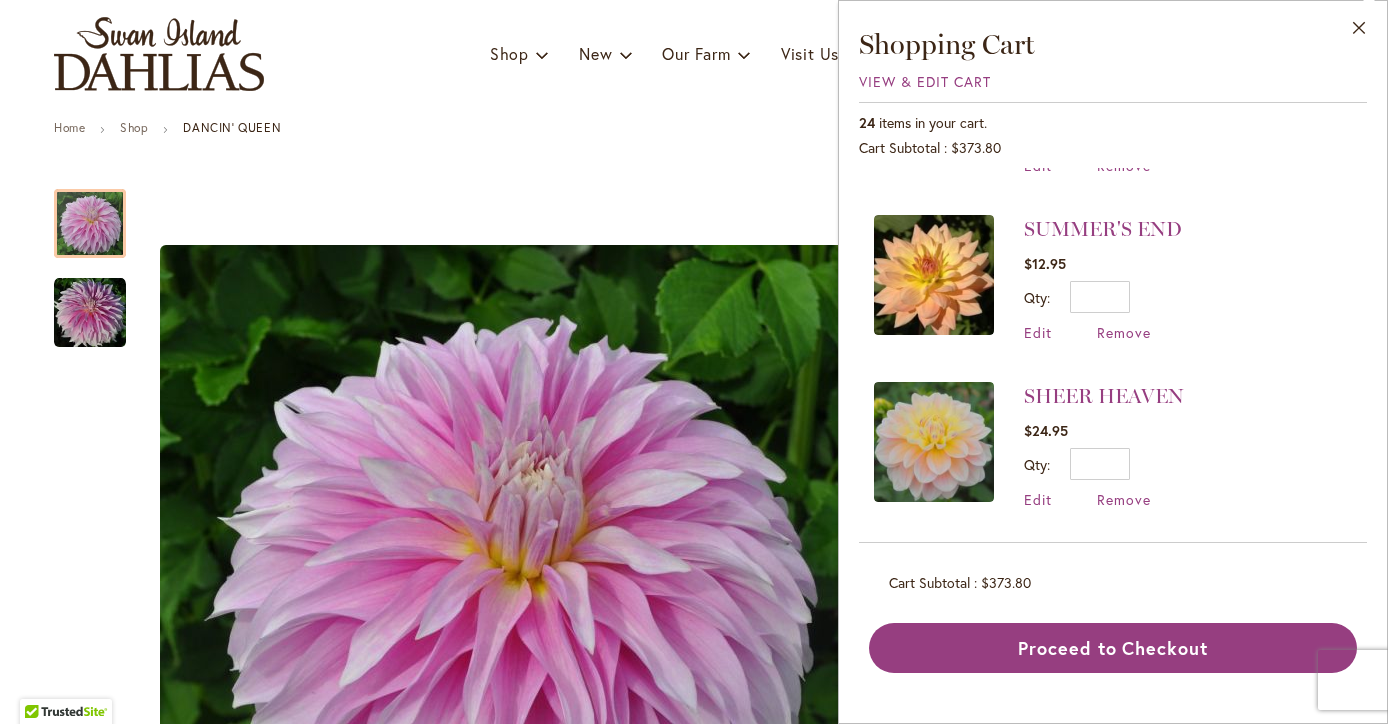scroll, scrollTop: 1130, scrollLeft: 0, axis: vertical 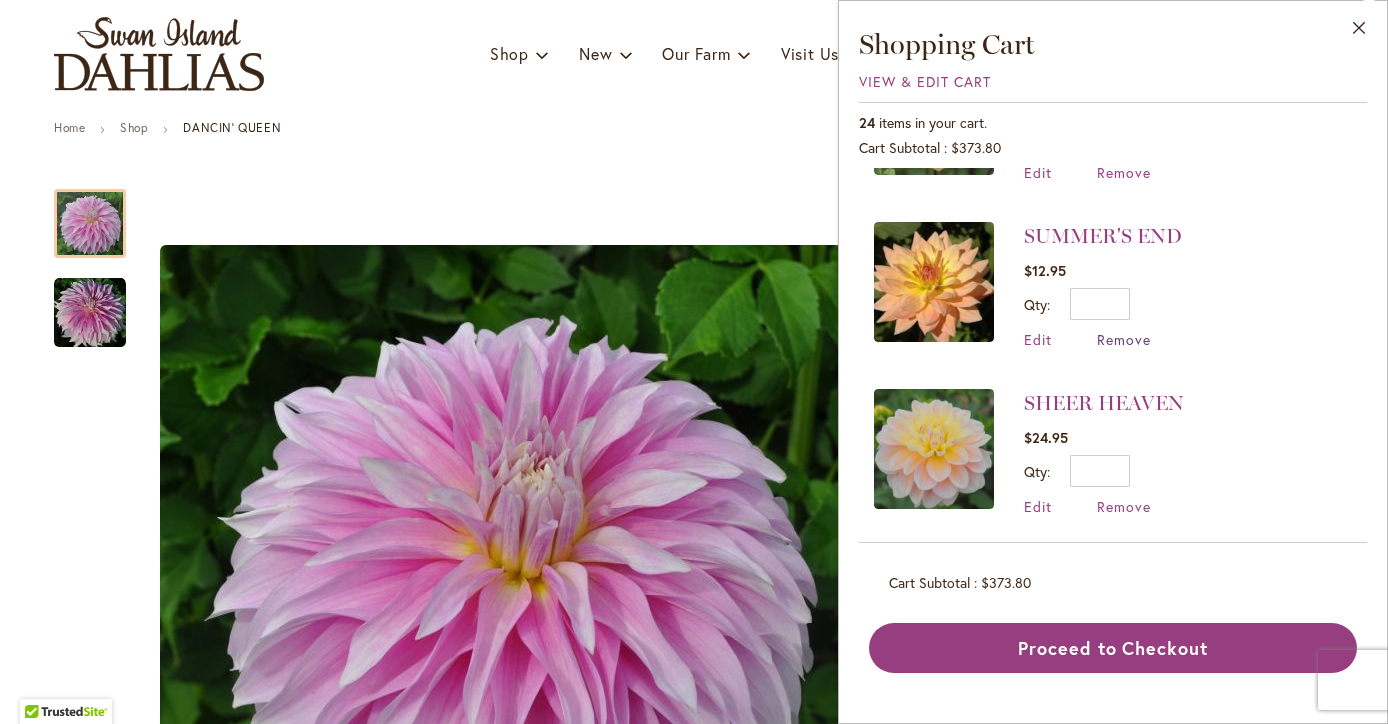 click on "Remove" at bounding box center (1124, 339) 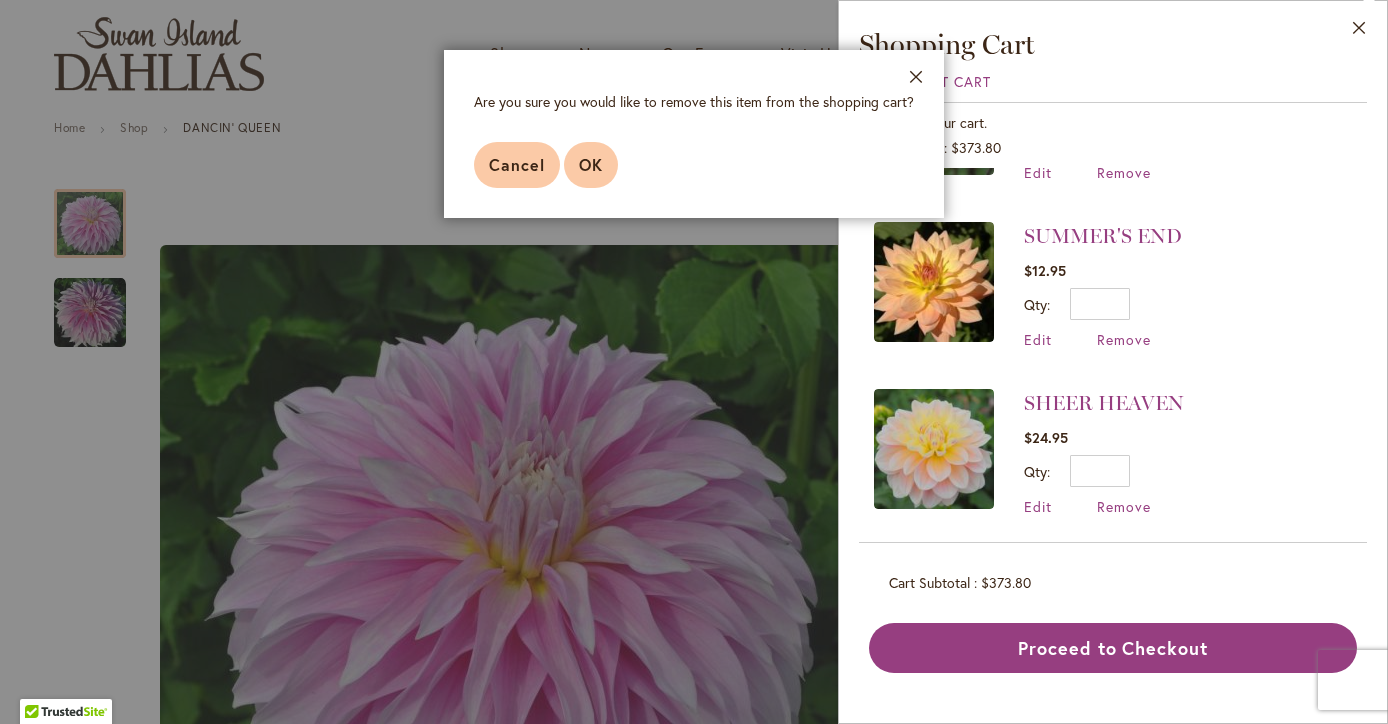 click on "OK" at bounding box center (591, 164) 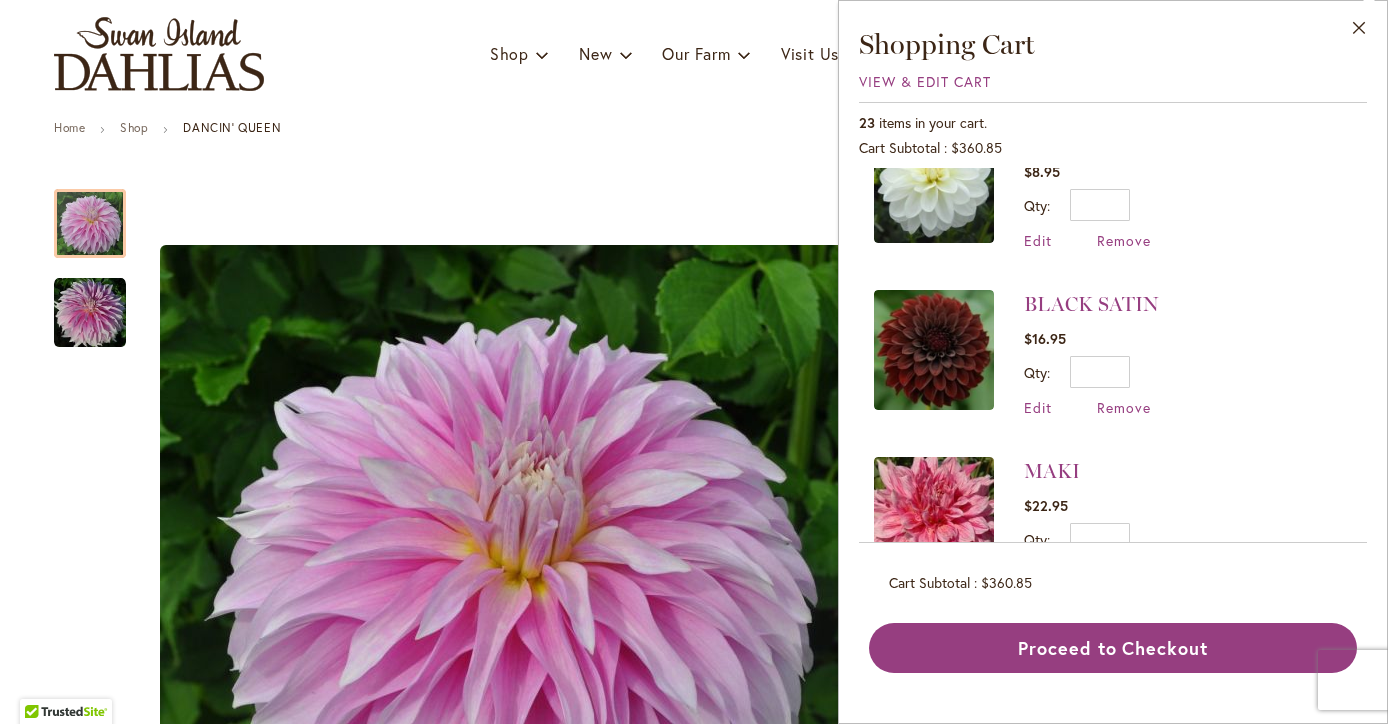scroll, scrollTop: 2900, scrollLeft: 0, axis: vertical 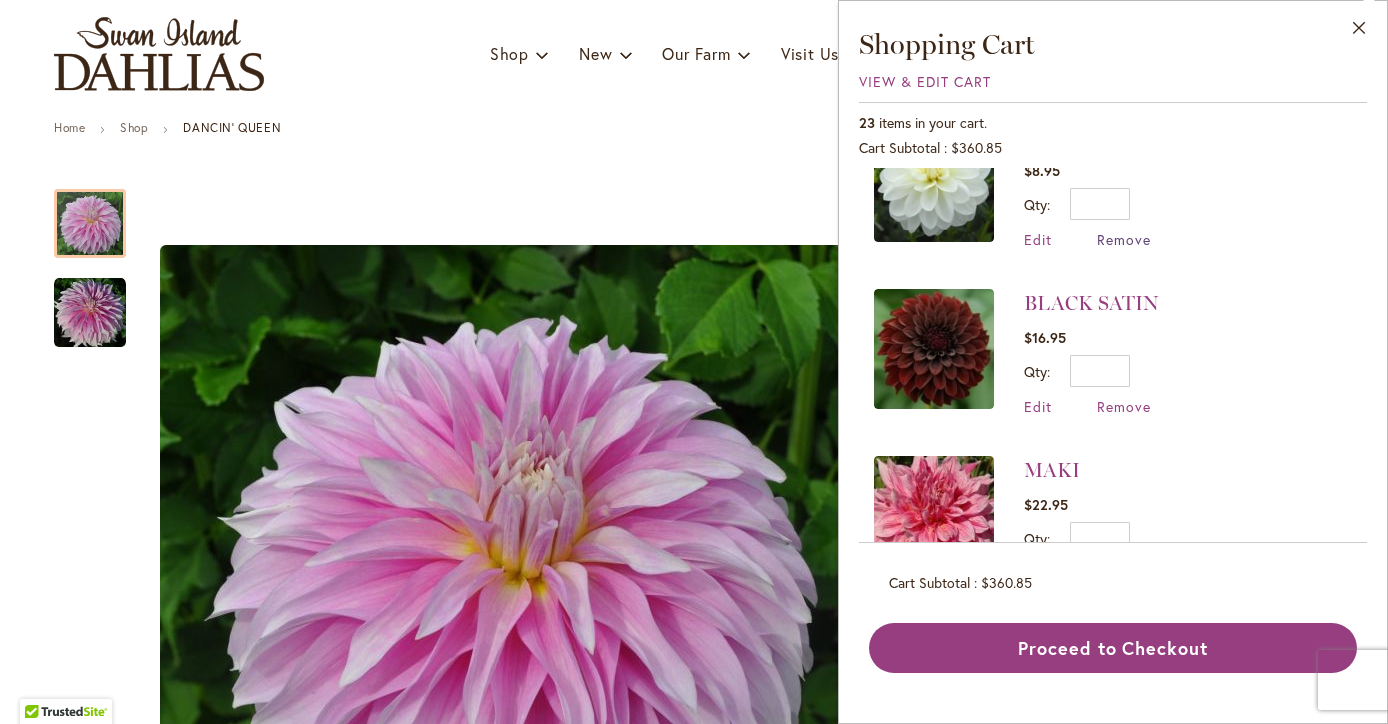 click on "Remove" at bounding box center [1124, 239] 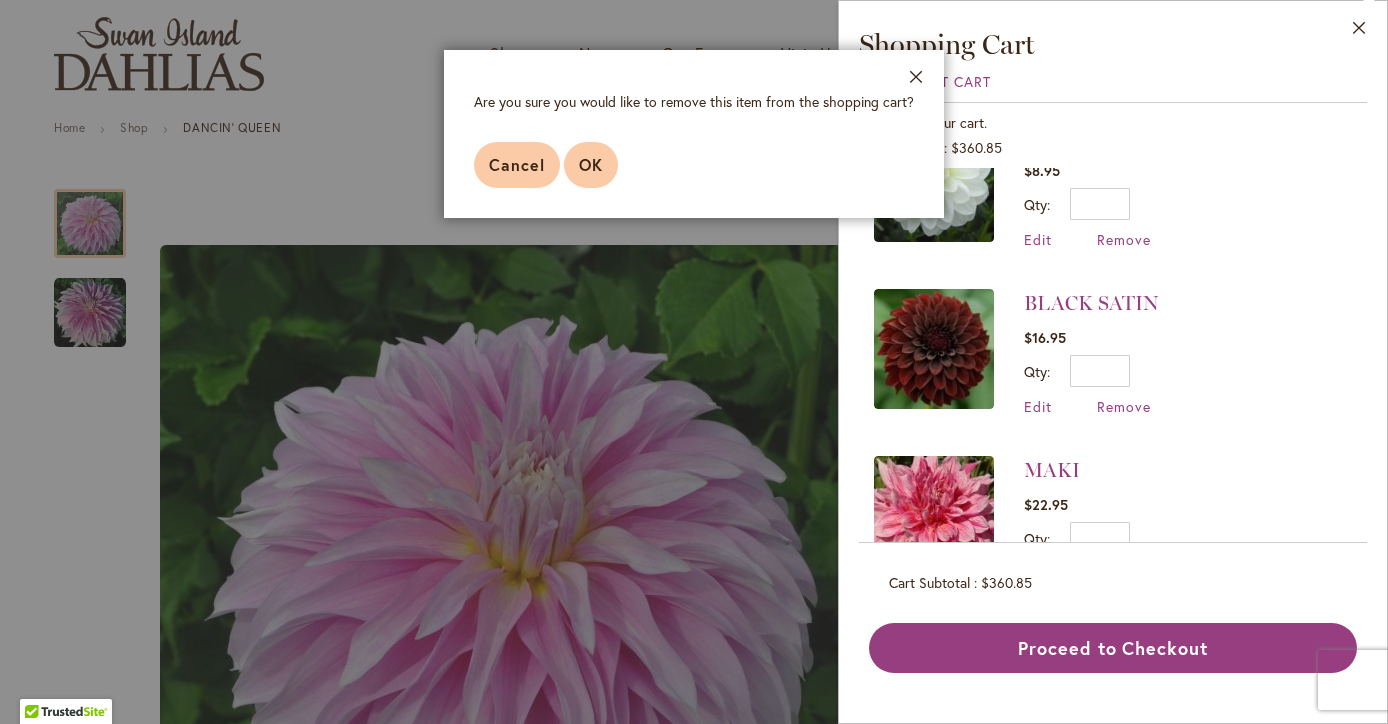 click on "OK" at bounding box center (591, 165) 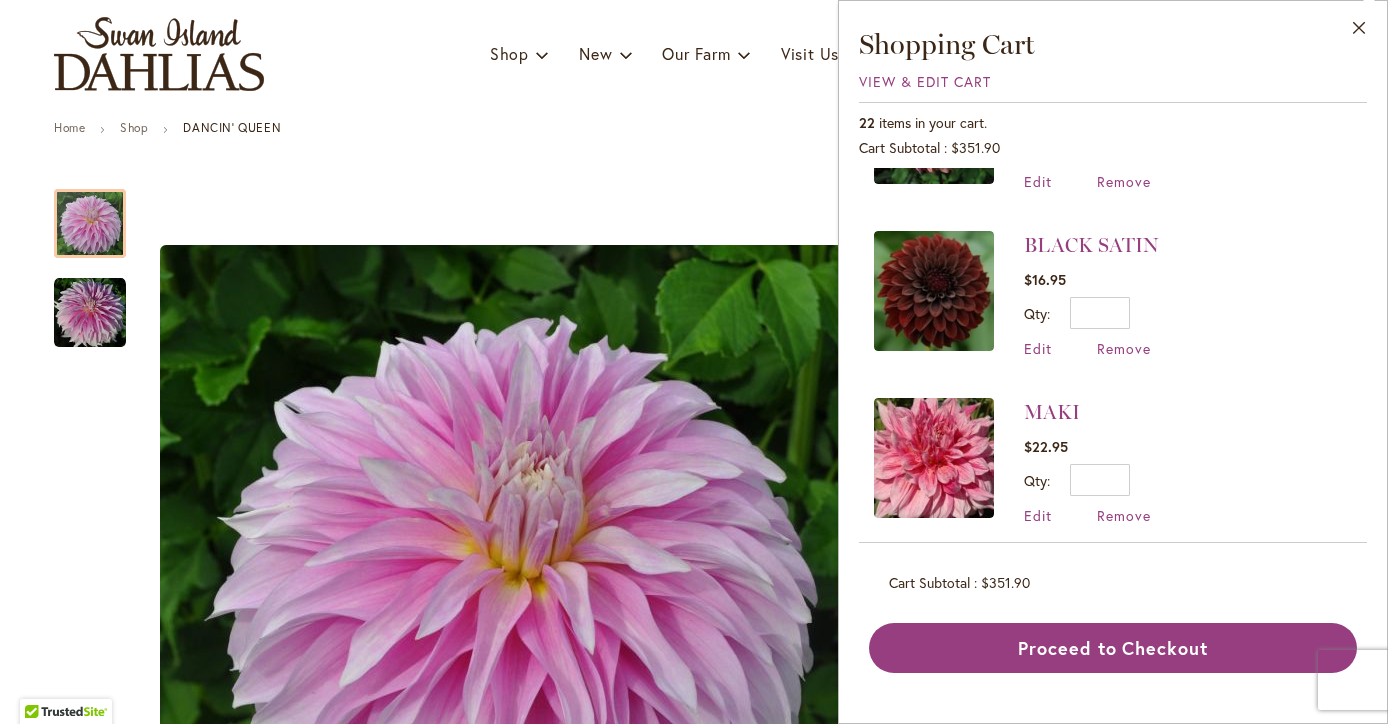 scroll, scrollTop: 2790, scrollLeft: 0, axis: vertical 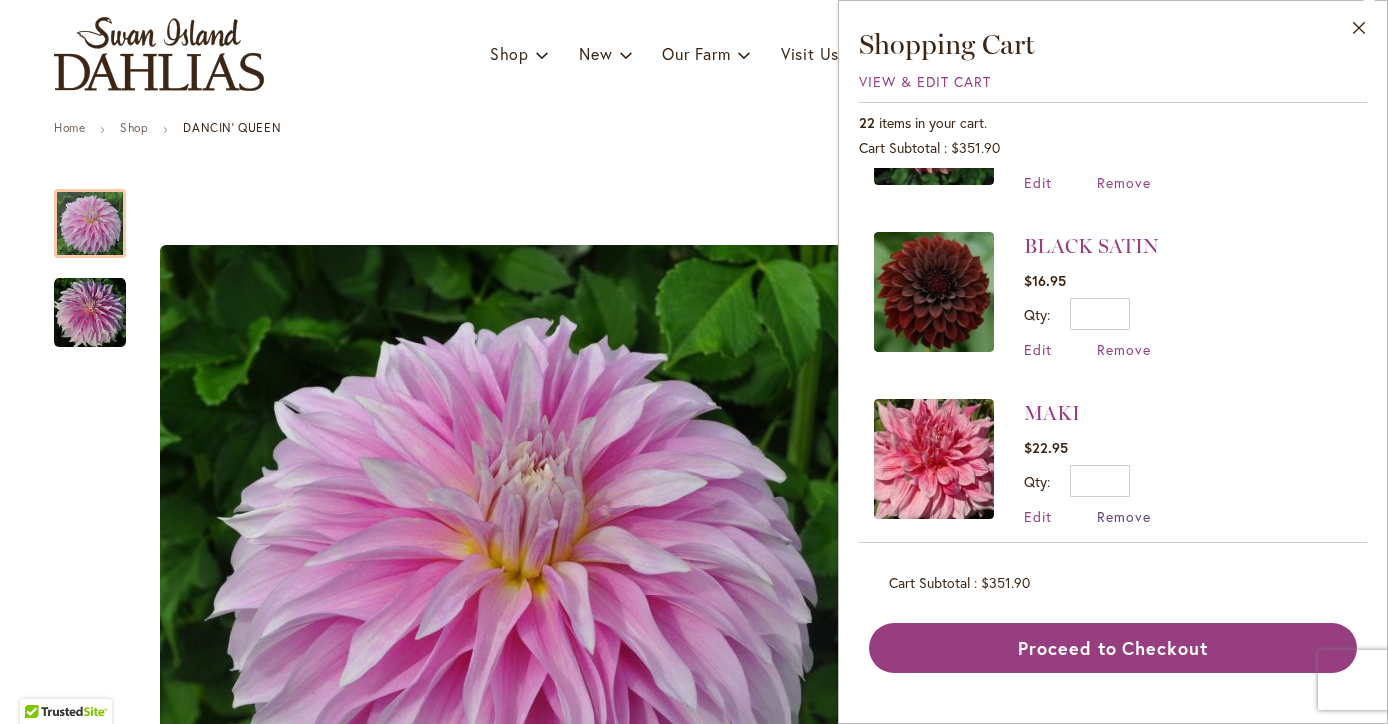 click on "Remove" at bounding box center [1124, 516] 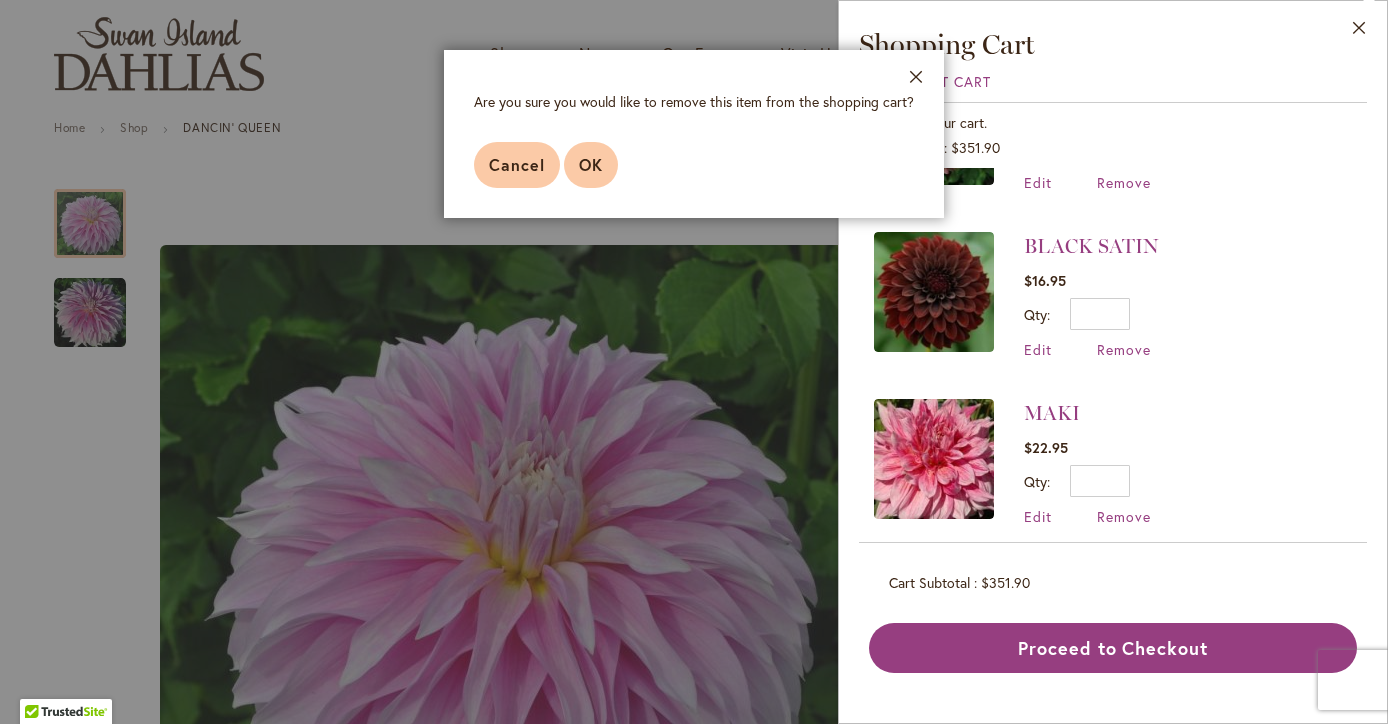 click on "OK" at bounding box center (591, 164) 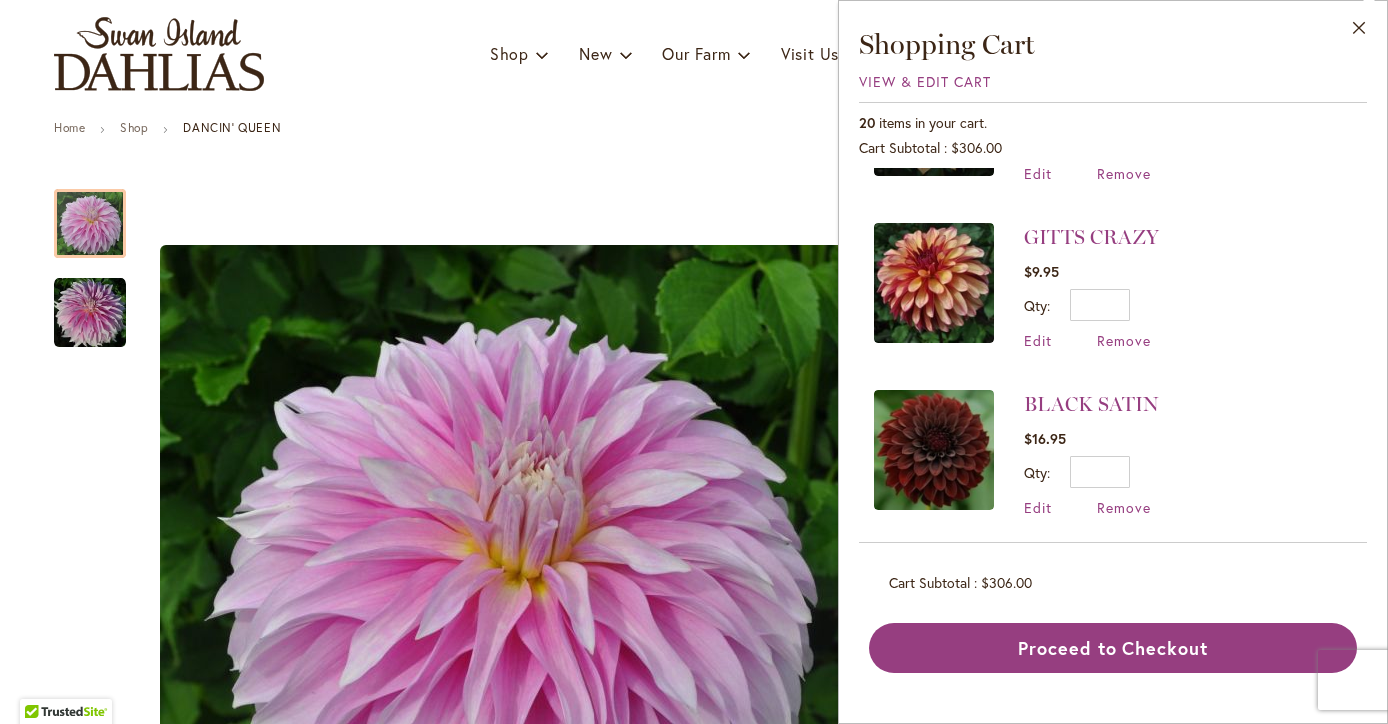 scroll, scrollTop: 2624, scrollLeft: 0, axis: vertical 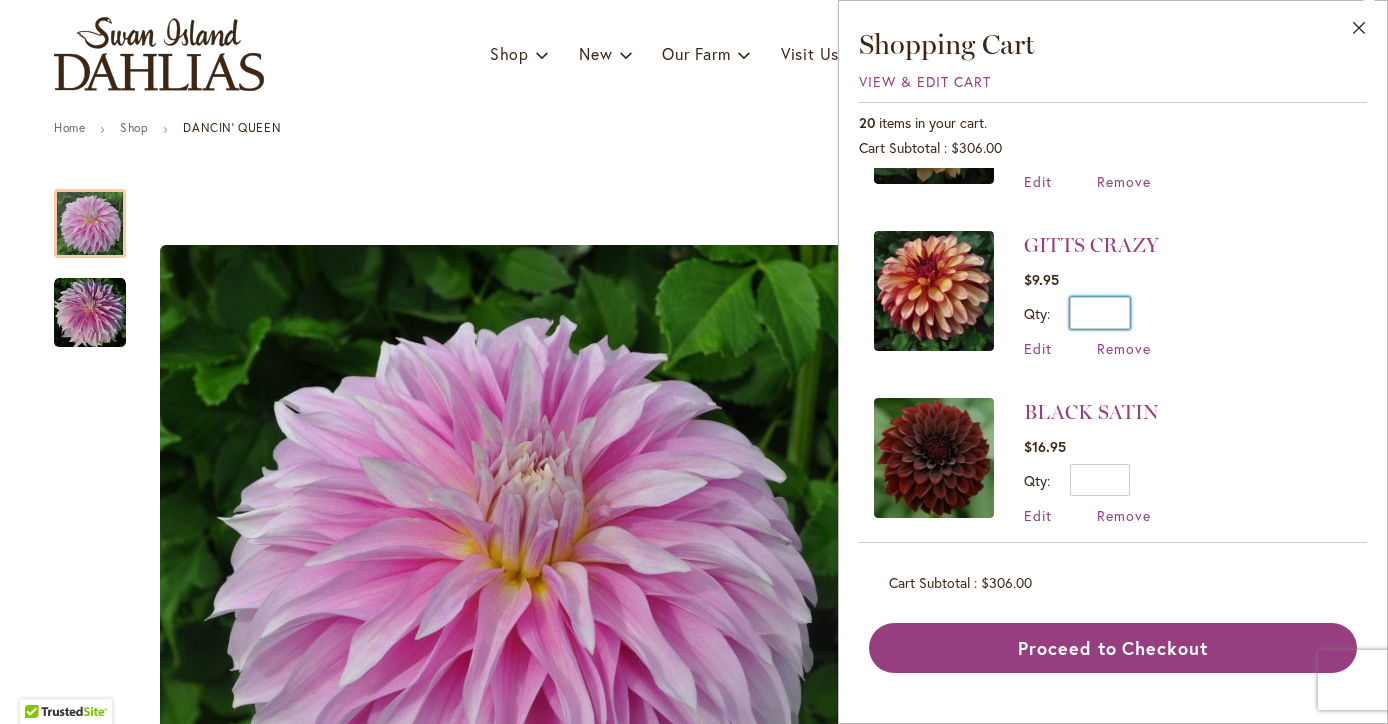 click on "*" at bounding box center [1100, 313] 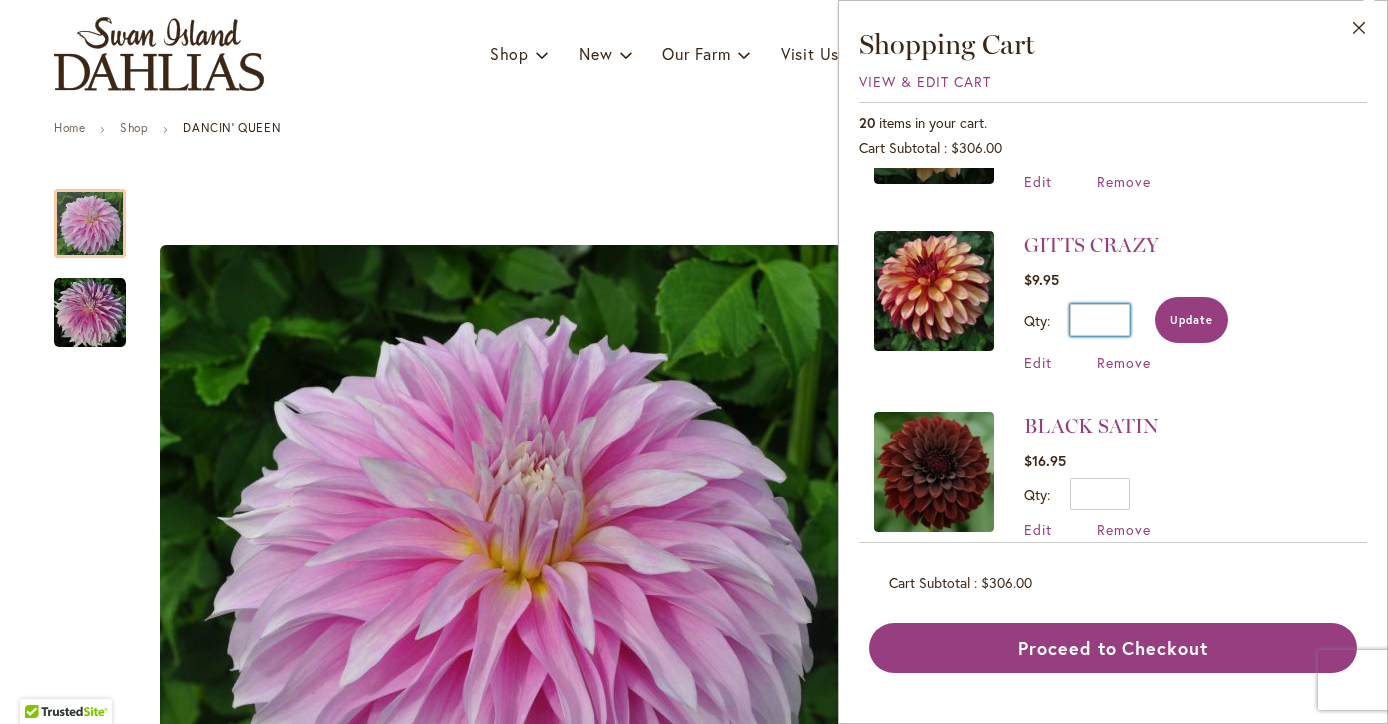 type on "*" 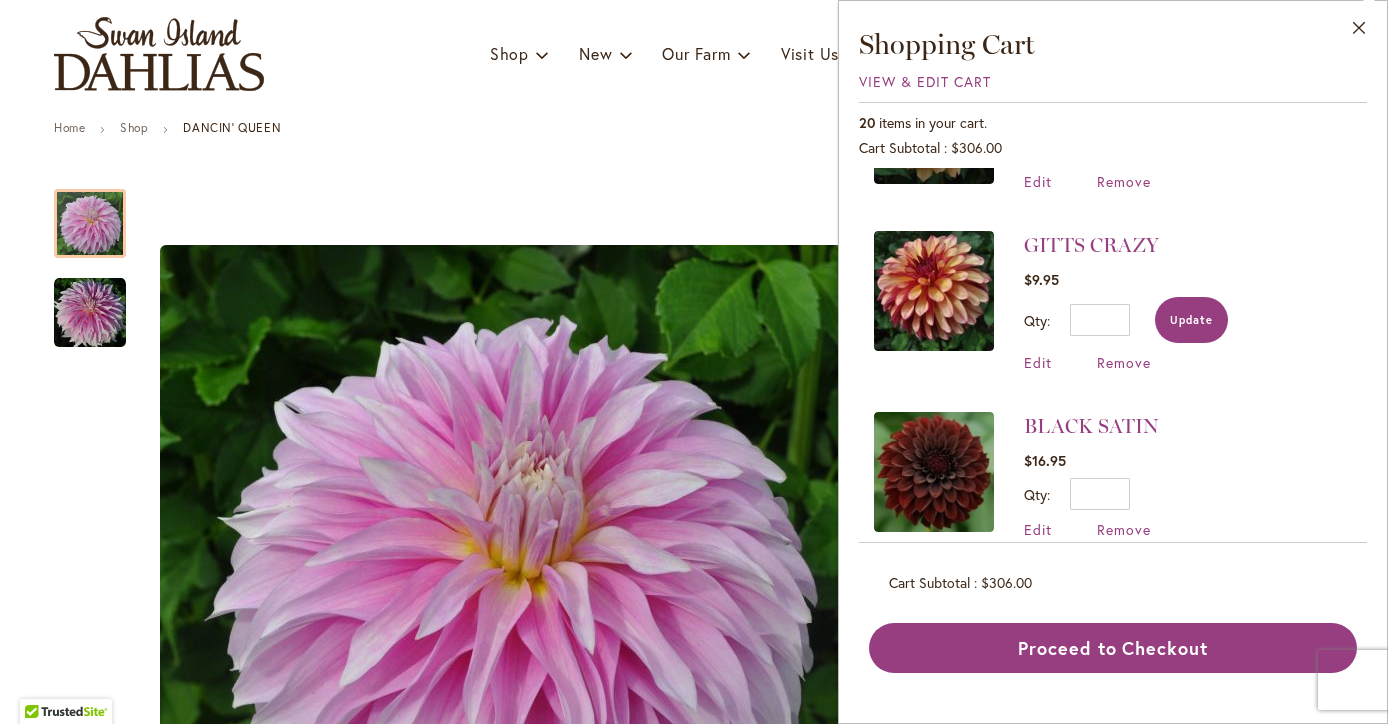 click on "Update" at bounding box center (1191, 320) 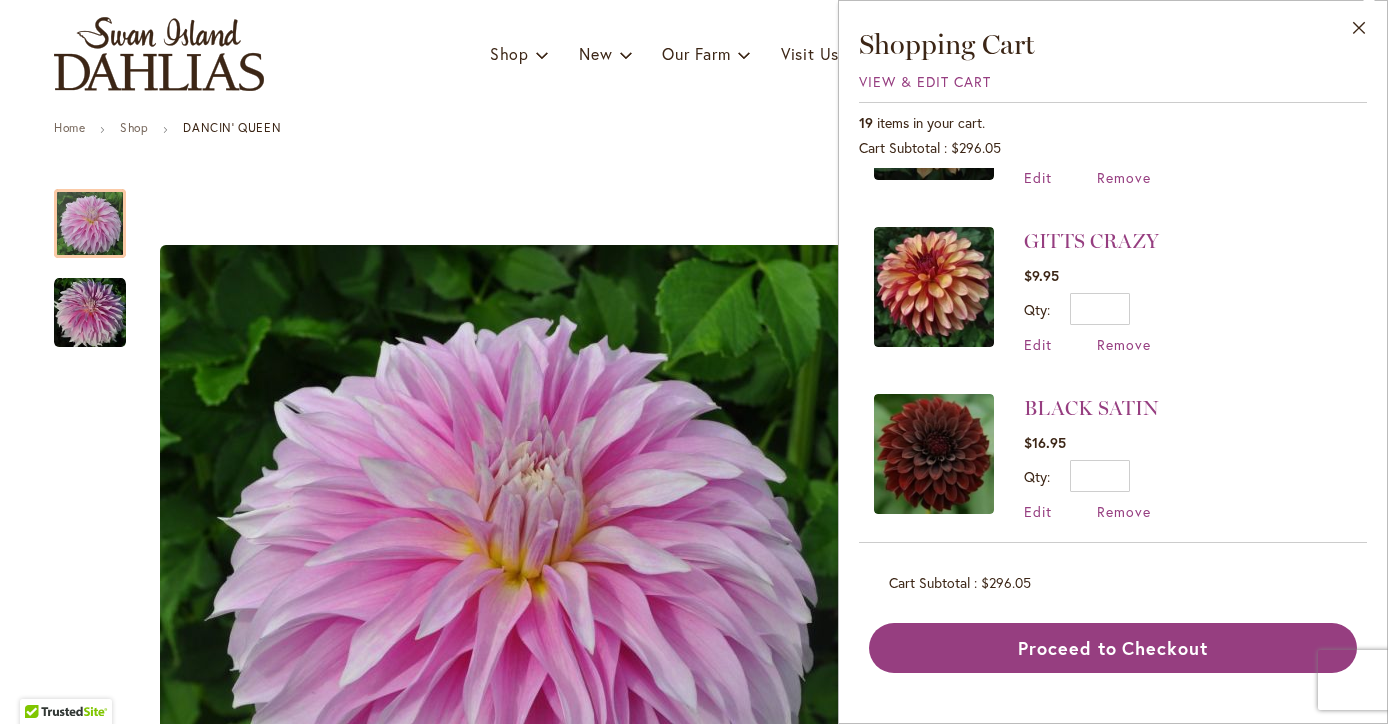 scroll, scrollTop: 2626, scrollLeft: 0, axis: vertical 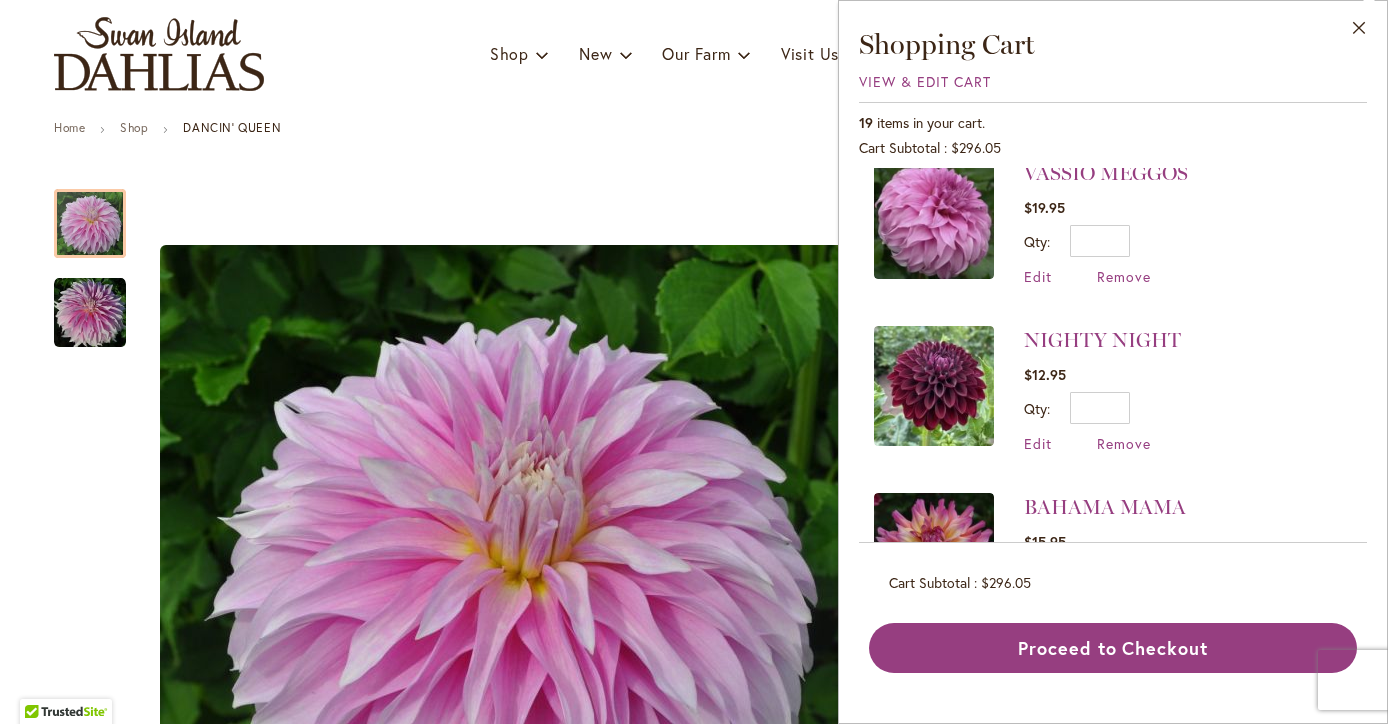 click at bounding box center [934, 386] 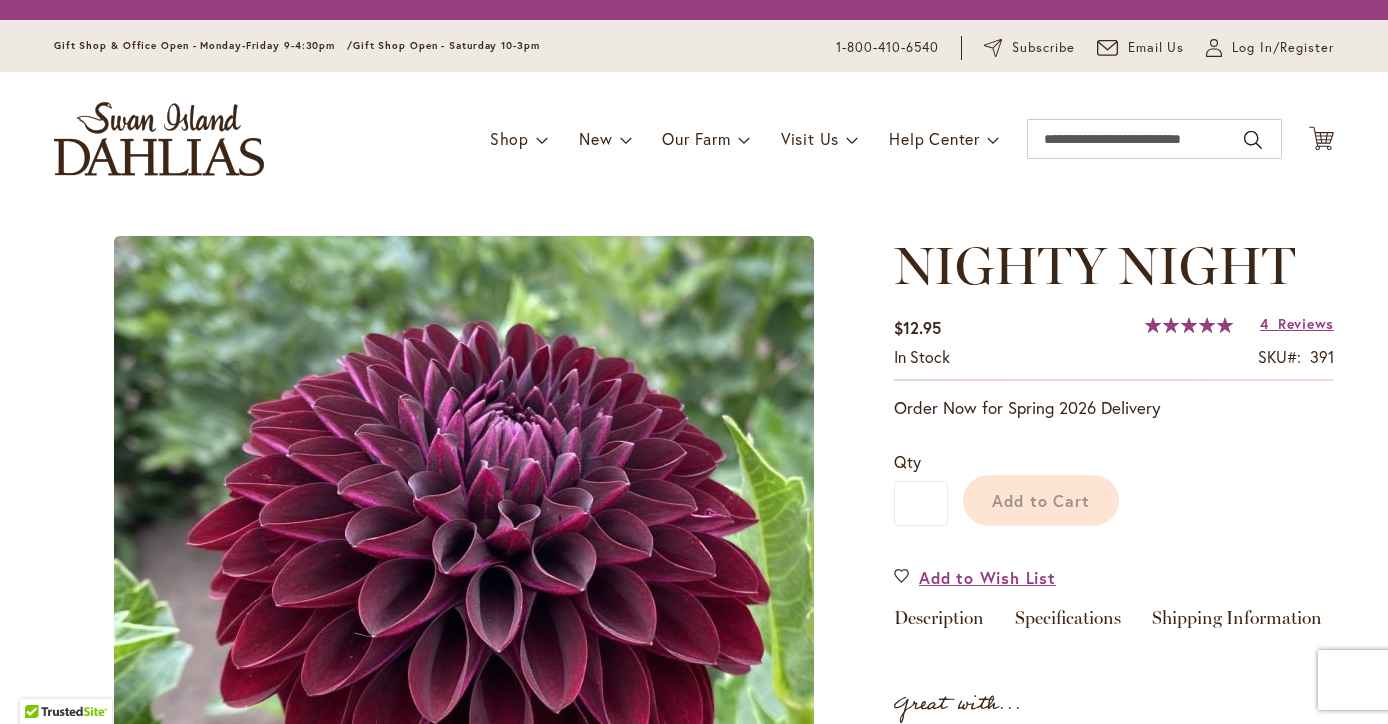 scroll, scrollTop: 0, scrollLeft: 0, axis: both 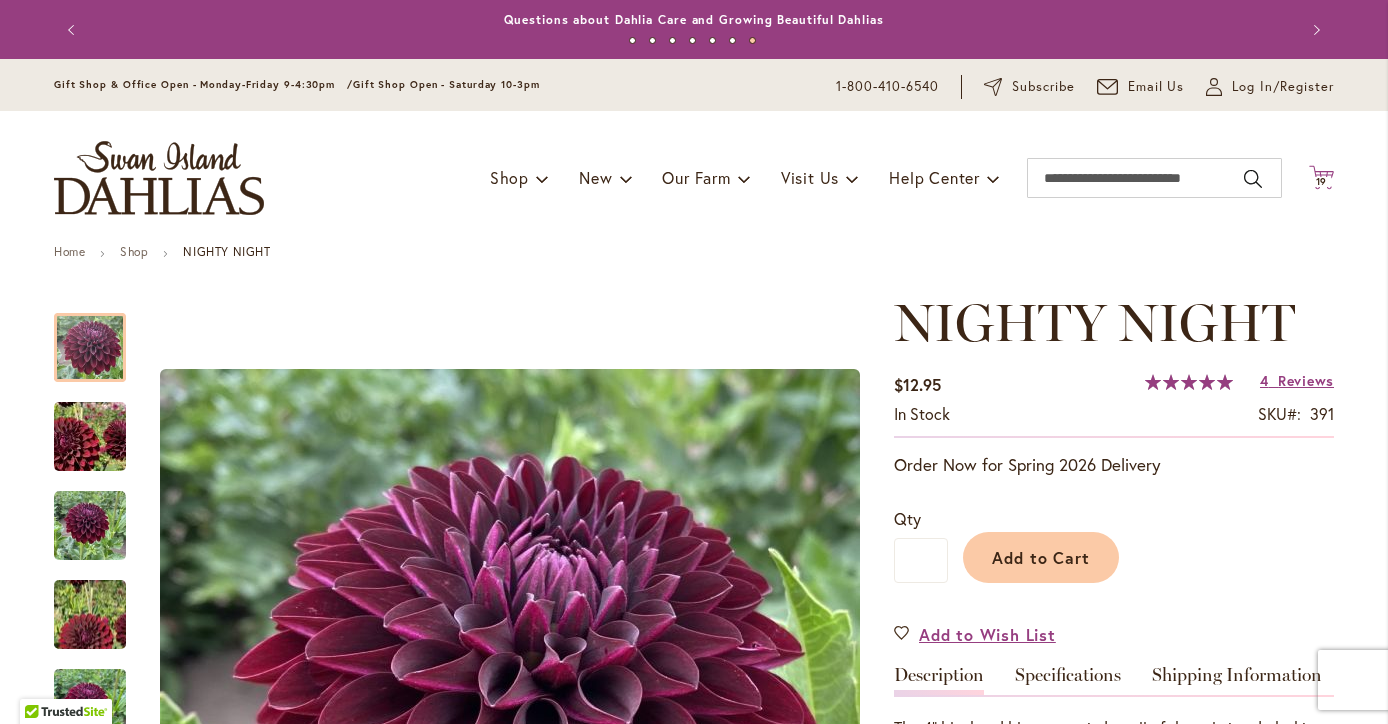 click on "19
19
items" at bounding box center [1322, 182] 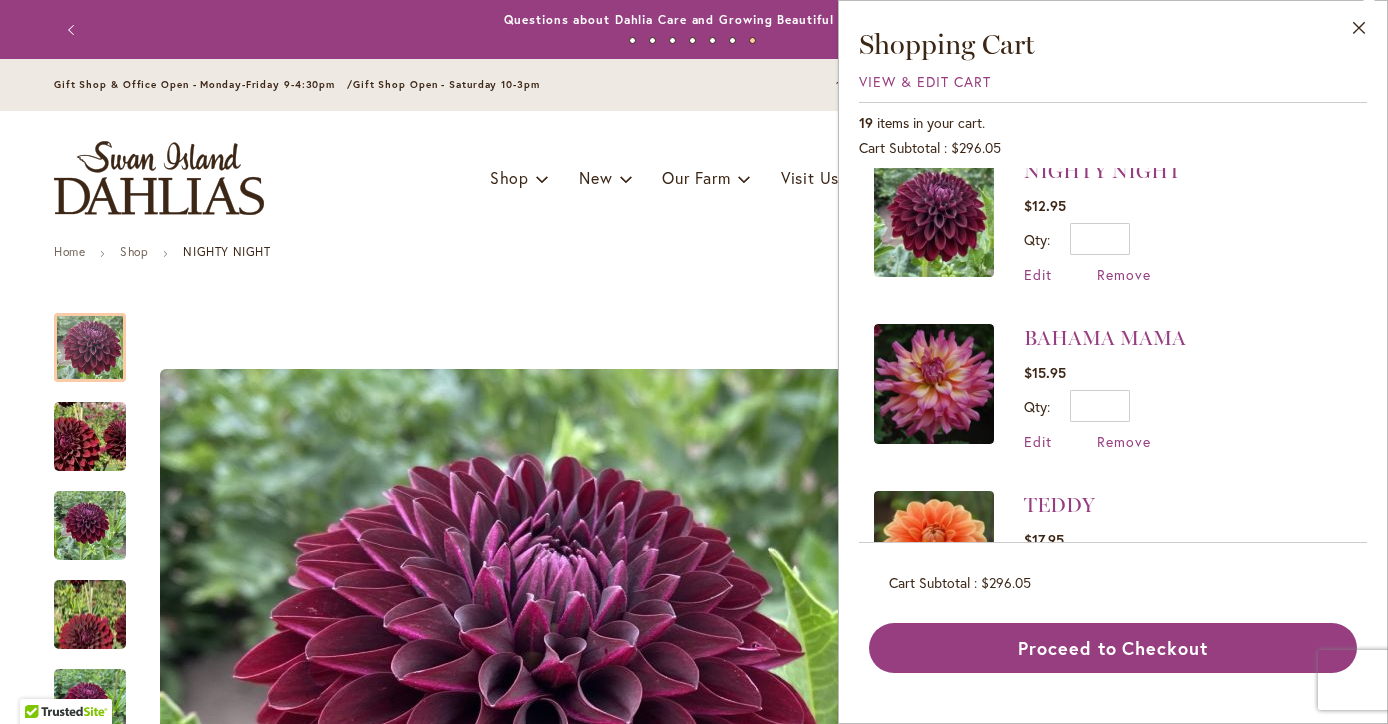scroll, scrollTop: 695, scrollLeft: 0, axis: vertical 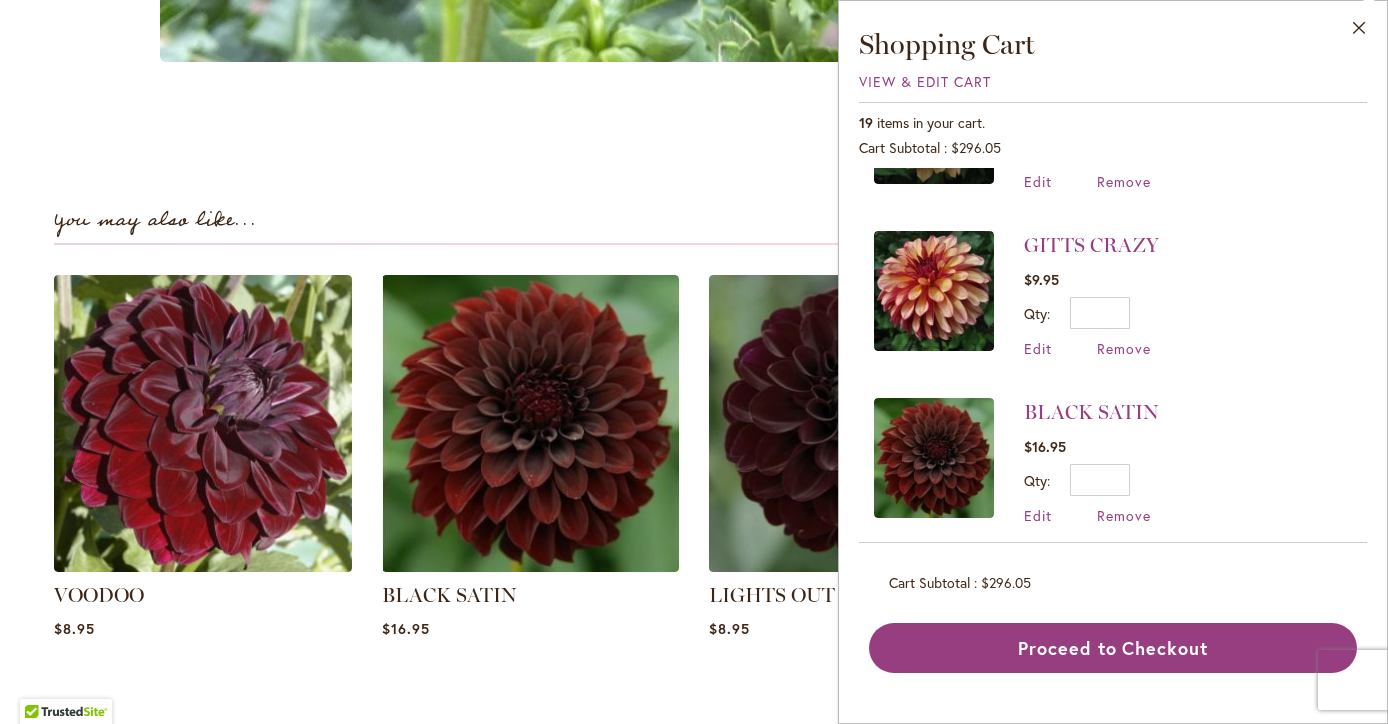 click at bounding box center [934, 458] 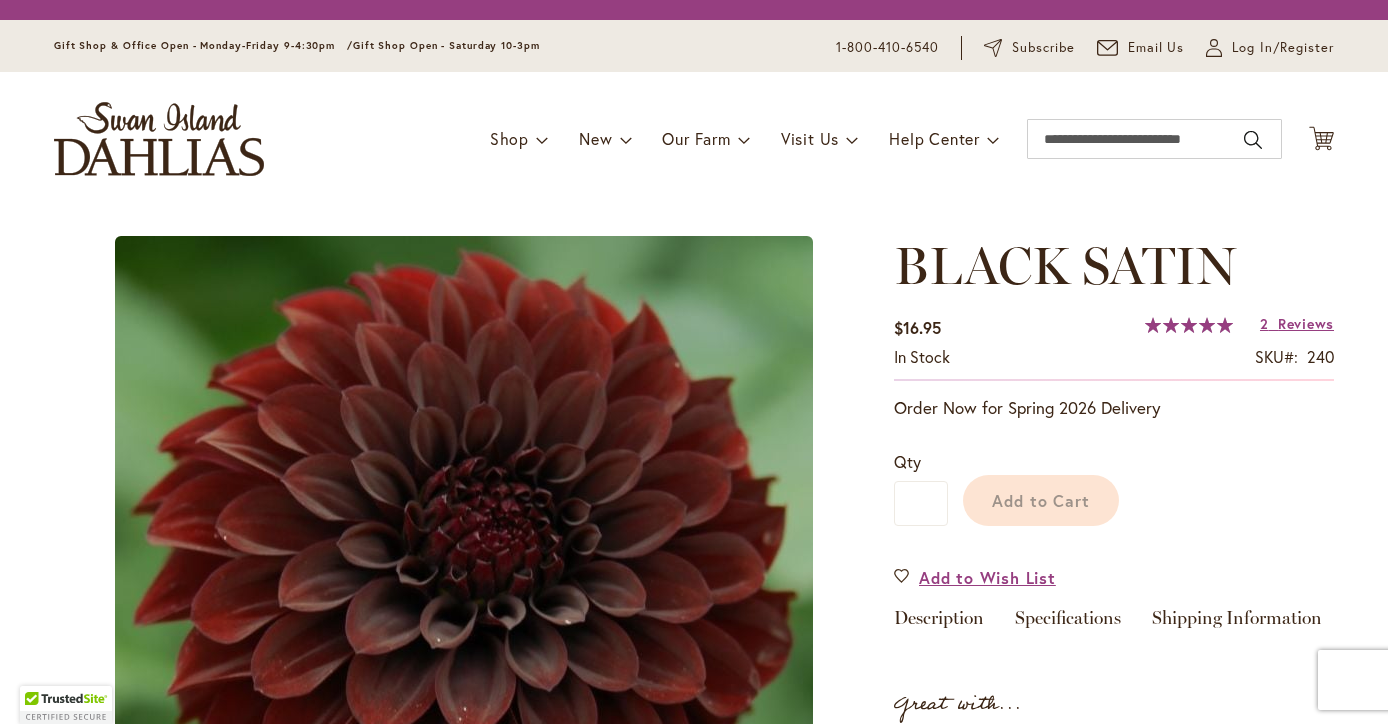 scroll, scrollTop: 0, scrollLeft: 0, axis: both 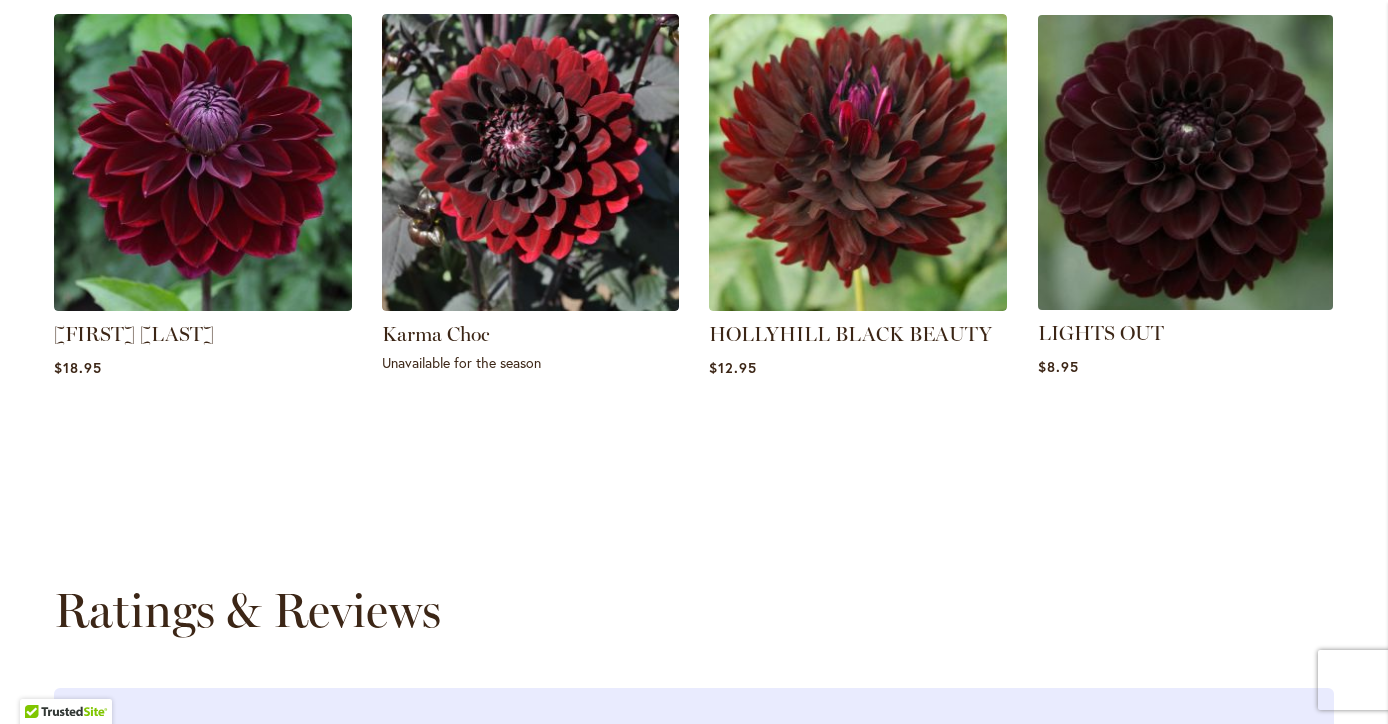 click at bounding box center (1185, 162) 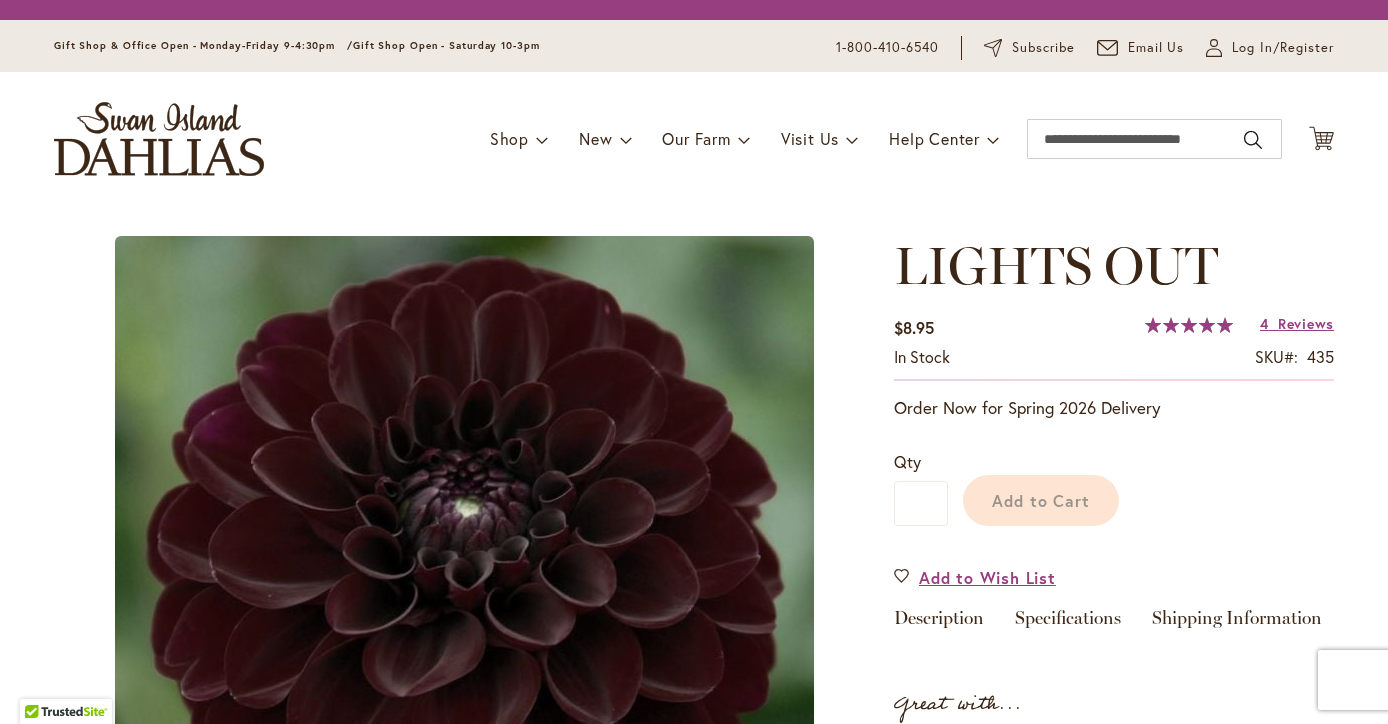 scroll, scrollTop: 0, scrollLeft: 0, axis: both 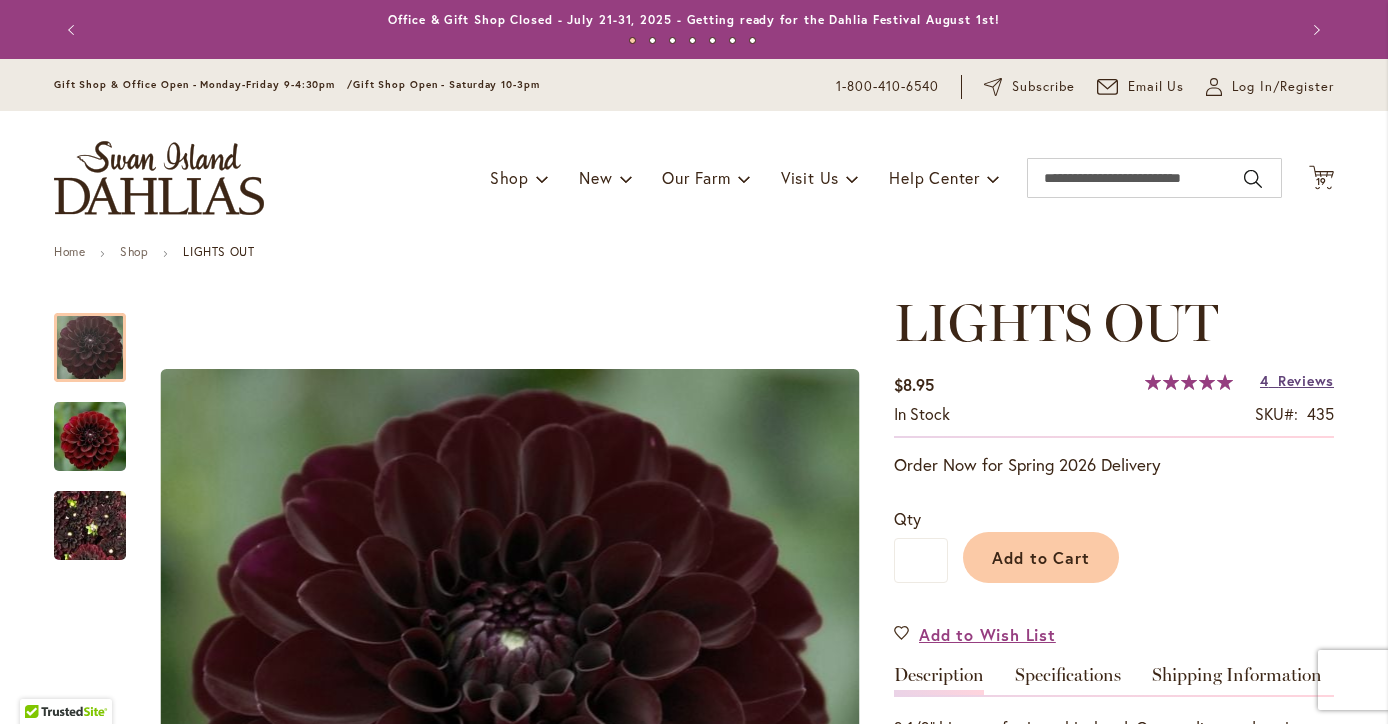 click on "4
Reviews" at bounding box center [1297, 380] 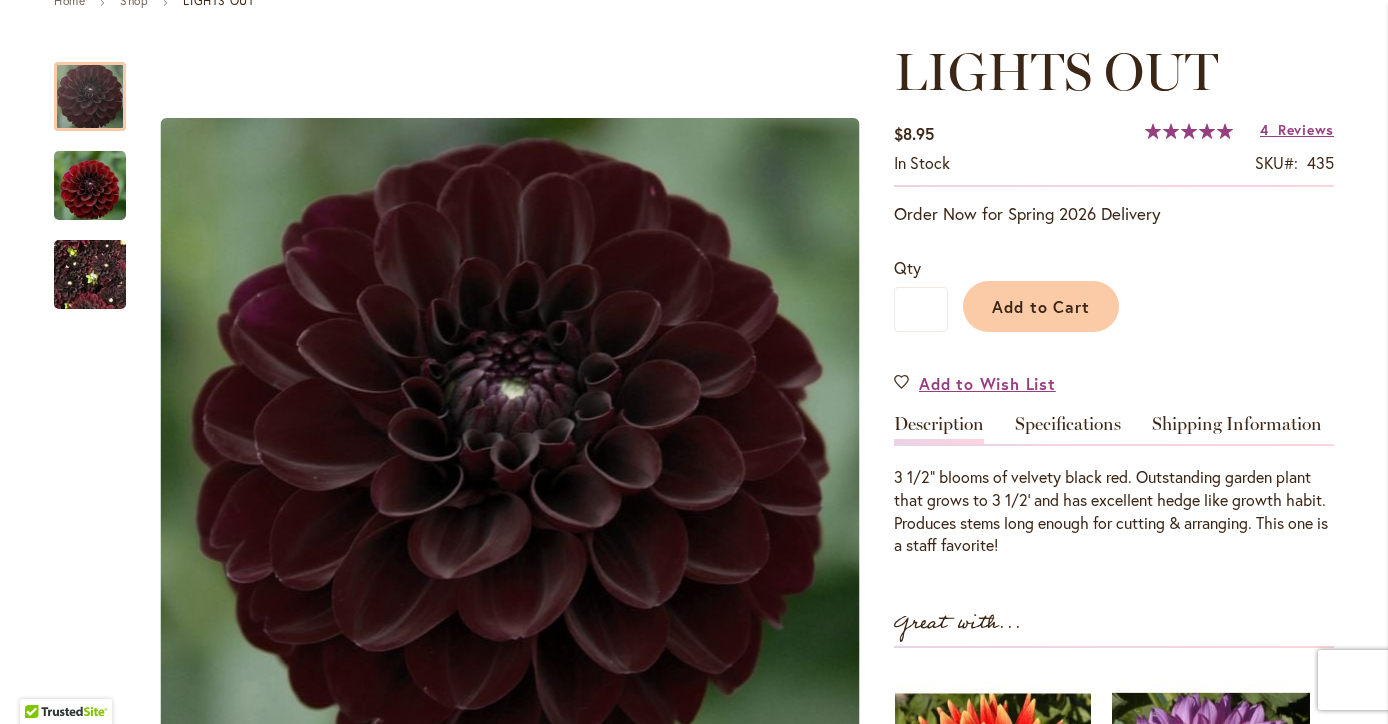scroll, scrollTop: 244, scrollLeft: 0, axis: vertical 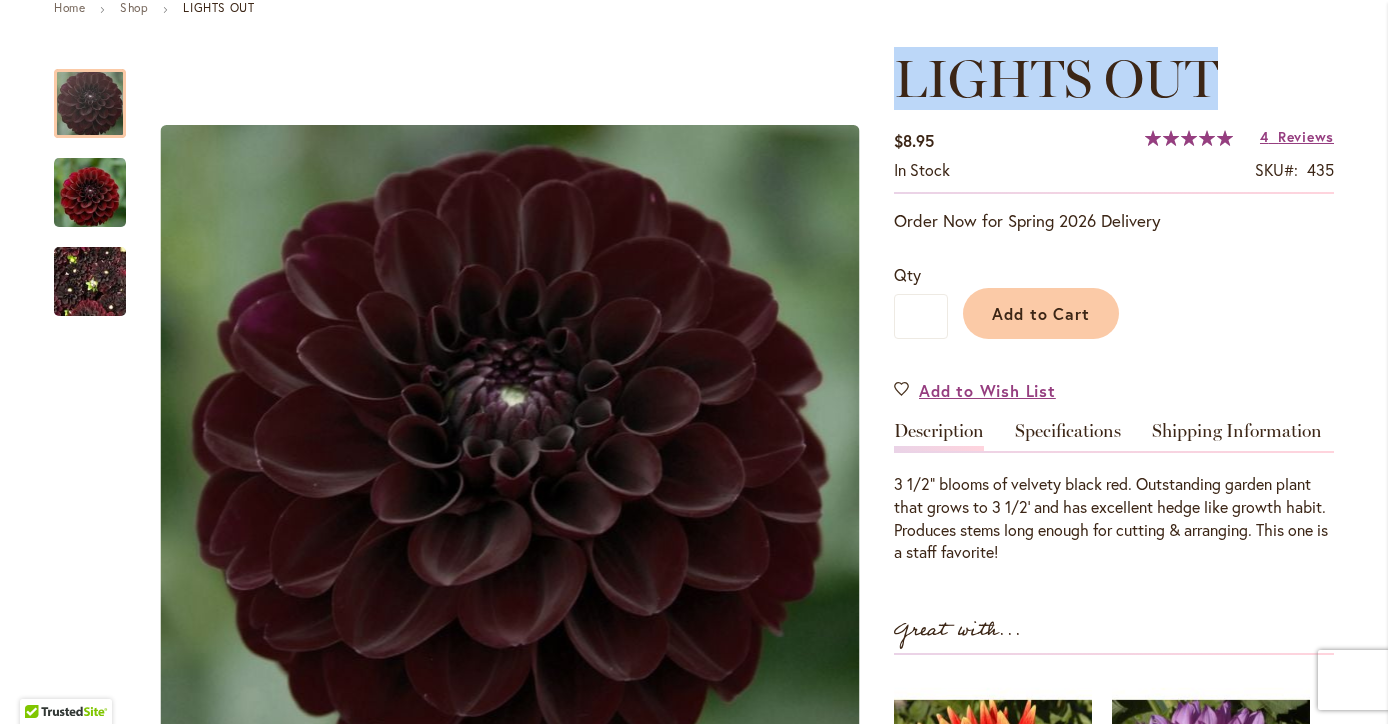 drag, startPoint x: 903, startPoint y: 79, endPoint x: 1256, endPoint y: 82, distance: 353.01276 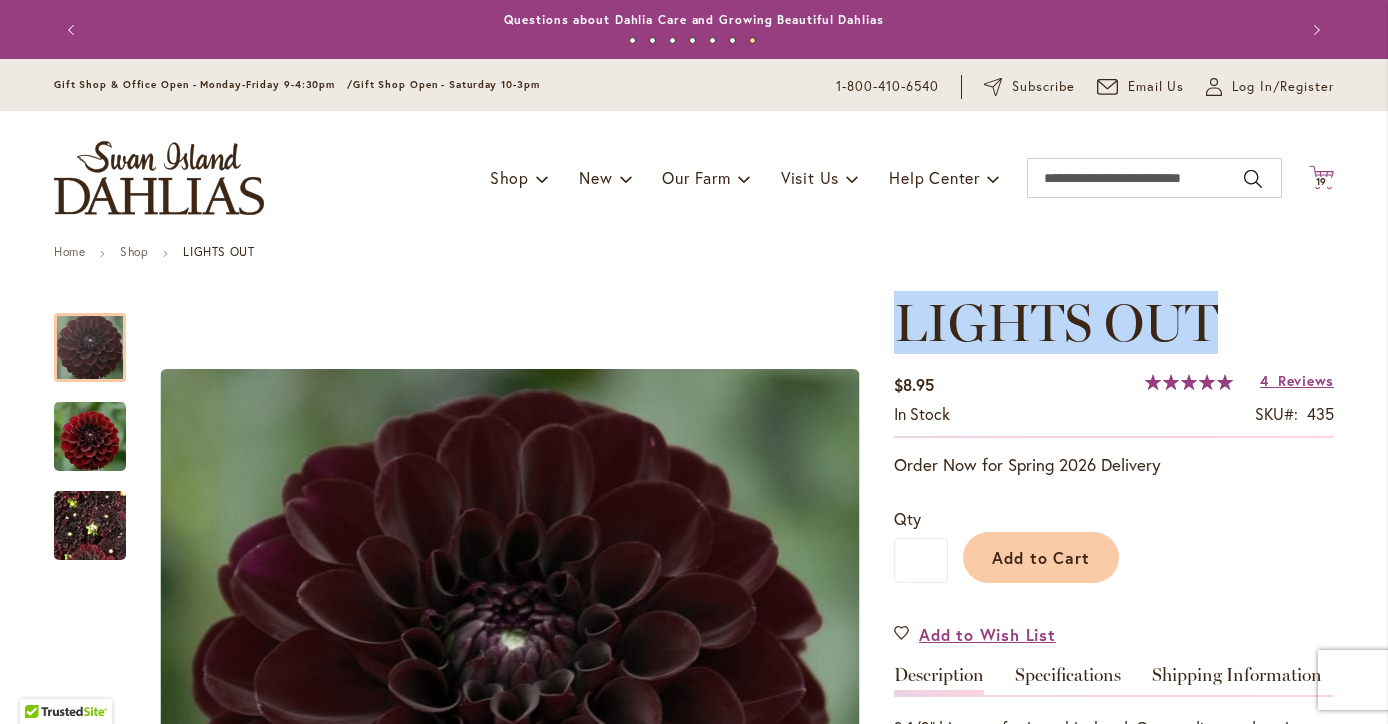 scroll, scrollTop: 0, scrollLeft: 0, axis: both 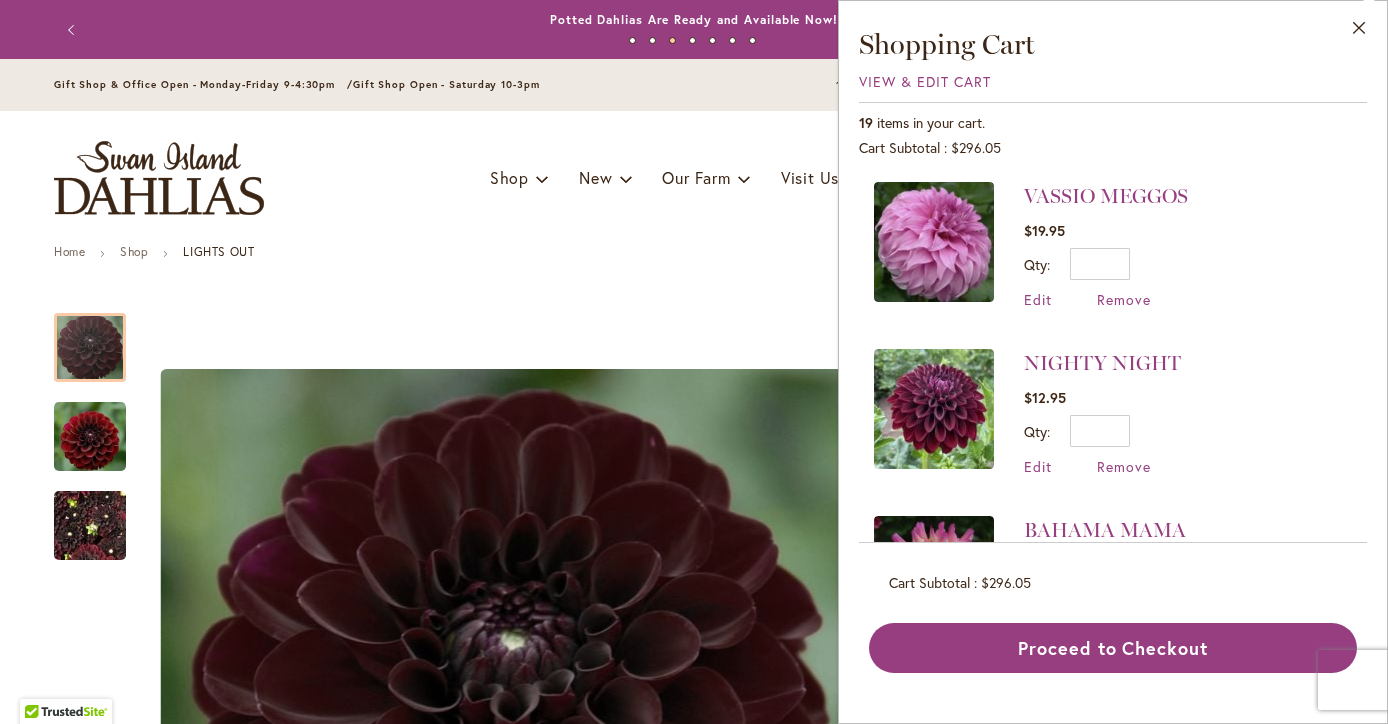 click at bounding box center [934, 409] 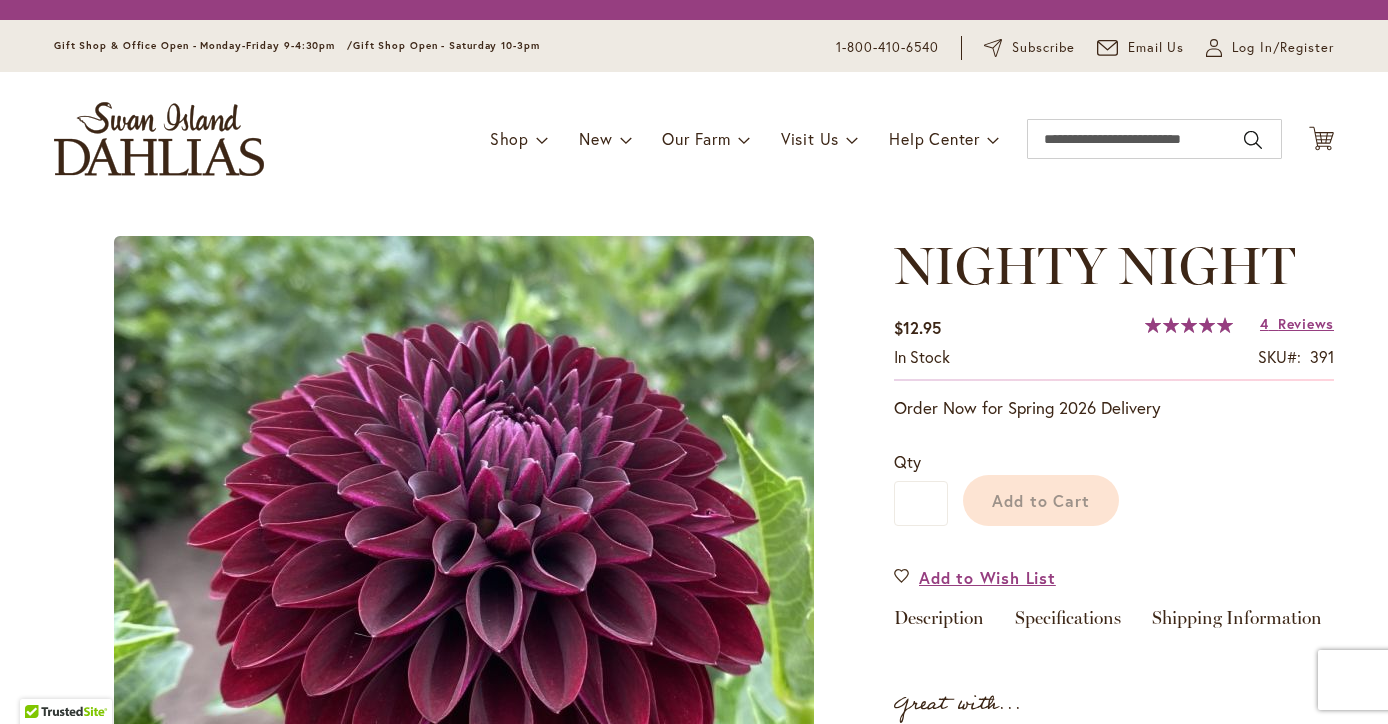 scroll, scrollTop: 0, scrollLeft: 0, axis: both 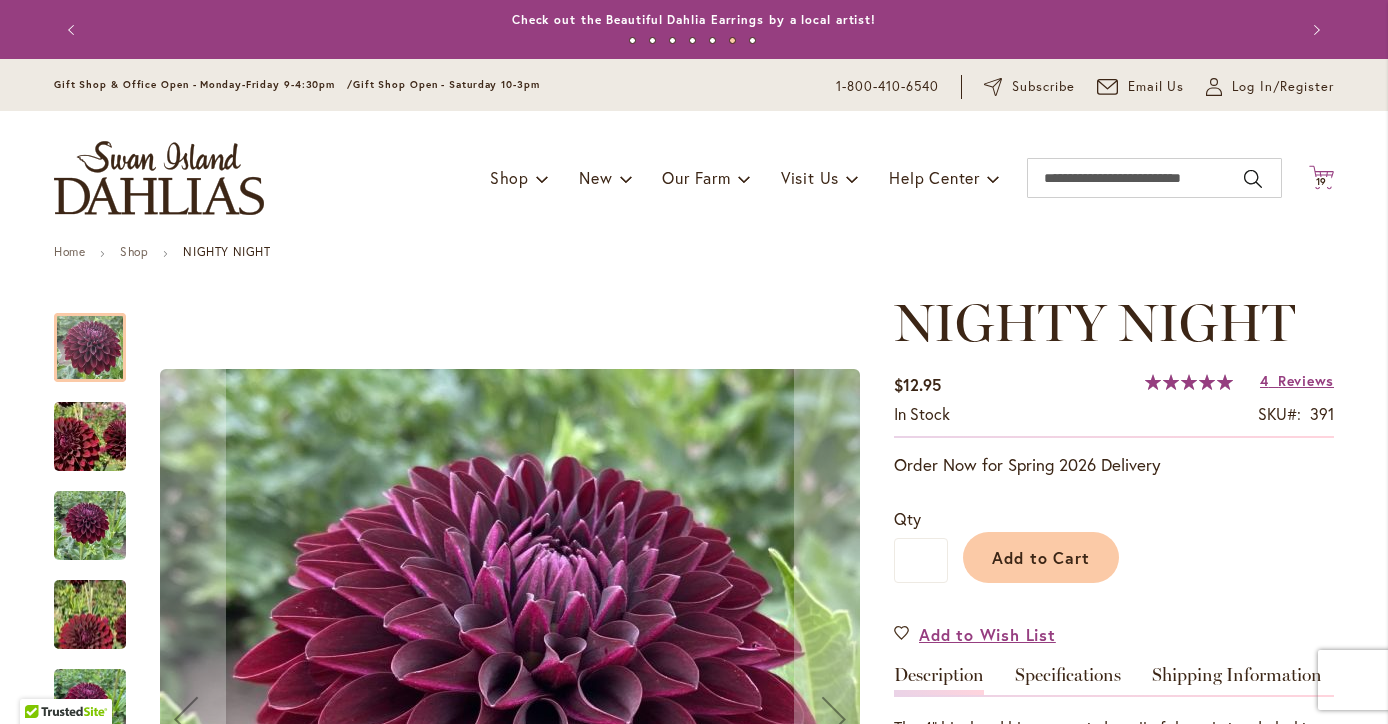 click on "19" at bounding box center [1322, 181] 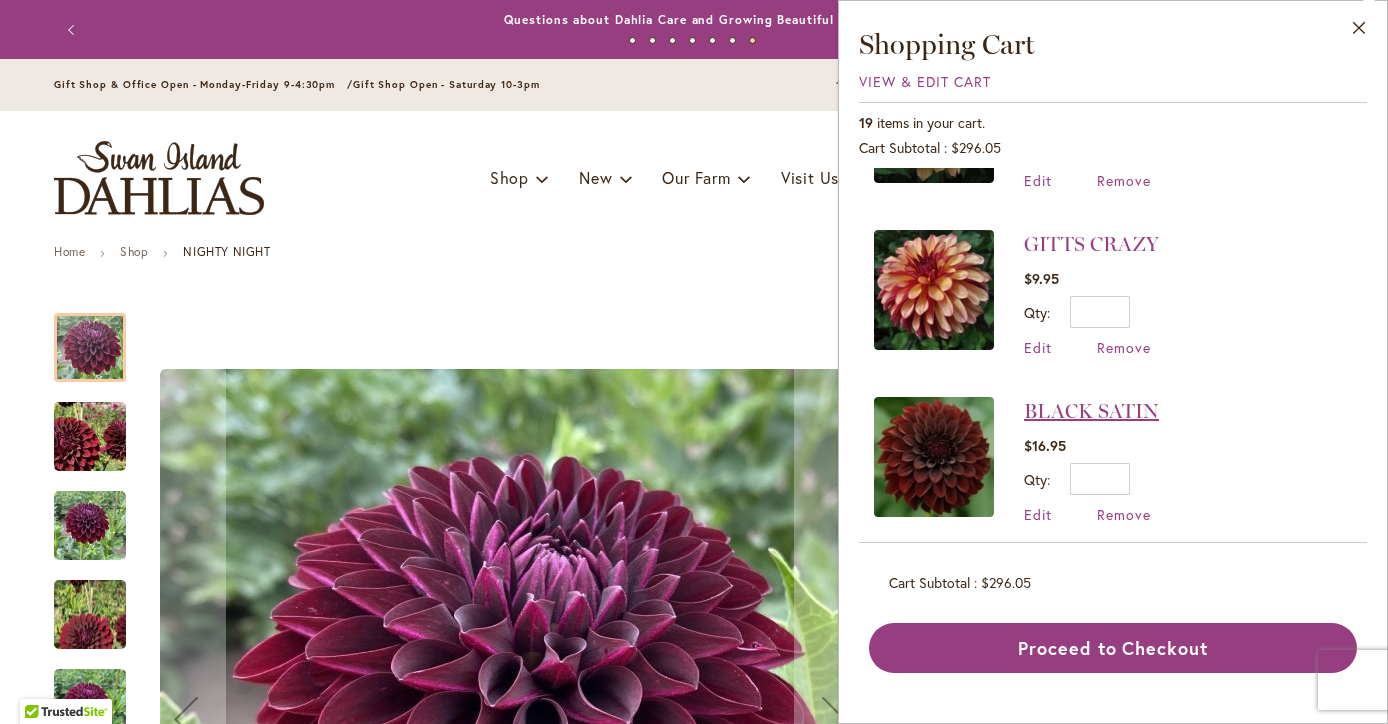 scroll, scrollTop: 2624, scrollLeft: 0, axis: vertical 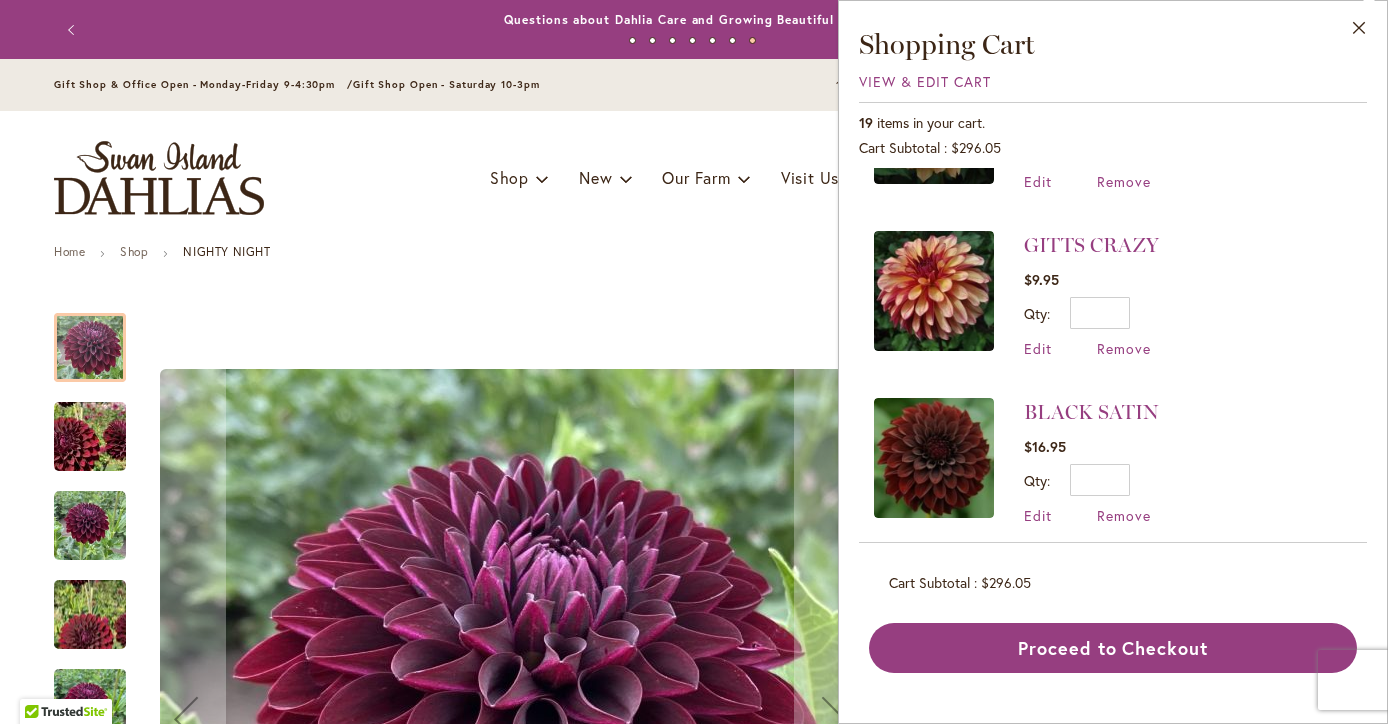 click at bounding box center (934, 458) 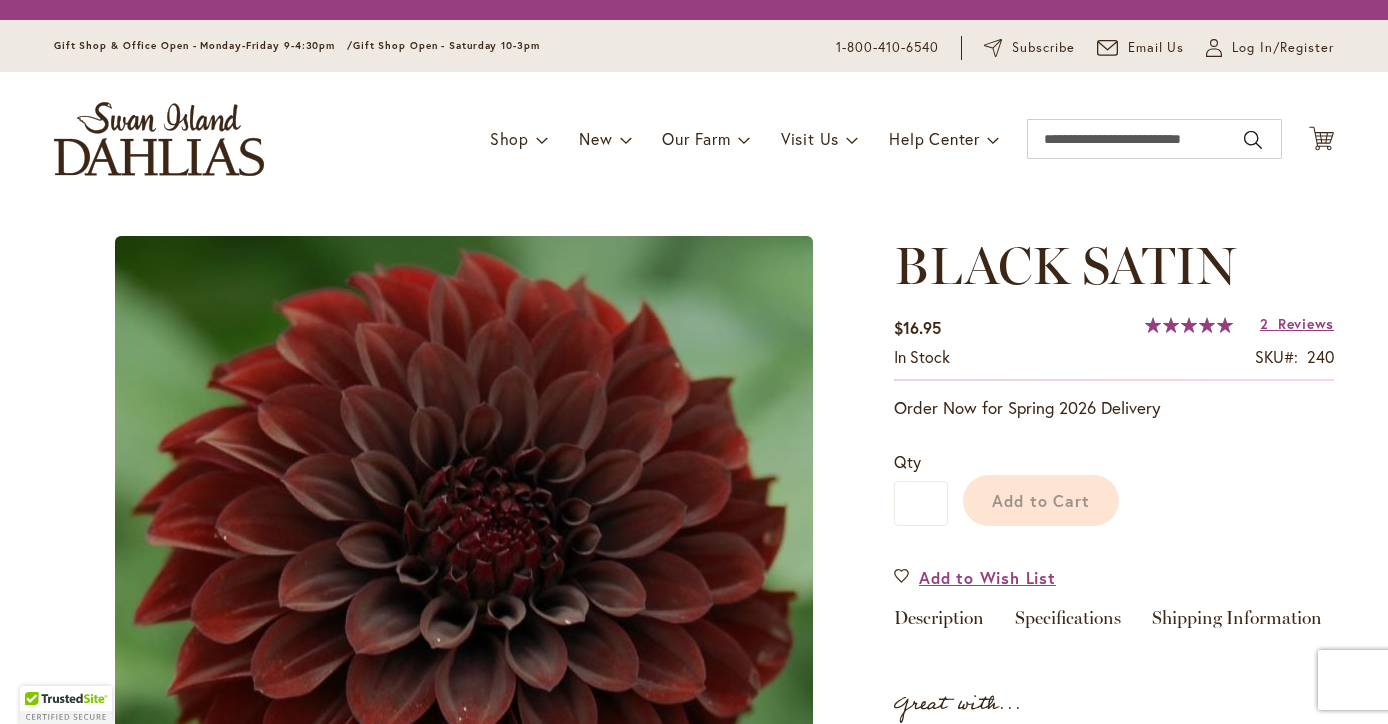 scroll, scrollTop: 0, scrollLeft: 0, axis: both 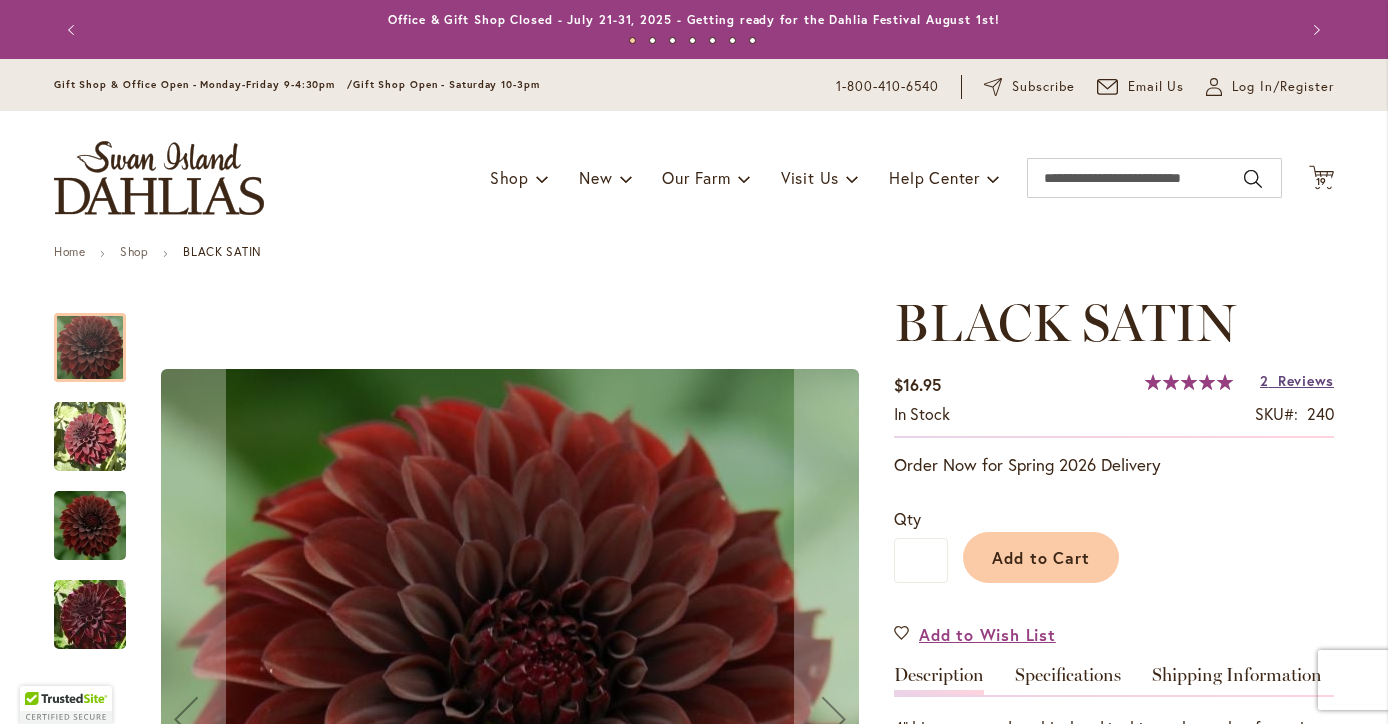 click on "Reviews" at bounding box center [1306, 380] 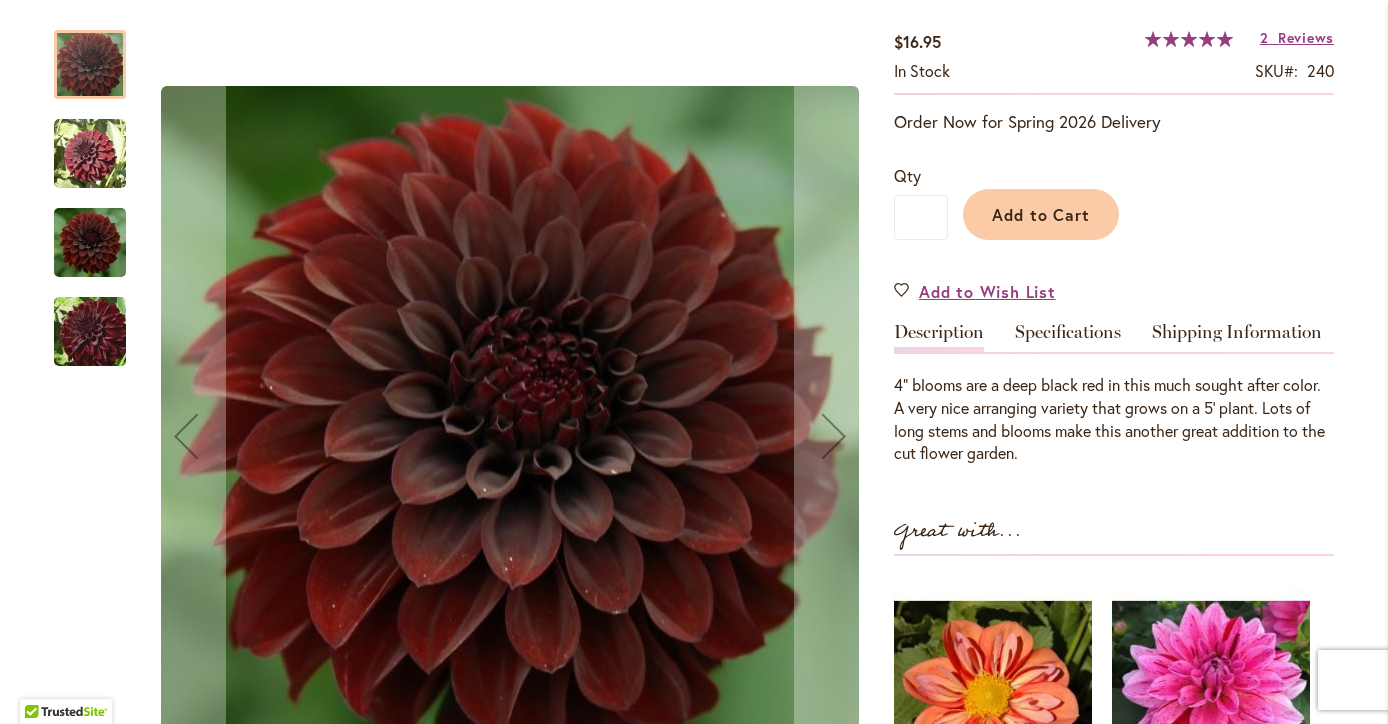 scroll, scrollTop: 0, scrollLeft: 0, axis: both 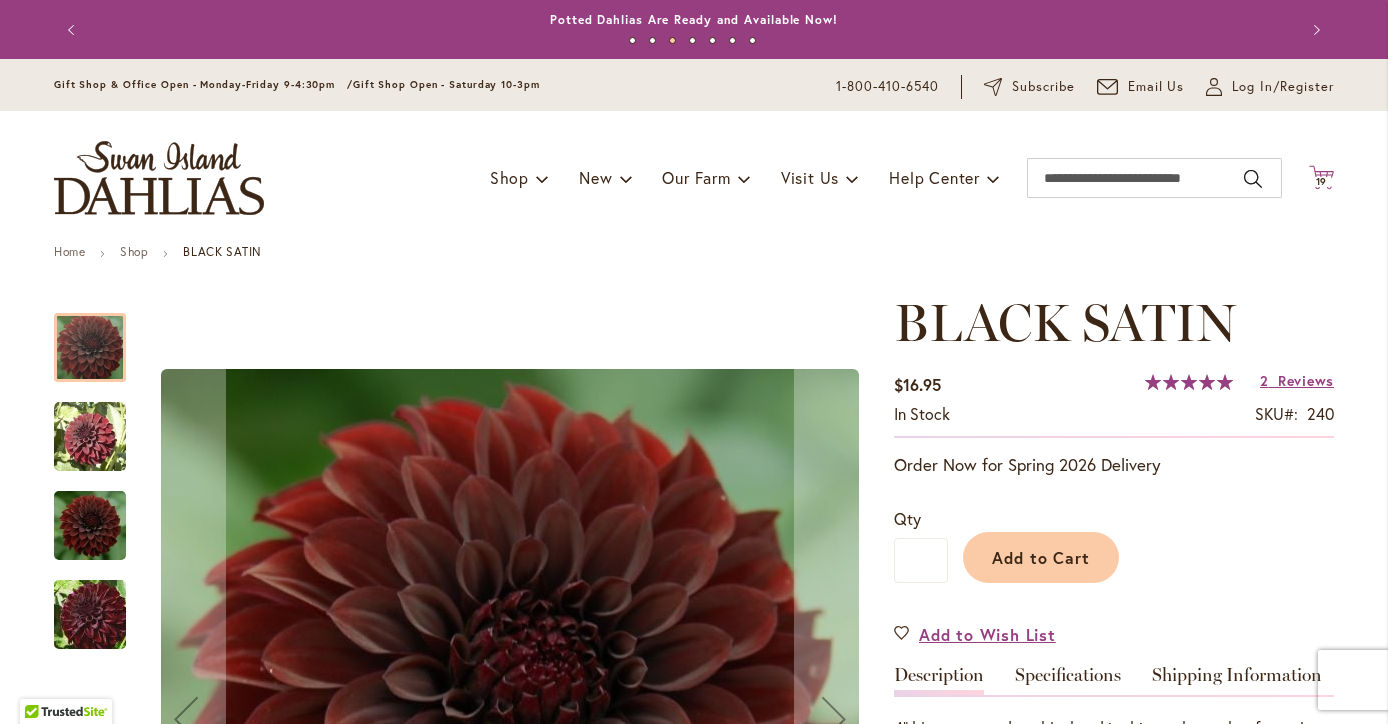 click on "19" at bounding box center [1322, 181] 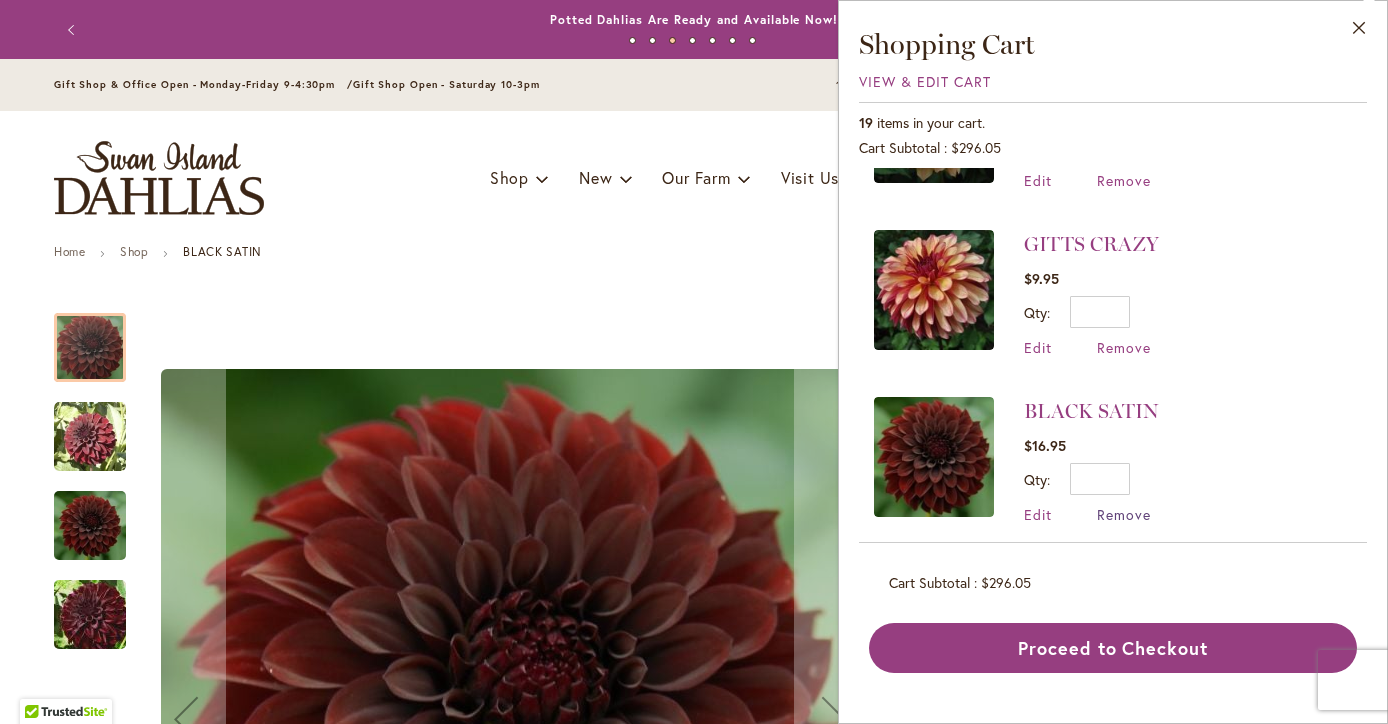 scroll, scrollTop: 2624, scrollLeft: 0, axis: vertical 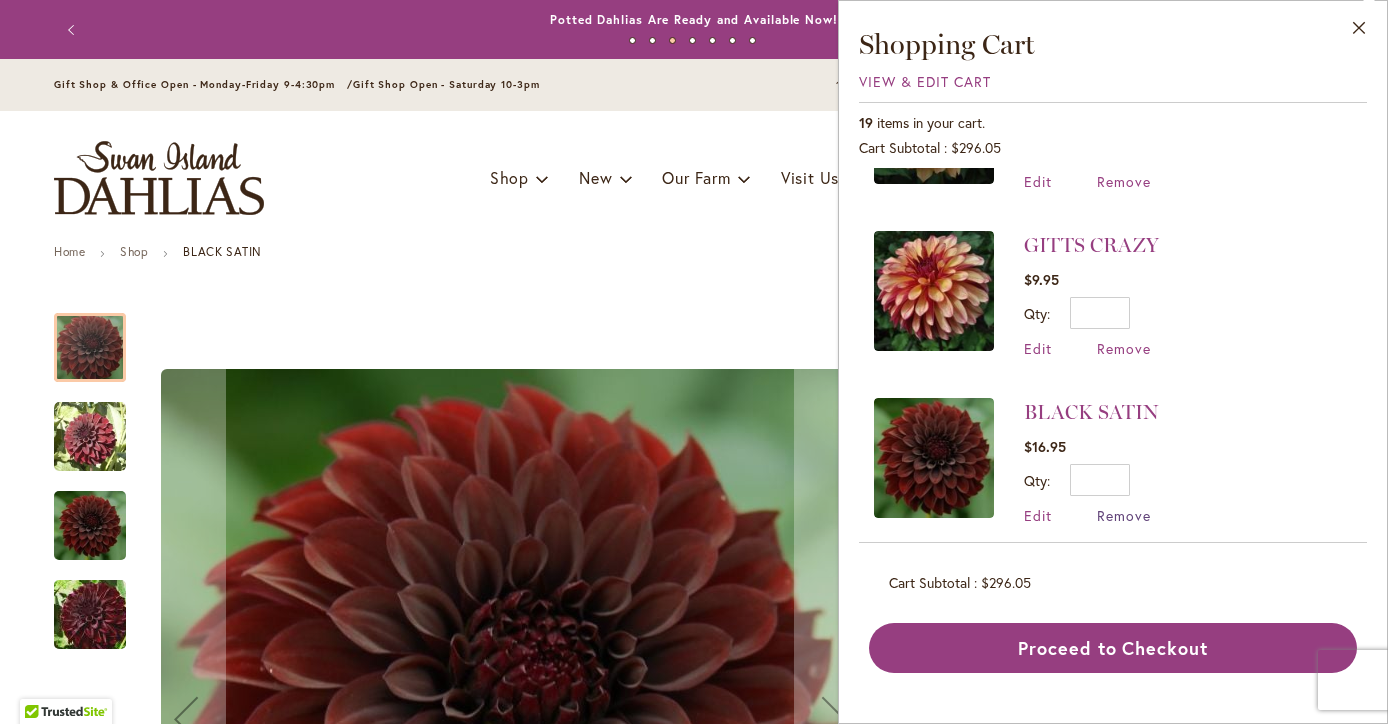 click on "Remove" at bounding box center (1124, 515) 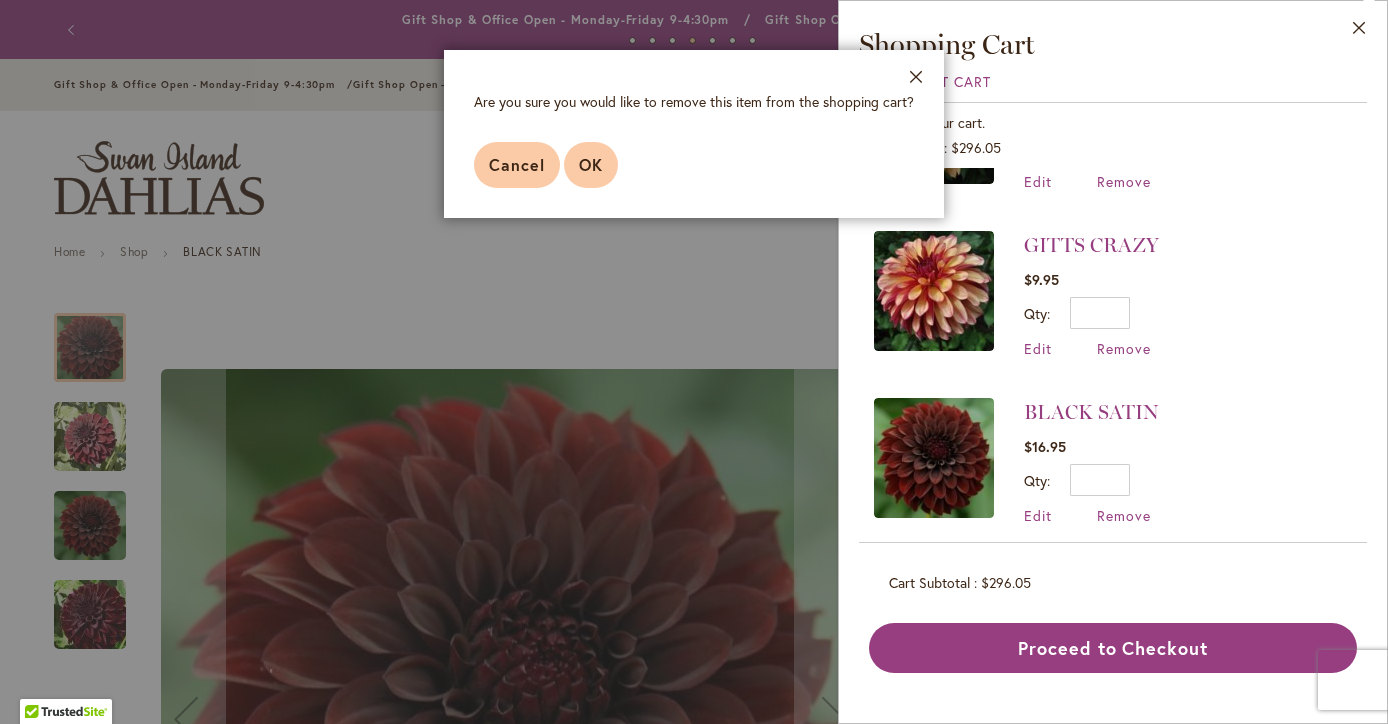 click on "OK" at bounding box center (591, 164) 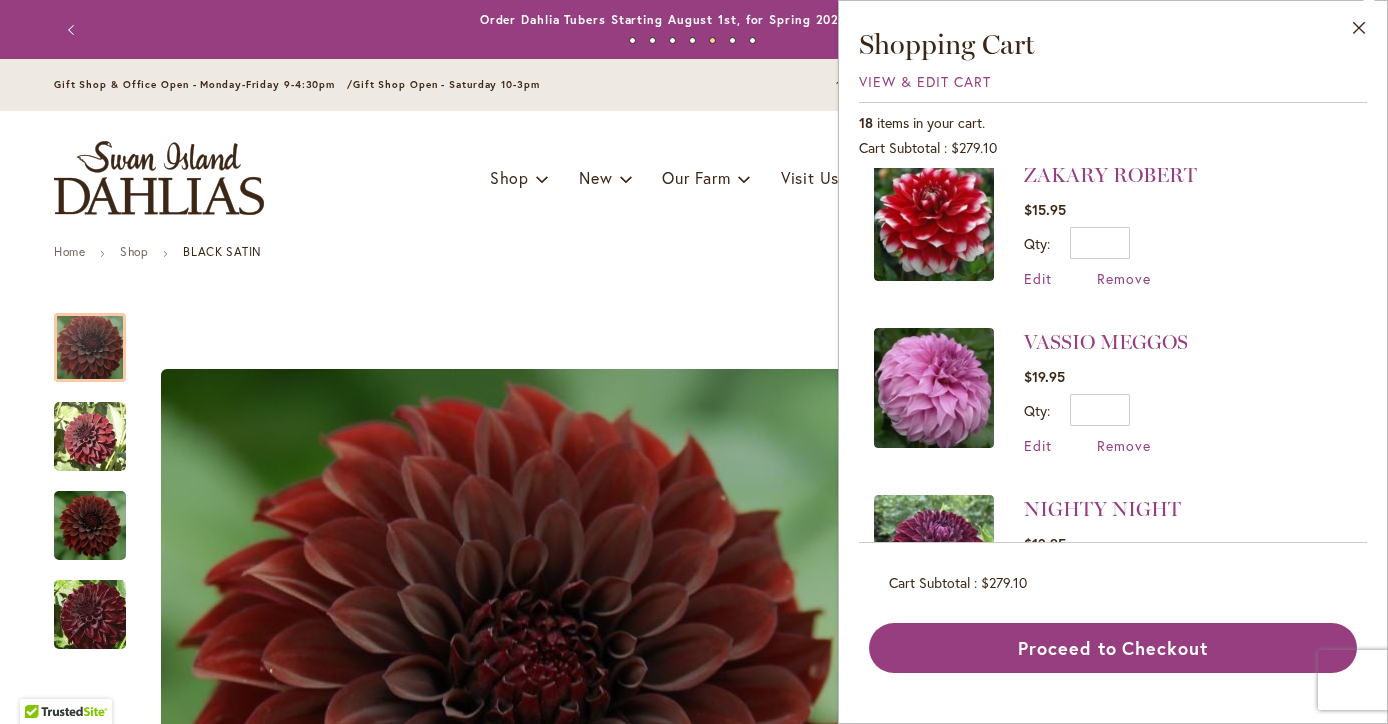 scroll, scrollTop: 363, scrollLeft: 0, axis: vertical 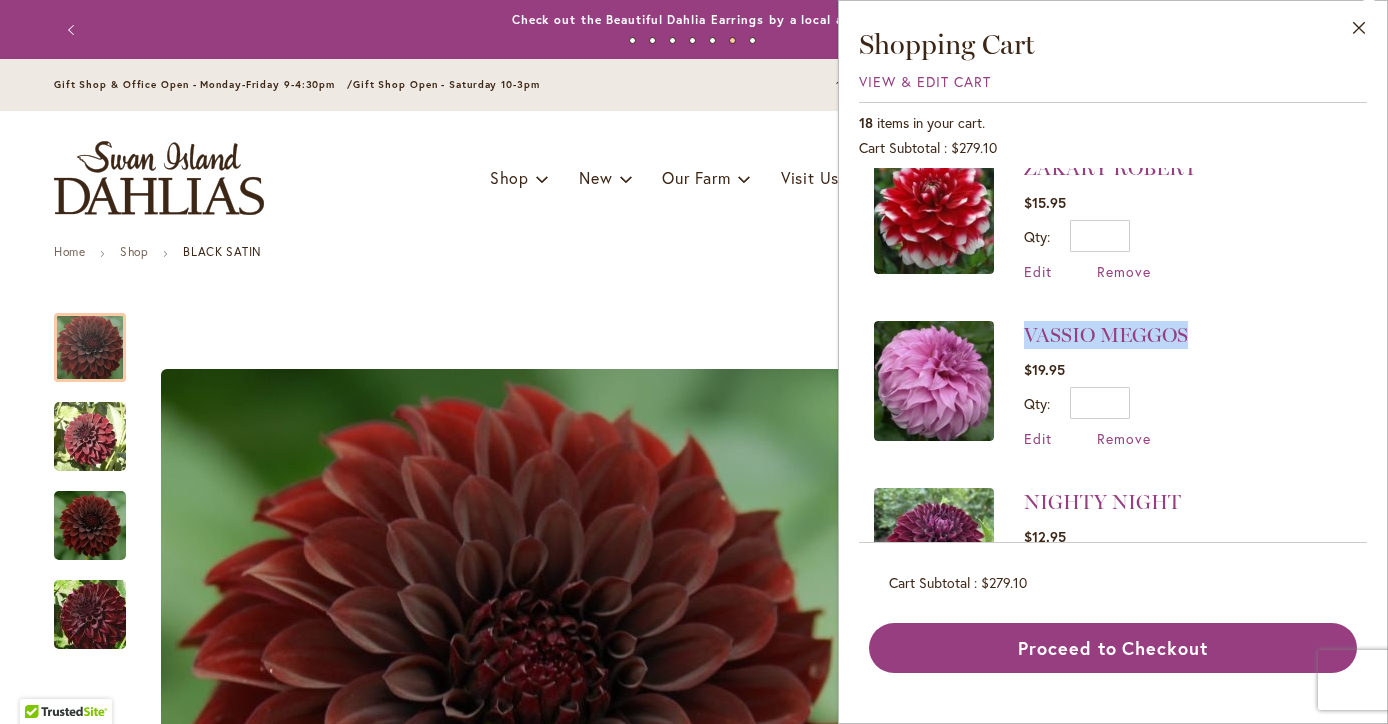 drag, startPoint x: 1023, startPoint y: 326, endPoint x: 1195, endPoint y: 334, distance: 172.18594 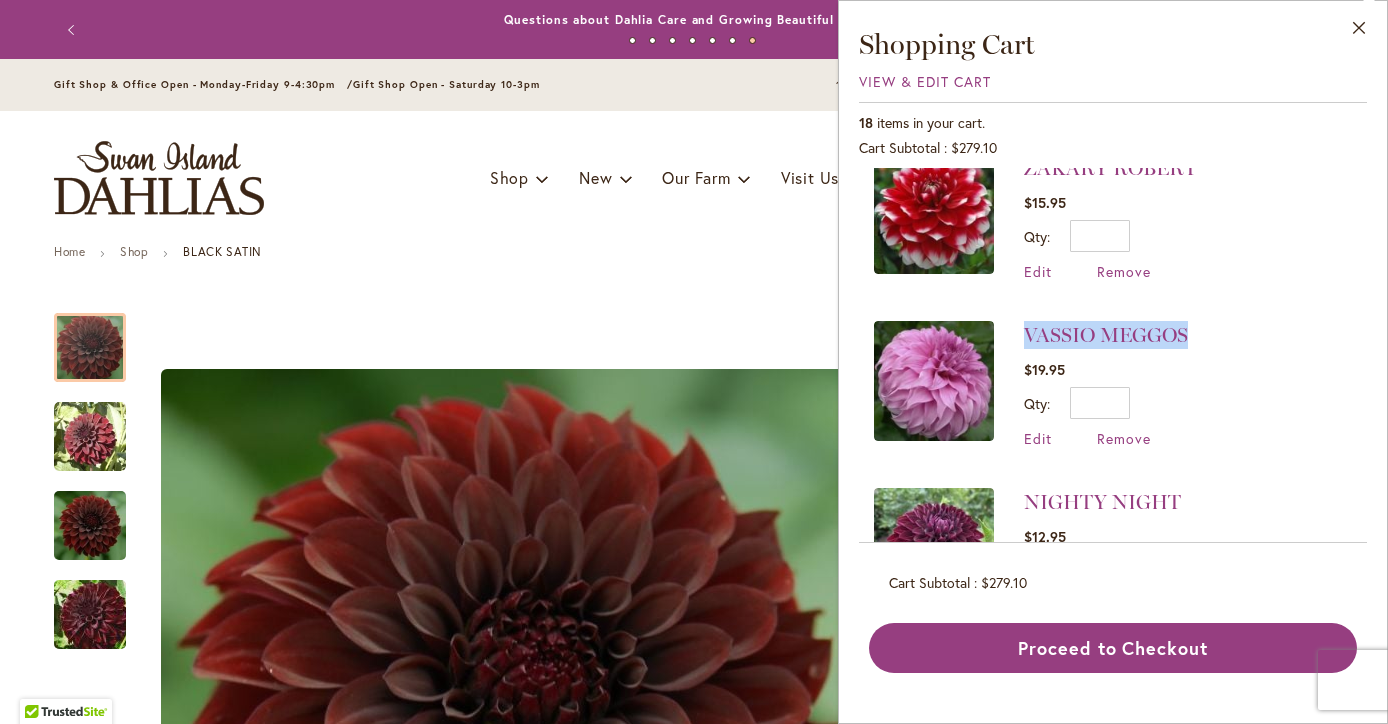 click on "VASSIO MEGGOS" at bounding box center [1106, 335] 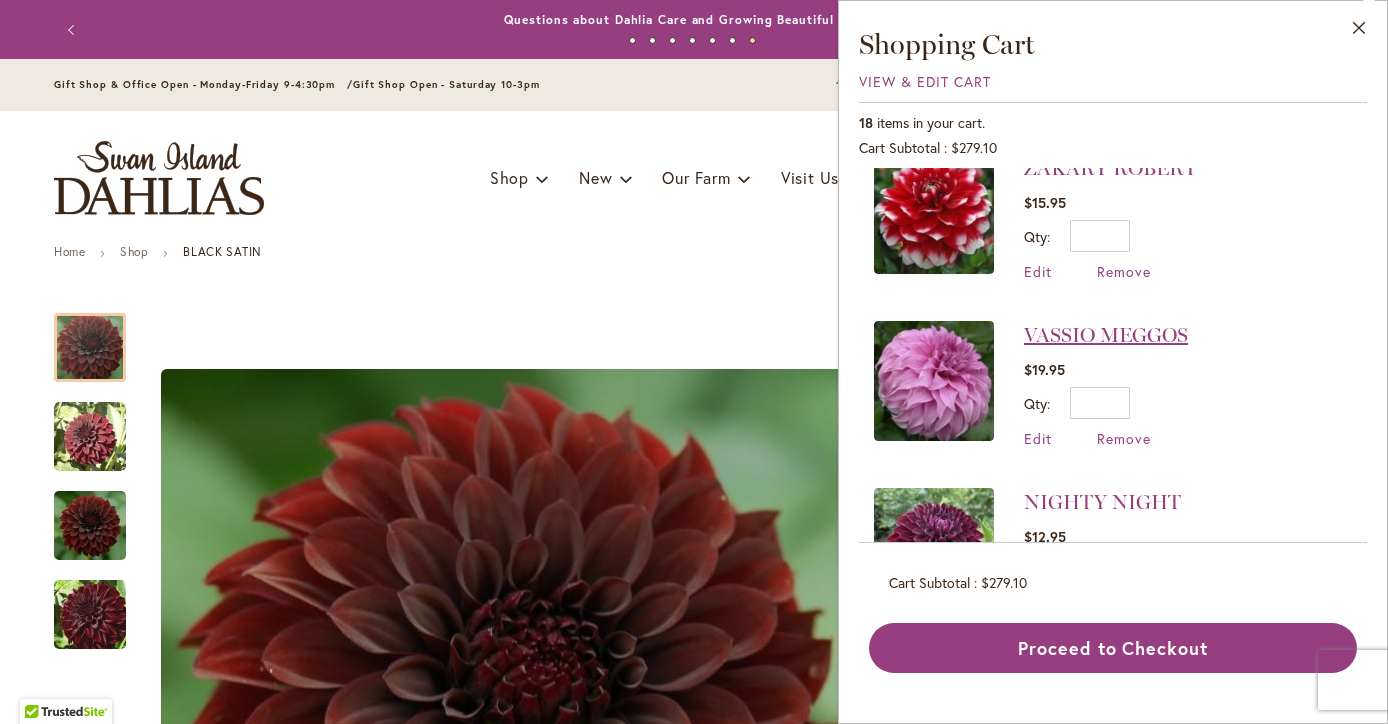 drag, startPoint x: 1025, startPoint y: 327, endPoint x: 1052, endPoint y: 327, distance: 27 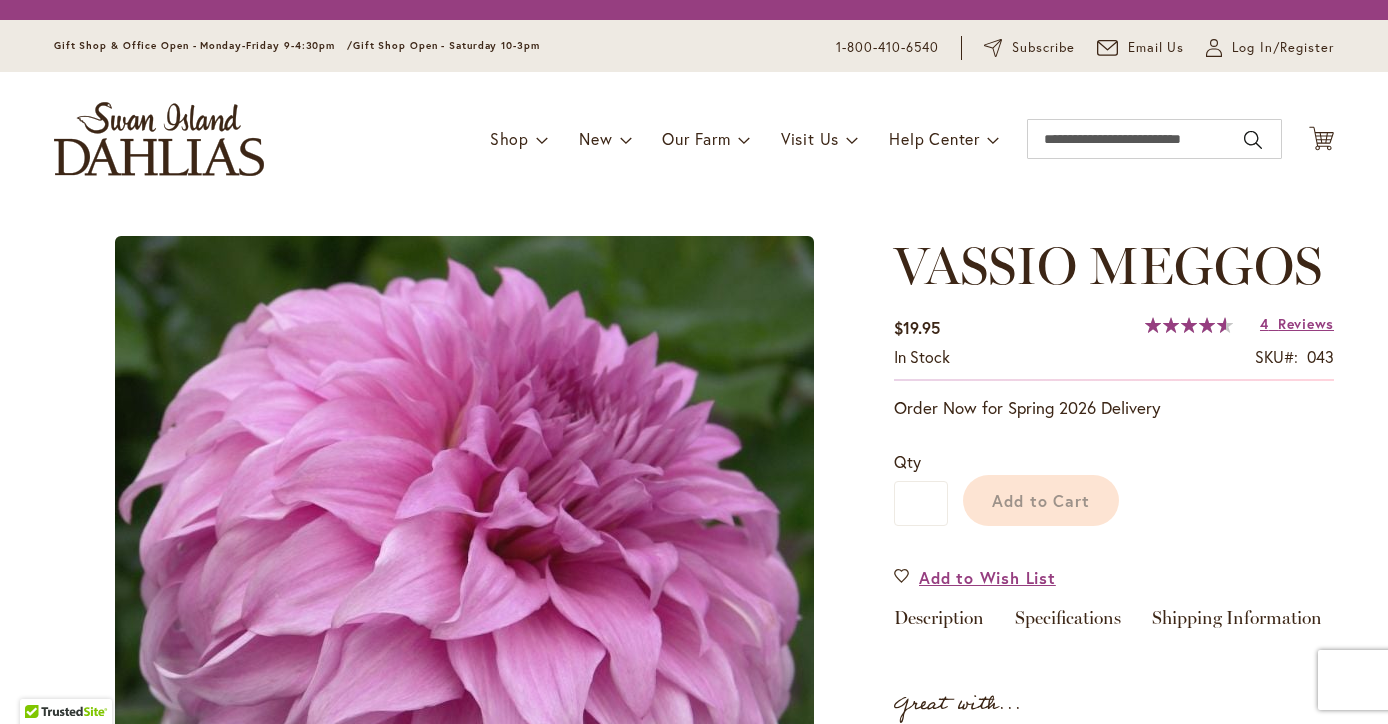 scroll, scrollTop: 0, scrollLeft: 0, axis: both 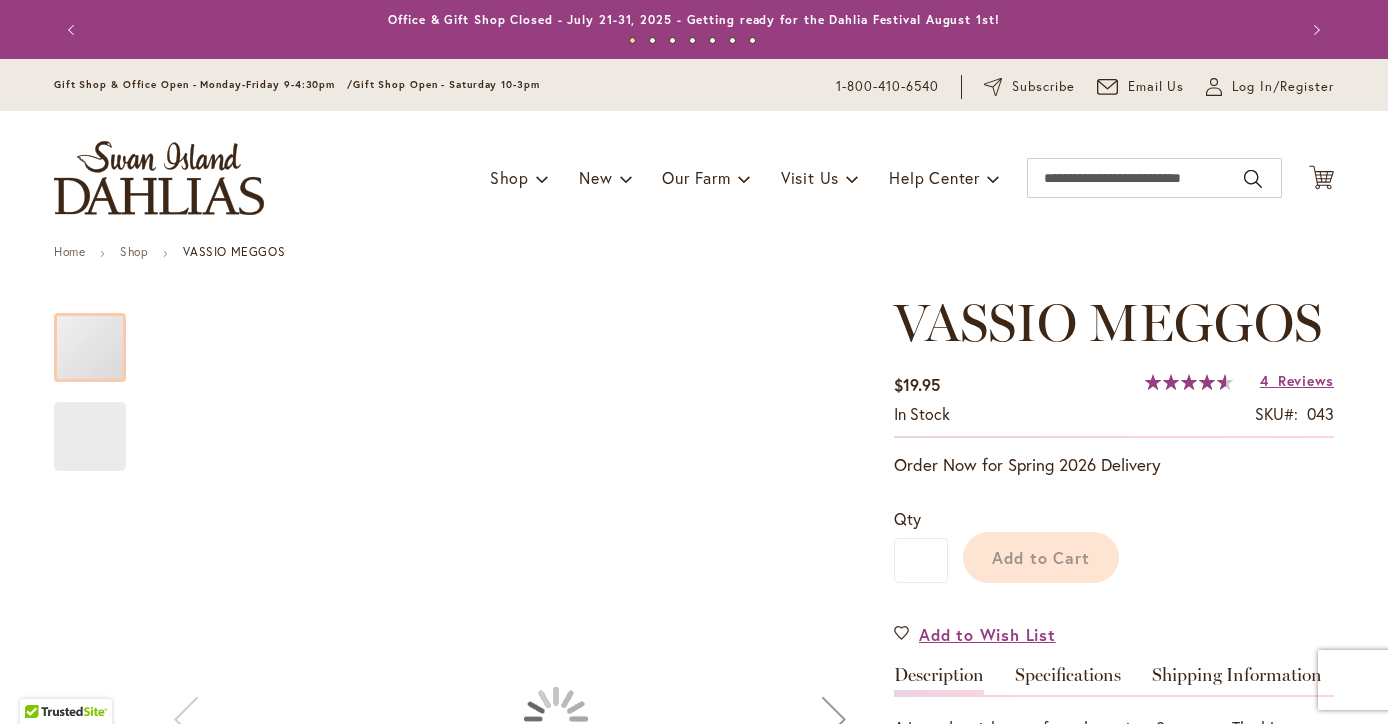 drag, startPoint x: 918, startPoint y: 261, endPoint x: 901, endPoint y: 261, distance: 17 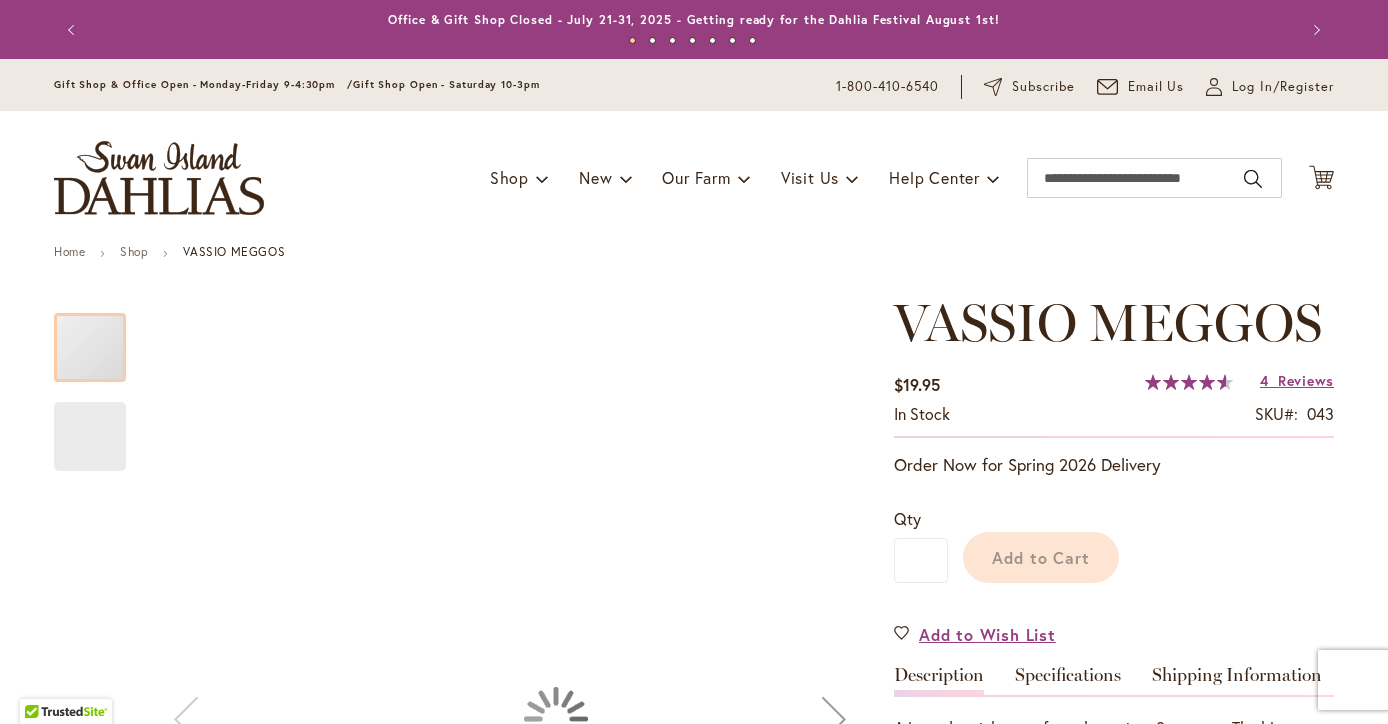 click on "Home
Shop
VASSIO MEGGOS" at bounding box center (694, 254) 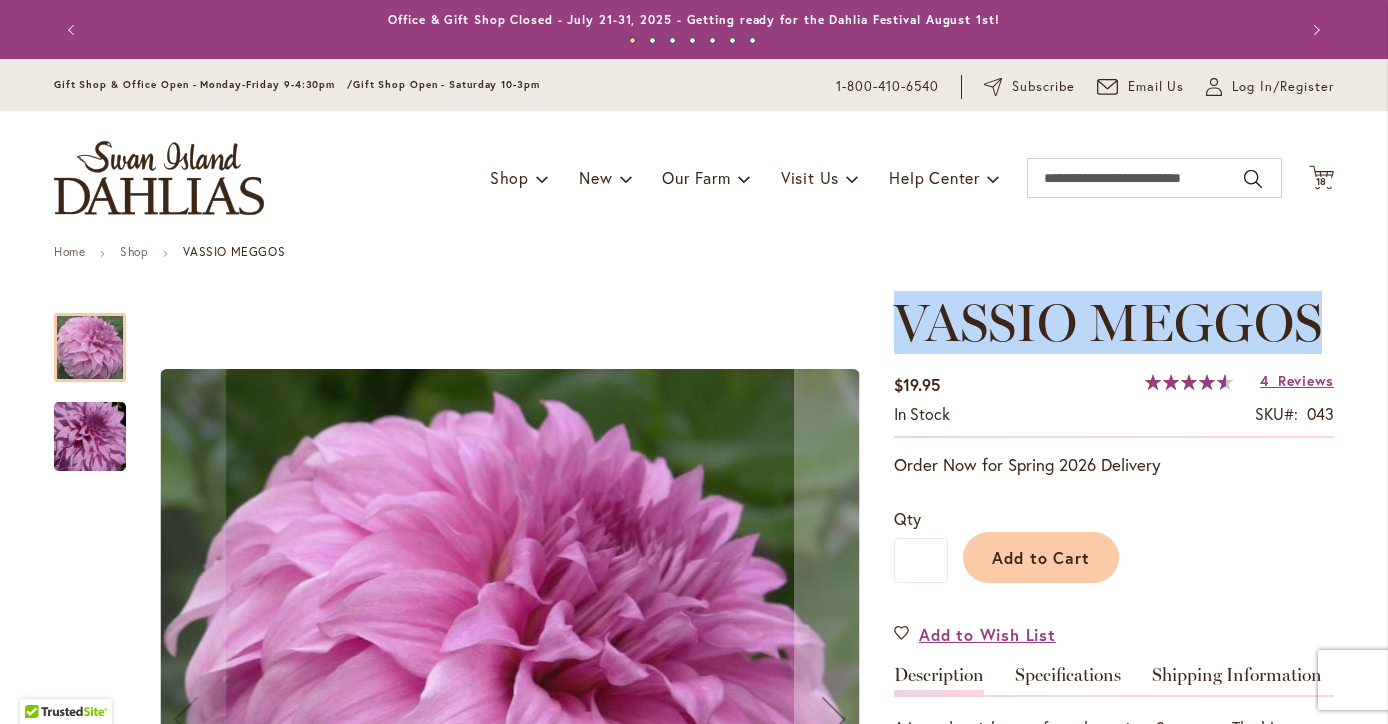 drag, startPoint x: 905, startPoint y: 312, endPoint x: 1375, endPoint y: 328, distance: 470.27225 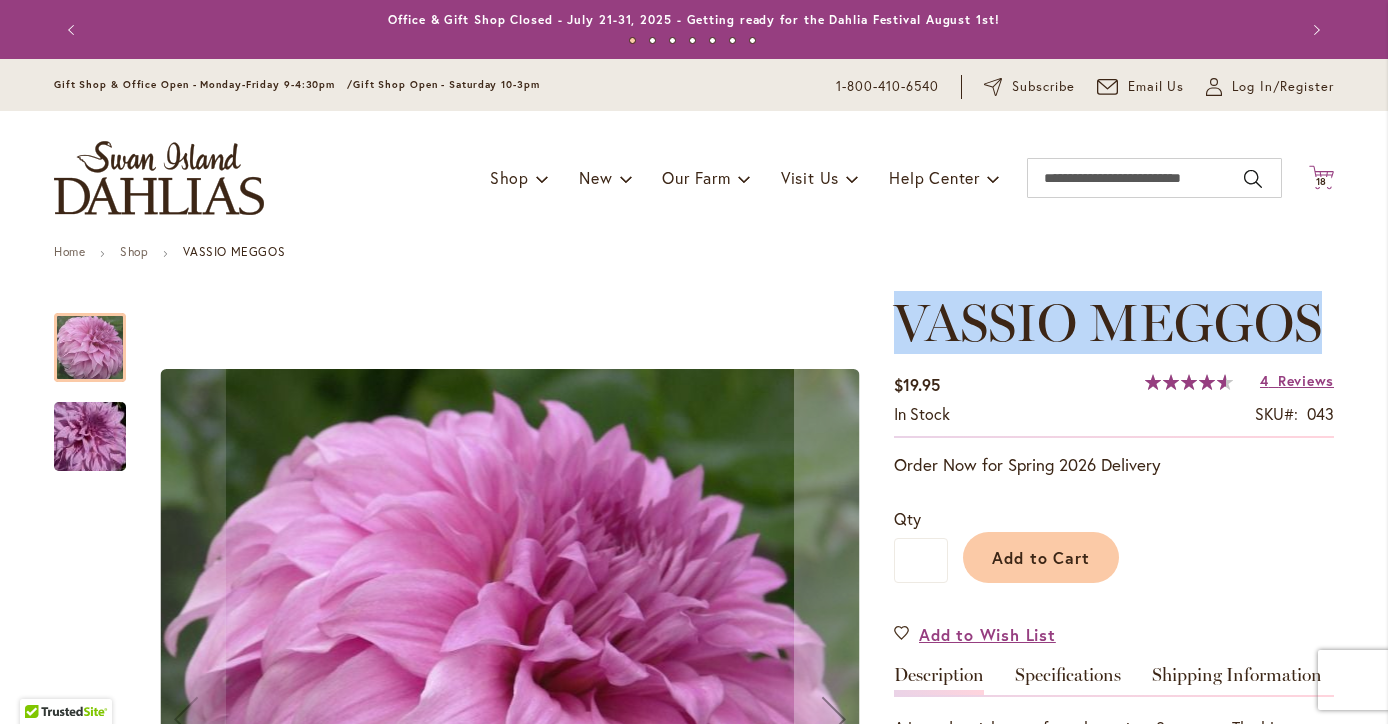 click on "18" at bounding box center [1322, 181] 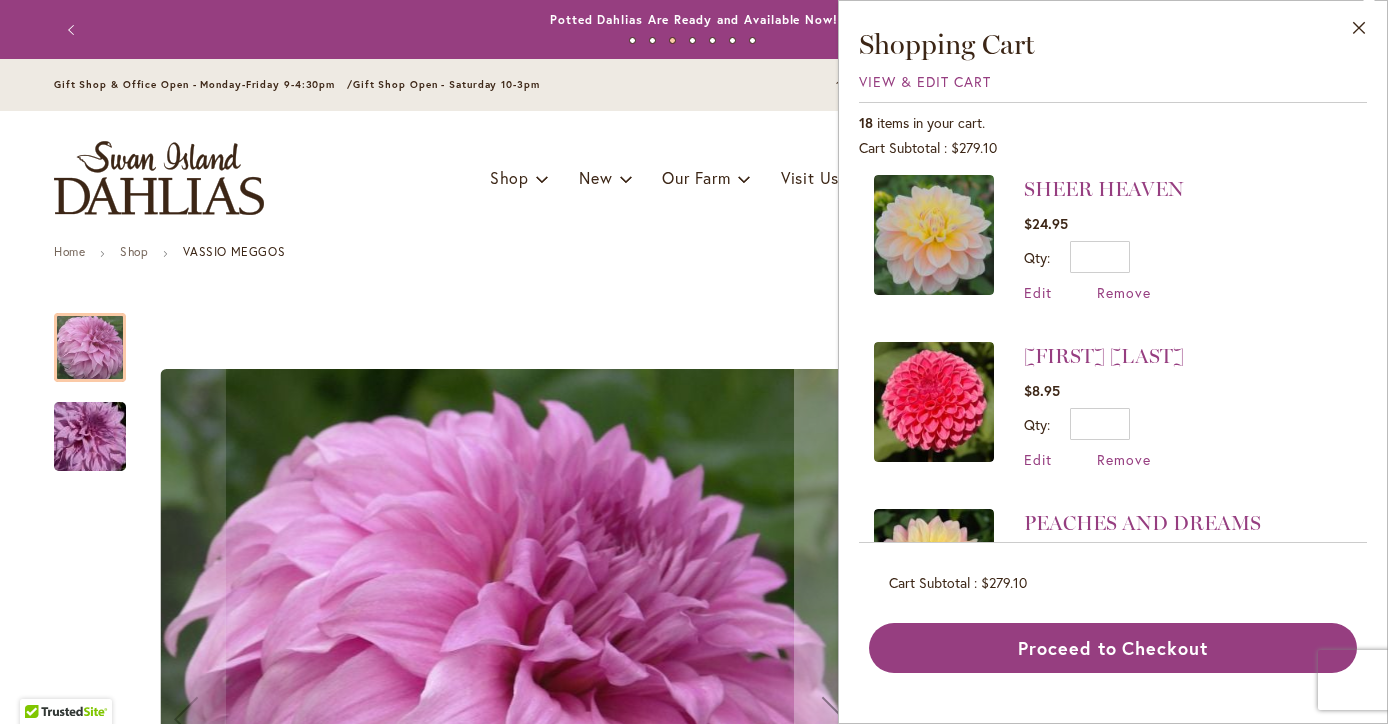 scroll, scrollTop: 1175, scrollLeft: 0, axis: vertical 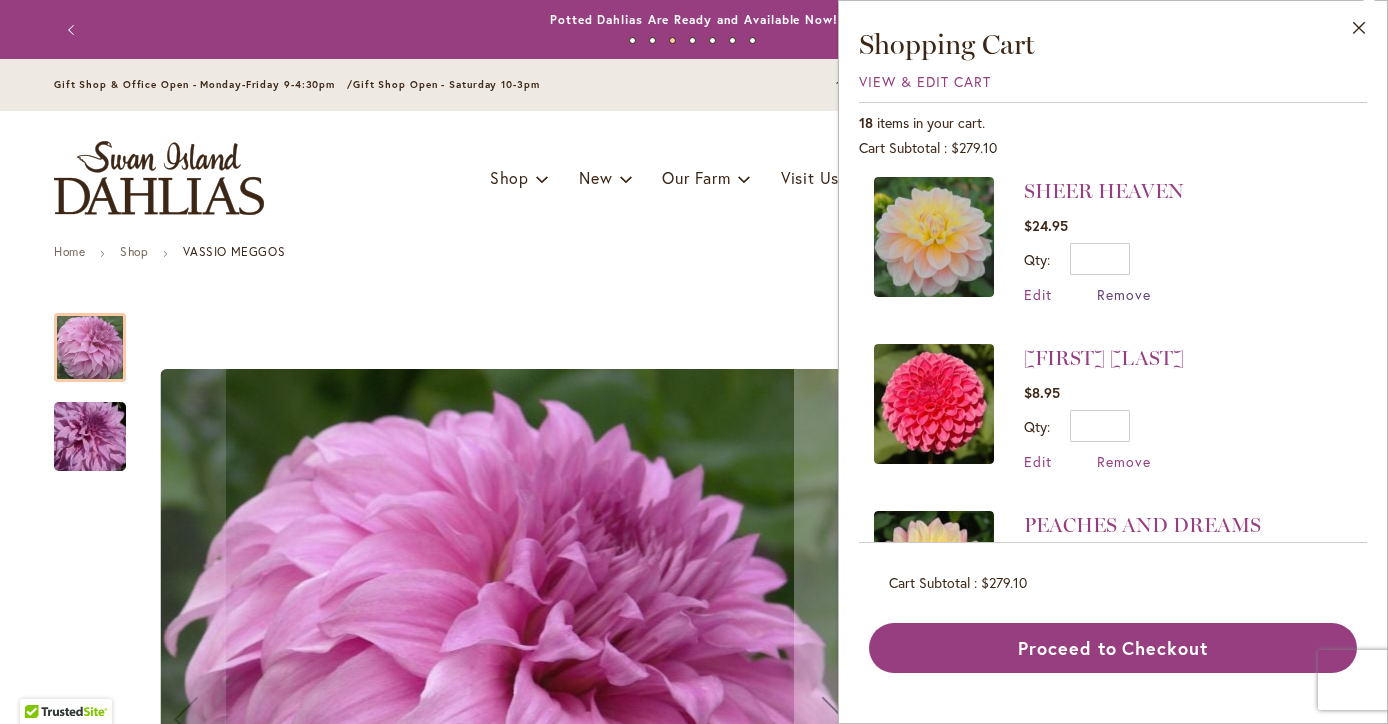 click on "Remove" at bounding box center (1124, 294) 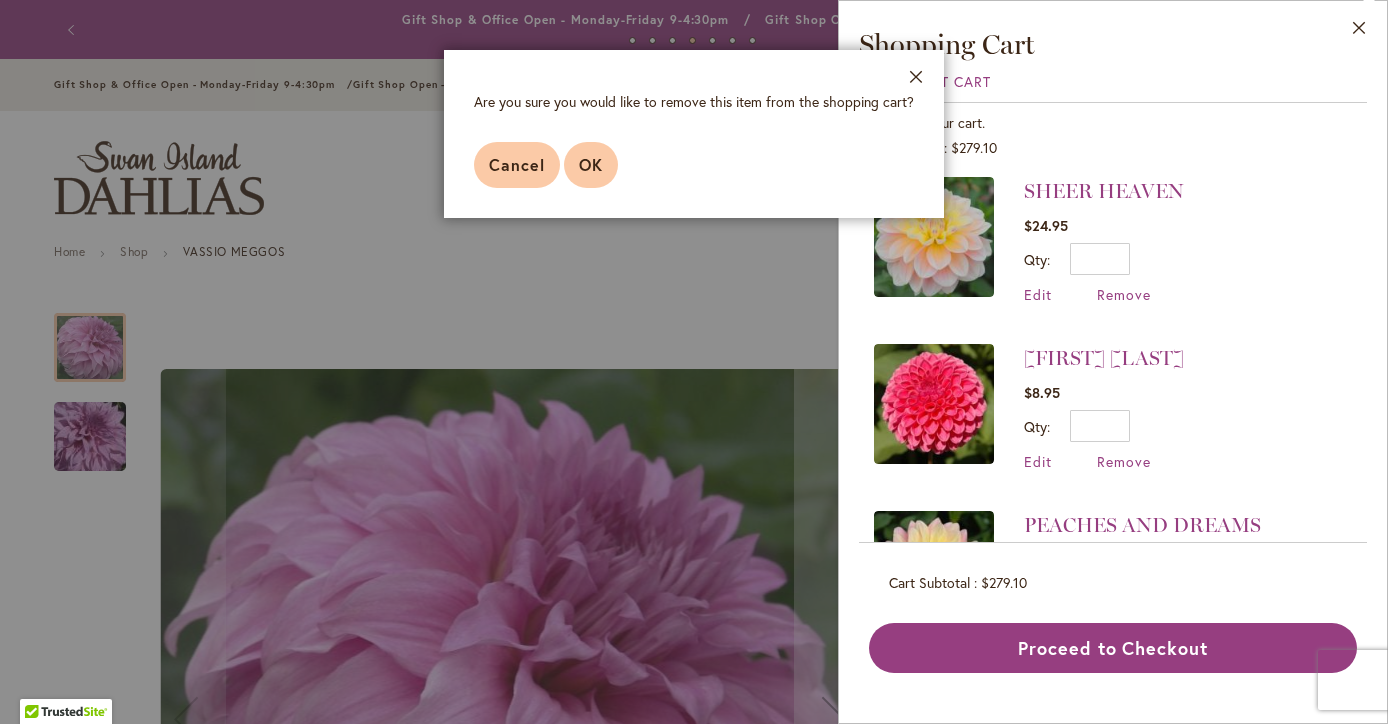 click on "OK" at bounding box center [591, 165] 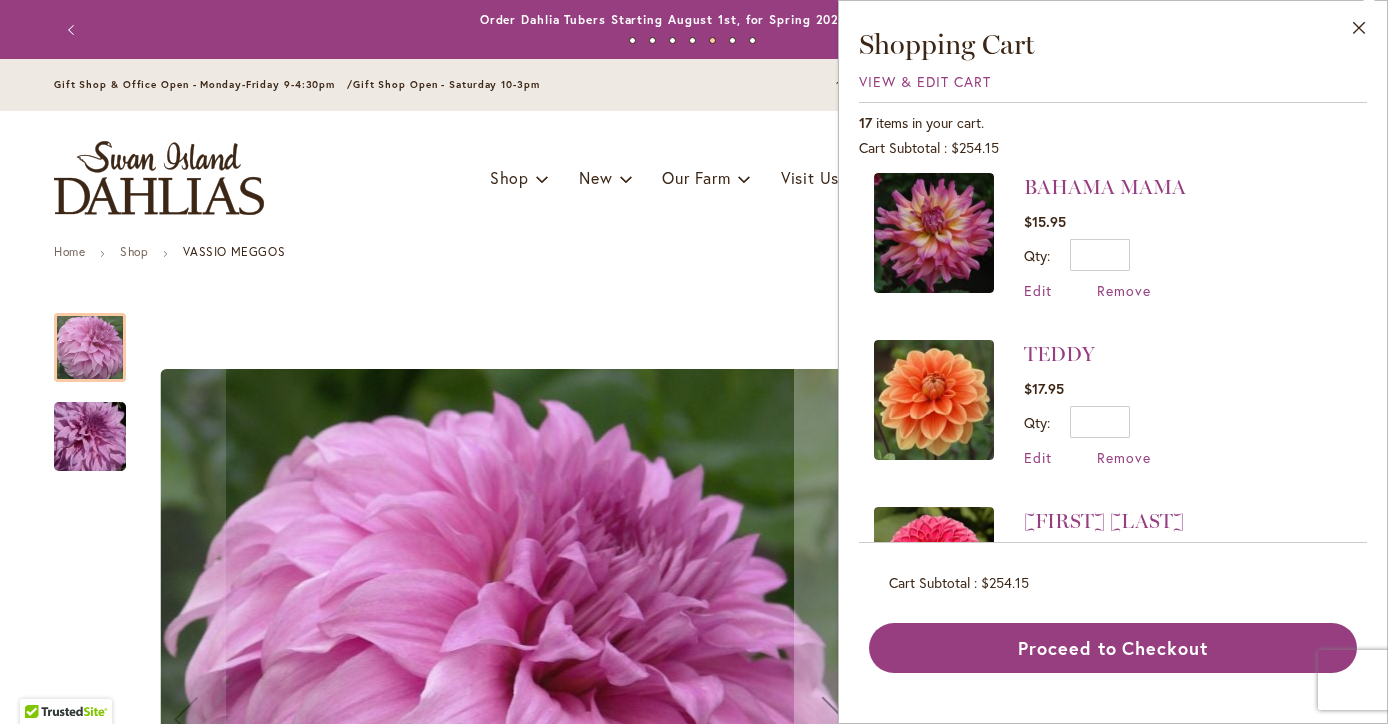 scroll, scrollTop: 847, scrollLeft: 0, axis: vertical 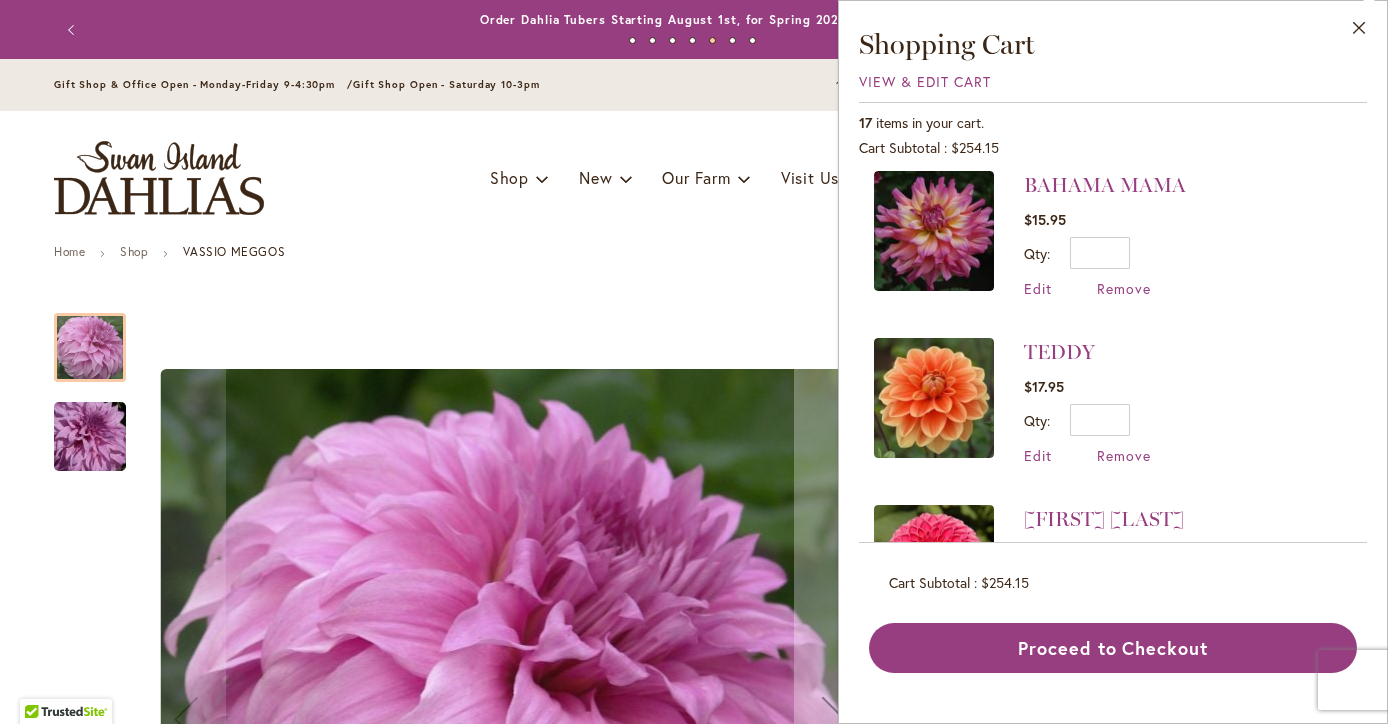 click at bounding box center (934, 231) 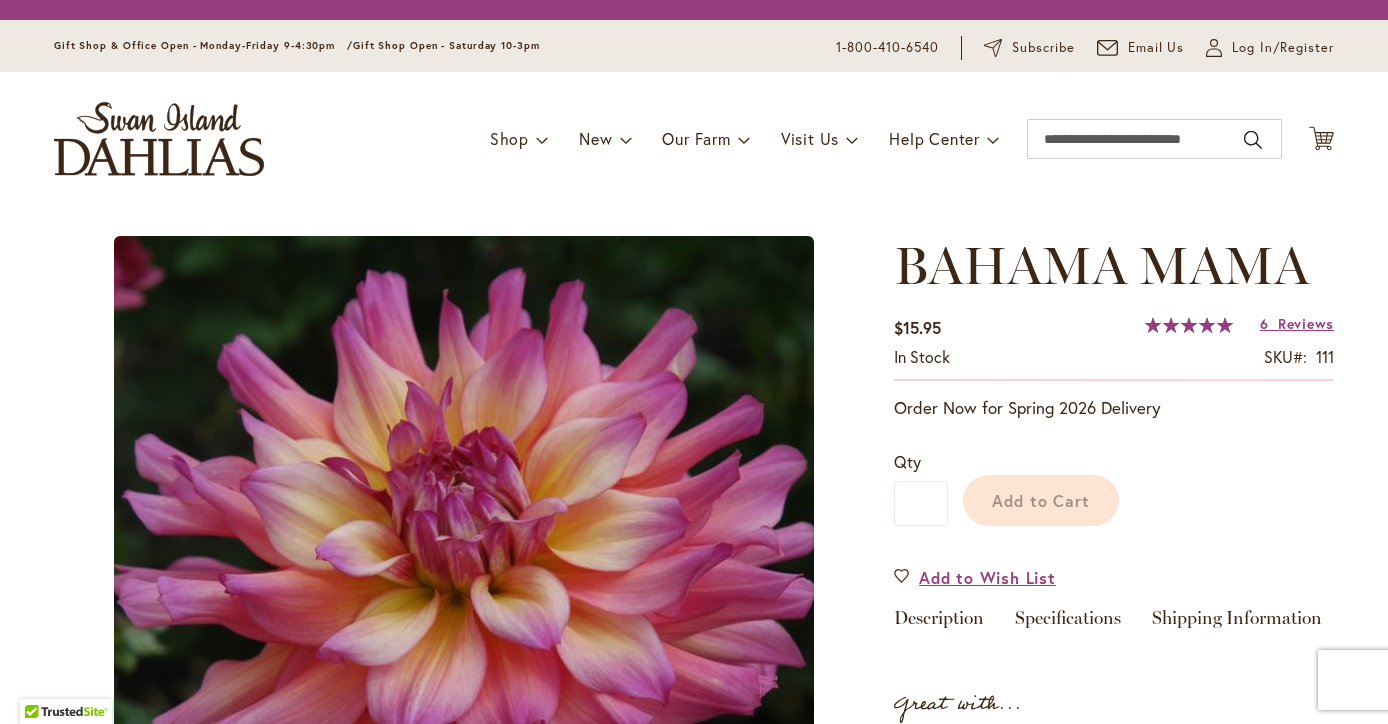 scroll, scrollTop: 0, scrollLeft: 0, axis: both 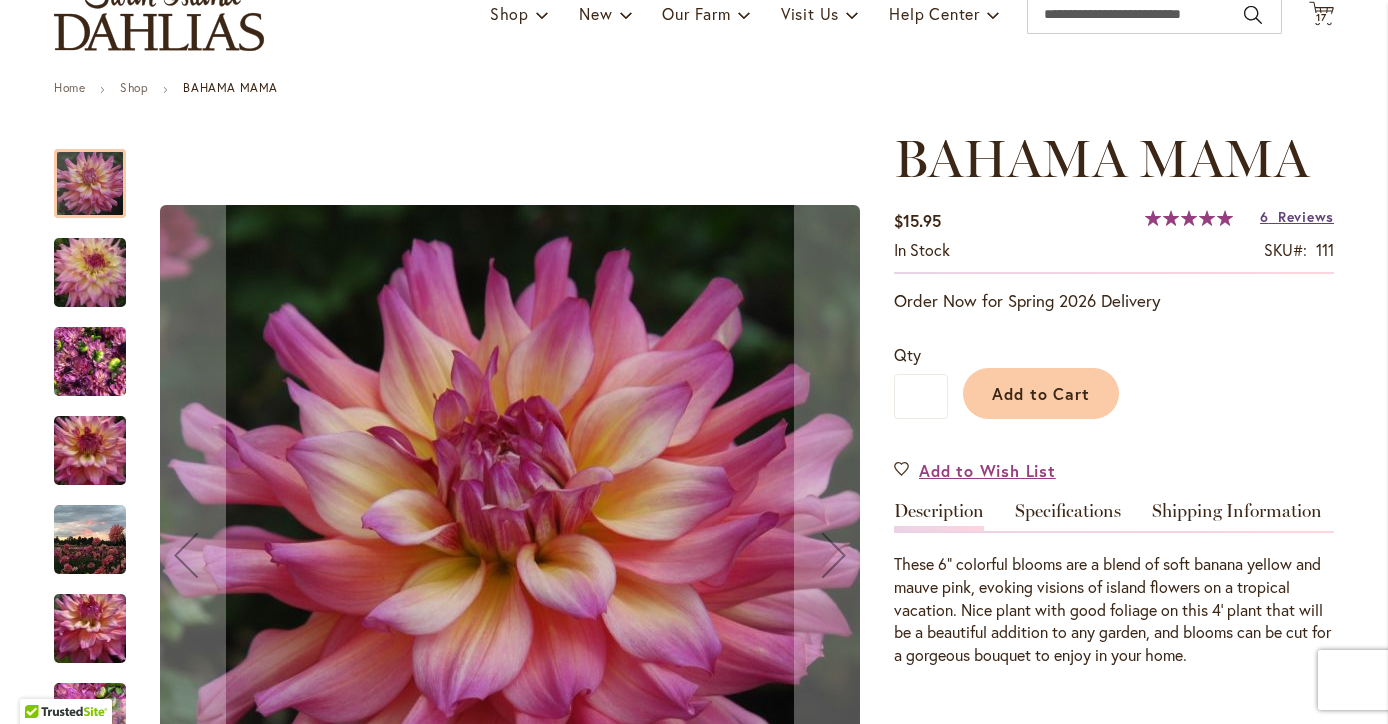click on "Reviews" at bounding box center (1306, 216) 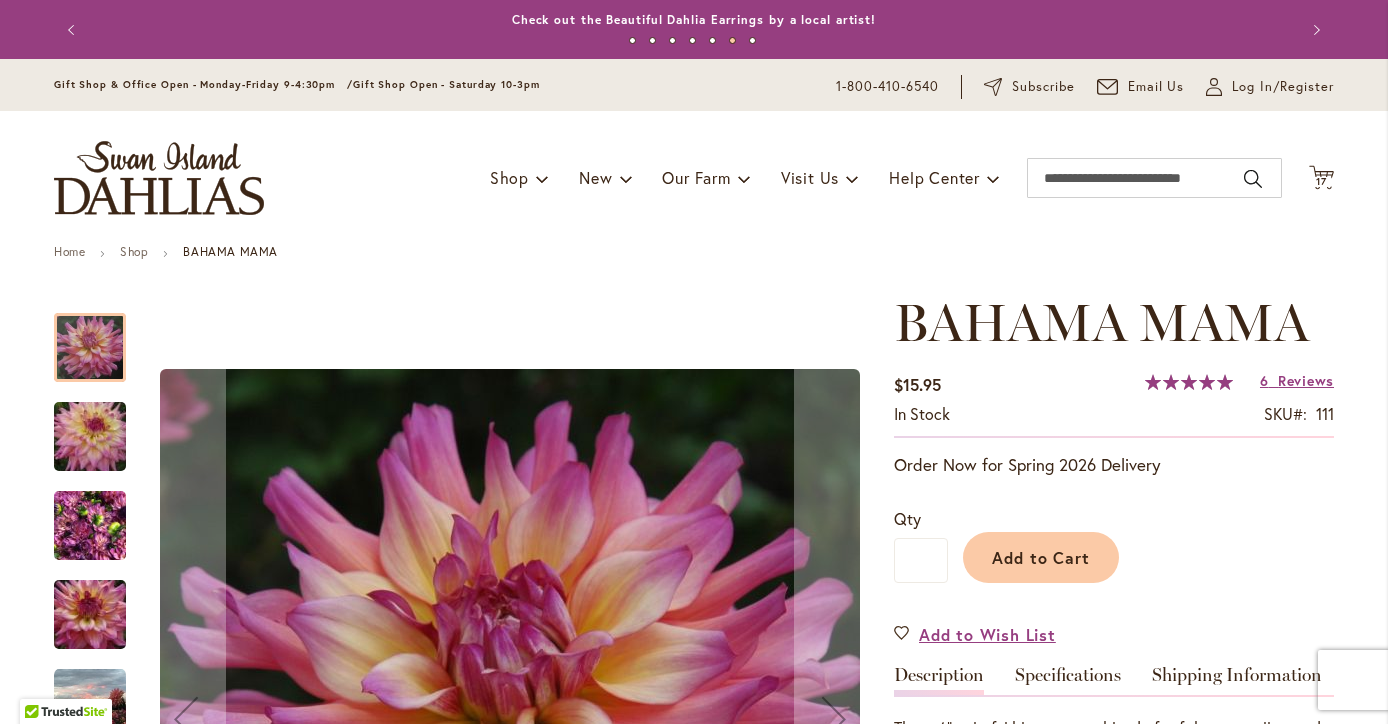 scroll, scrollTop: 0, scrollLeft: 0, axis: both 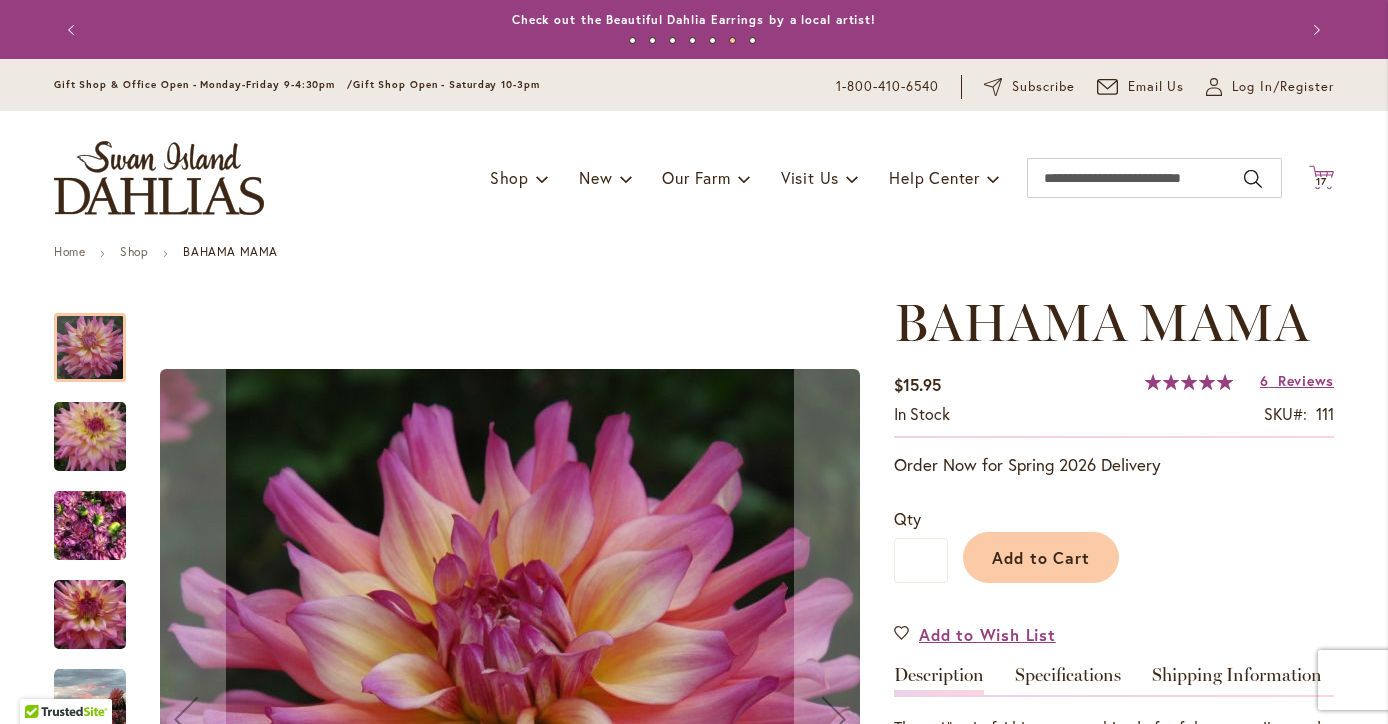 click on "17" at bounding box center (1321, 181) 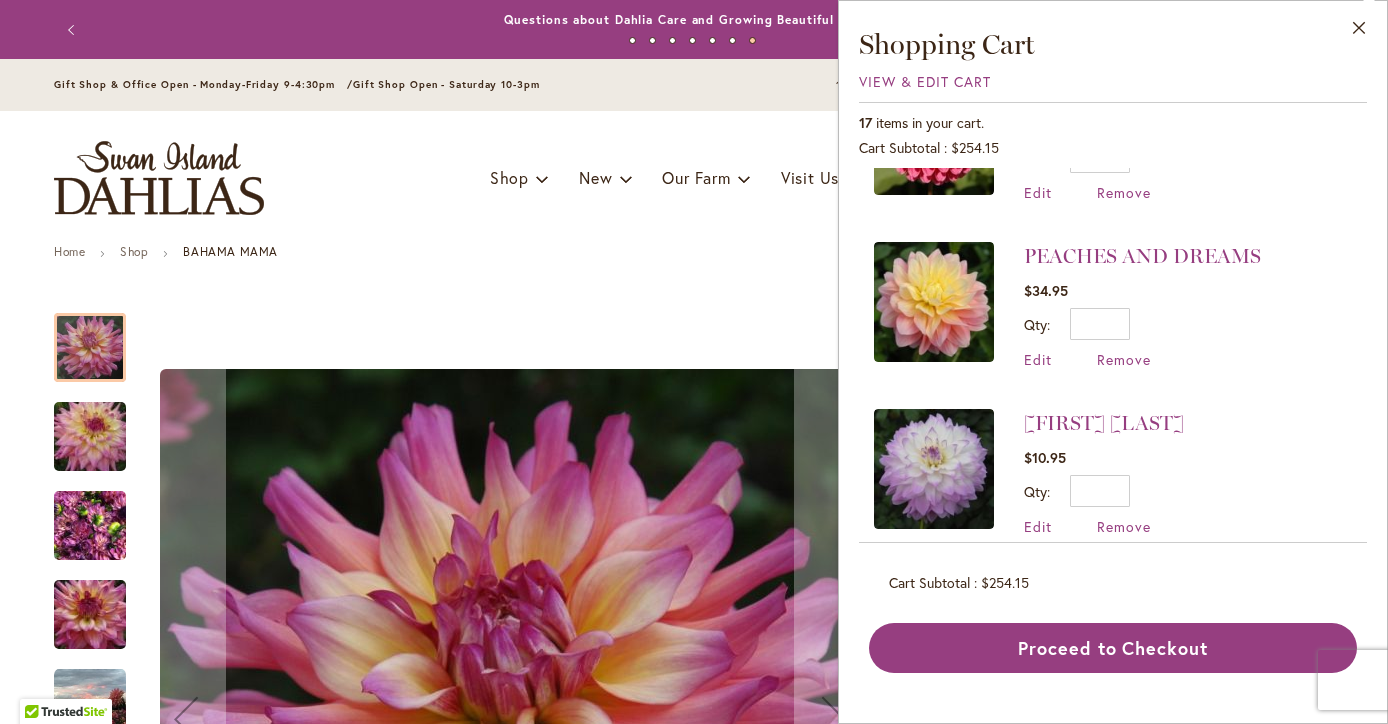 scroll, scrollTop: 1281, scrollLeft: 0, axis: vertical 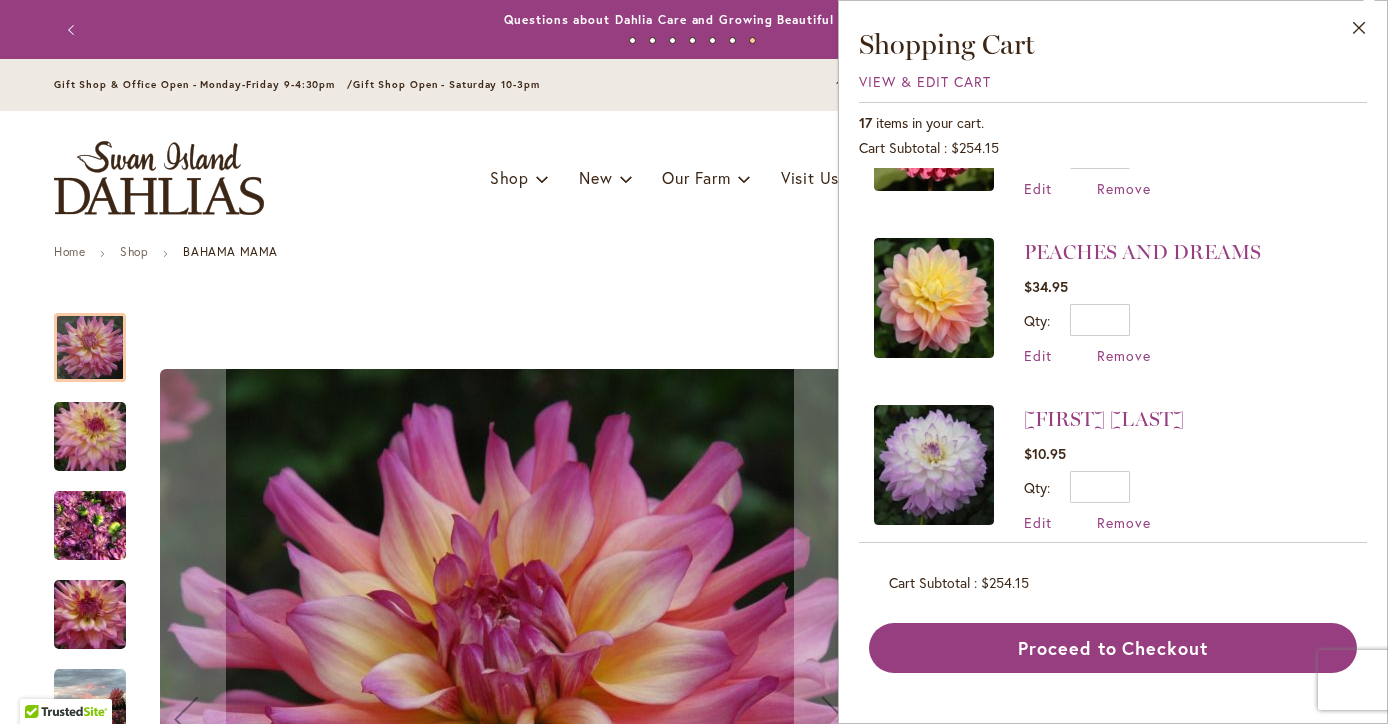 click at bounding box center (934, 298) 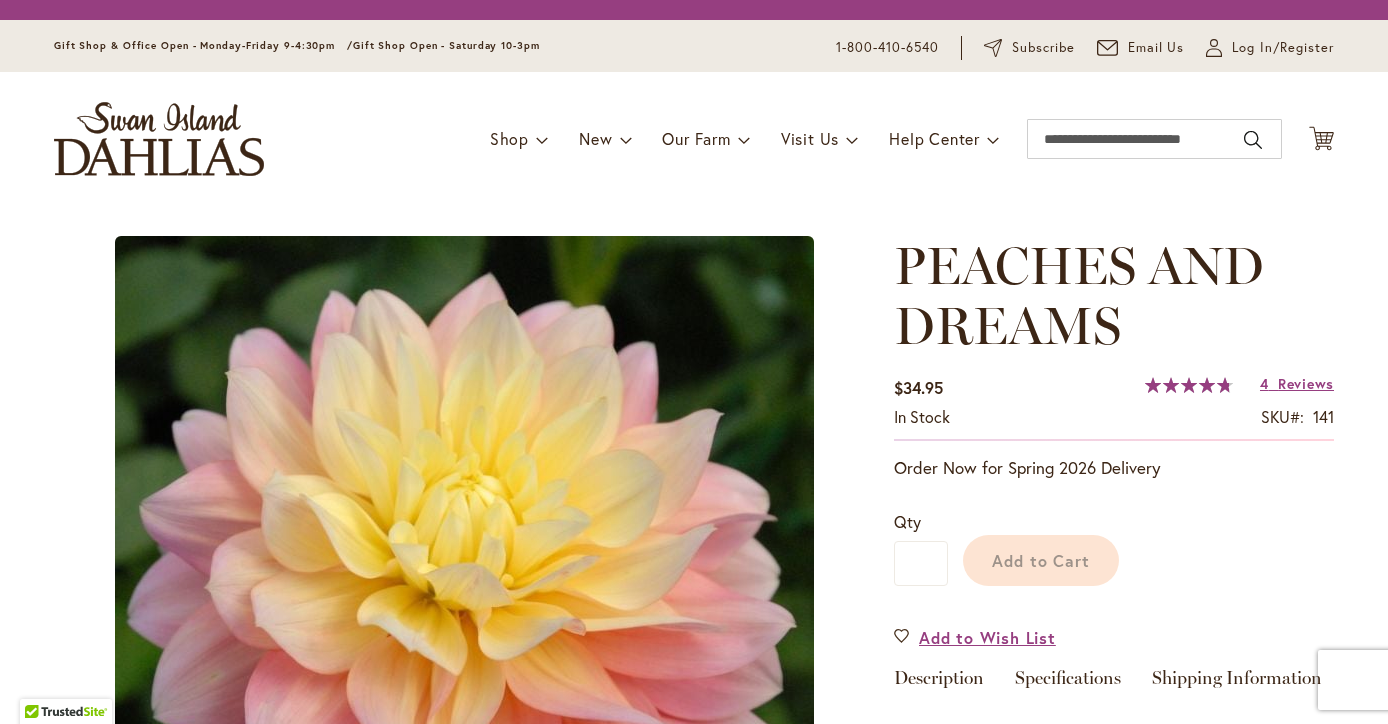 scroll, scrollTop: 0, scrollLeft: 0, axis: both 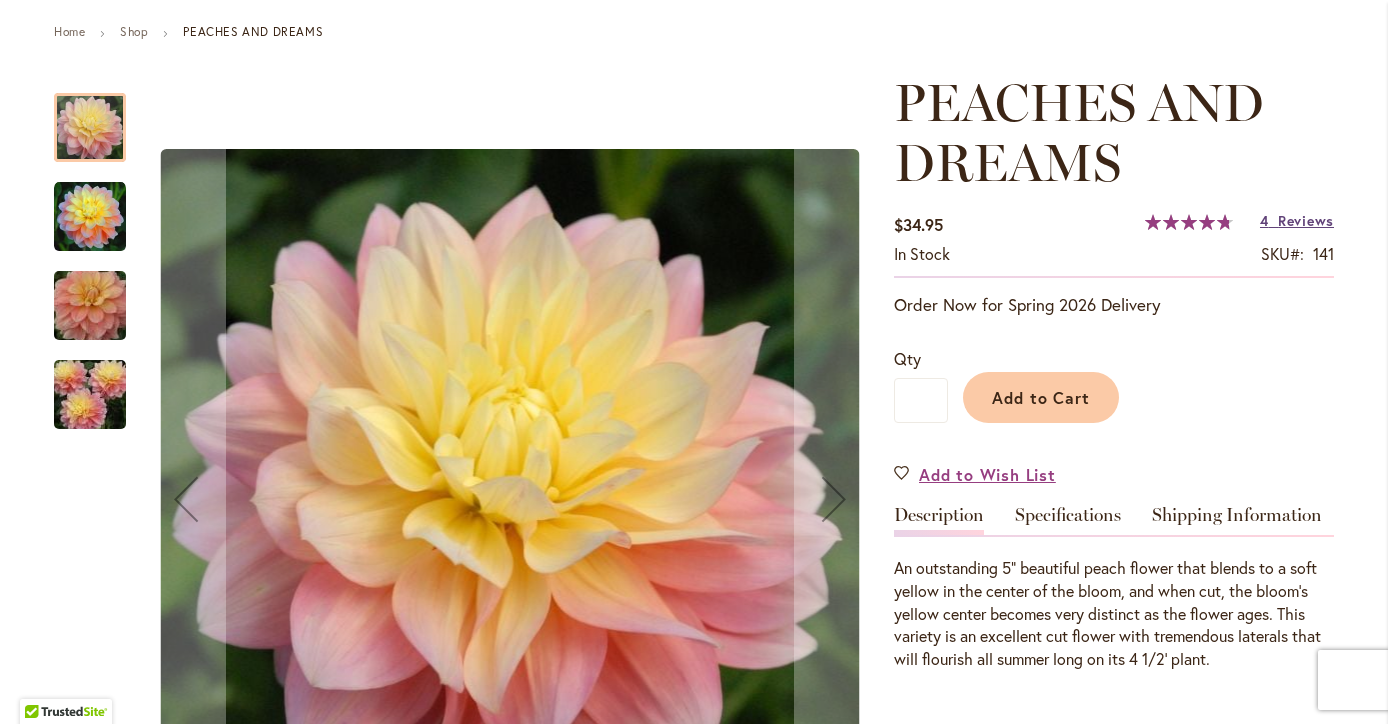 click on "4
Reviews" at bounding box center (1297, 220) 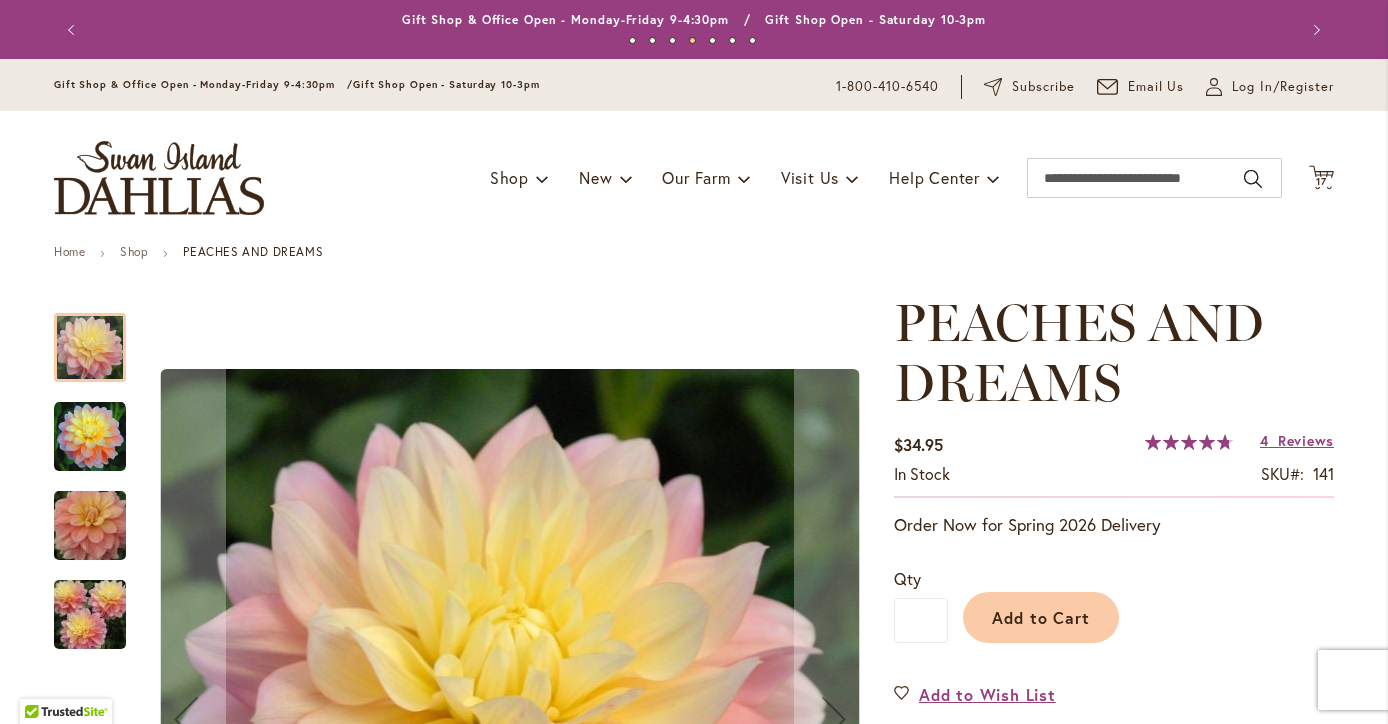 scroll, scrollTop: 0, scrollLeft: 0, axis: both 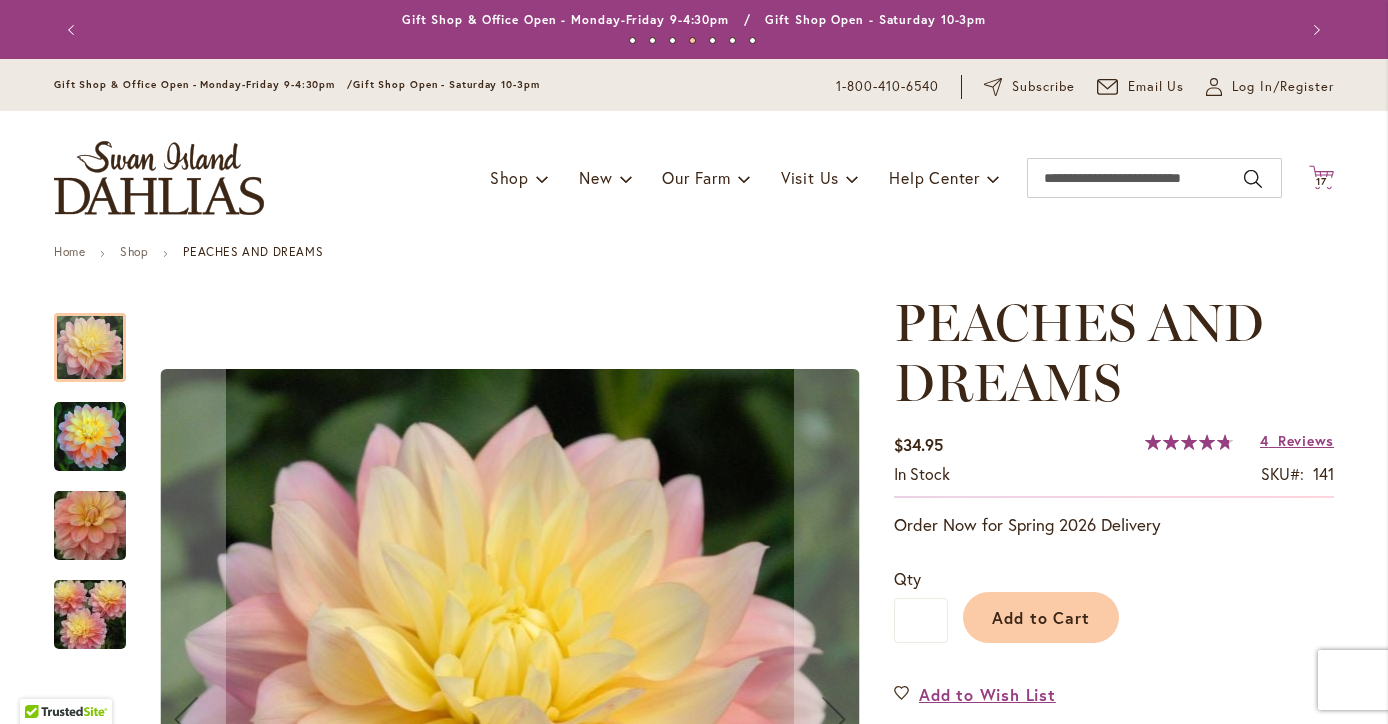 click on "17" at bounding box center [1321, 181] 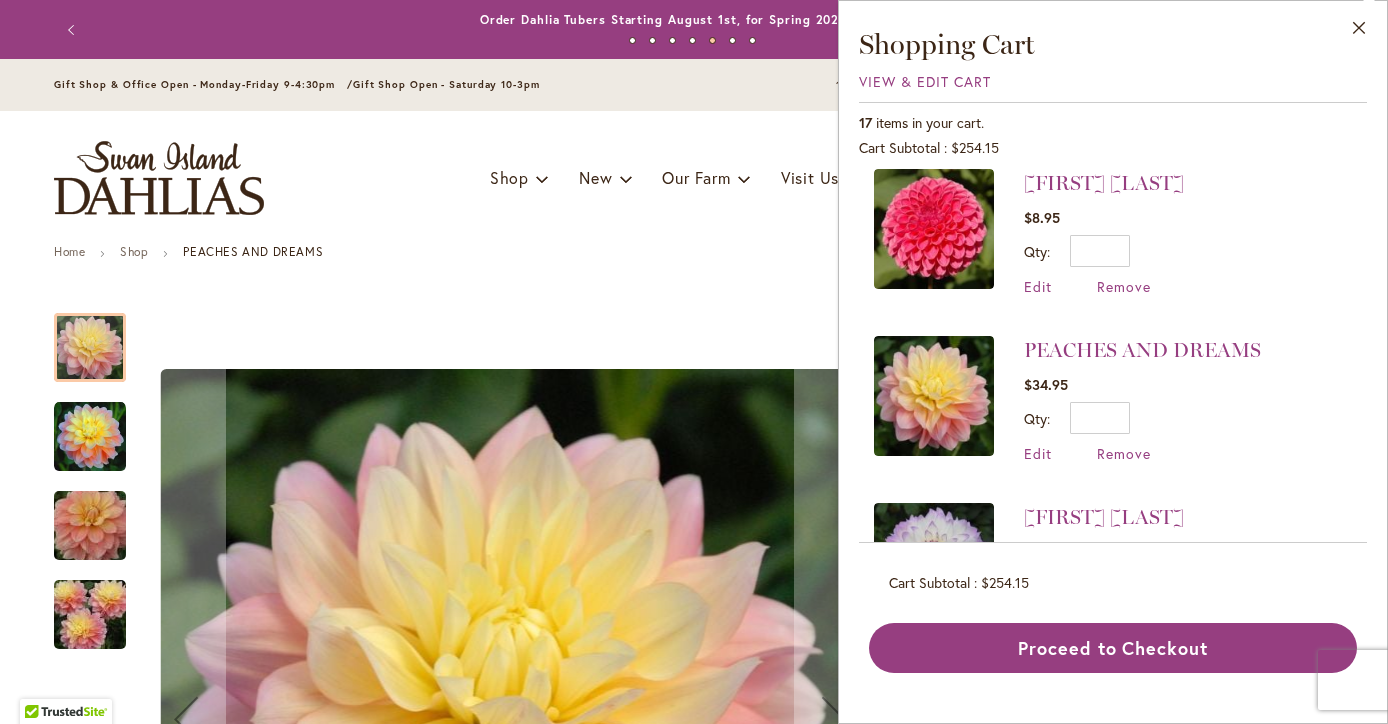 scroll, scrollTop: 1187, scrollLeft: 0, axis: vertical 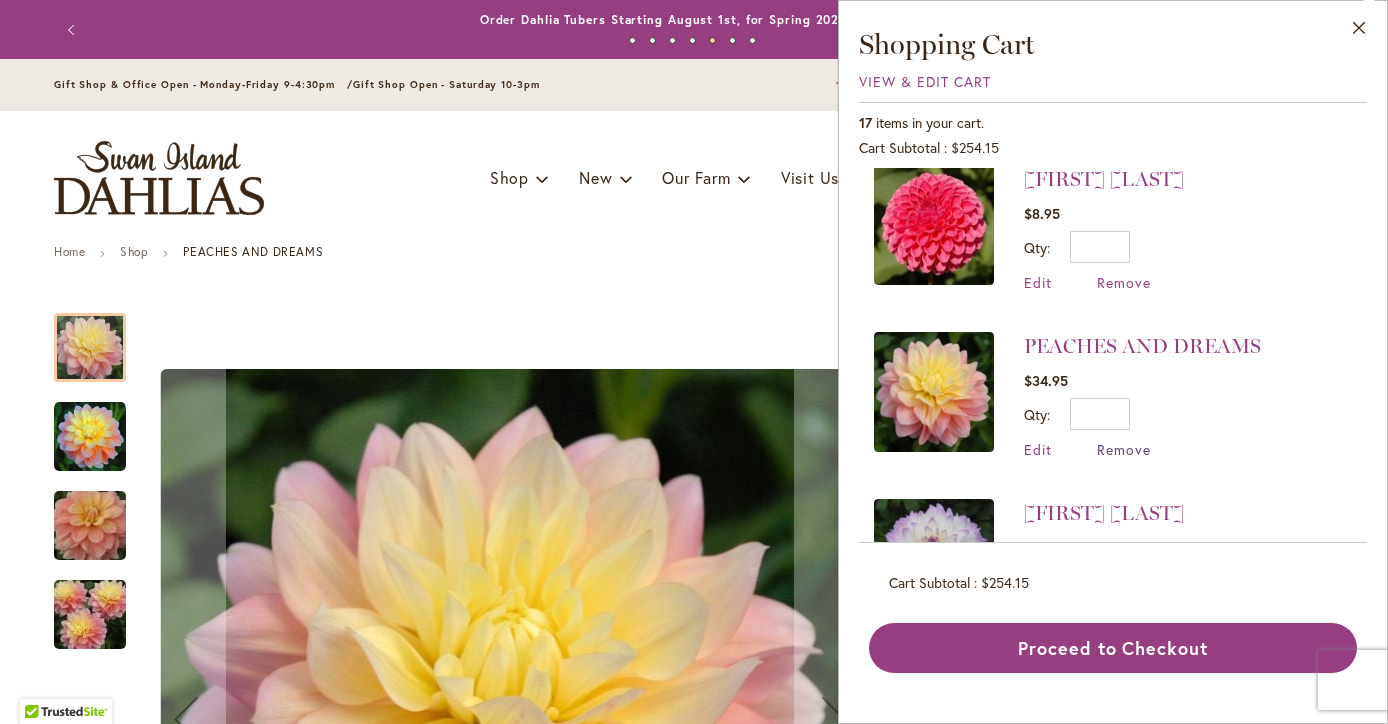 click on "Remove" at bounding box center [1124, 449] 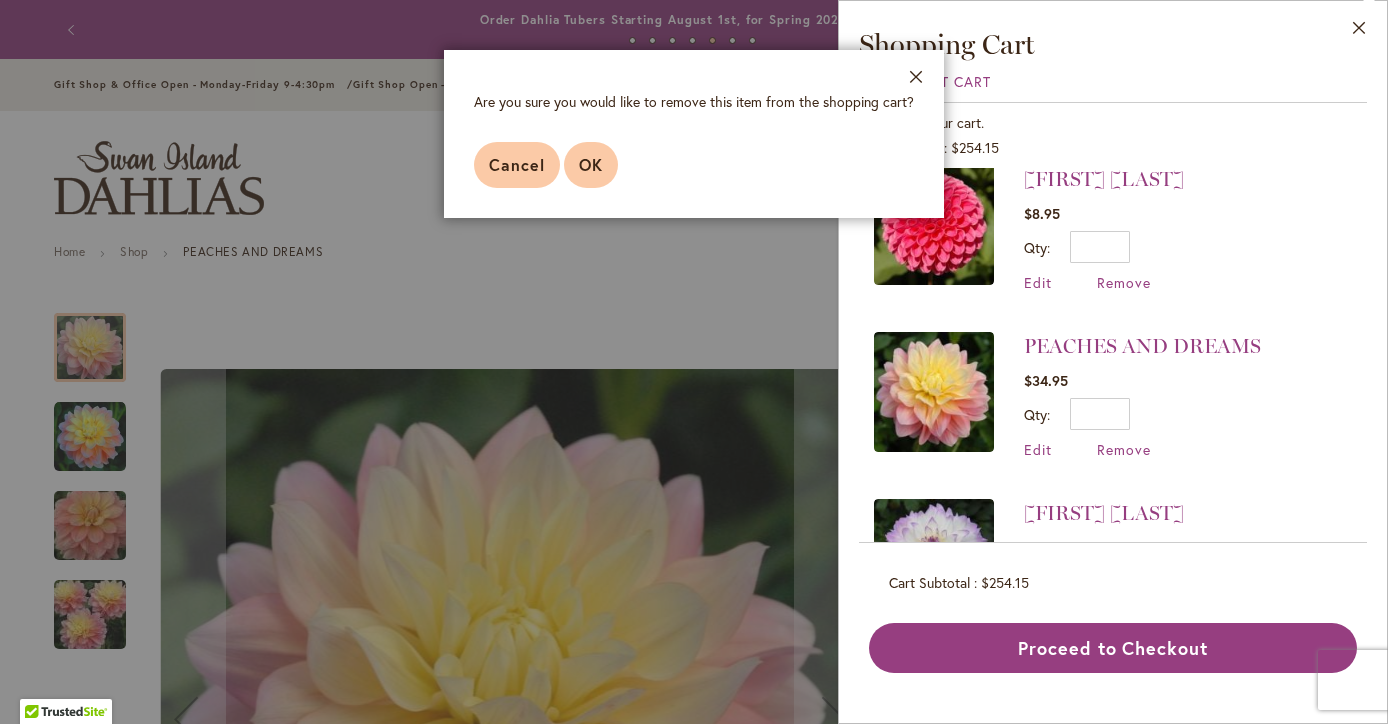 click on "OK" at bounding box center [591, 165] 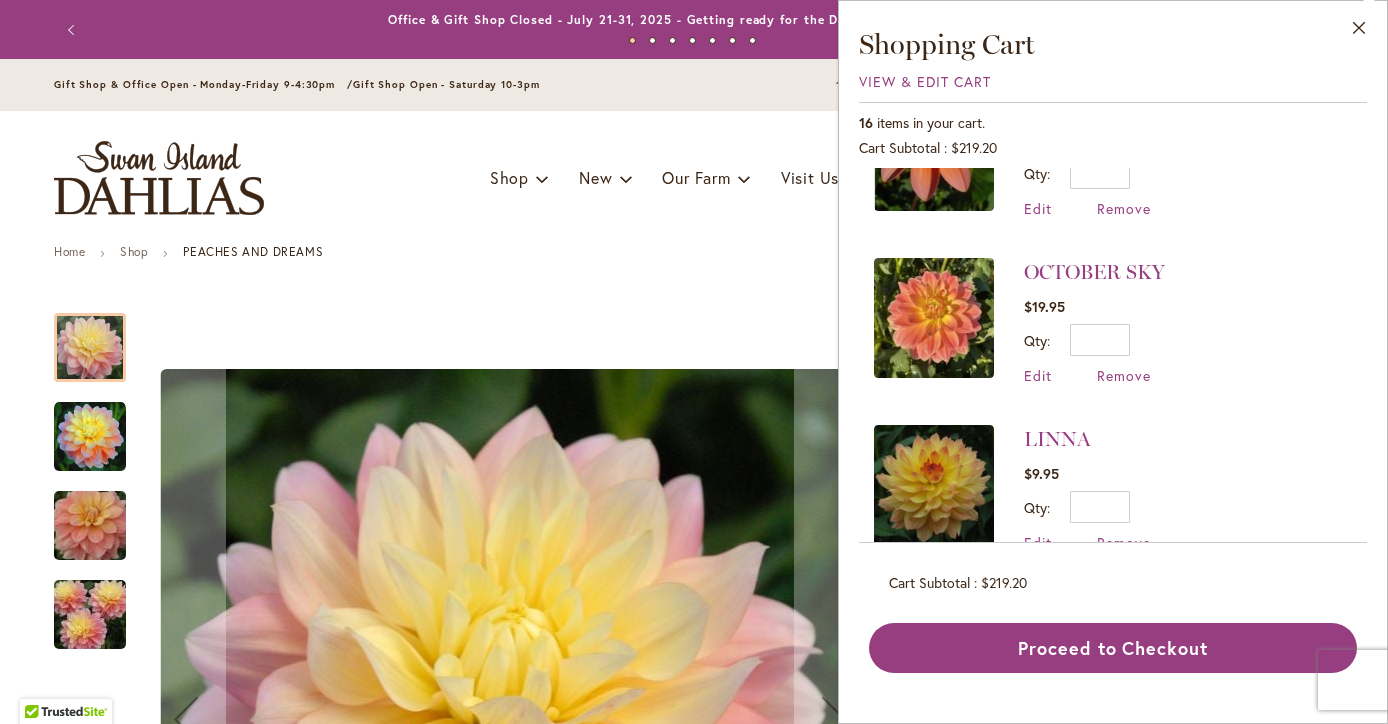 scroll, scrollTop: 1925, scrollLeft: 0, axis: vertical 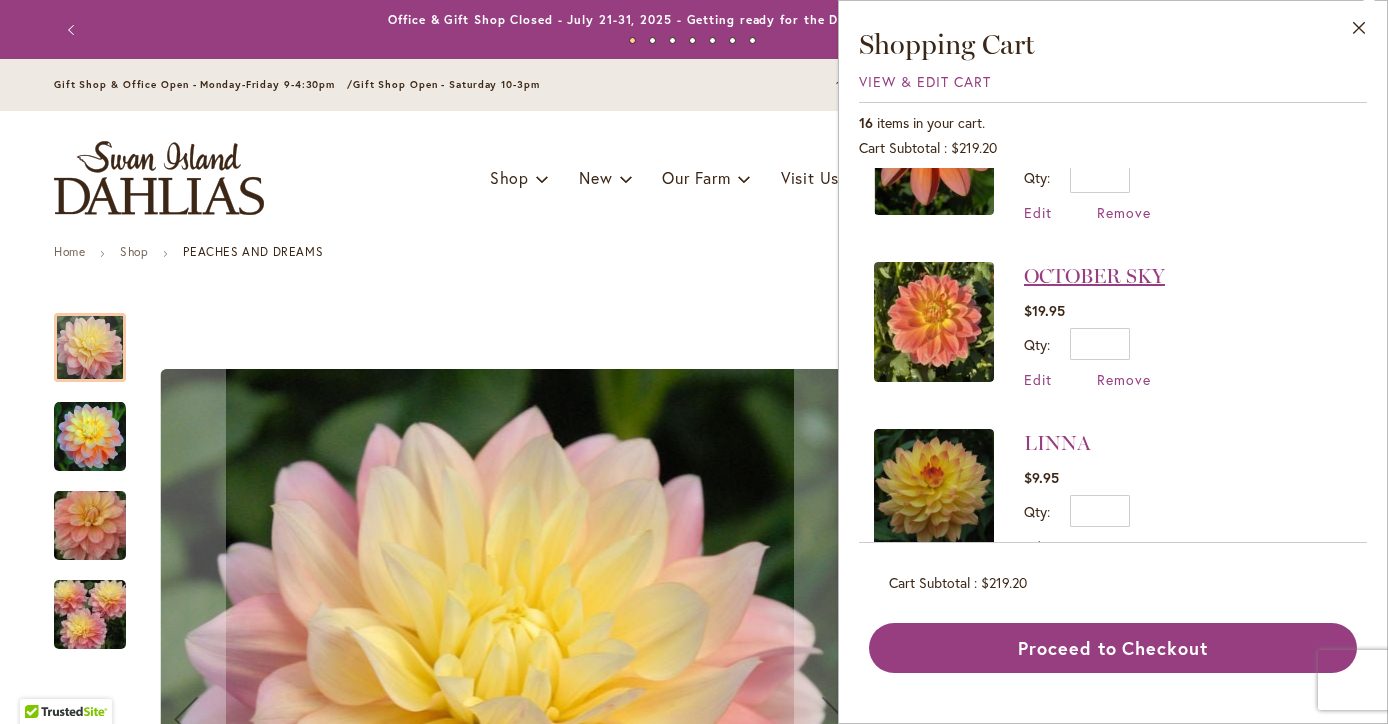 click on "OCTOBER SKY" at bounding box center (1094, 276) 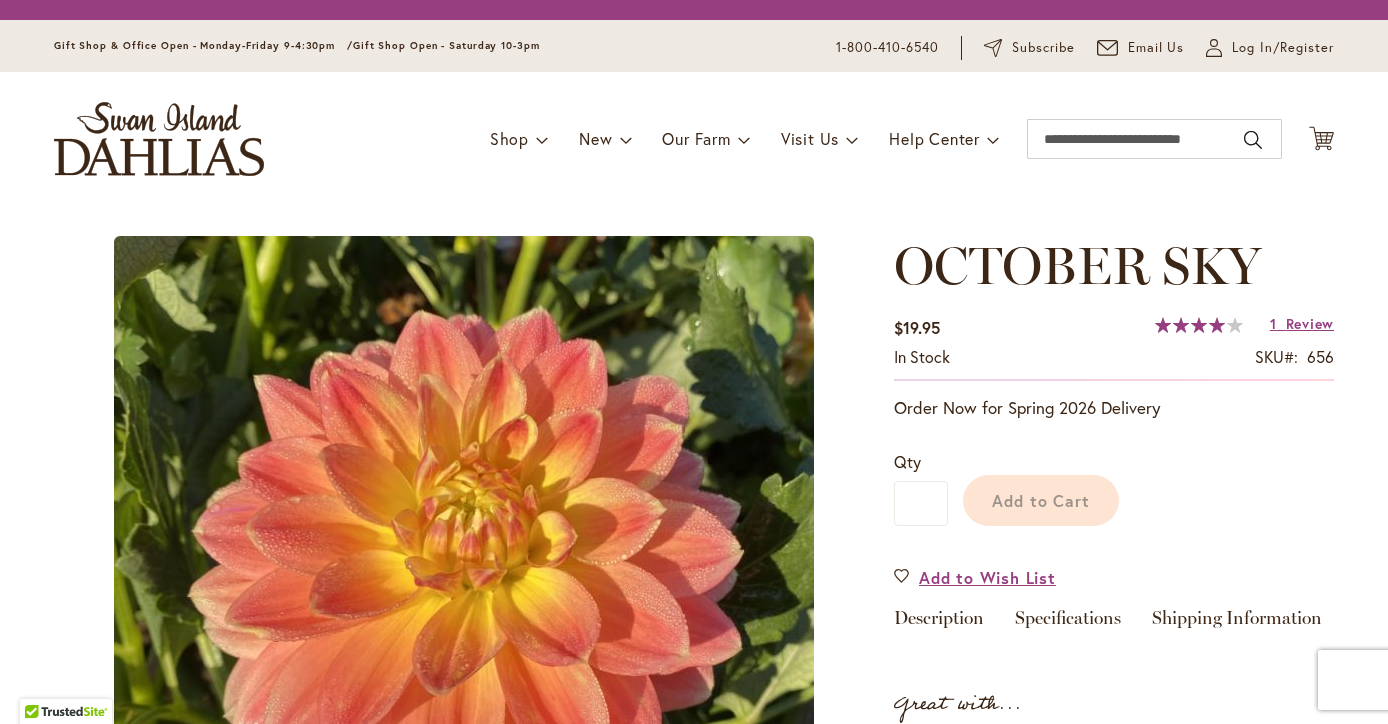 scroll, scrollTop: 0, scrollLeft: 0, axis: both 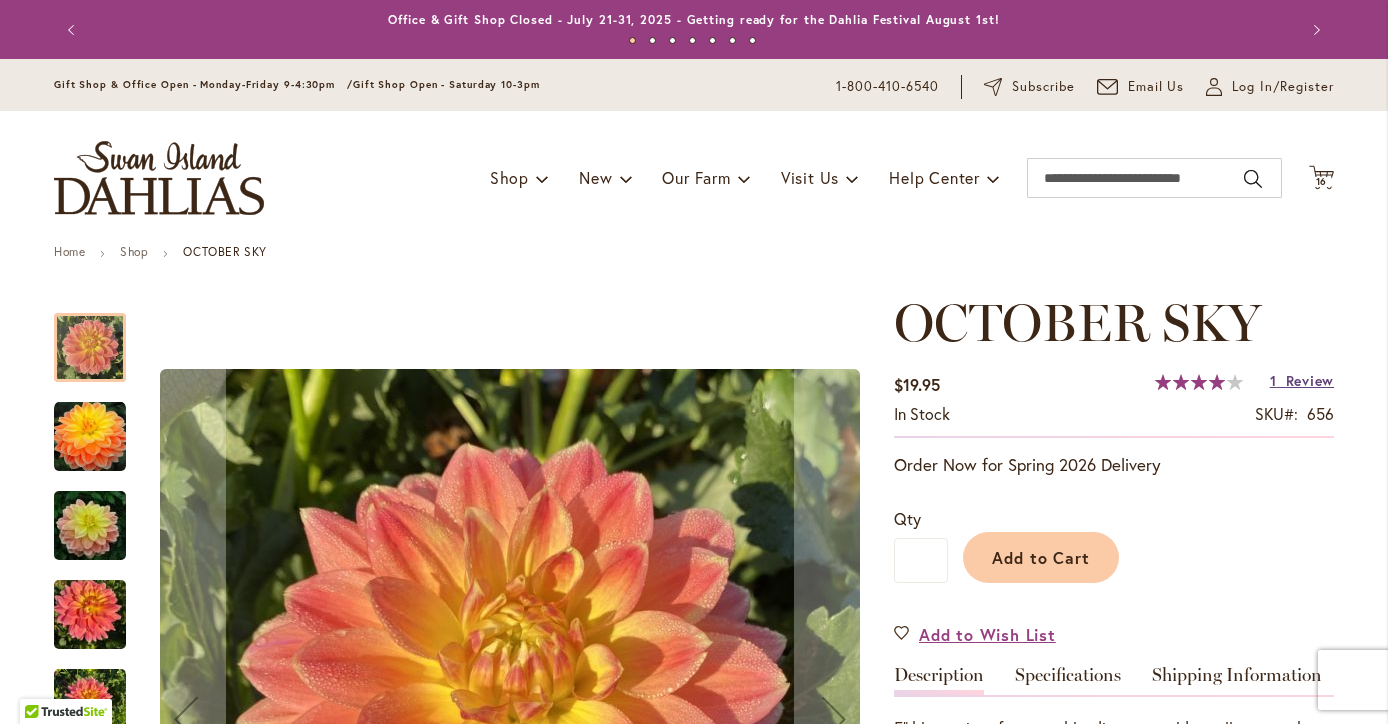 click on "Review" at bounding box center [1310, 380] 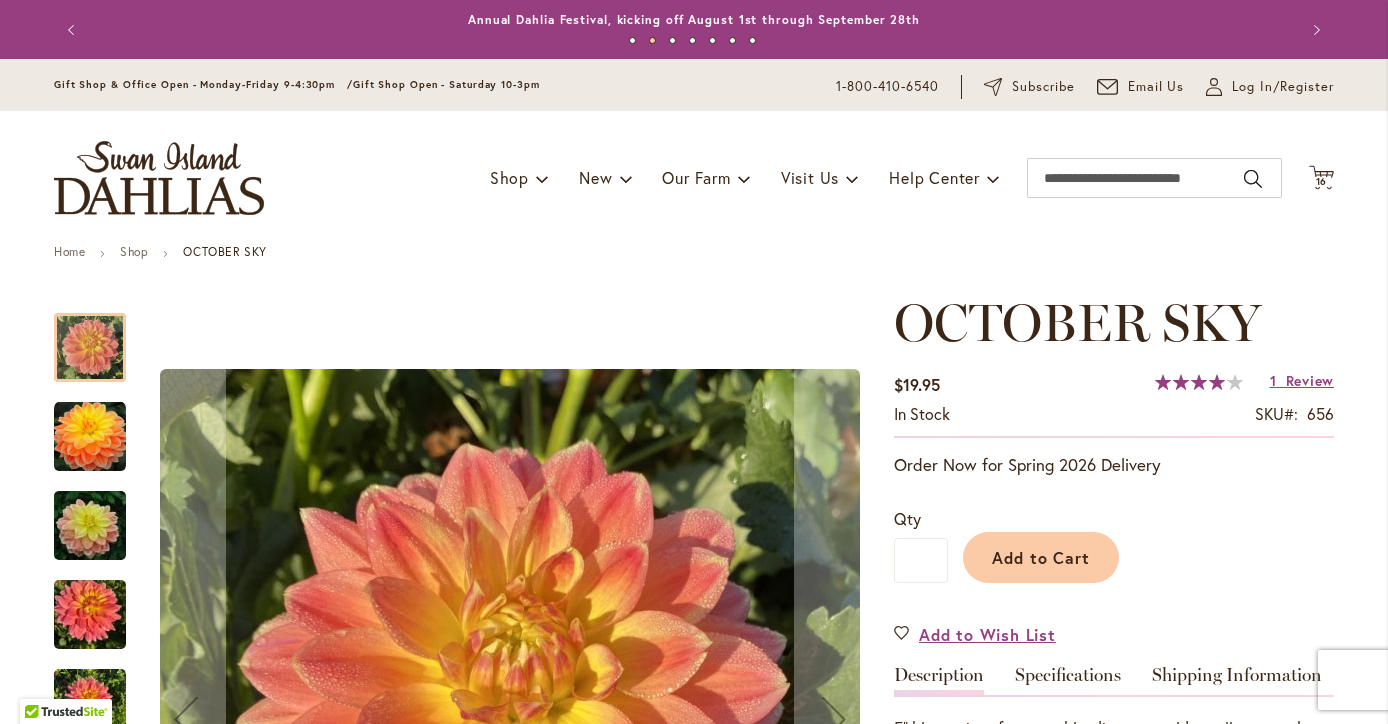 scroll, scrollTop: 0, scrollLeft: 0, axis: both 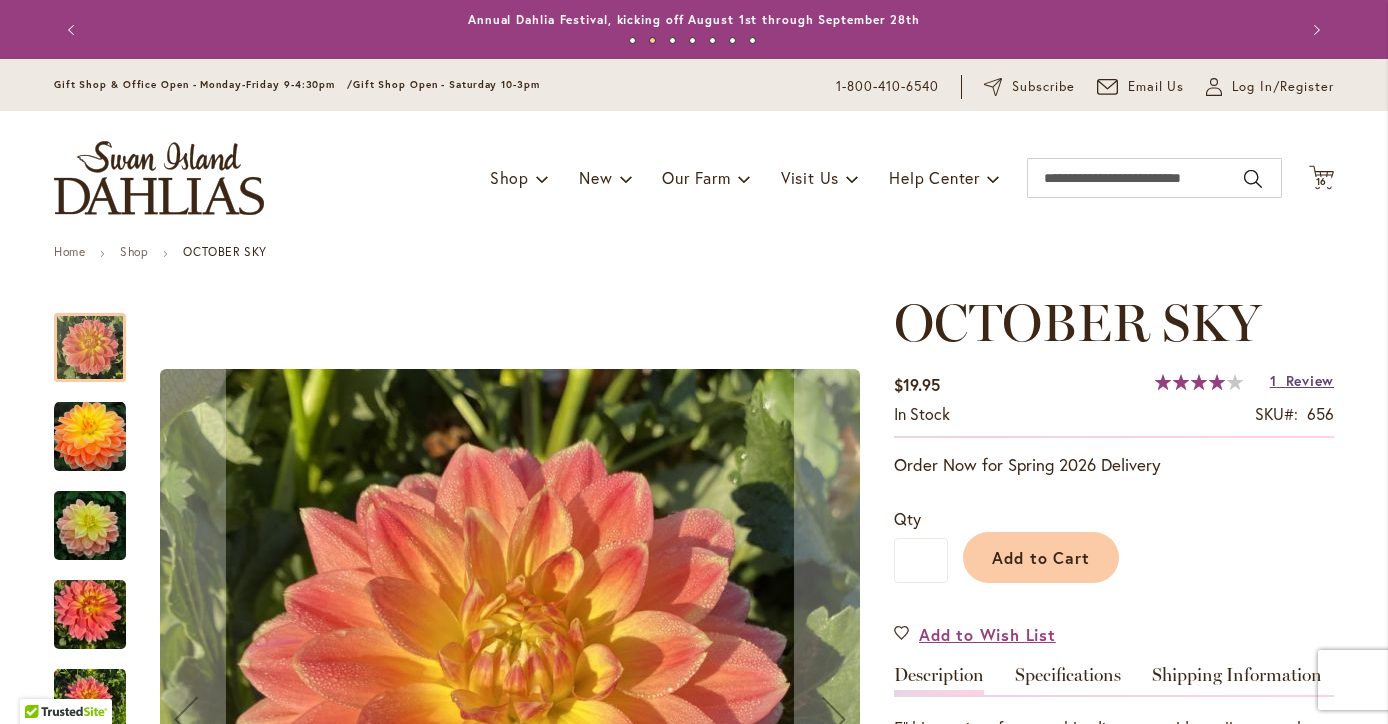 click on "Review" at bounding box center (1310, 380) 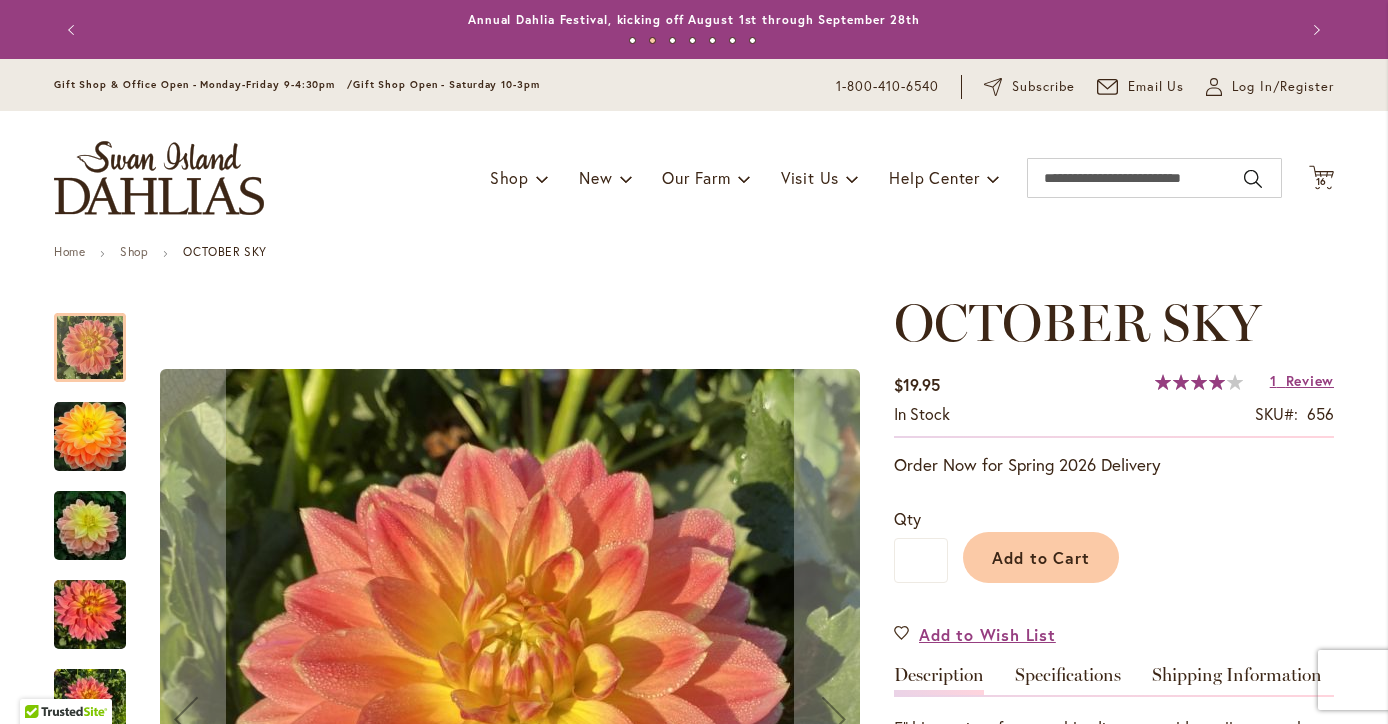scroll, scrollTop: 0, scrollLeft: 0, axis: both 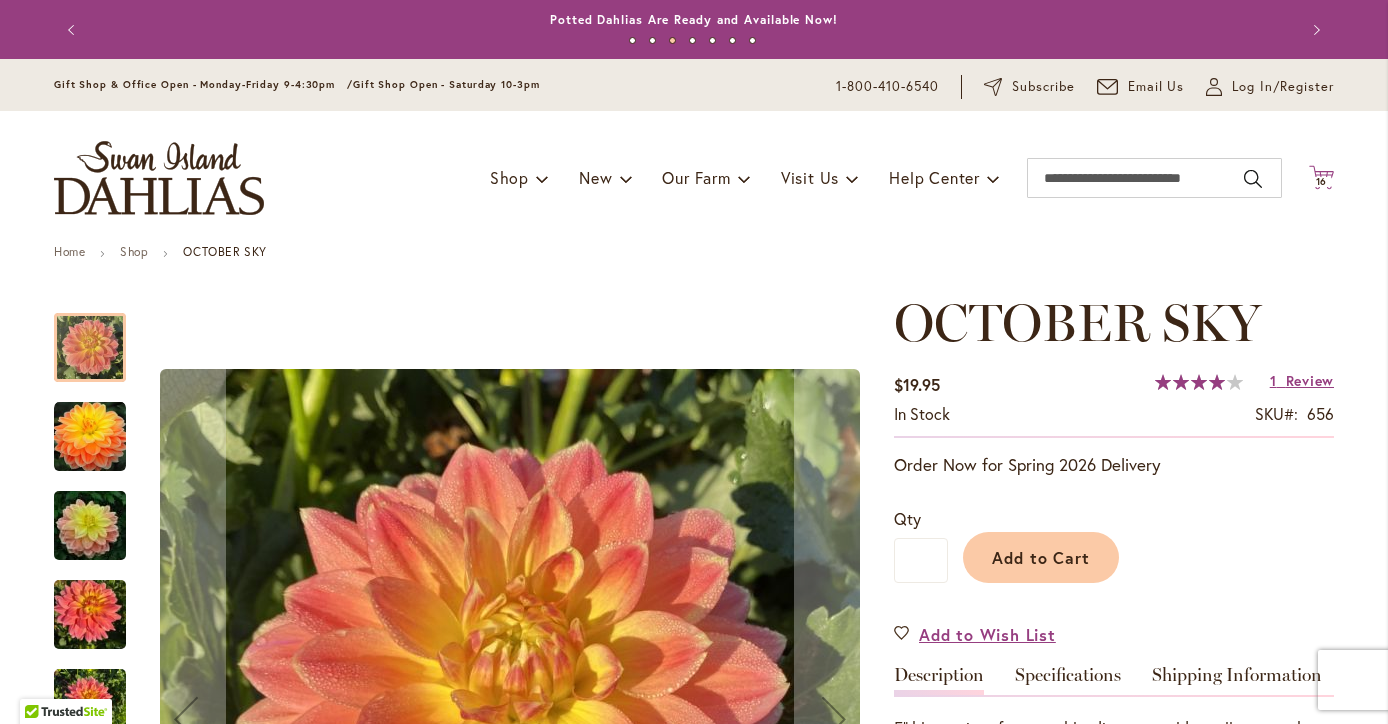 click on "16
16
items" at bounding box center (1322, 182) 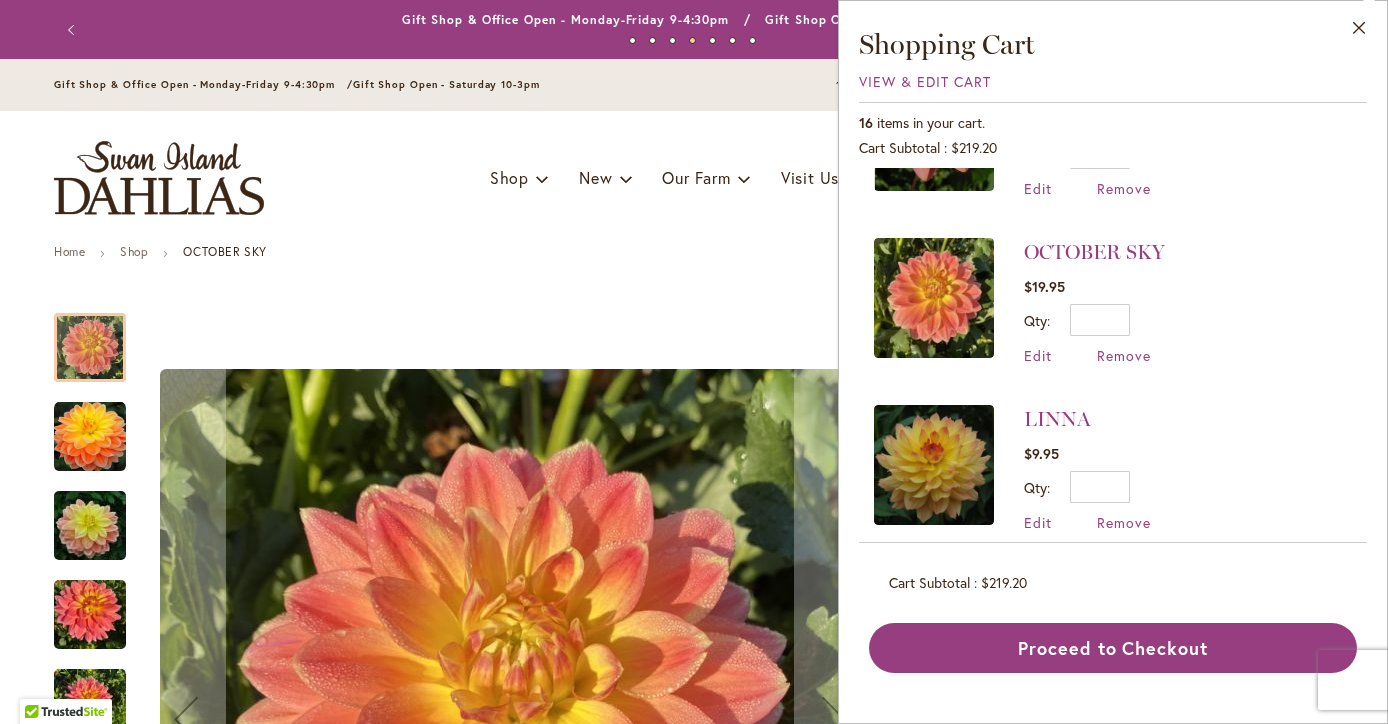 scroll, scrollTop: 1950, scrollLeft: 0, axis: vertical 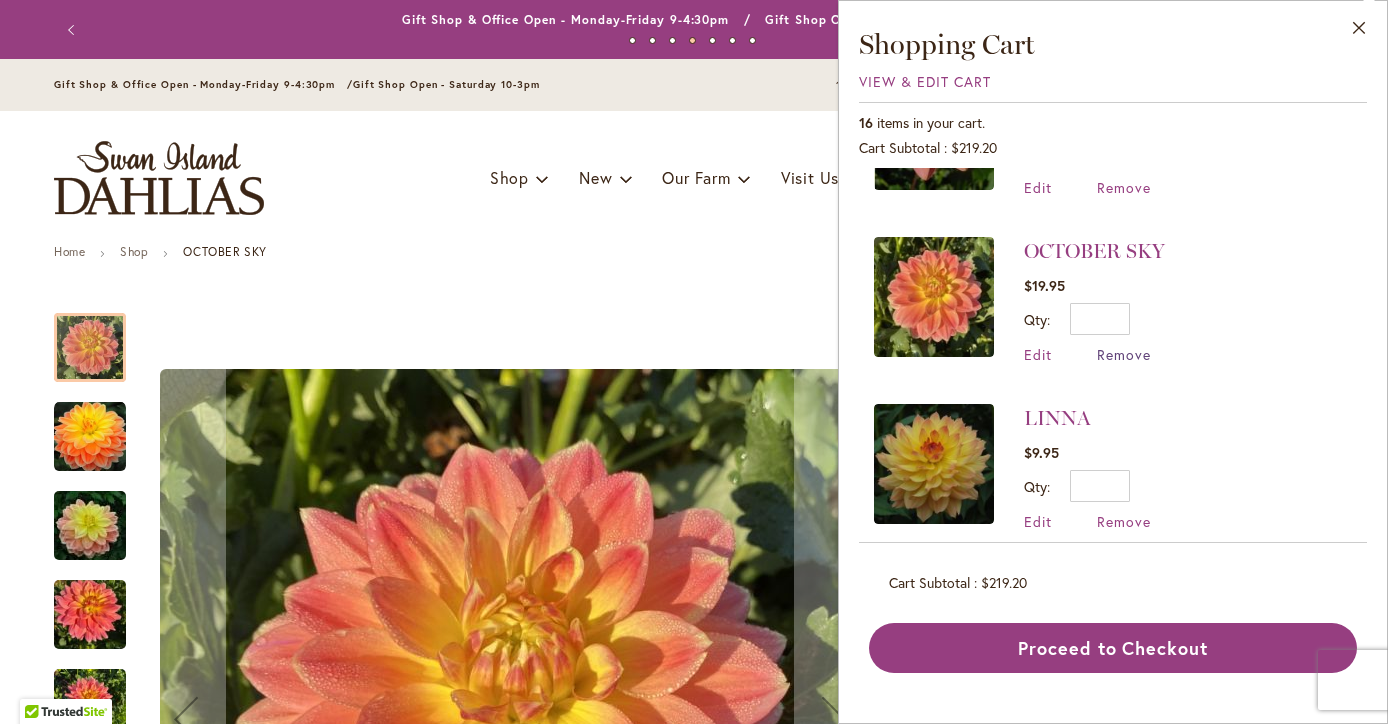 click on "Remove" at bounding box center (1124, 354) 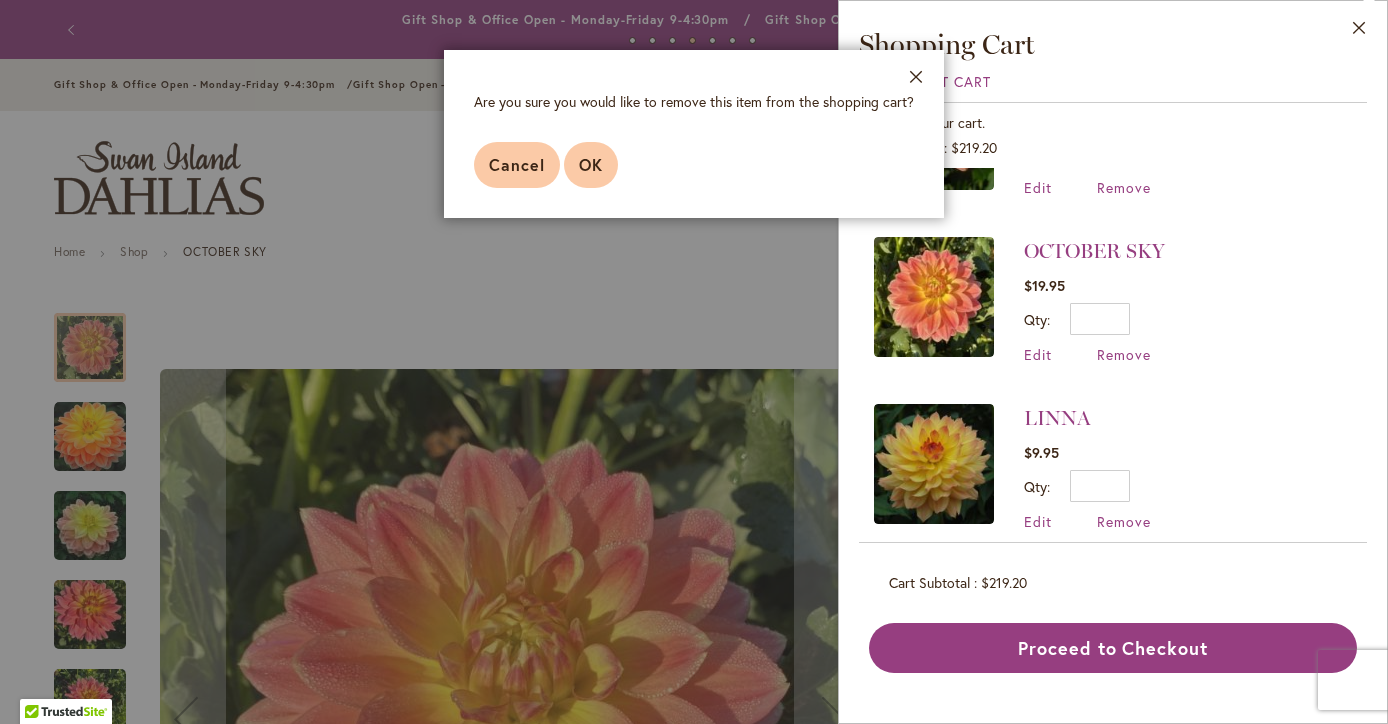 click on "OK" at bounding box center [591, 164] 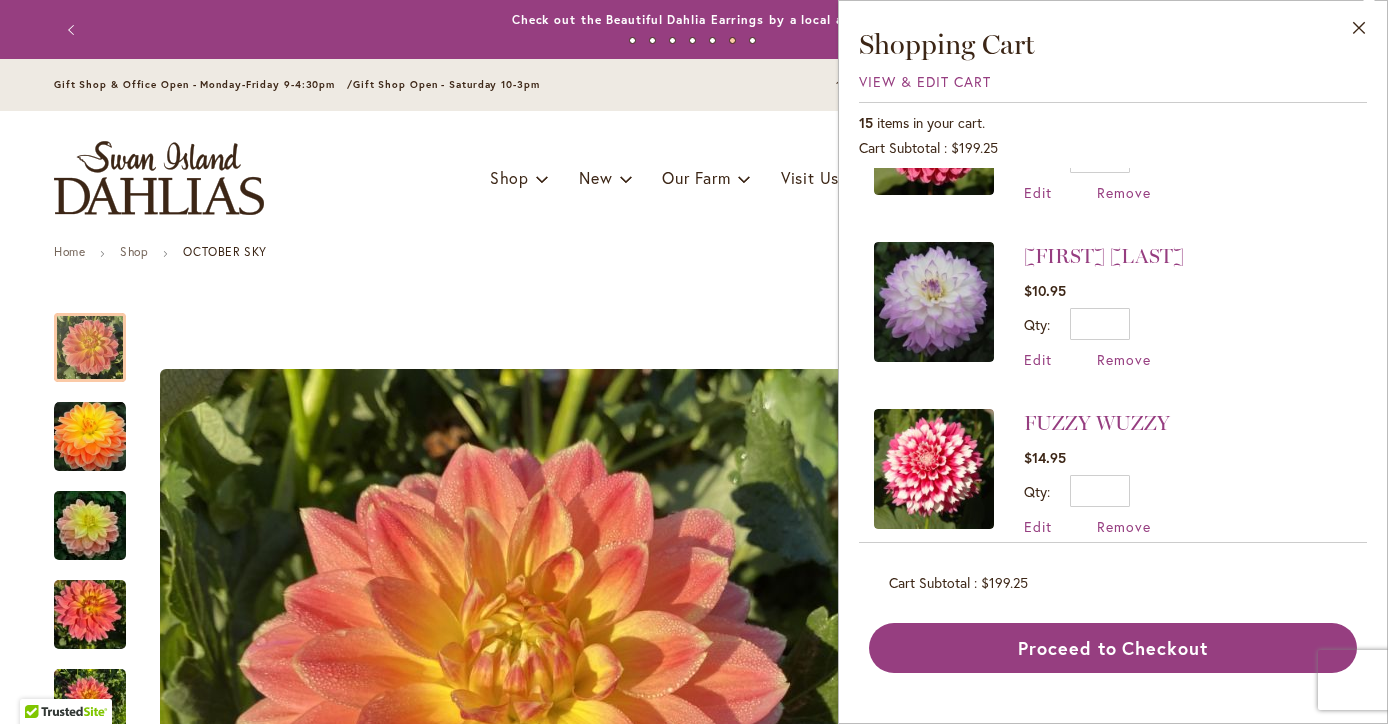 scroll, scrollTop: 1274, scrollLeft: 0, axis: vertical 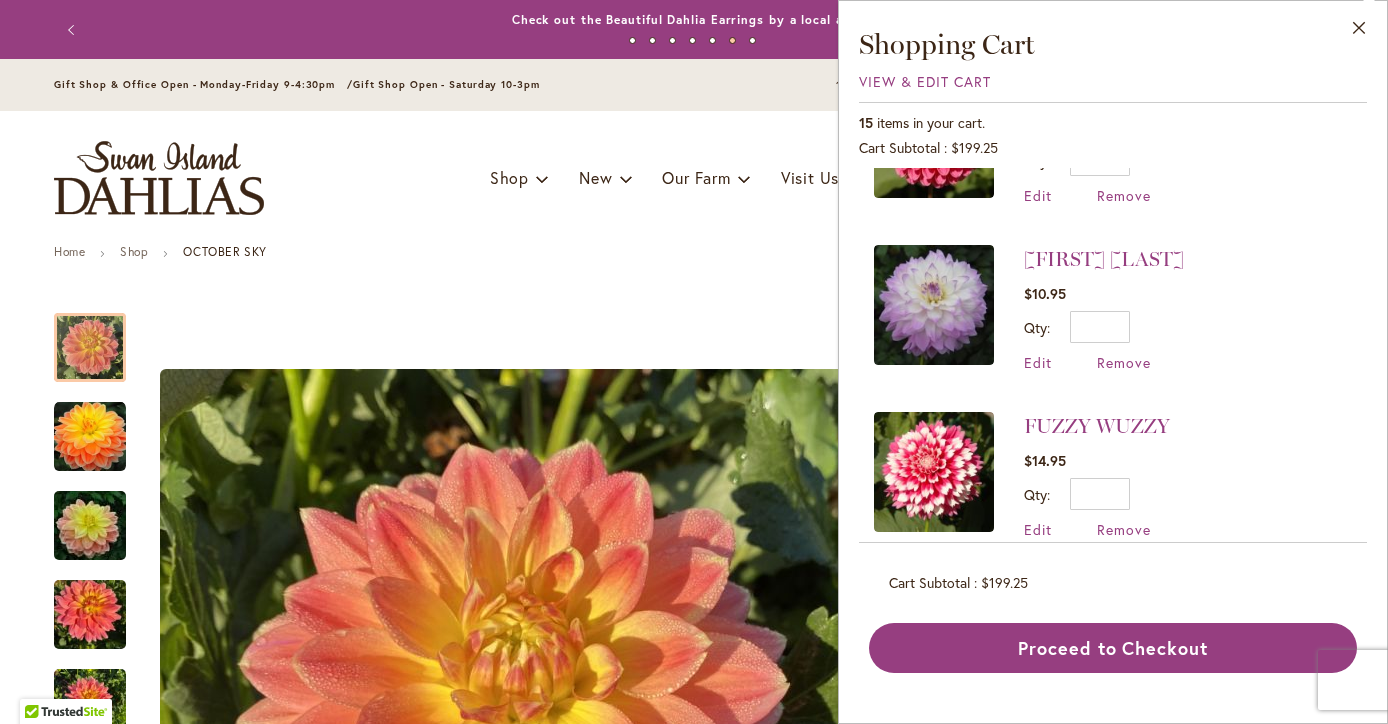 click at bounding box center [934, 472] 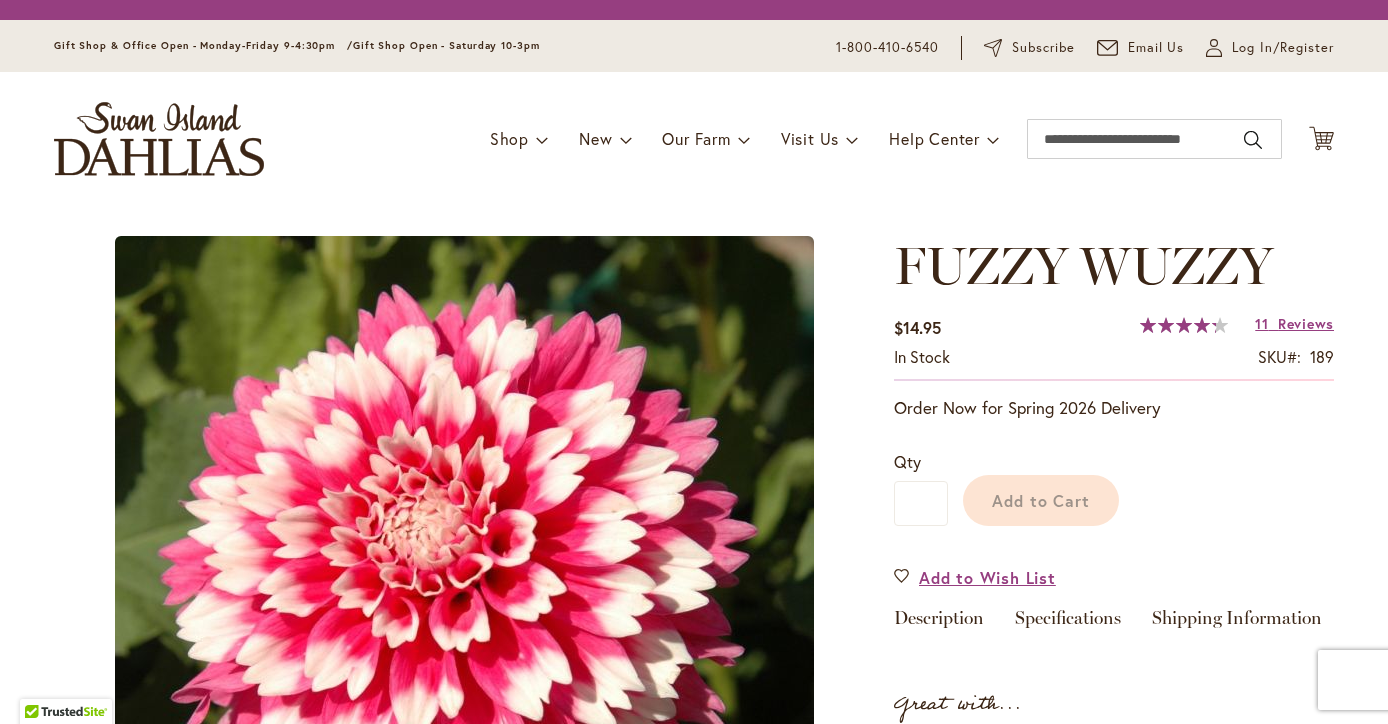 scroll, scrollTop: 0, scrollLeft: 0, axis: both 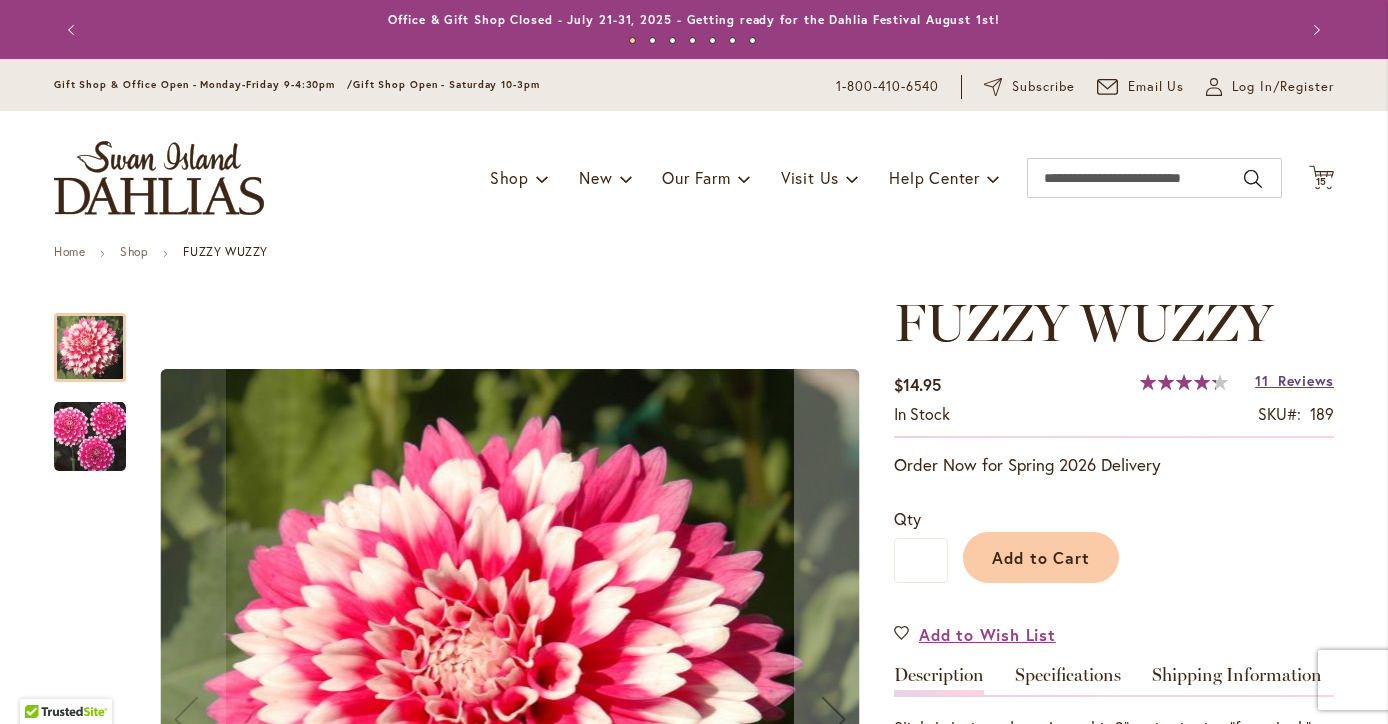 click on "Reviews" at bounding box center (1306, 380) 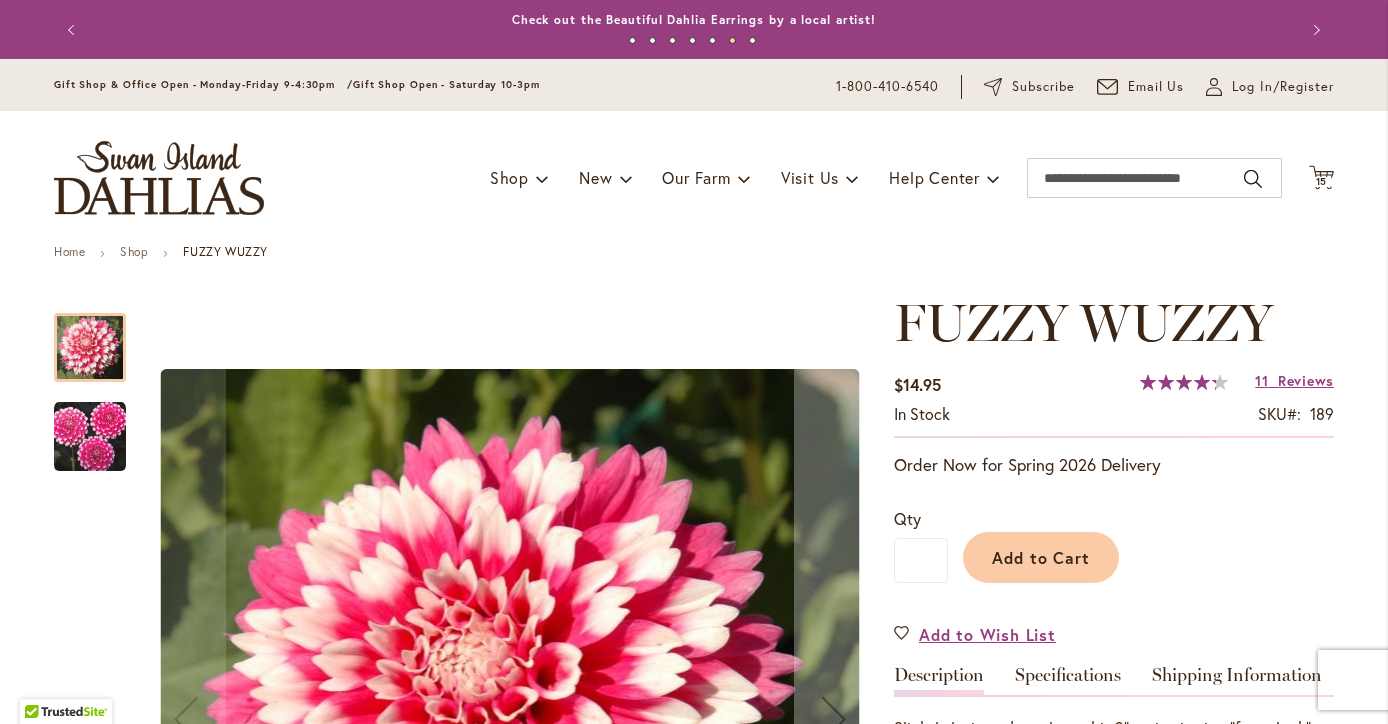 scroll, scrollTop: 0, scrollLeft: 0, axis: both 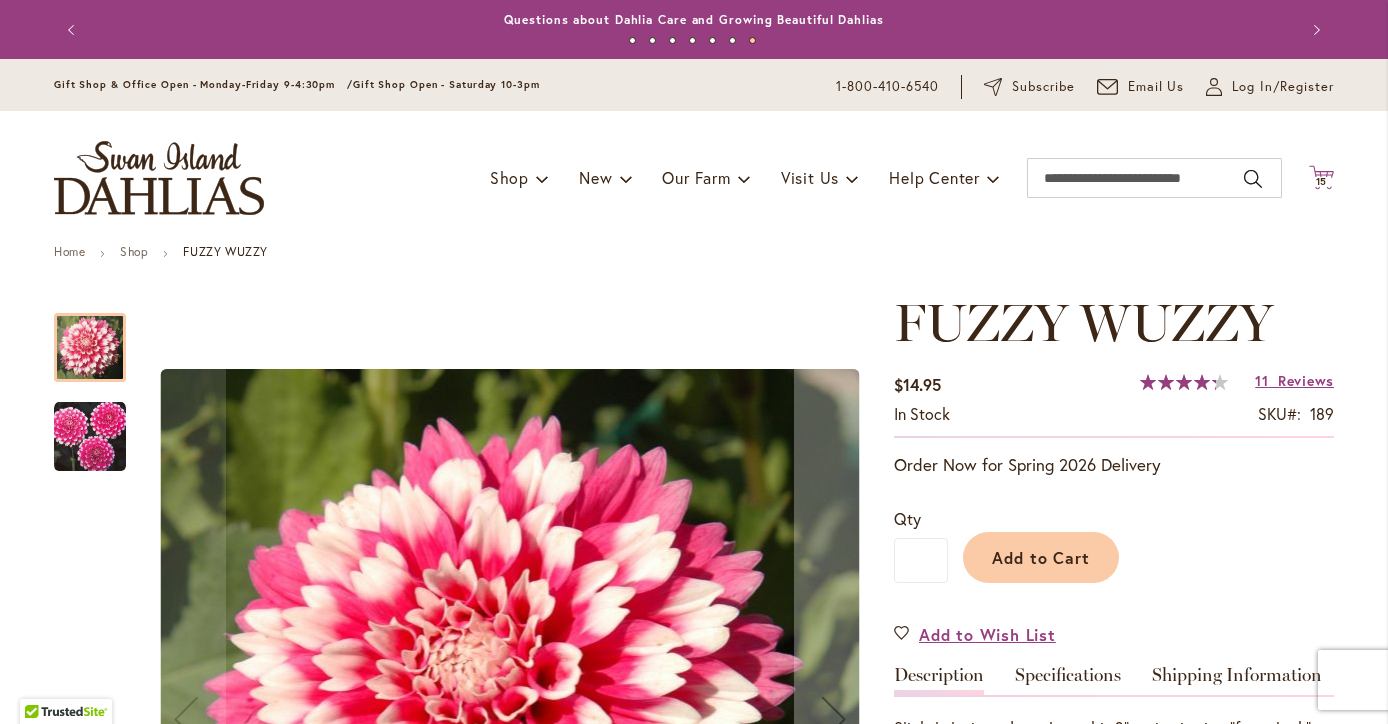 click on "Cart
.cls-1 {
fill: #231f20;
}" 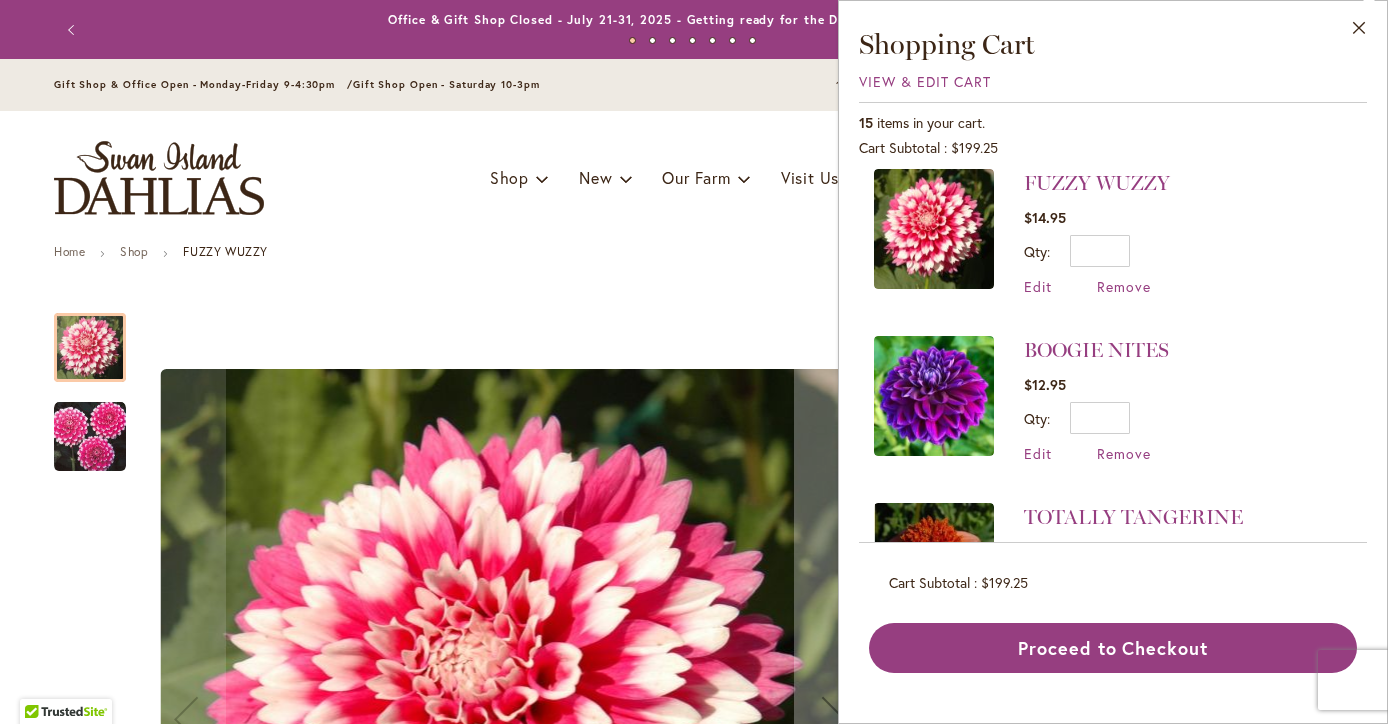 scroll, scrollTop: 1523, scrollLeft: 0, axis: vertical 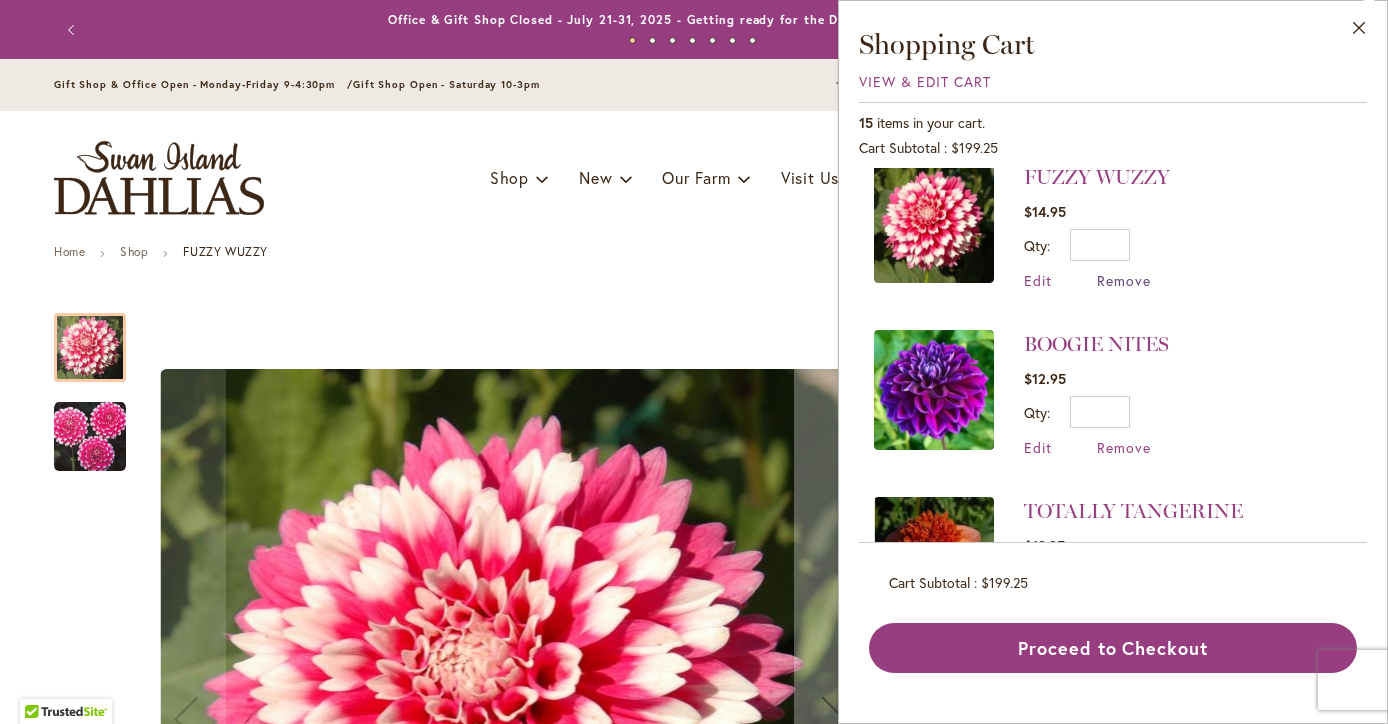 click on "Remove" at bounding box center (1124, 280) 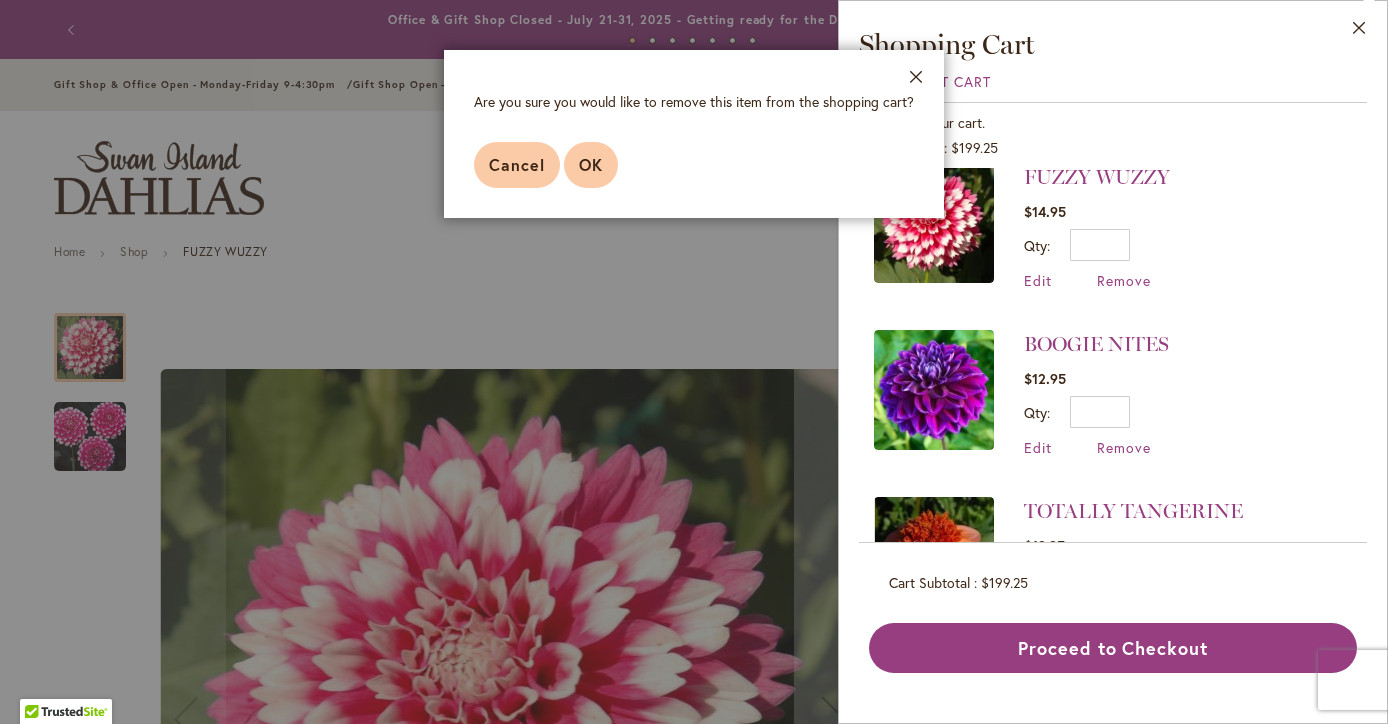 click on "OK" at bounding box center (591, 165) 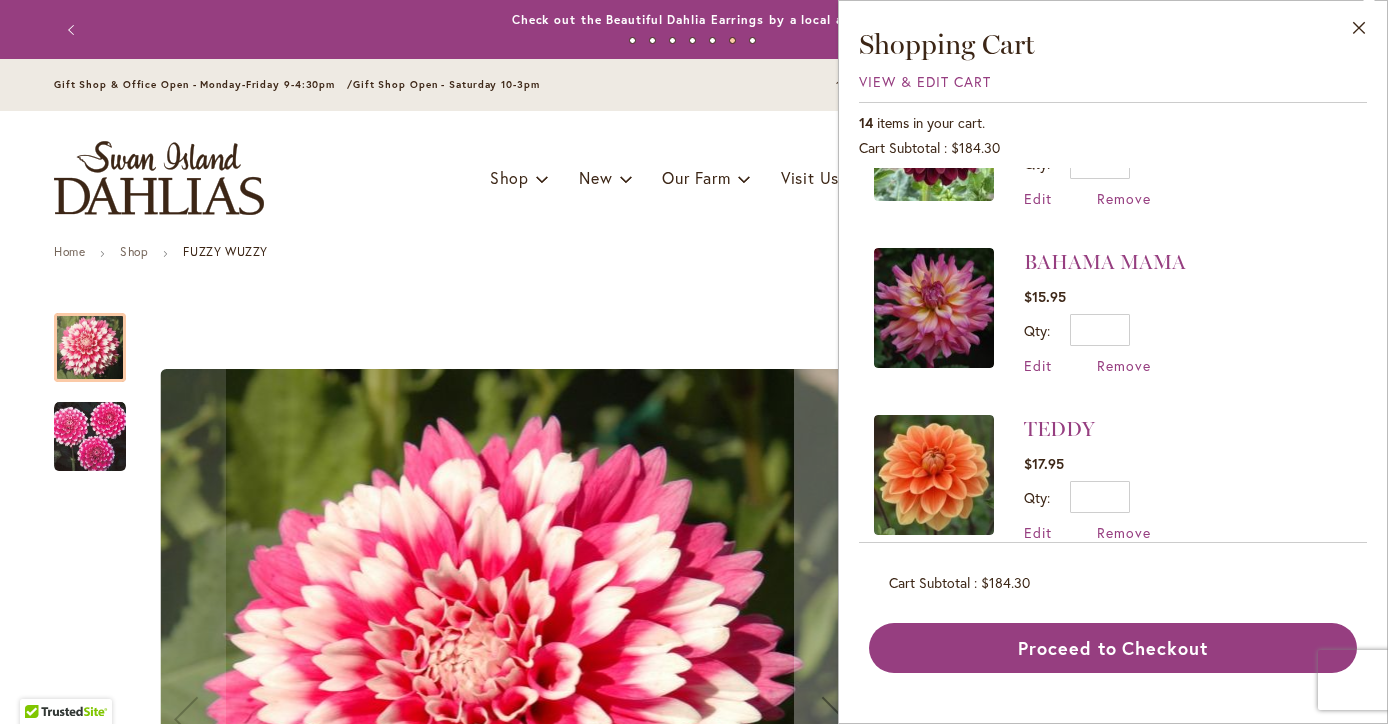 scroll, scrollTop: 777, scrollLeft: 0, axis: vertical 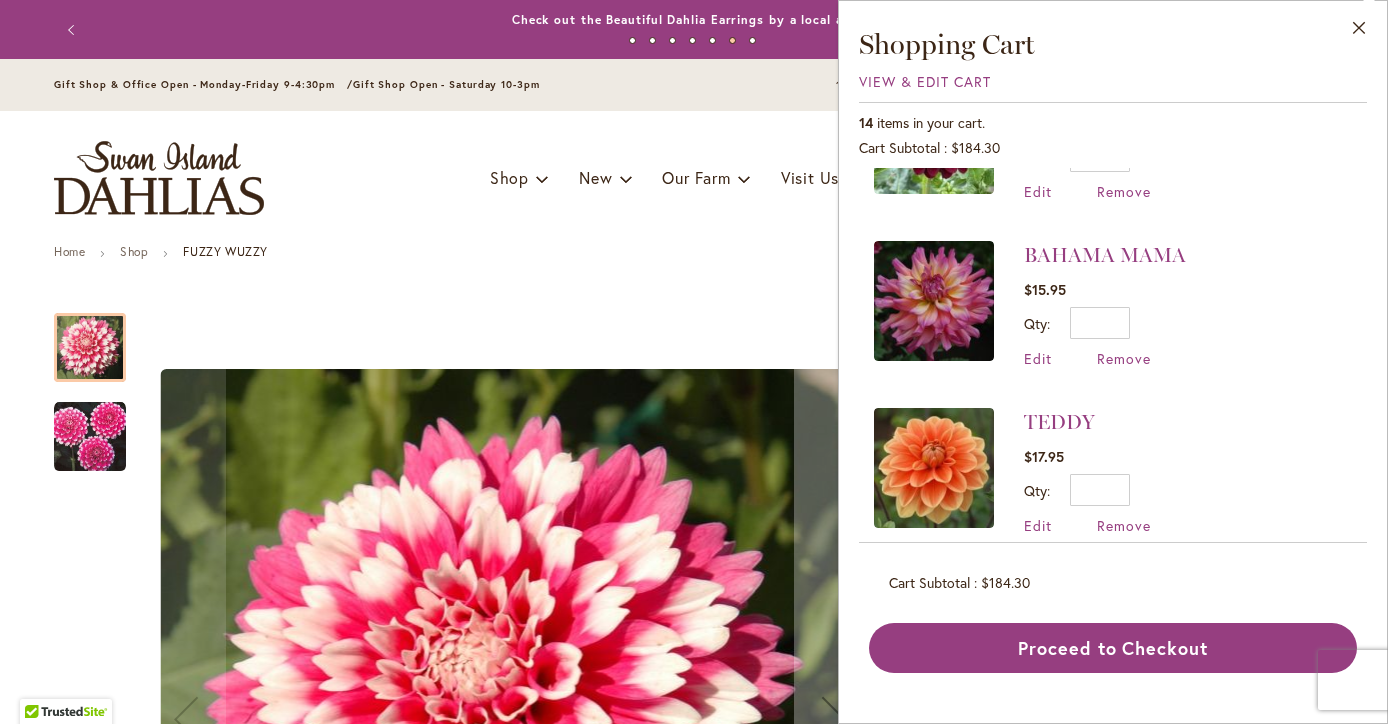 click at bounding box center (934, 468) 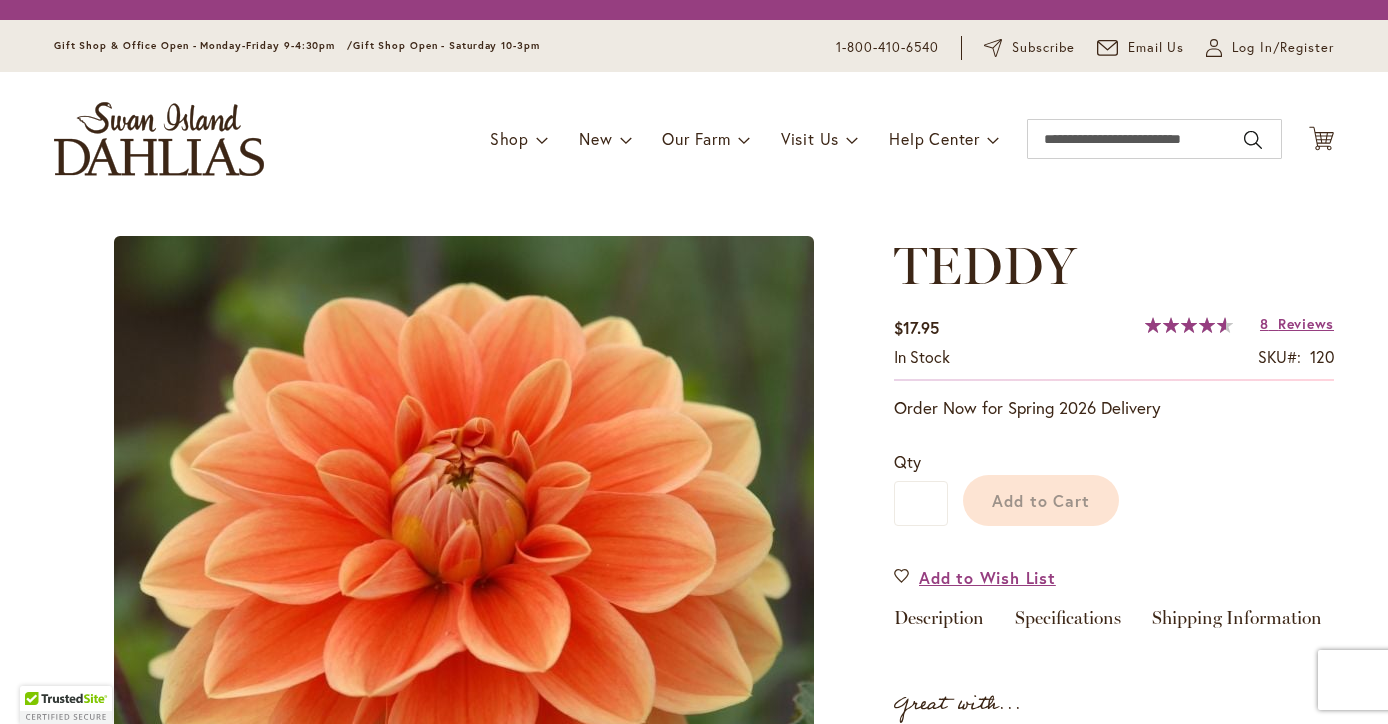 scroll, scrollTop: 0, scrollLeft: 0, axis: both 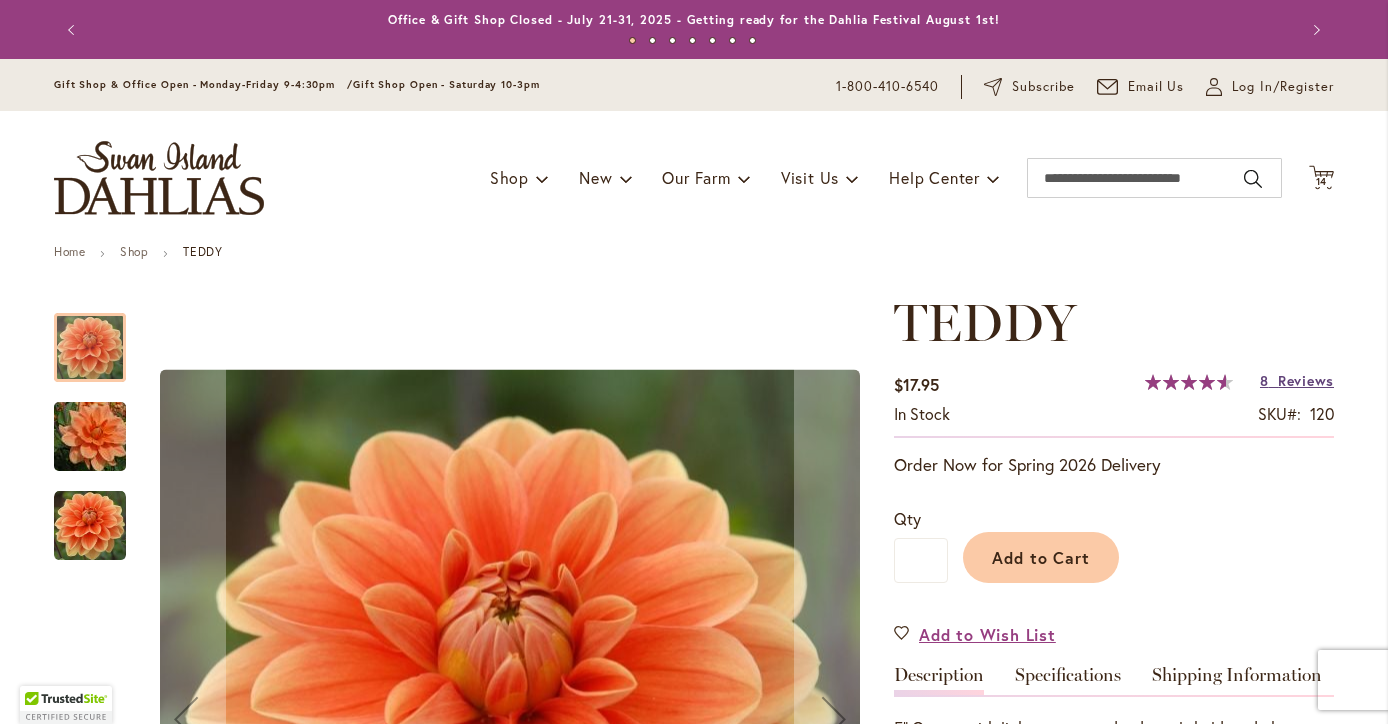 click on "Reviews" at bounding box center [1306, 380] 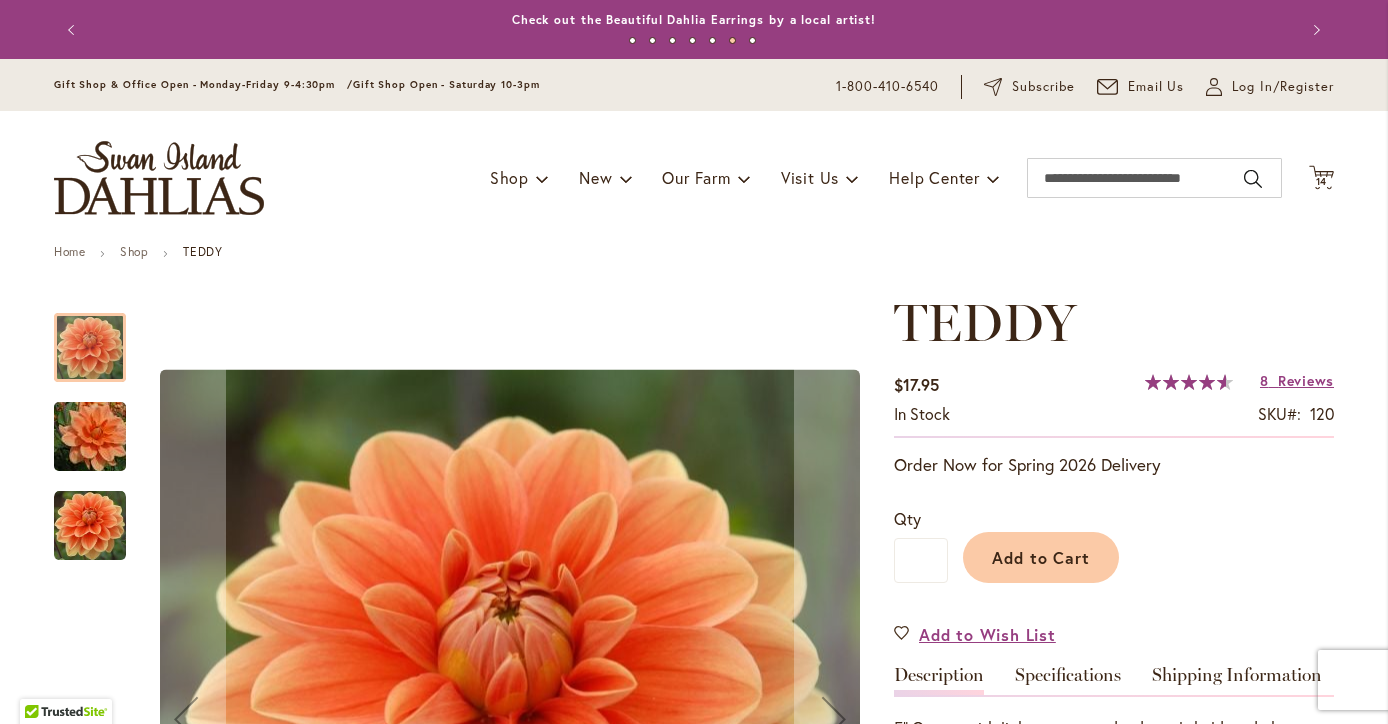scroll, scrollTop: 0, scrollLeft: 0, axis: both 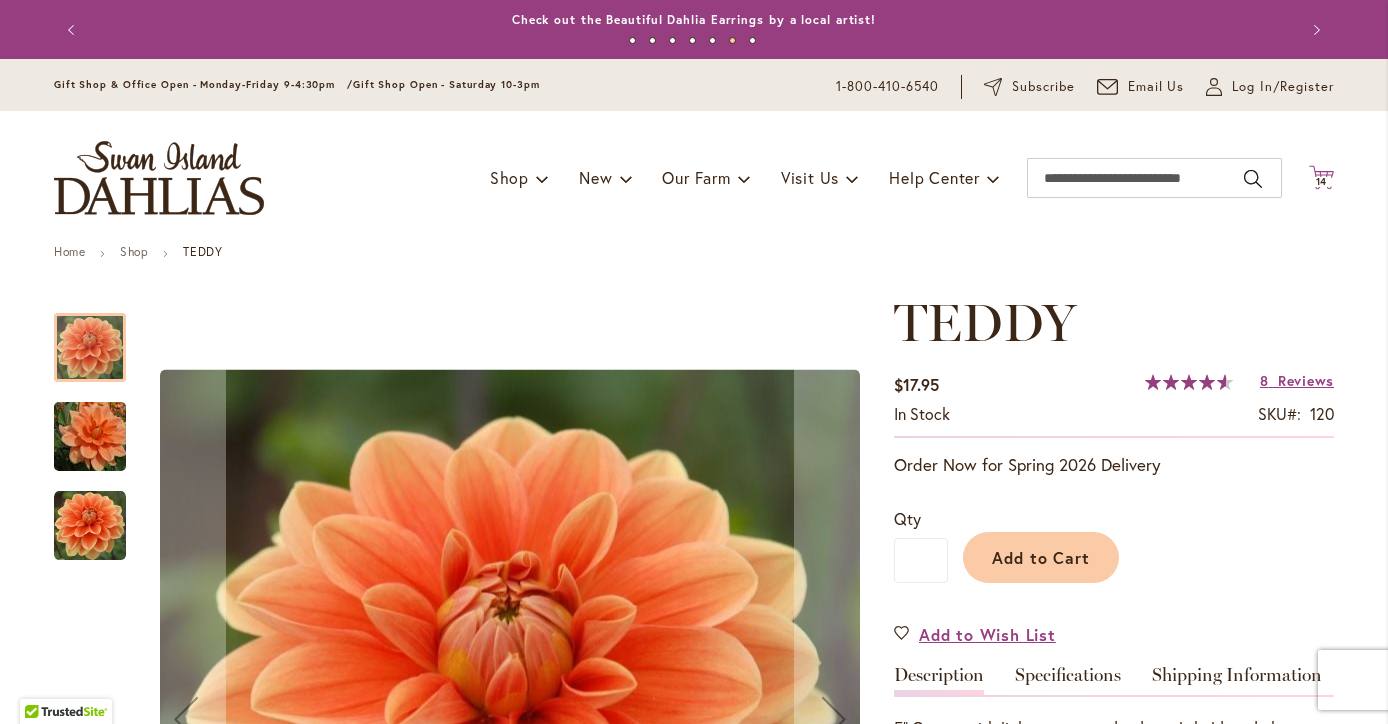 click on "14
14
items" at bounding box center [1322, 182] 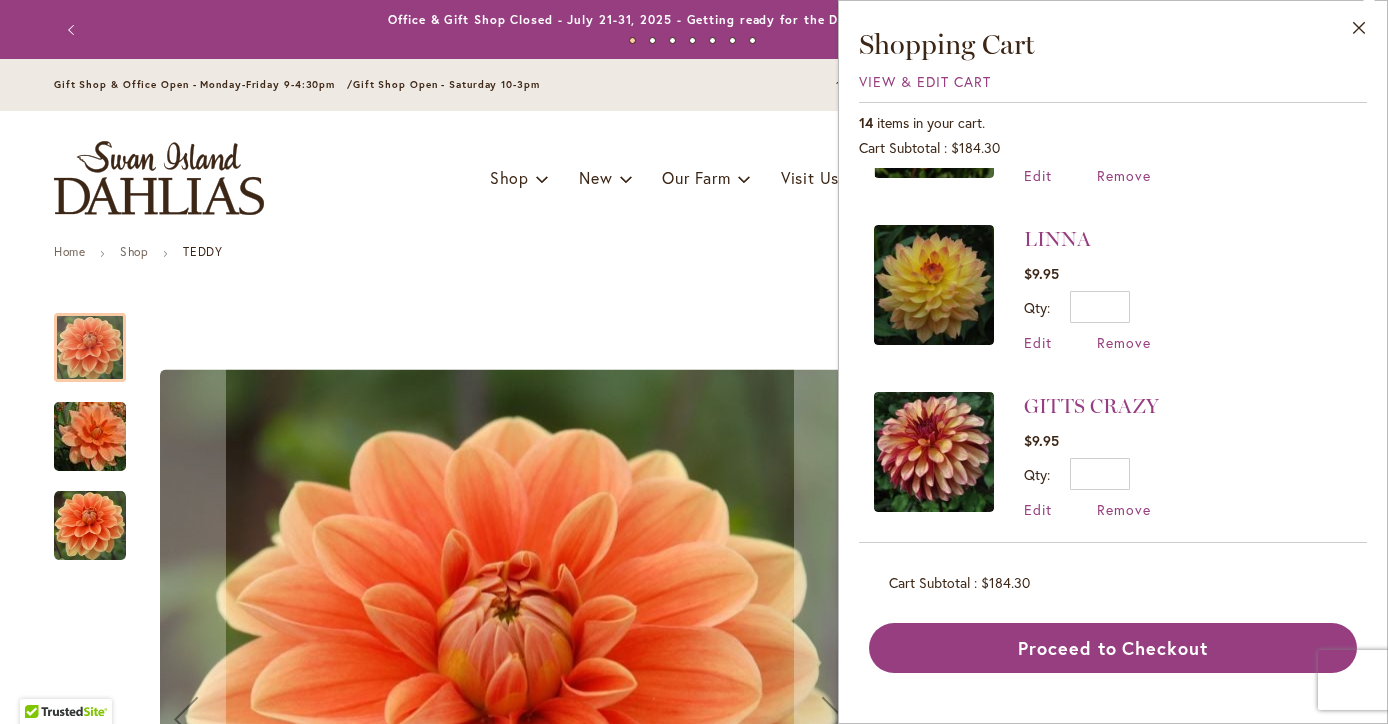 scroll, scrollTop: 1794, scrollLeft: 0, axis: vertical 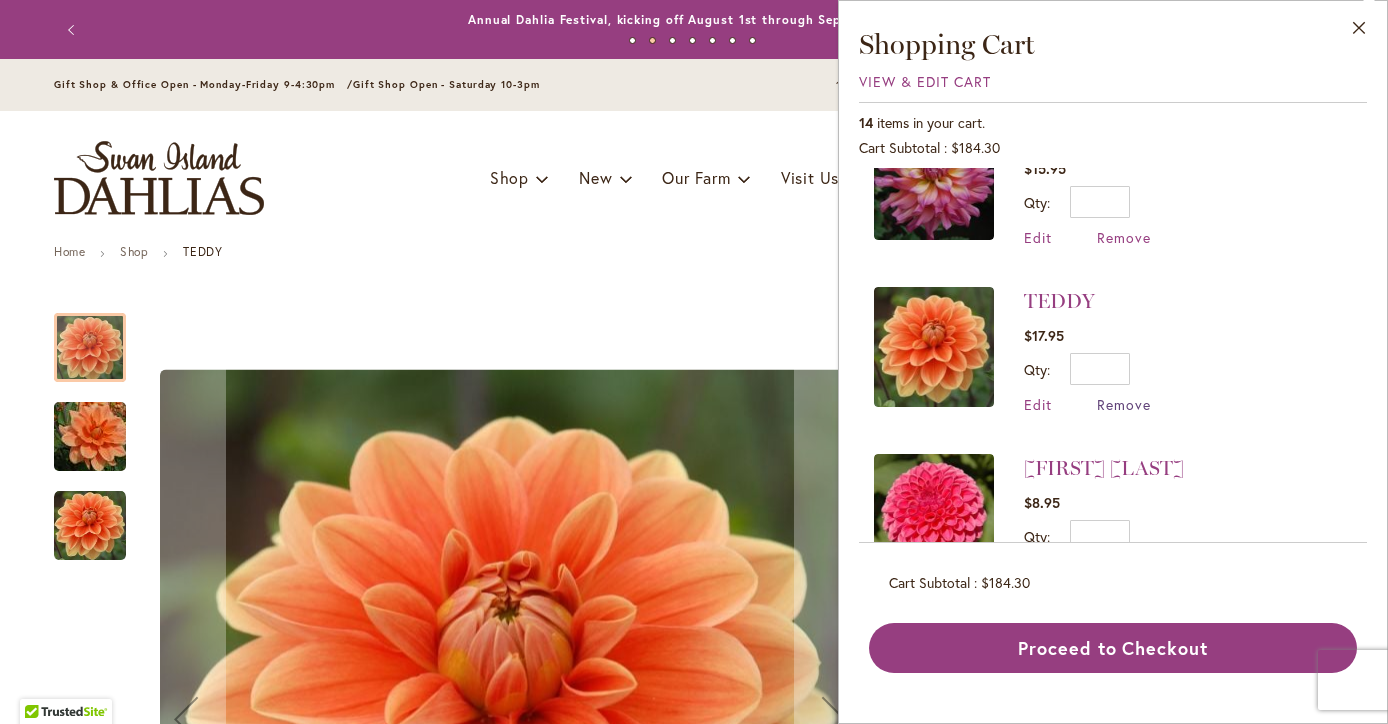 click on "Remove" at bounding box center (1124, 404) 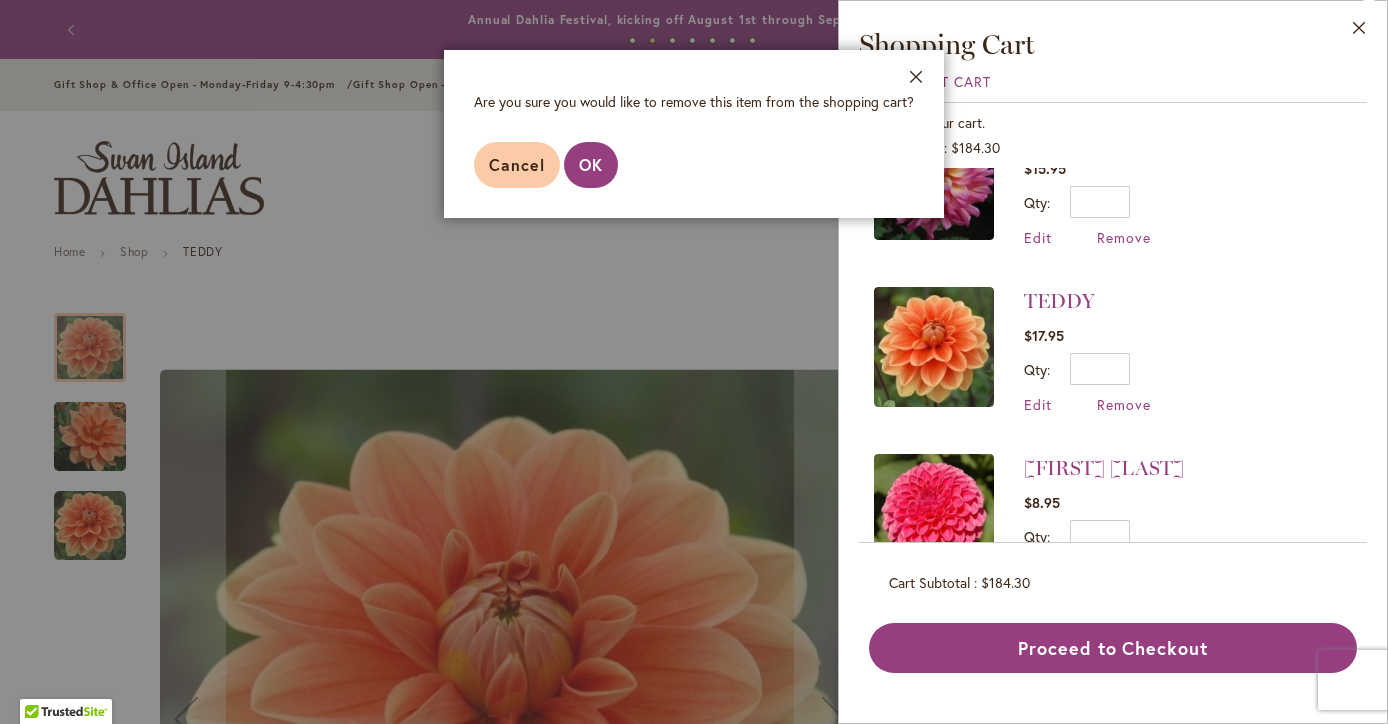 click on "Cancel
OK" at bounding box center [694, 165] 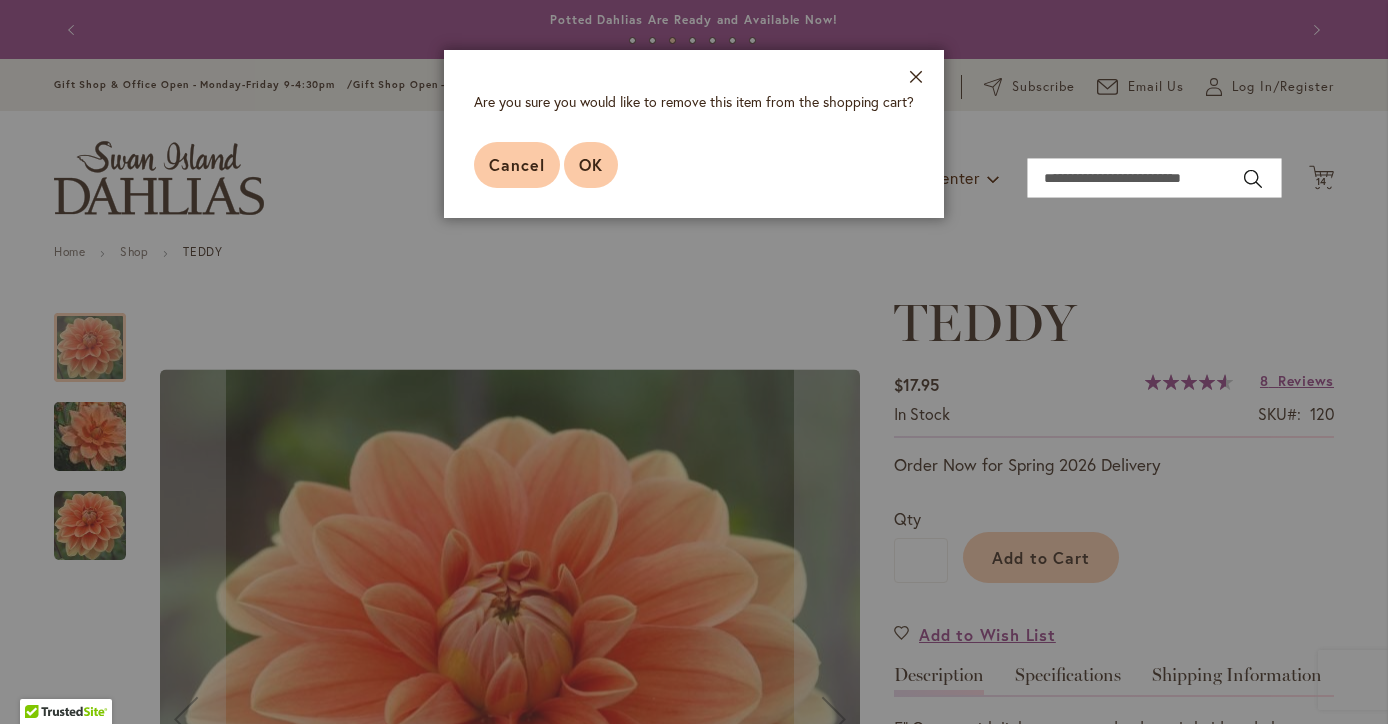 click on "OK" at bounding box center (591, 164) 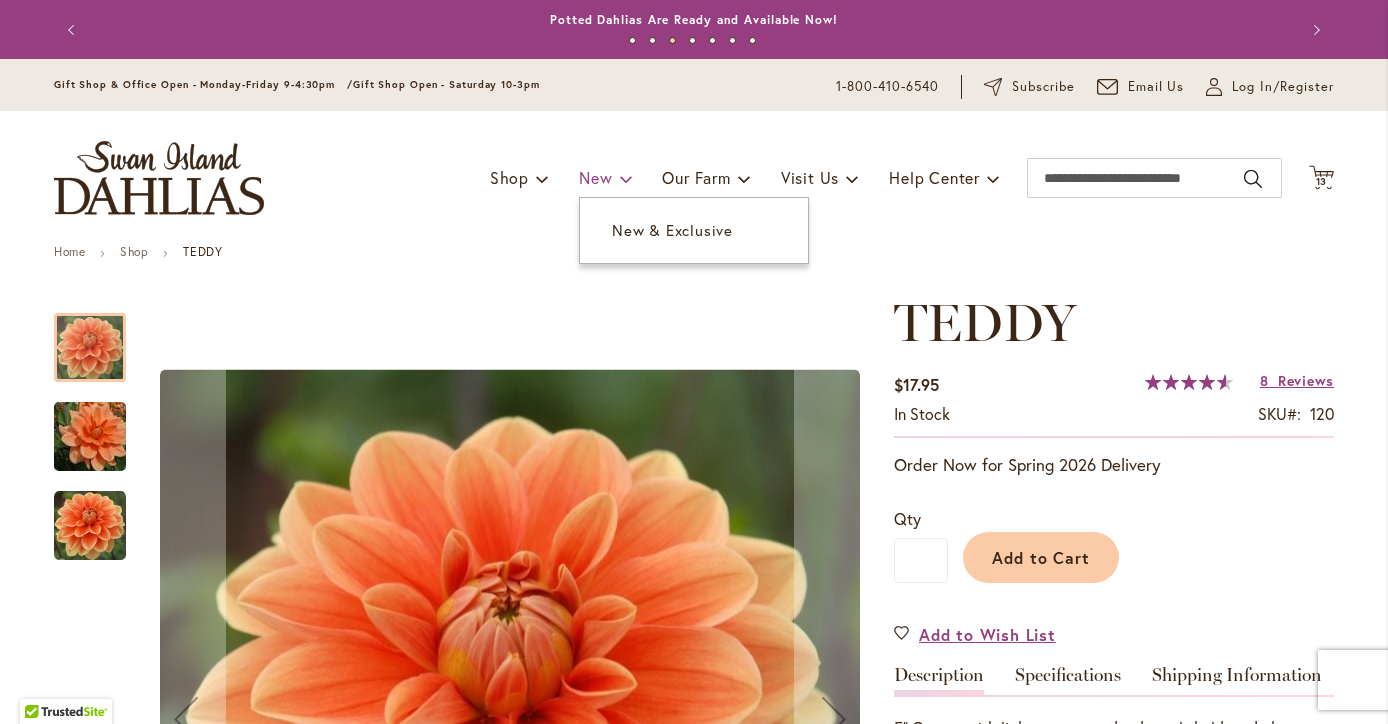 scroll, scrollTop: 0, scrollLeft: 0, axis: both 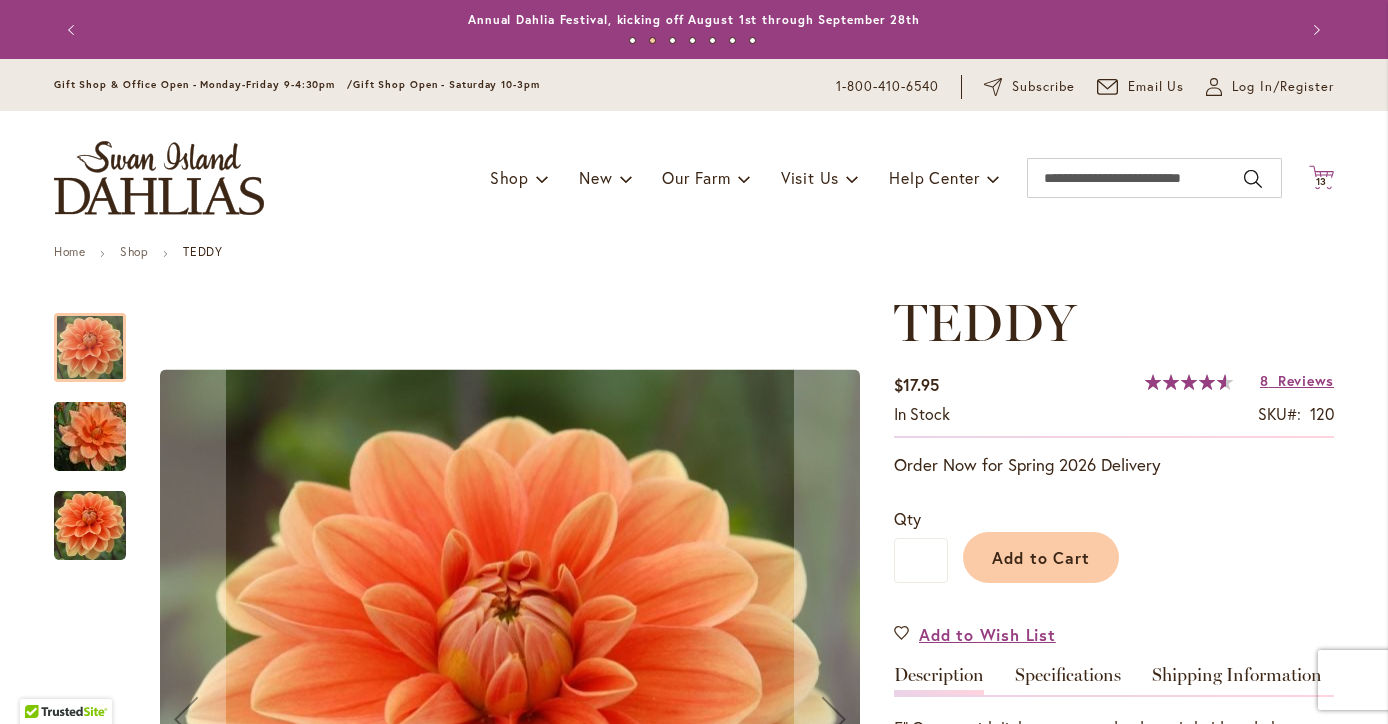 click on "Cart
.cls-1 {
fill: #231f20;
}" 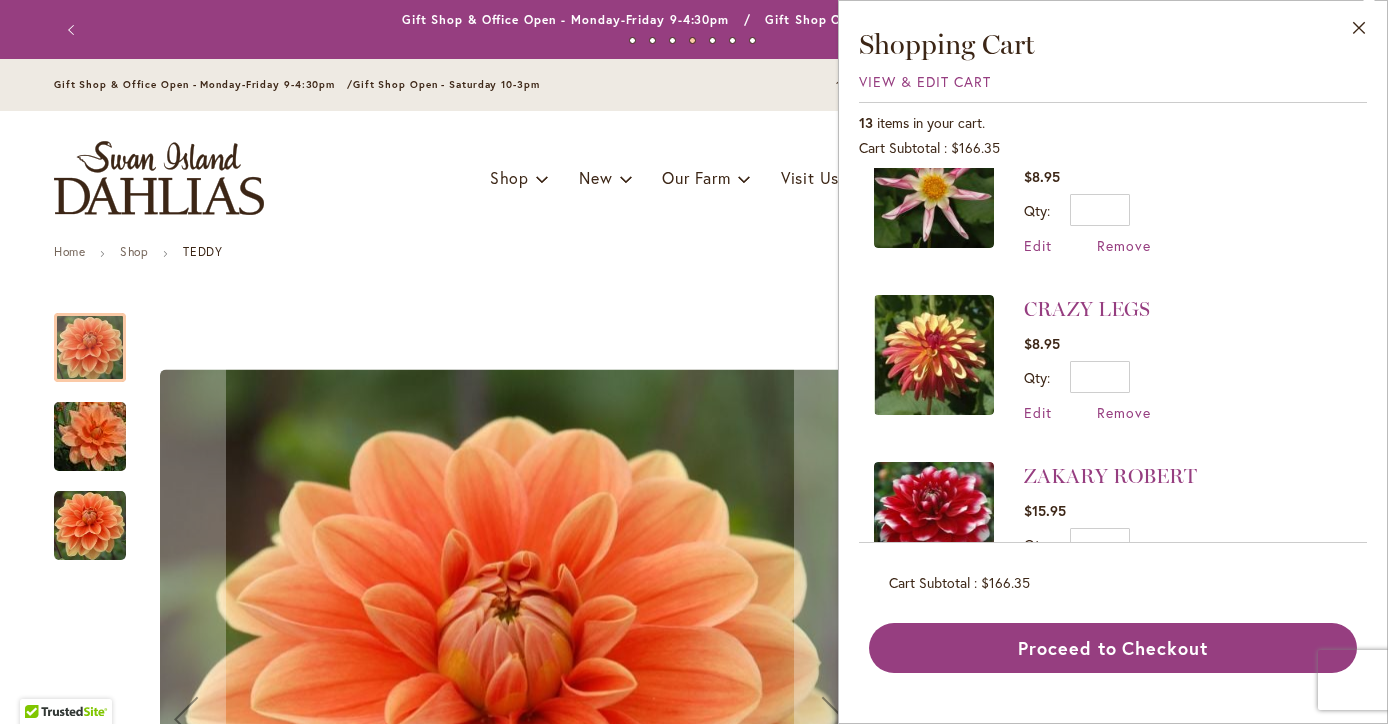 scroll, scrollTop: 33, scrollLeft: 0, axis: vertical 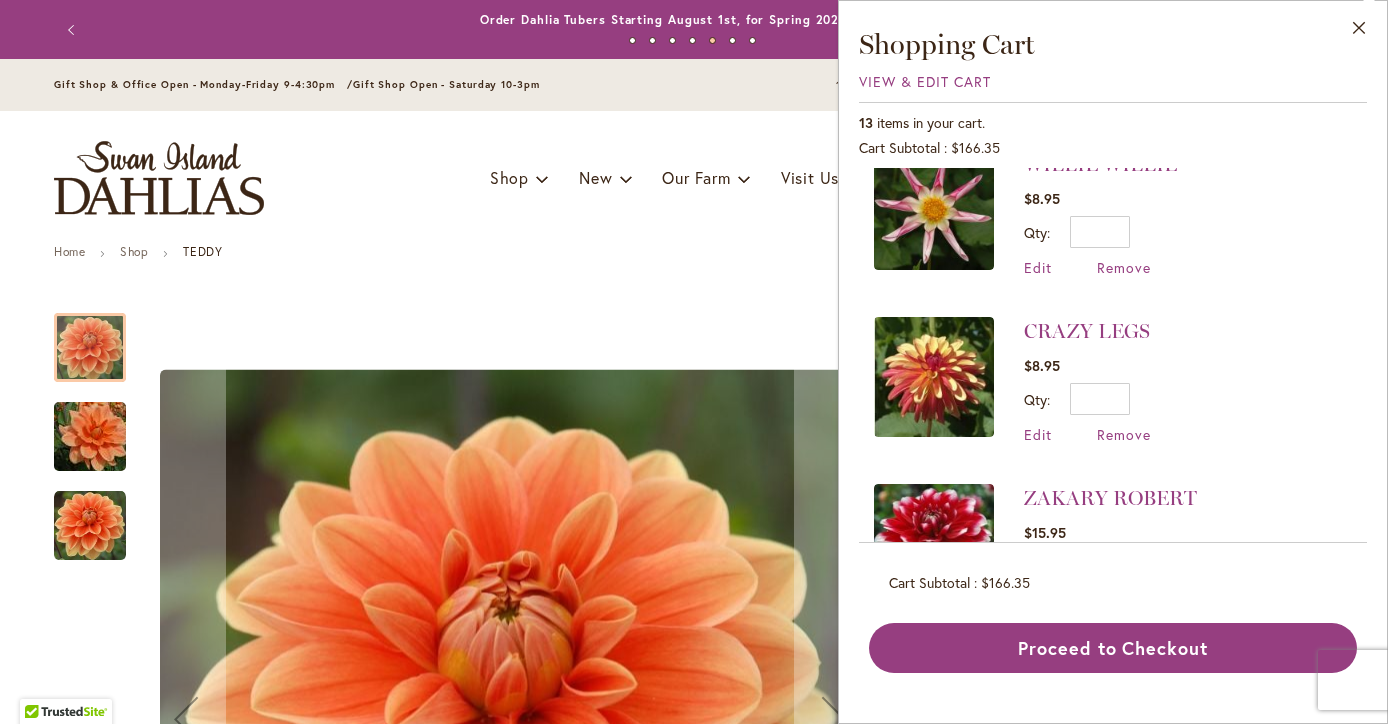 click at bounding box center [934, 544] 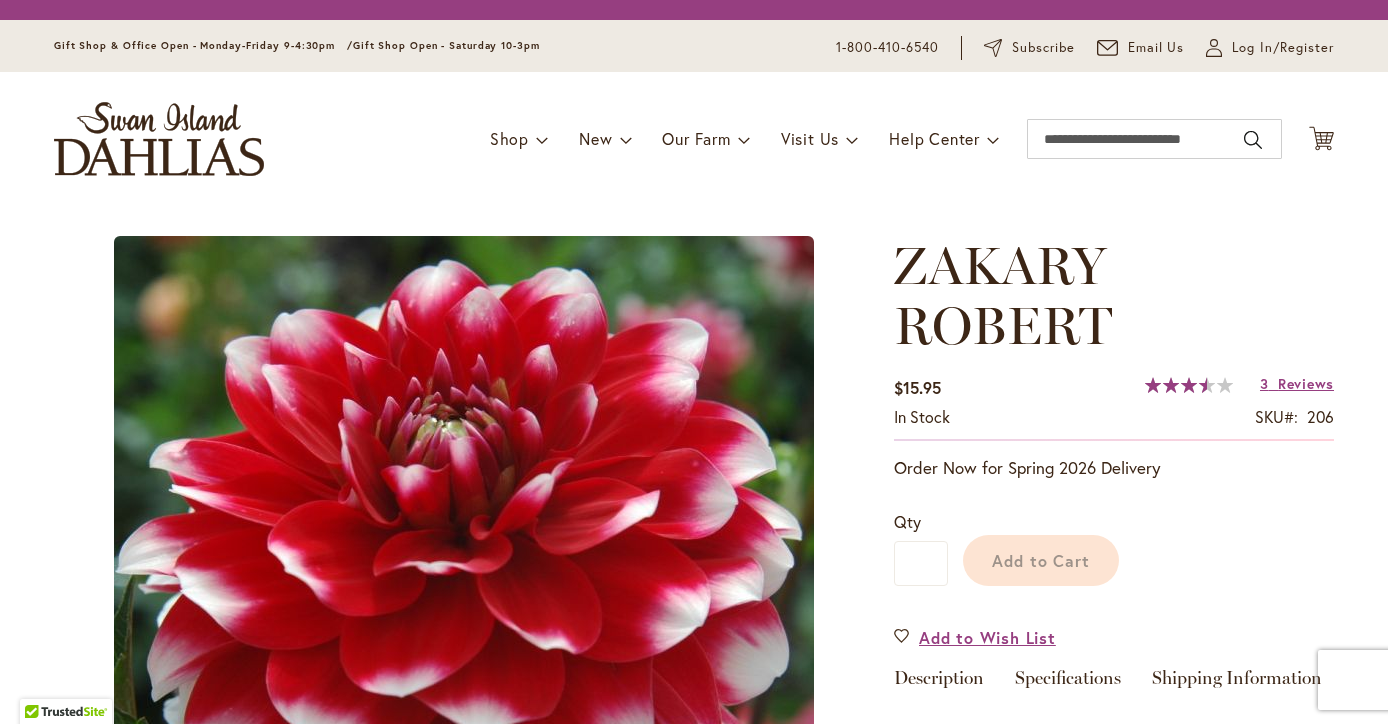 scroll, scrollTop: 0, scrollLeft: 0, axis: both 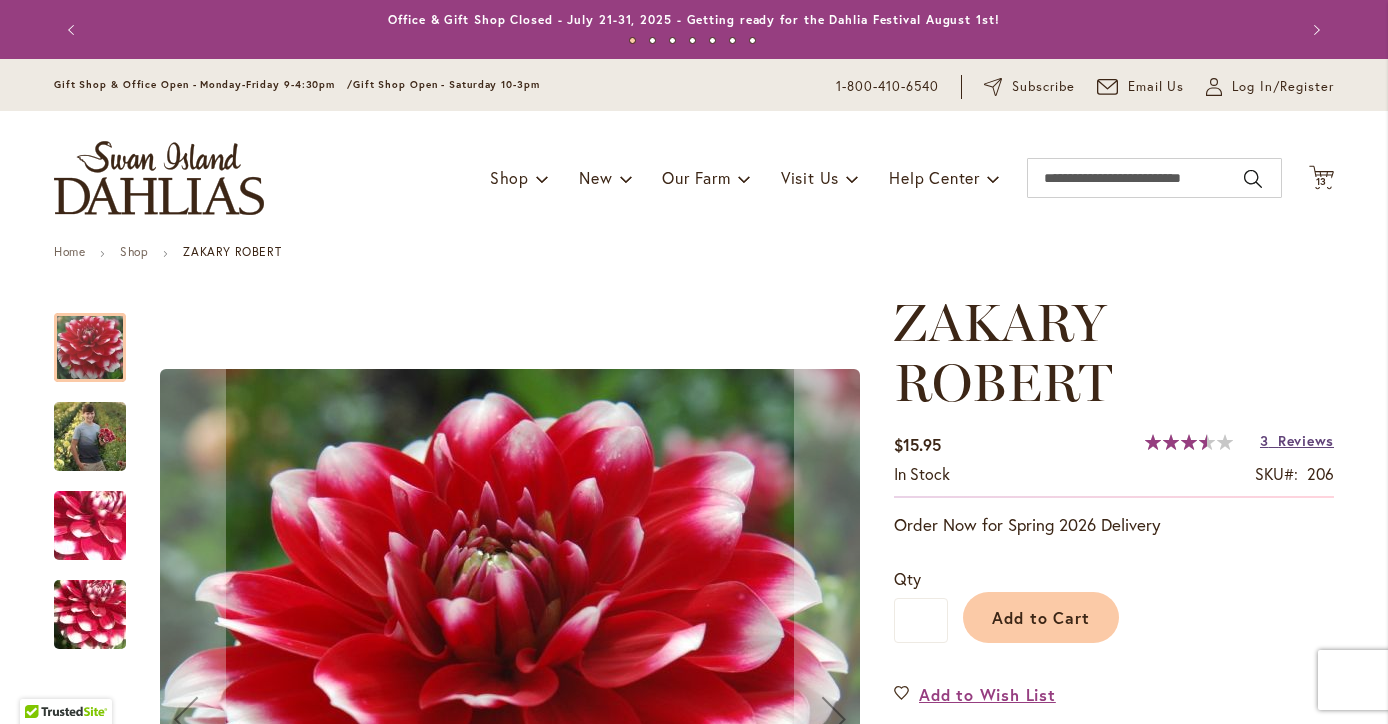 click on "Reviews" at bounding box center [1306, 440] 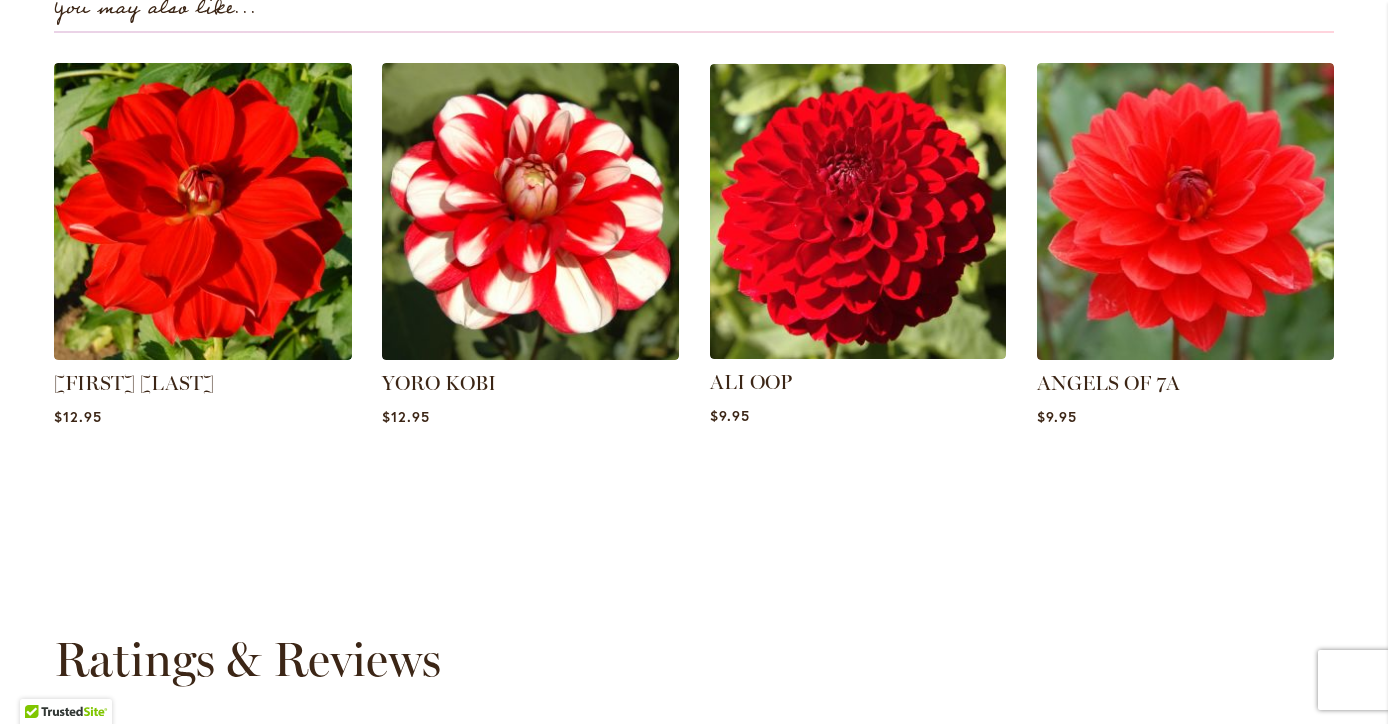 scroll, scrollTop: 1316, scrollLeft: 0, axis: vertical 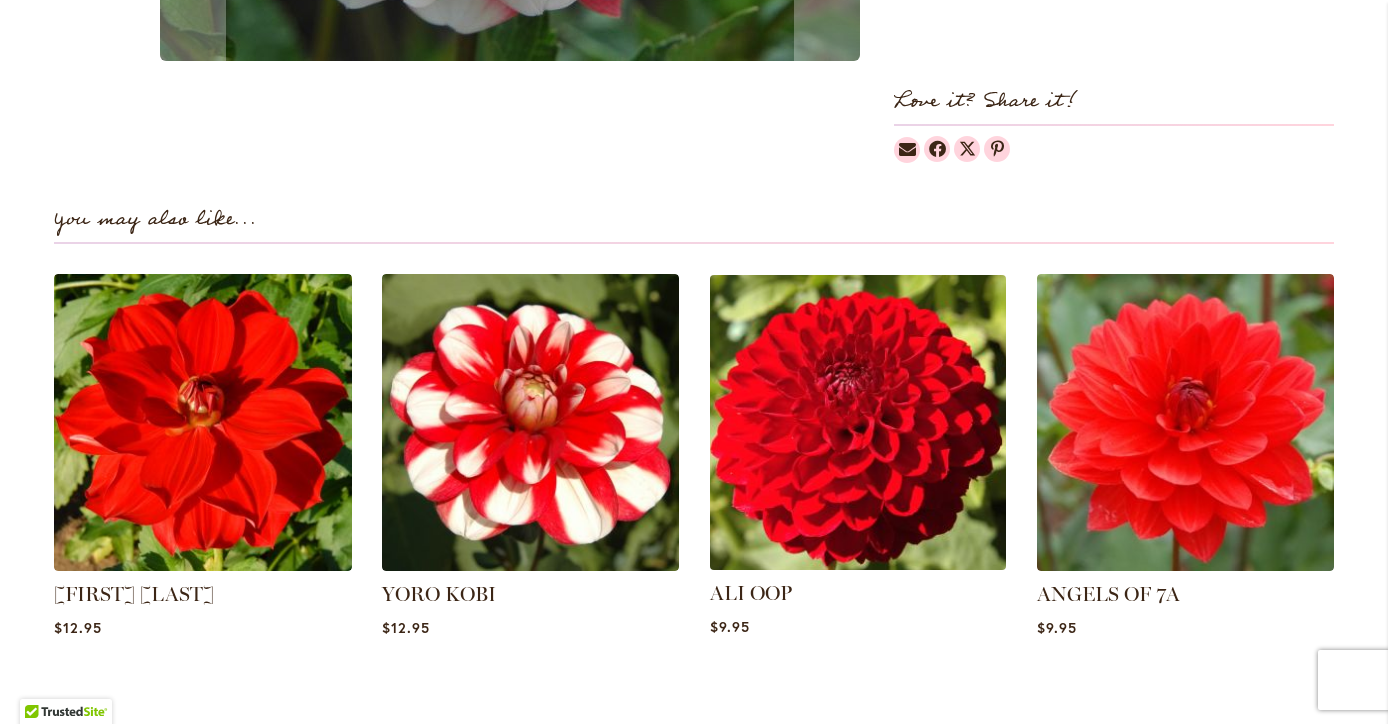 click at bounding box center (858, 422) 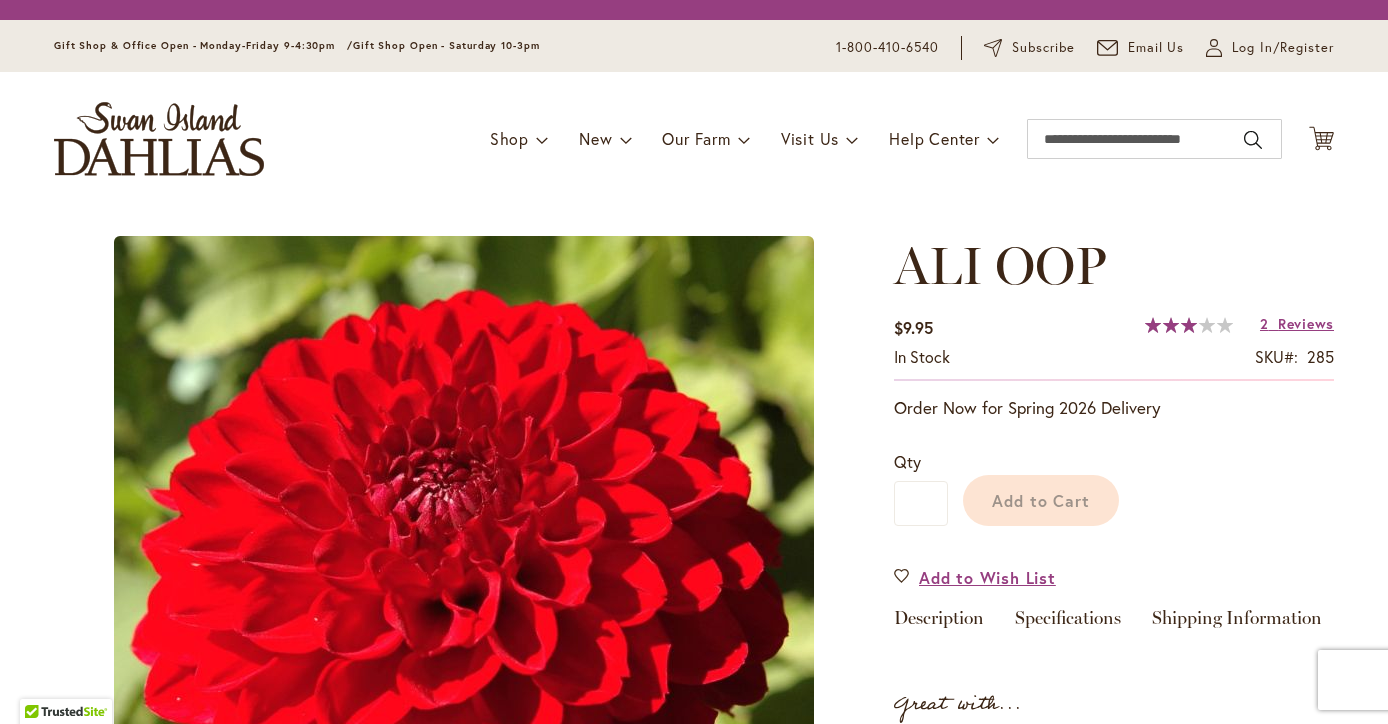 scroll, scrollTop: 0, scrollLeft: 0, axis: both 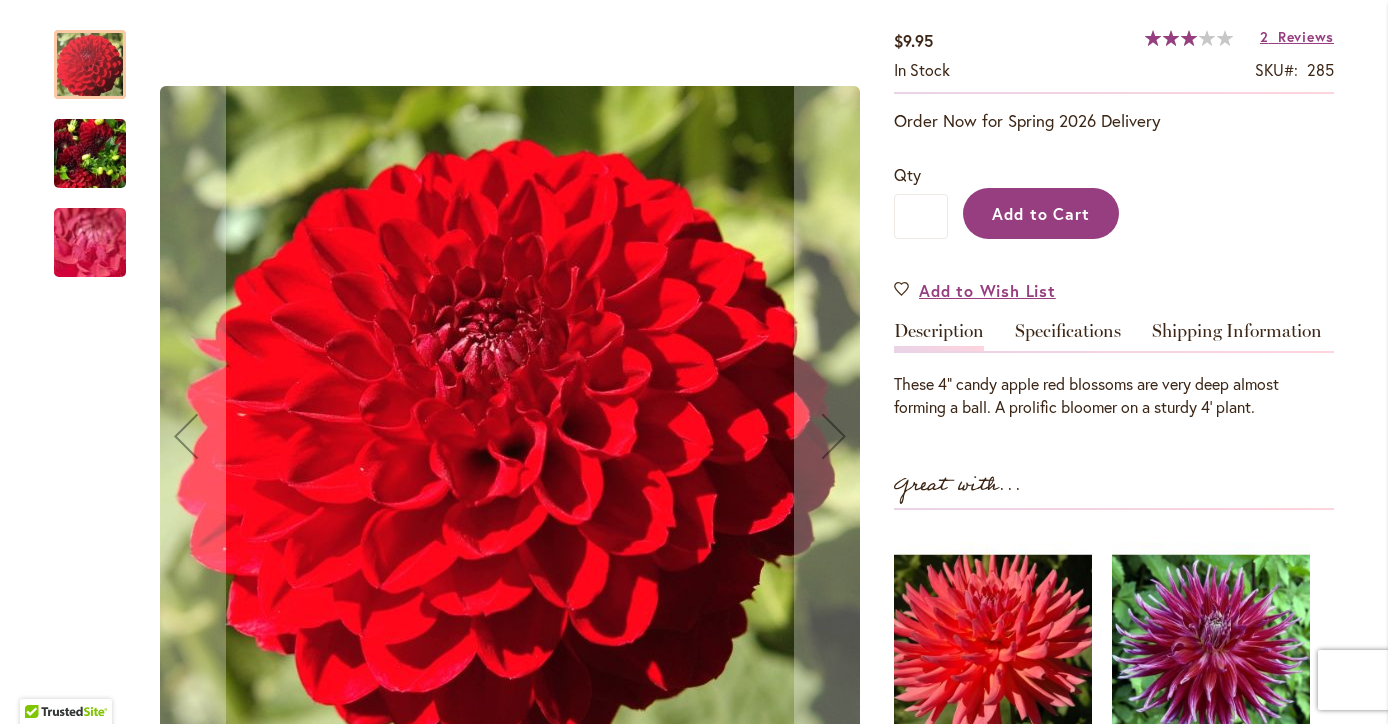 click on "Add to Cart" at bounding box center [1041, 213] 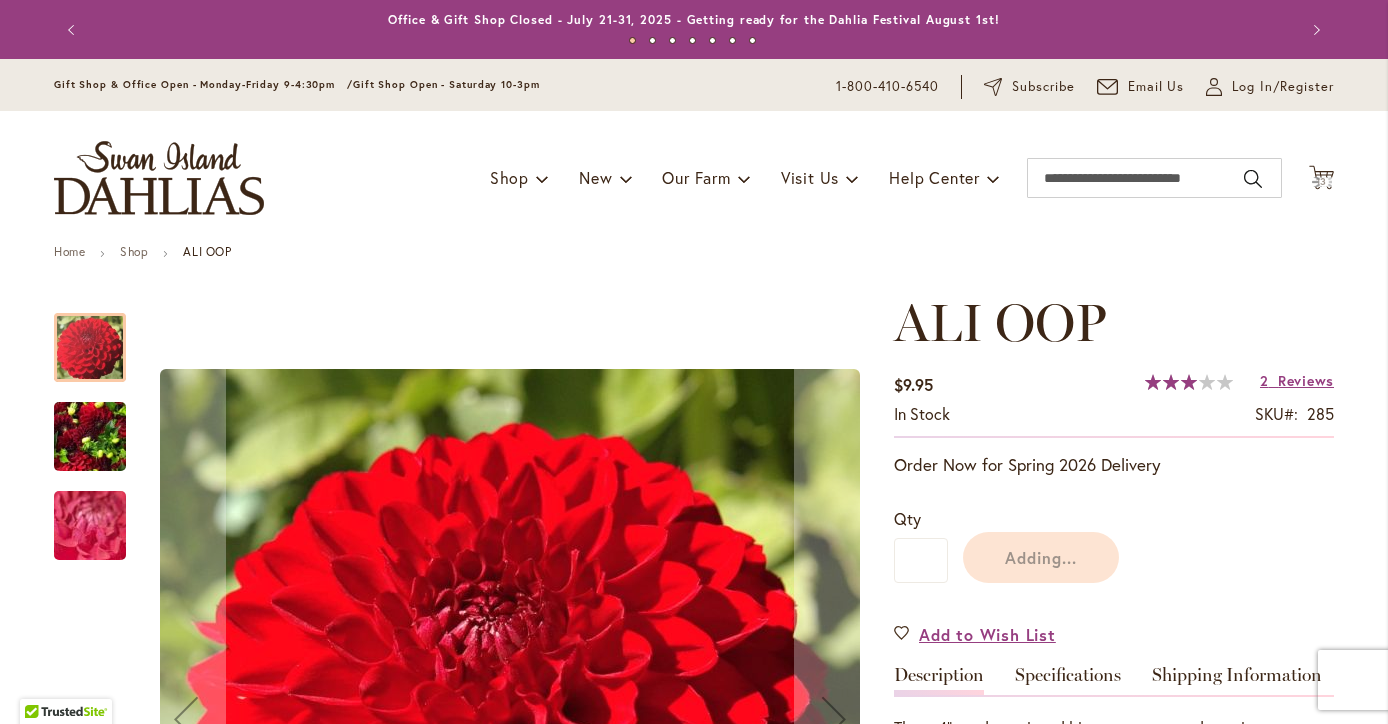 scroll, scrollTop: 0, scrollLeft: 0, axis: both 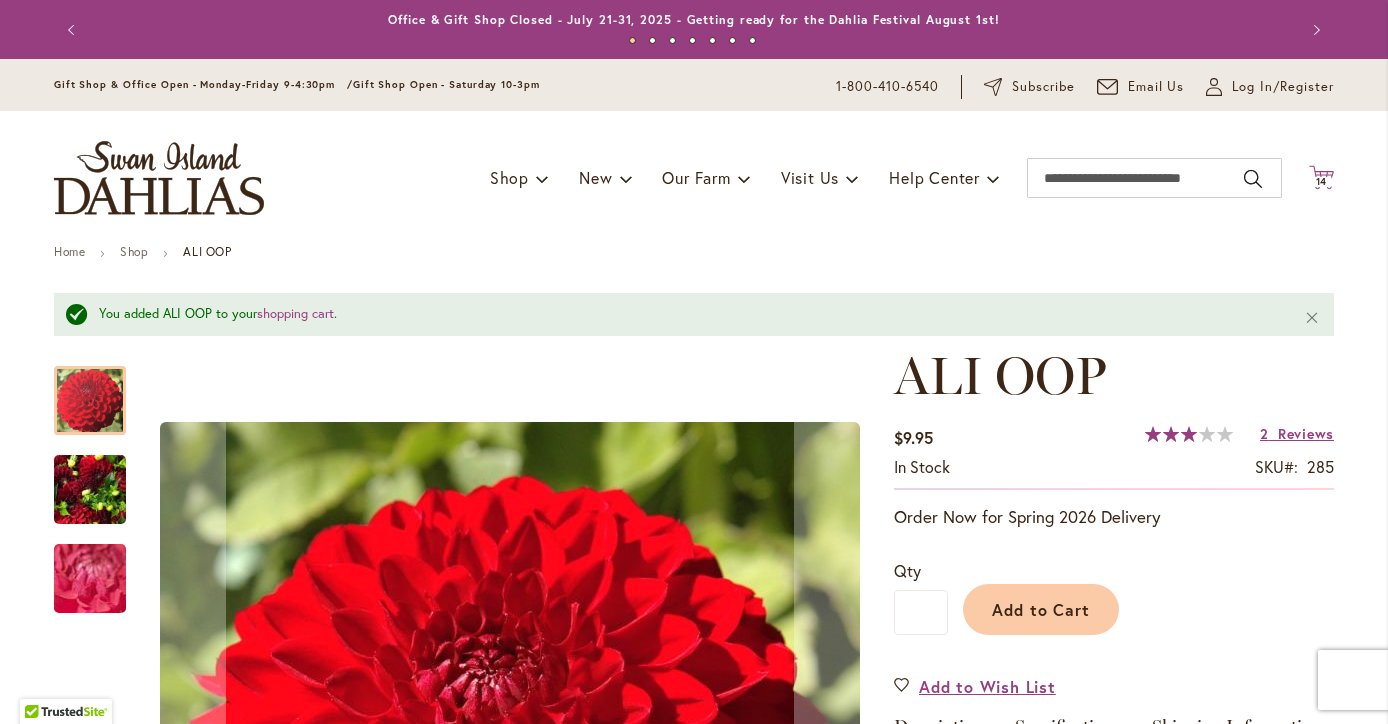 click on "14" at bounding box center (1322, 181) 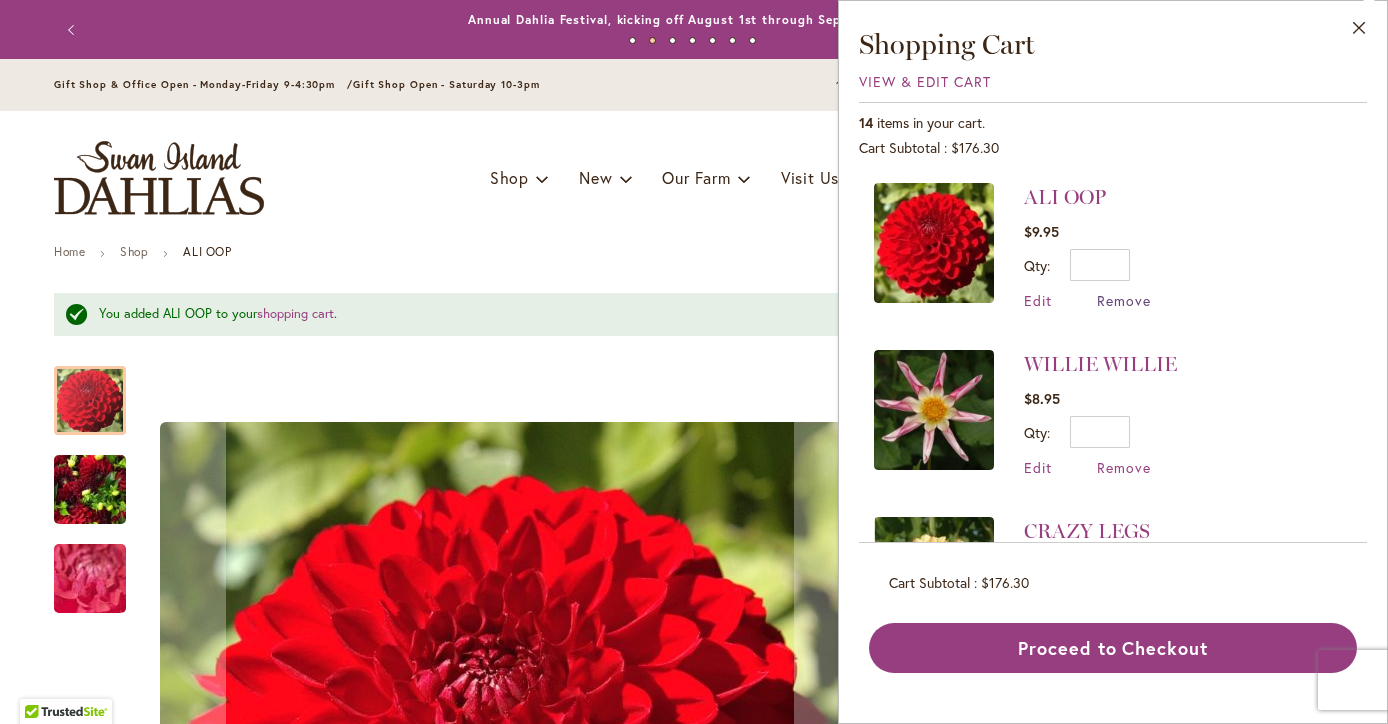 click on "Remove" at bounding box center (1124, 300) 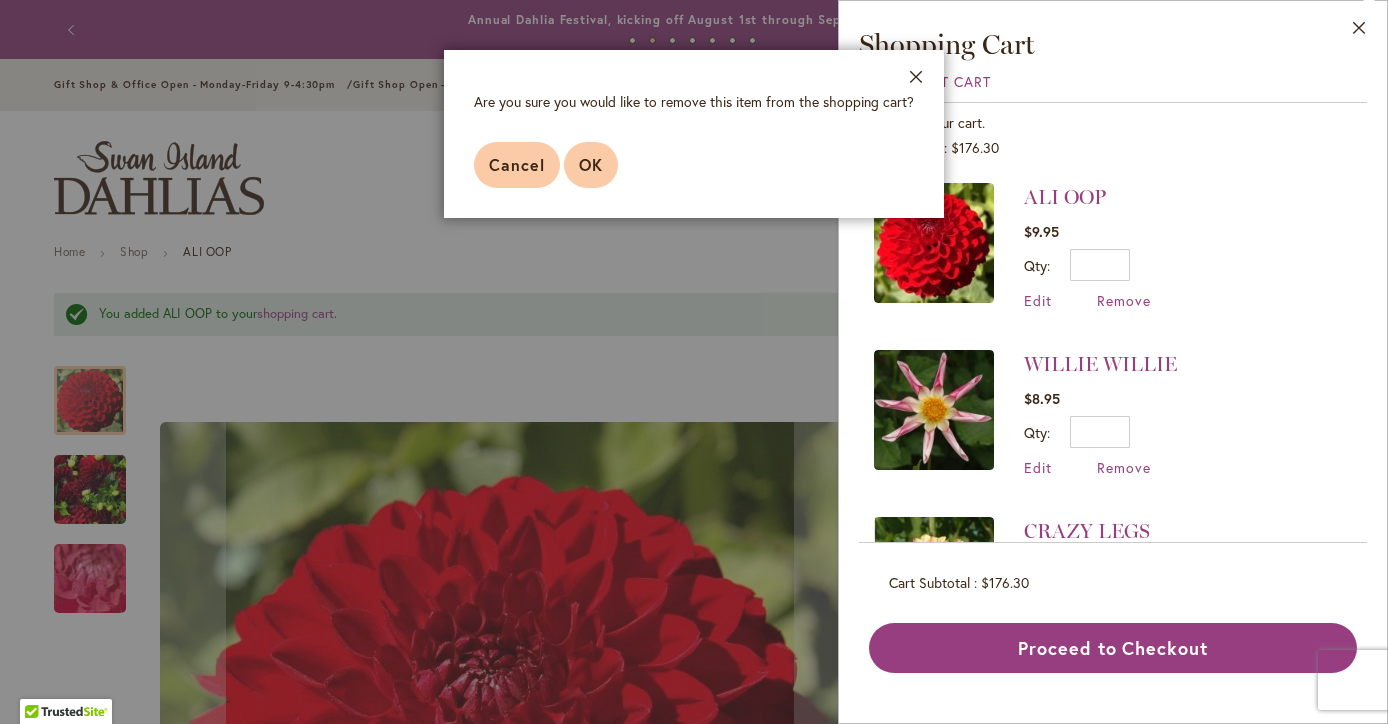 click on "OK" at bounding box center (591, 164) 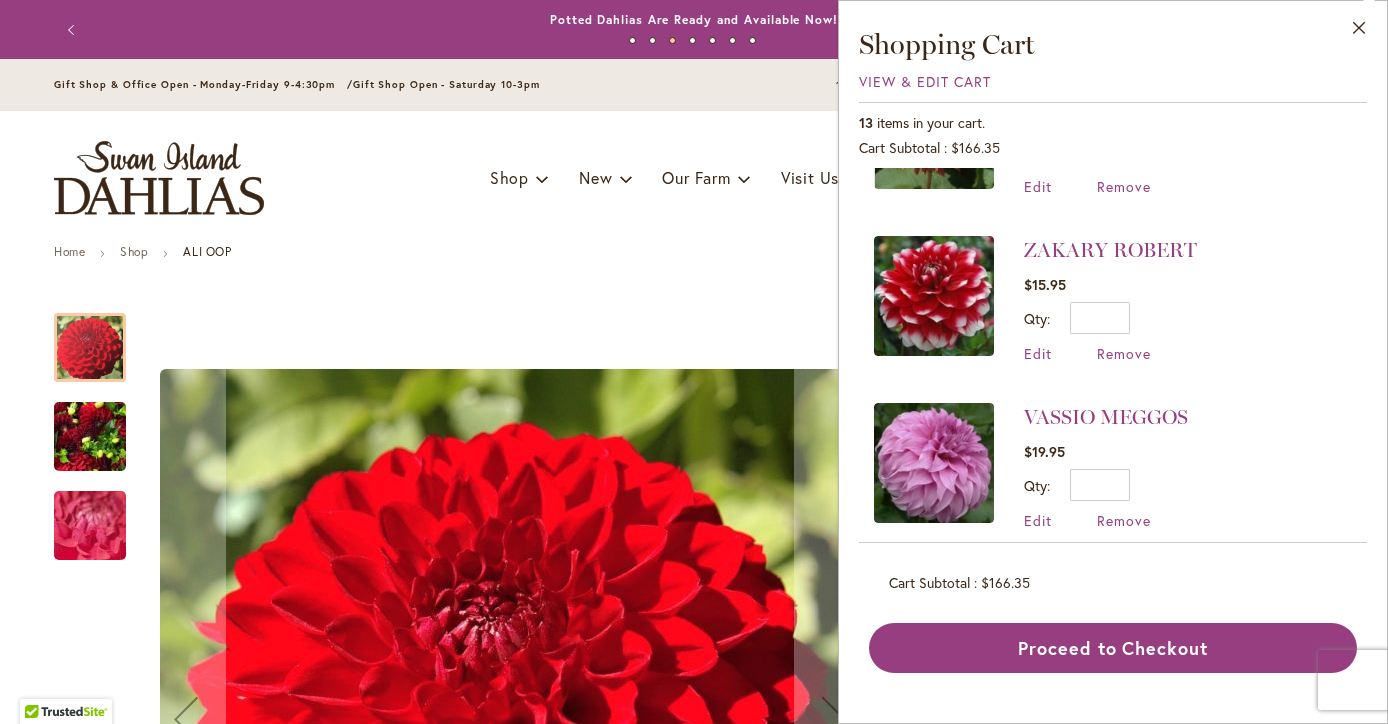 scroll, scrollTop: 439, scrollLeft: 0, axis: vertical 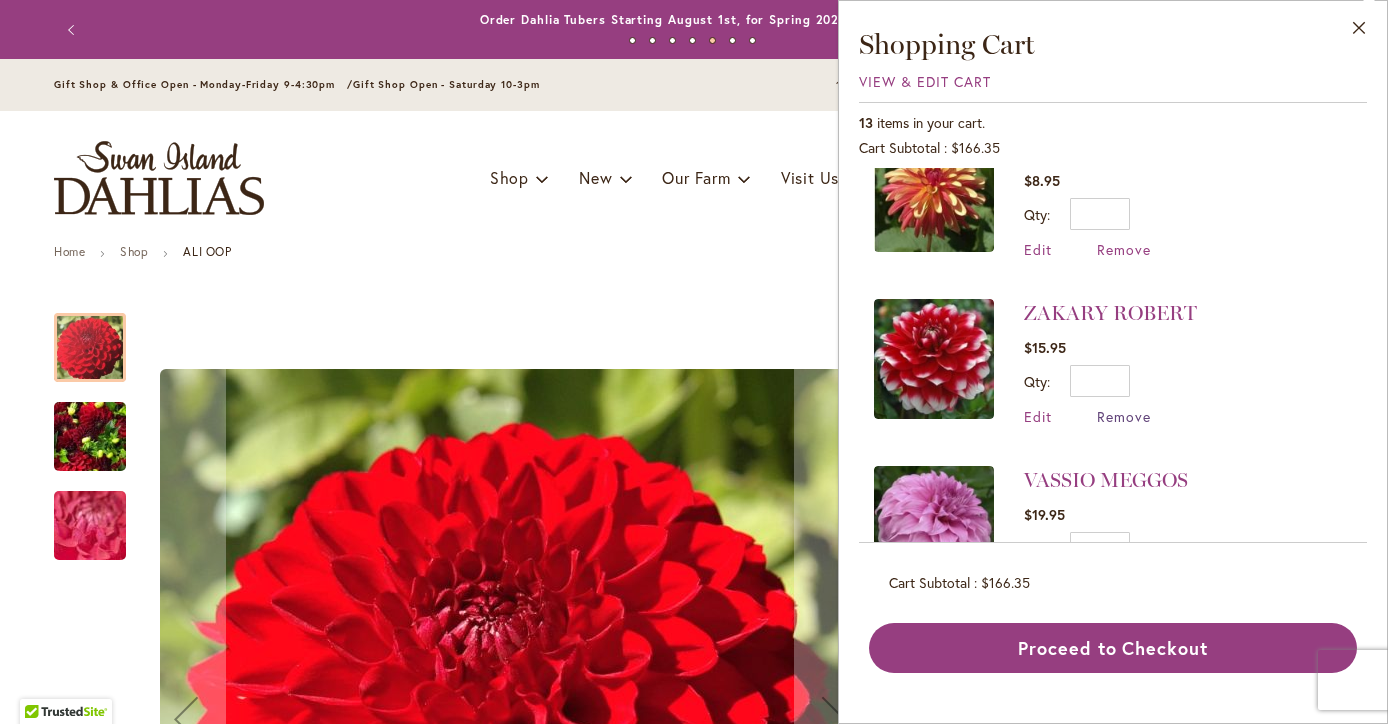 click on "Remove" at bounding box center (1124, 416) 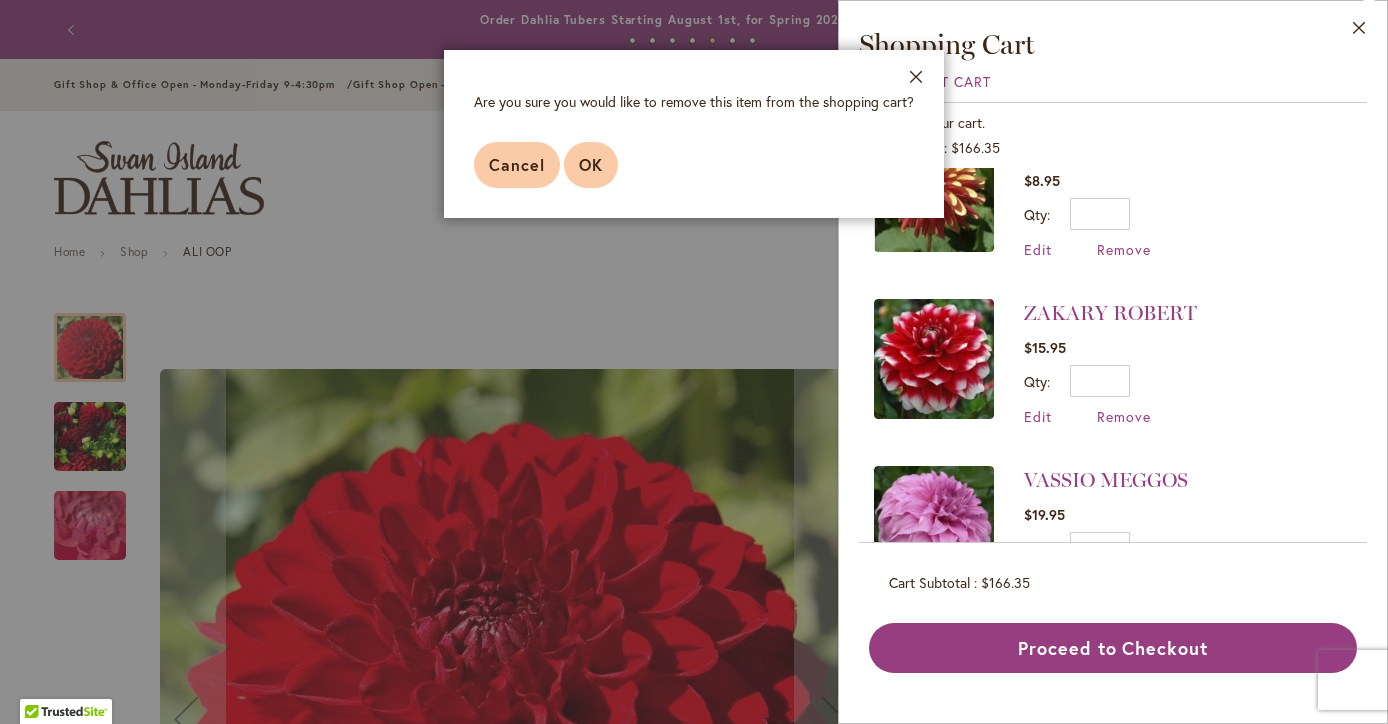 click on "OK" at bounding box center [591, 164] 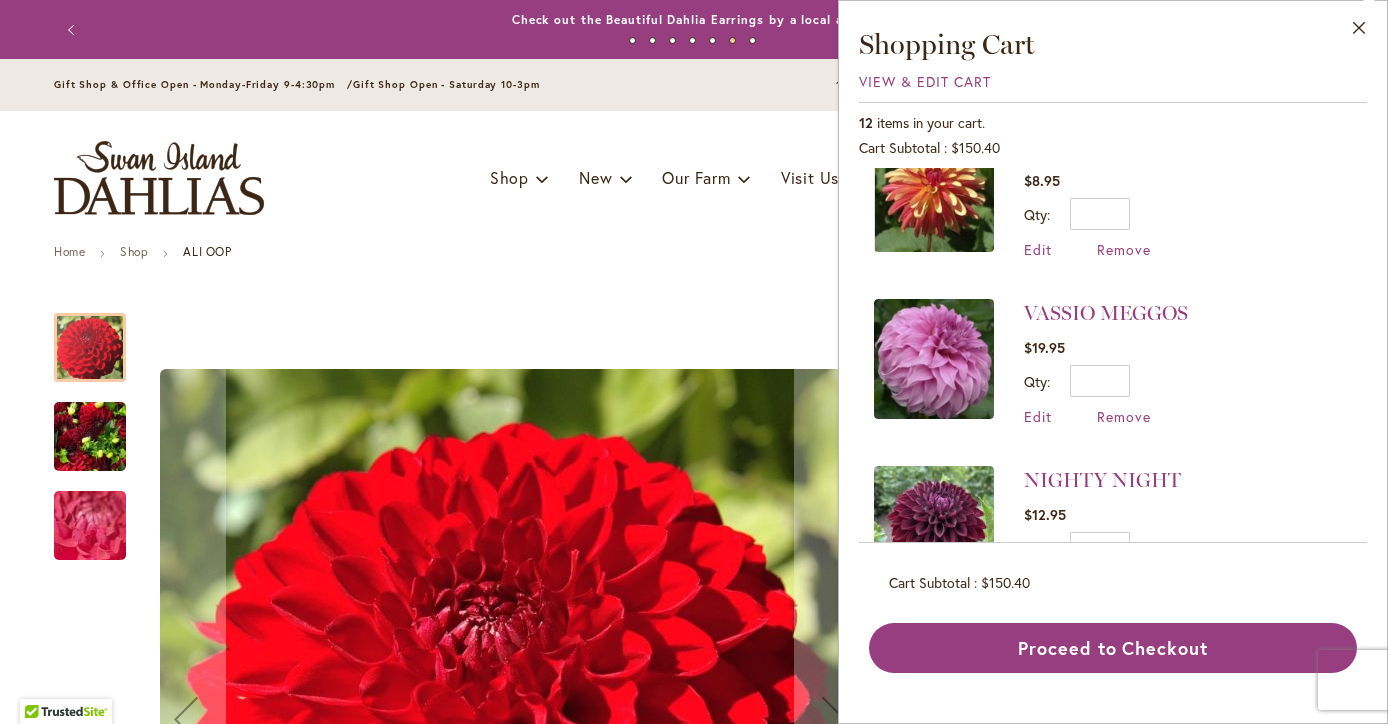 scroll, scrollTop: 0, scrollLeft: 0, axis: both 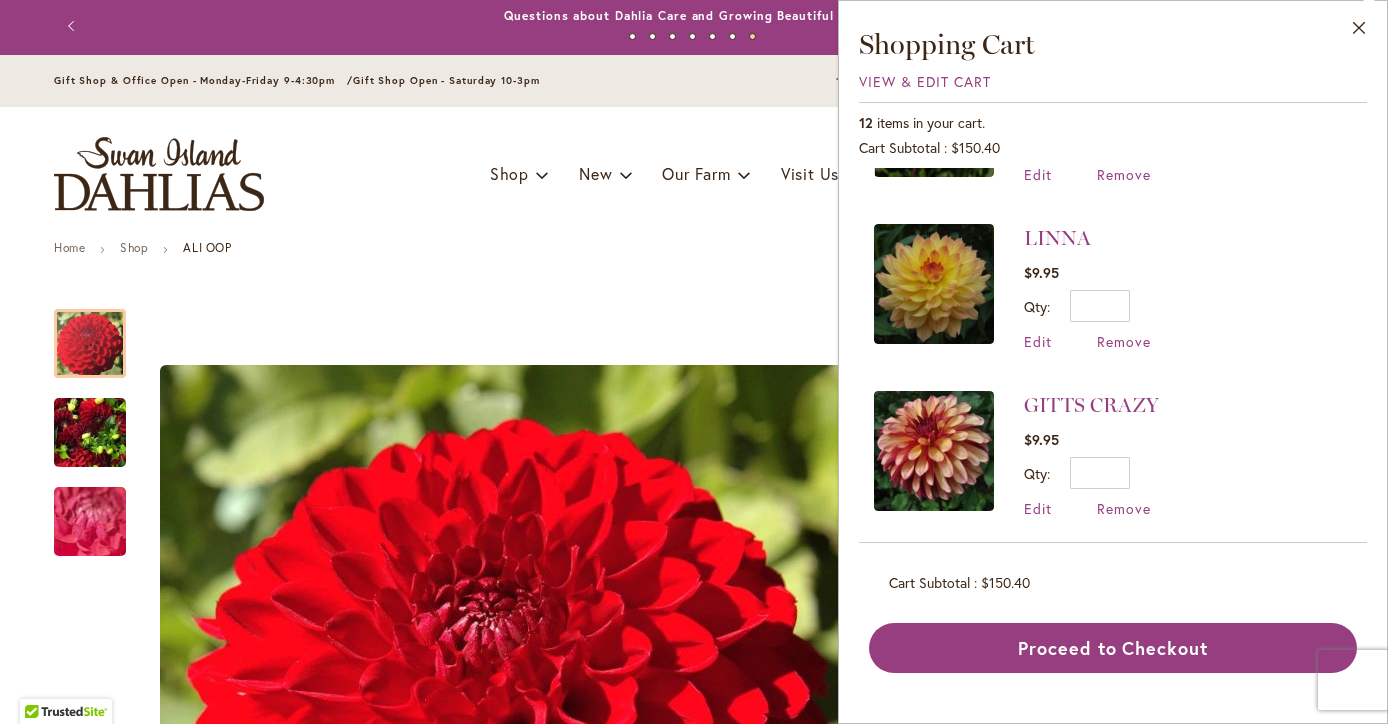 click on "Home
Shop
ALI OOP" at bounding box center [694, 250] 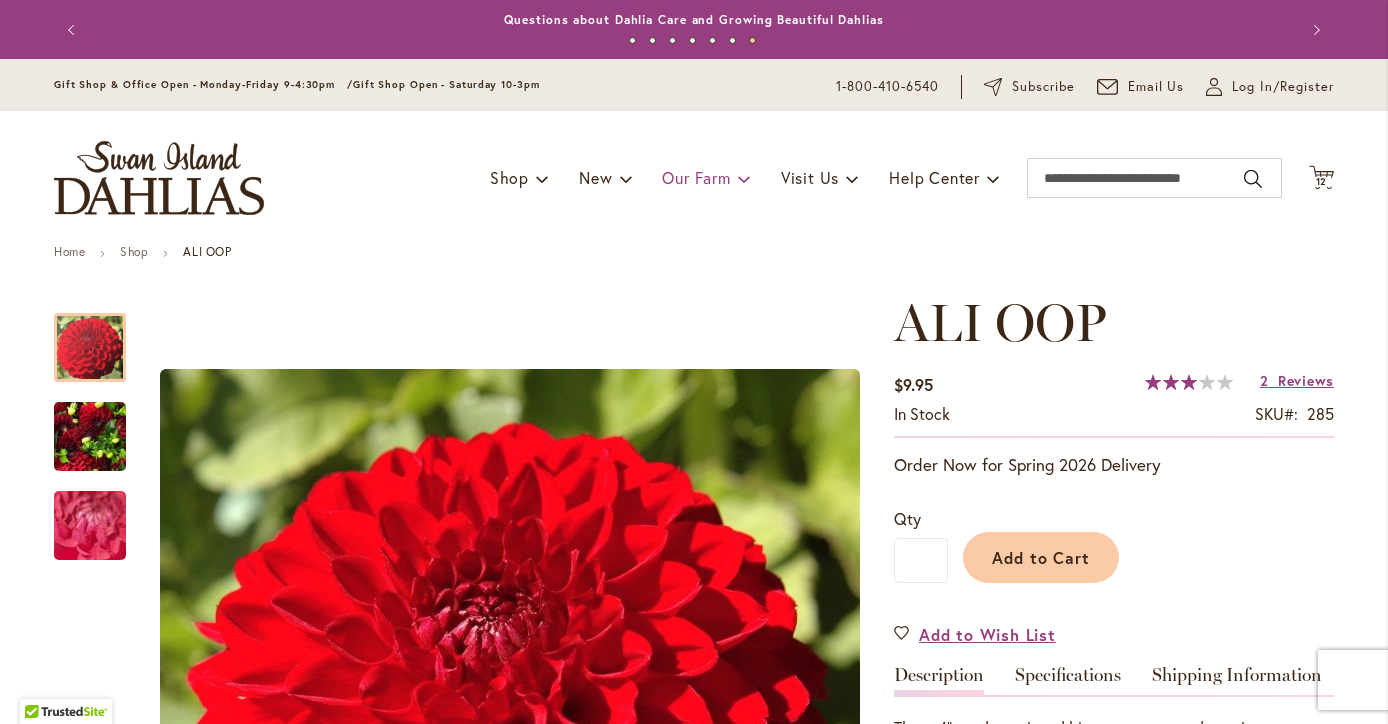scroll, scrollTop: 0, scrollLeft: 0, axis: both 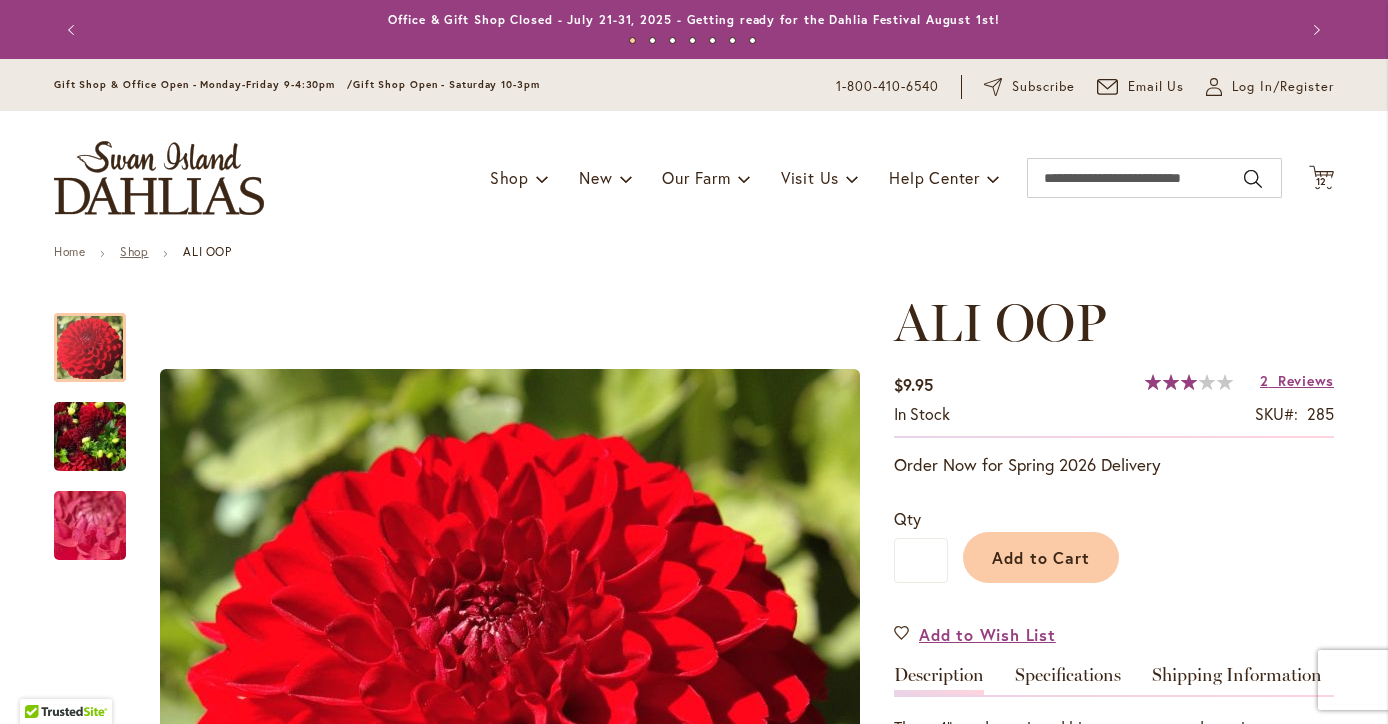 click on "Shop" at bounding box center [134, 251] 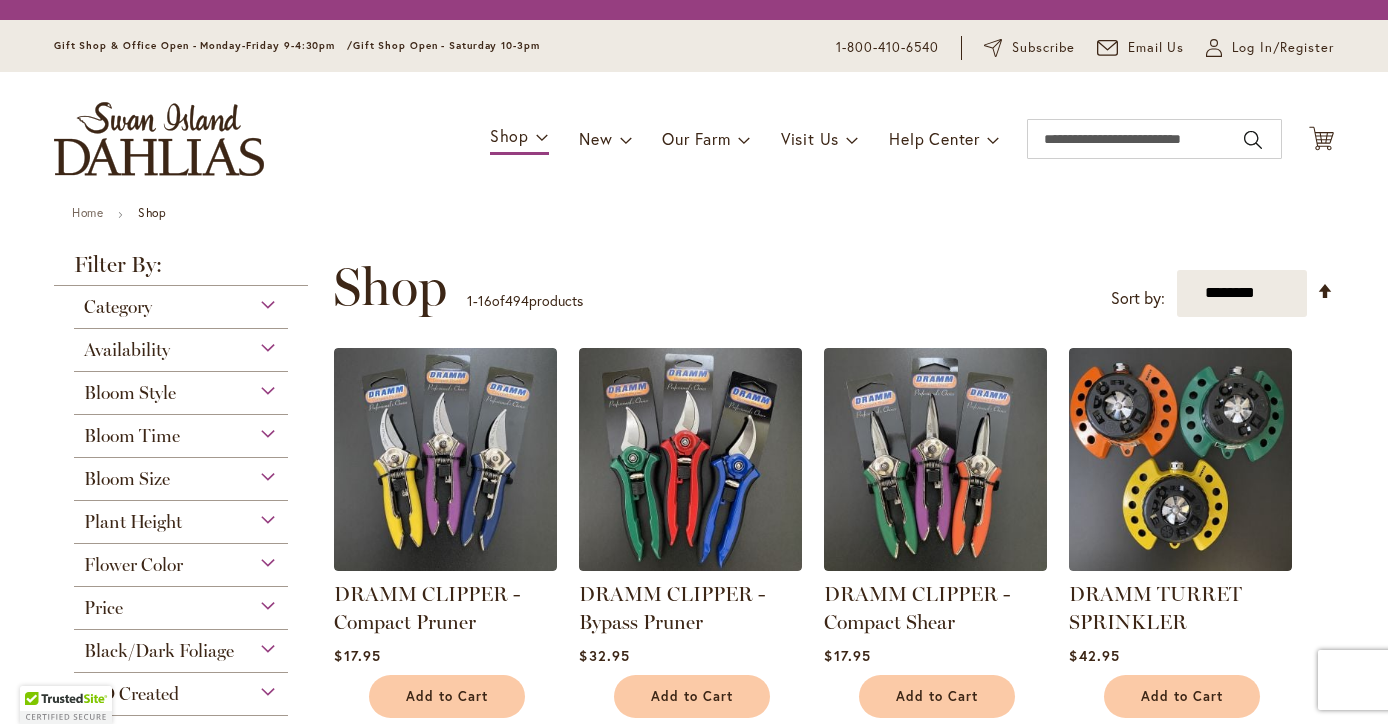 scroll, scrollTop: 0, scrollLeft: 0, axis: both 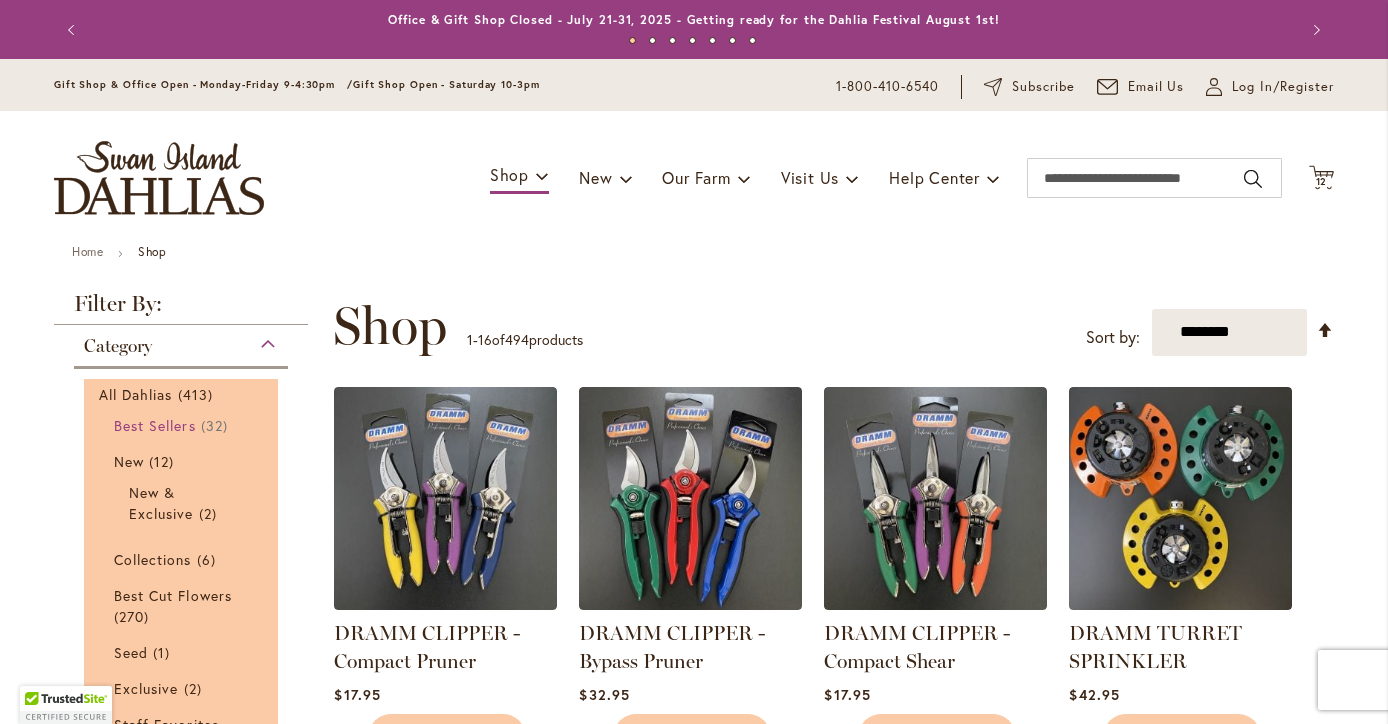 click on "Best Sellers" at bounding box center [155, 425] 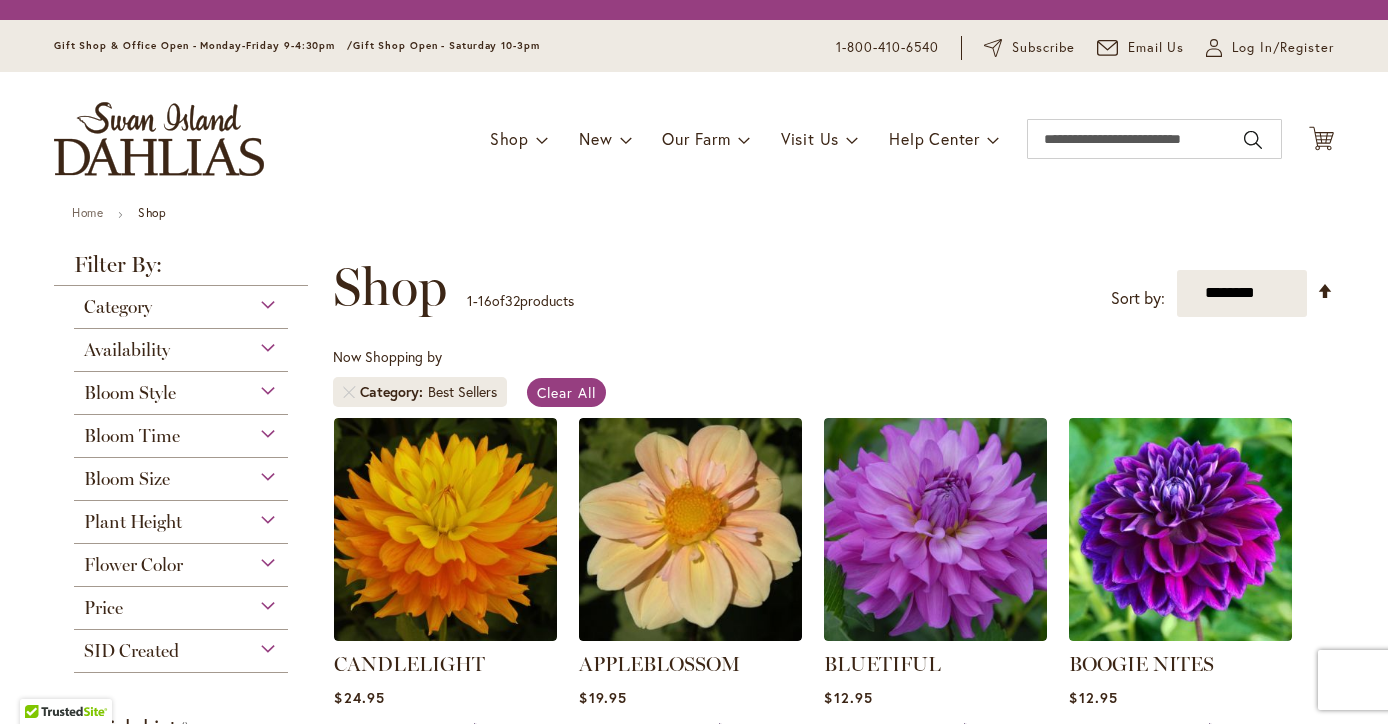 scroll, scrollTop: 0, scrollLeft: 0, axis: both 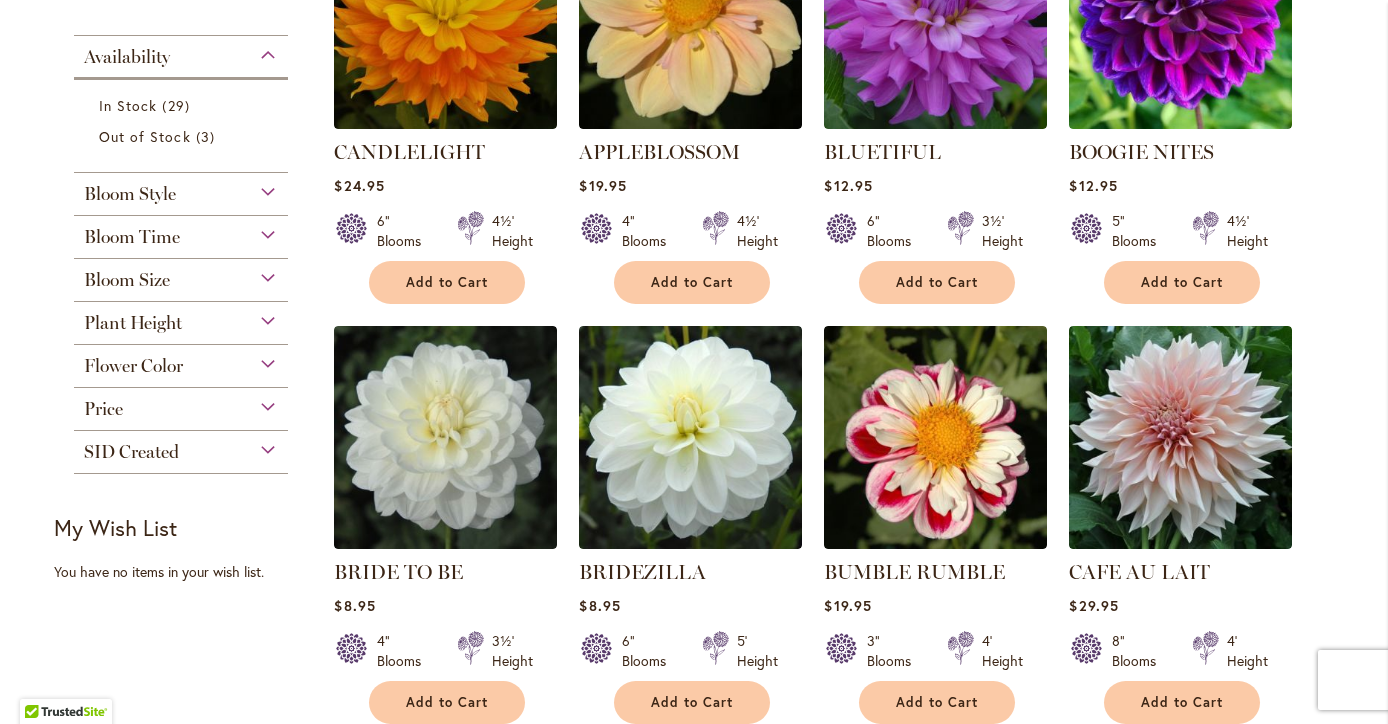 click on "Flower Color" at bounding box center (181, 361) 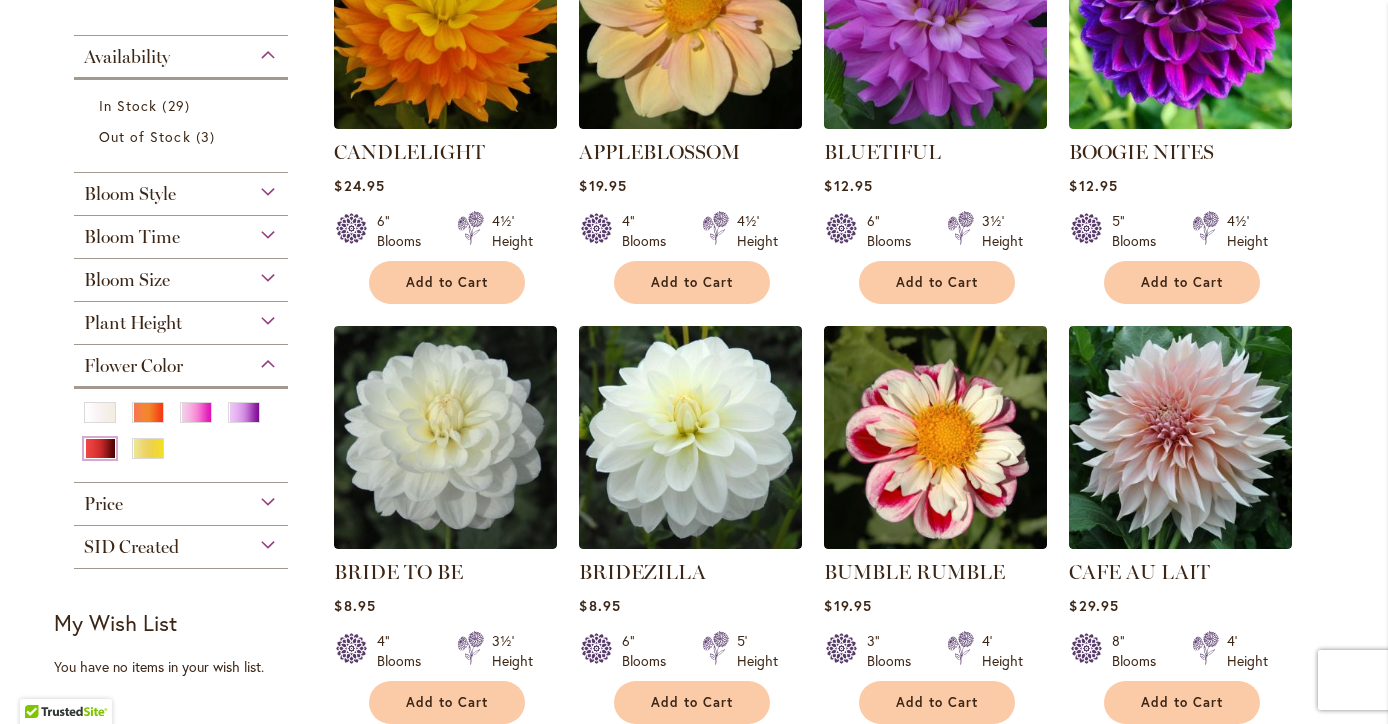 click at bounding box center [100, 448] 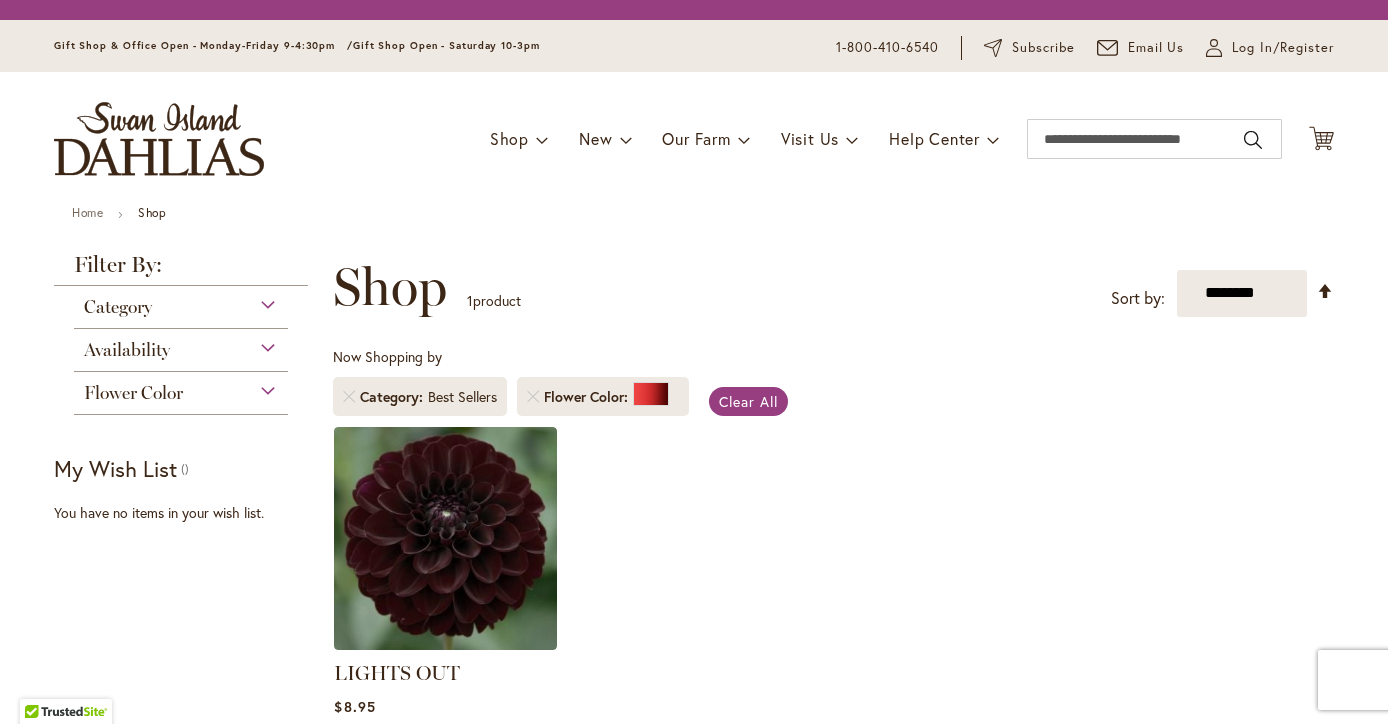 scroll, scrollTop: 0, scrollLeft: 0, axis: both 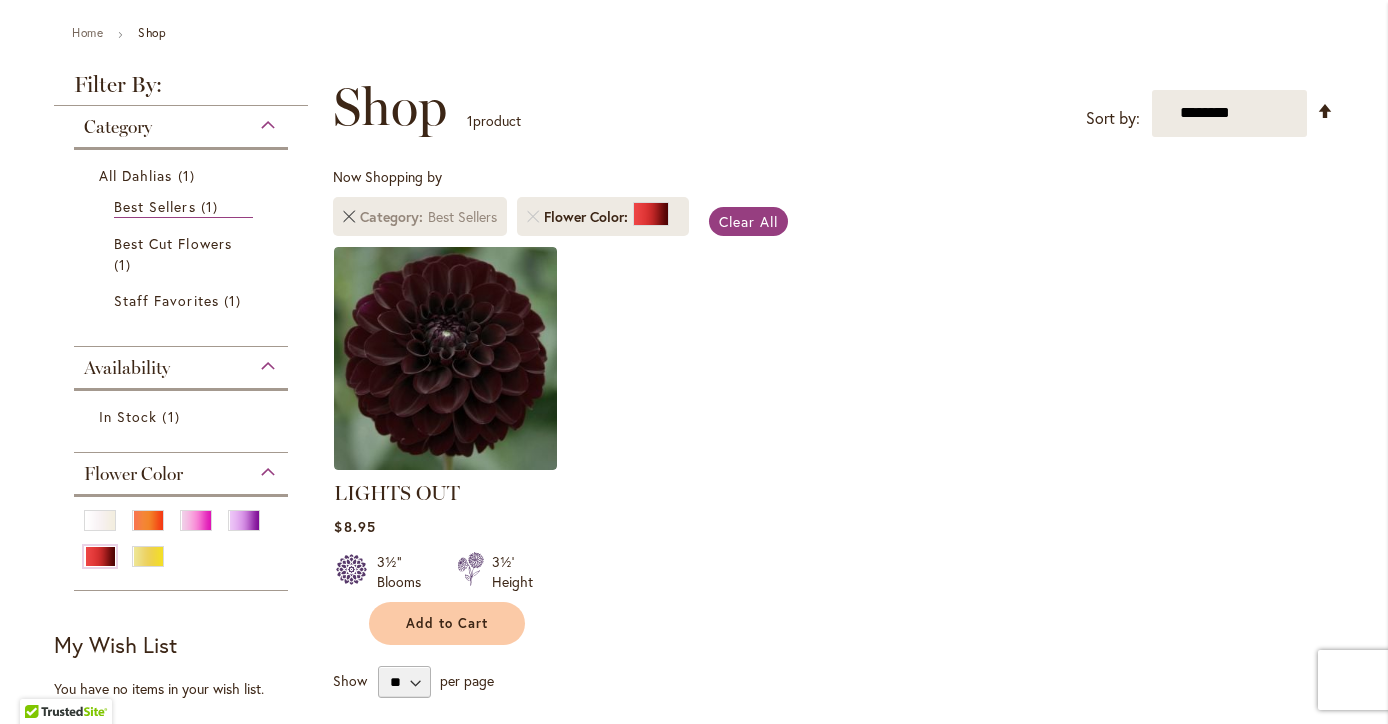 click at bounding box center (349, 217) 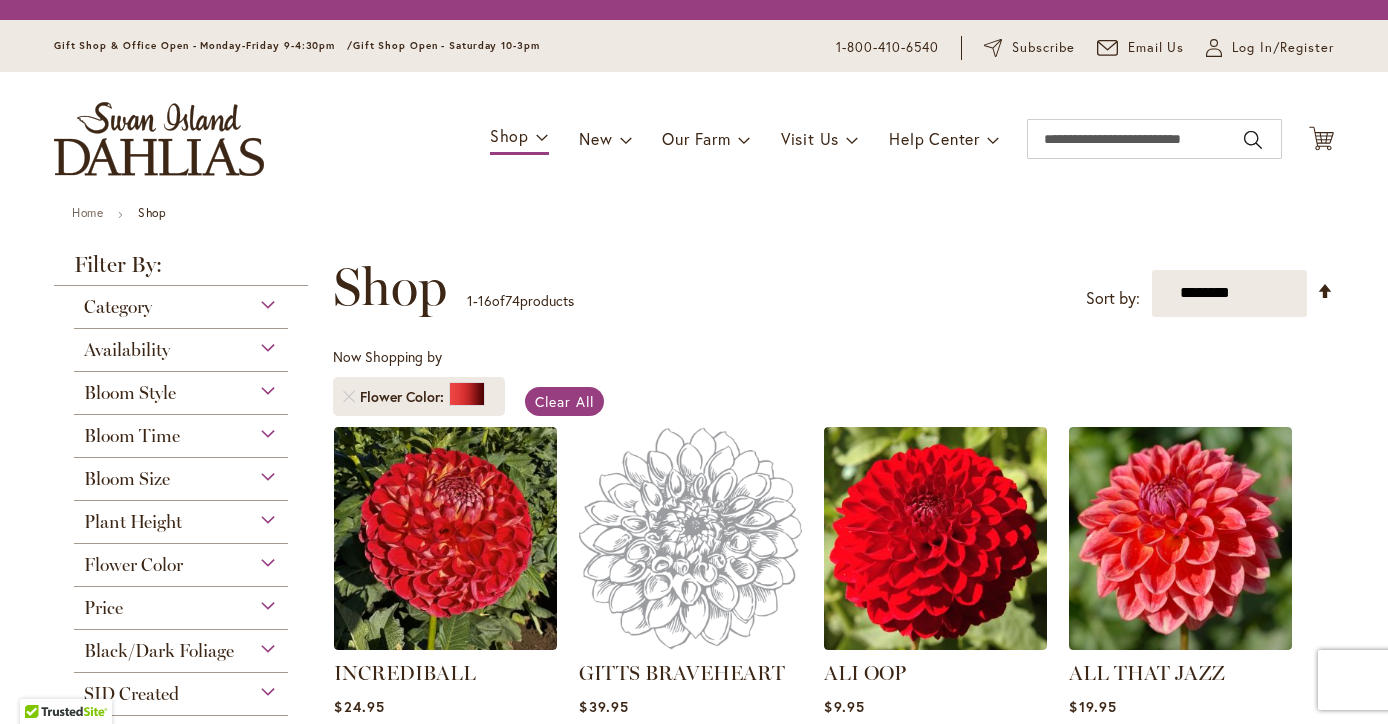 scroll, scrollTop: 0, scrollLeft: 0, axis: both 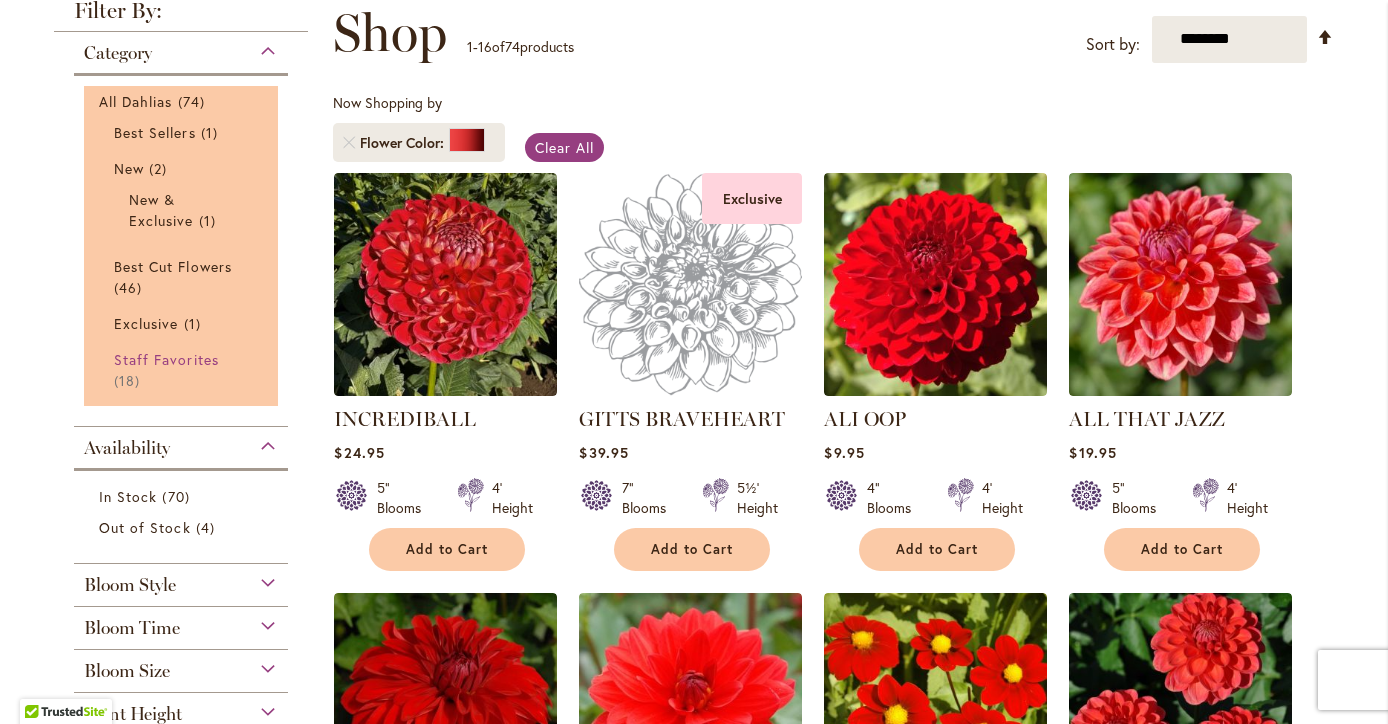 click on "Staff Favorites" at bounding box center [166, 359] 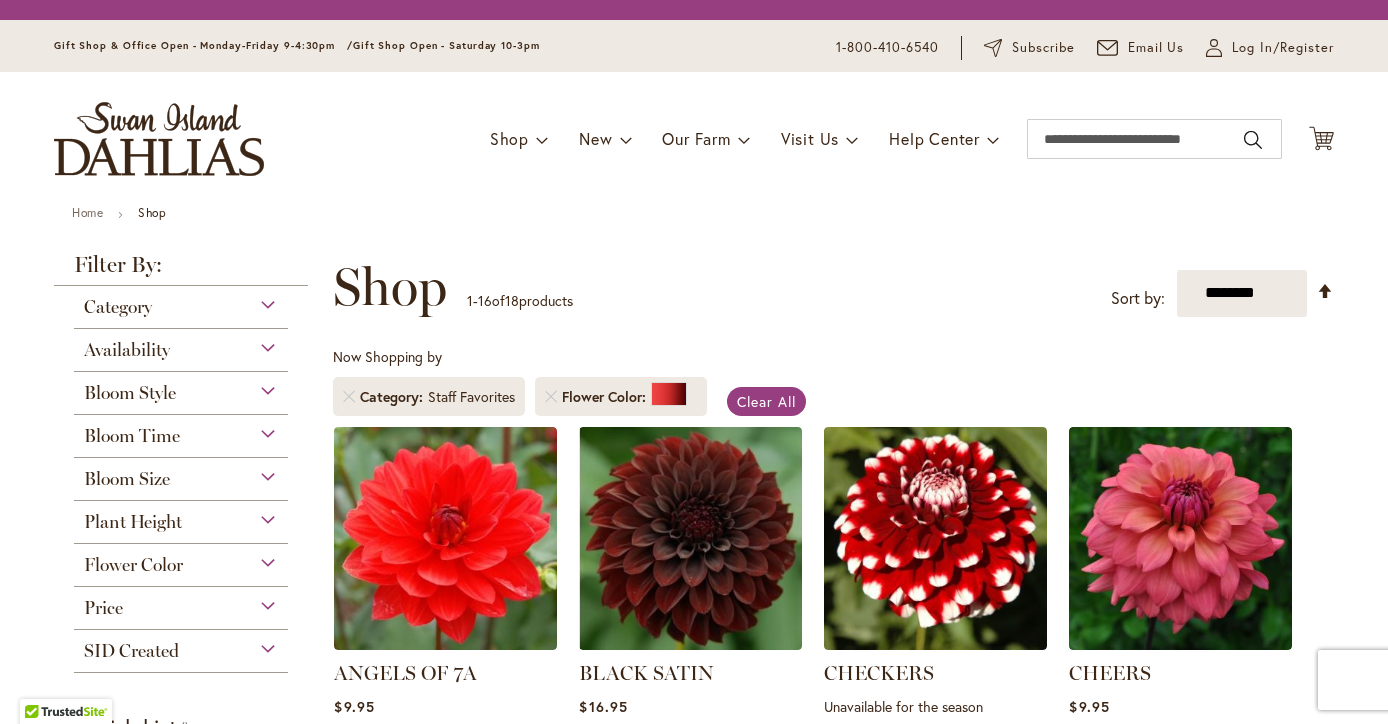 scroll, scrollTop: 0, scrollLeft: 0, axis: both 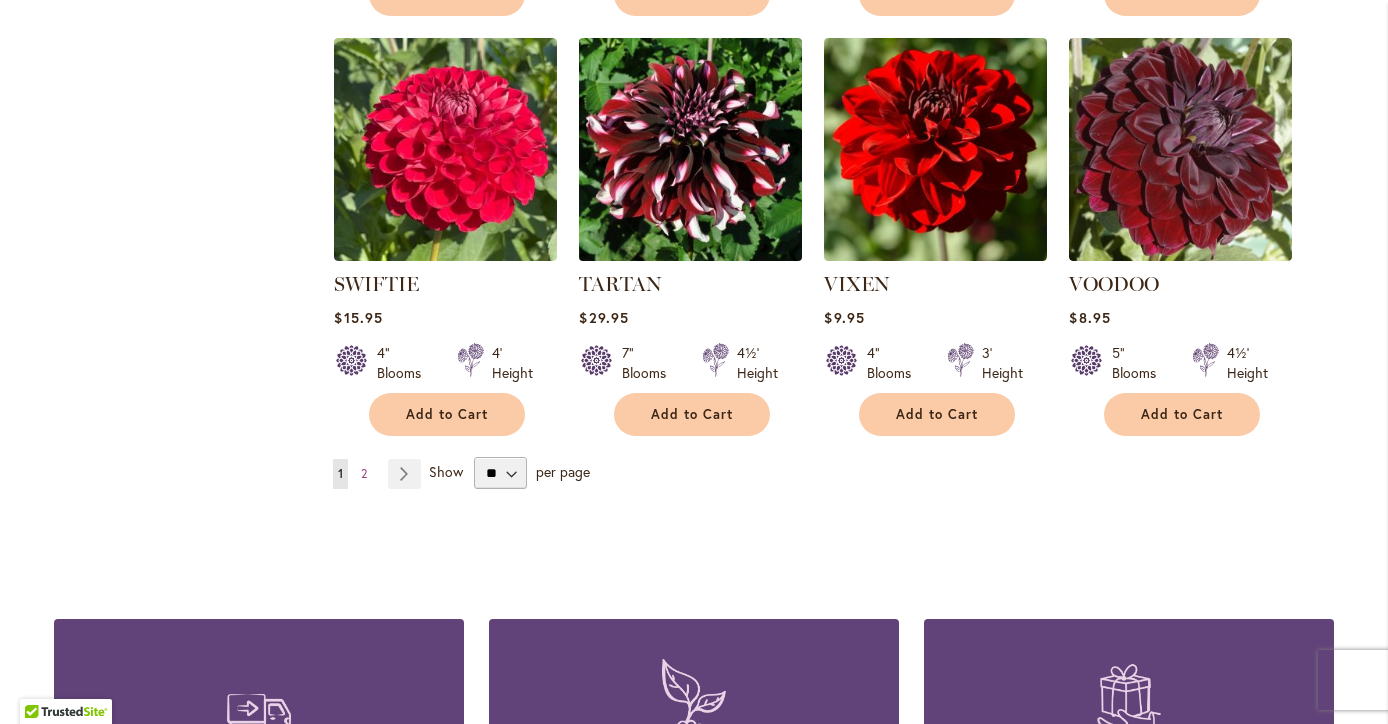 click at bounding box center (691, 149) 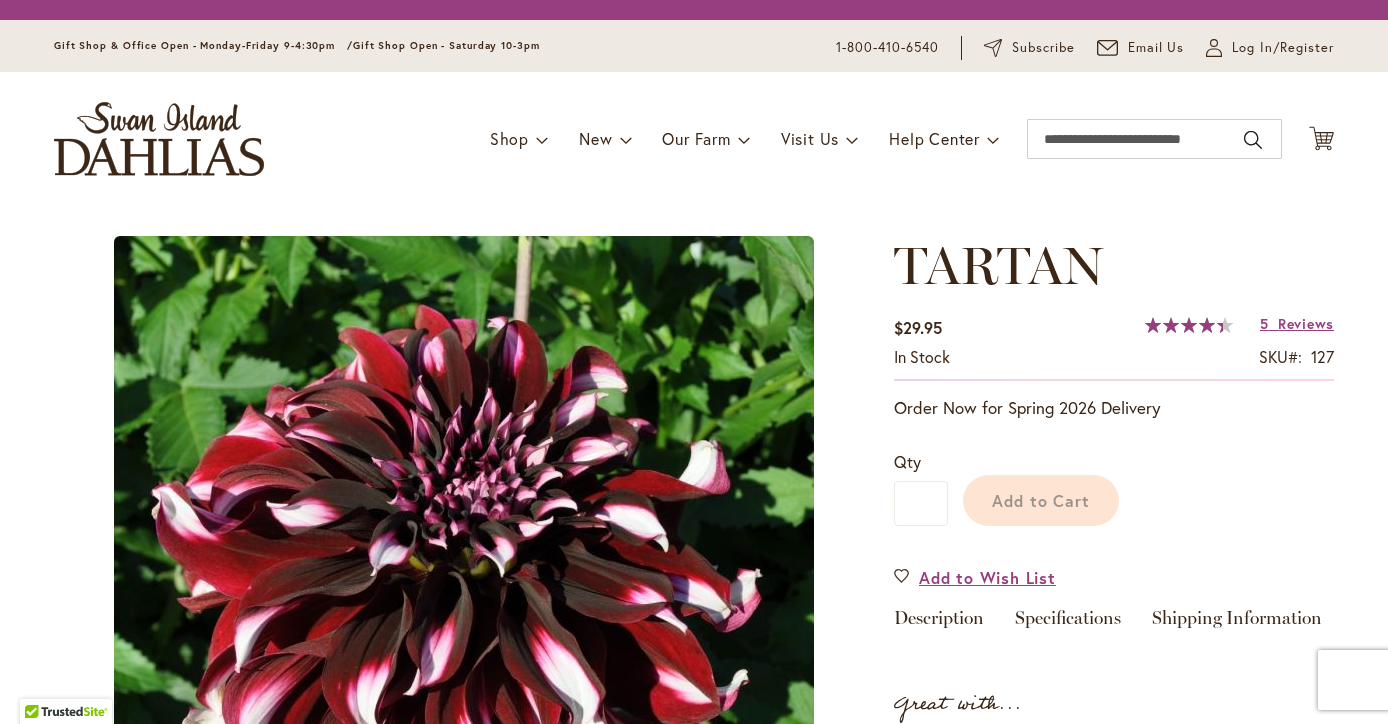scroll, scrollTop: 0, scrollLeft: 0, axis: both 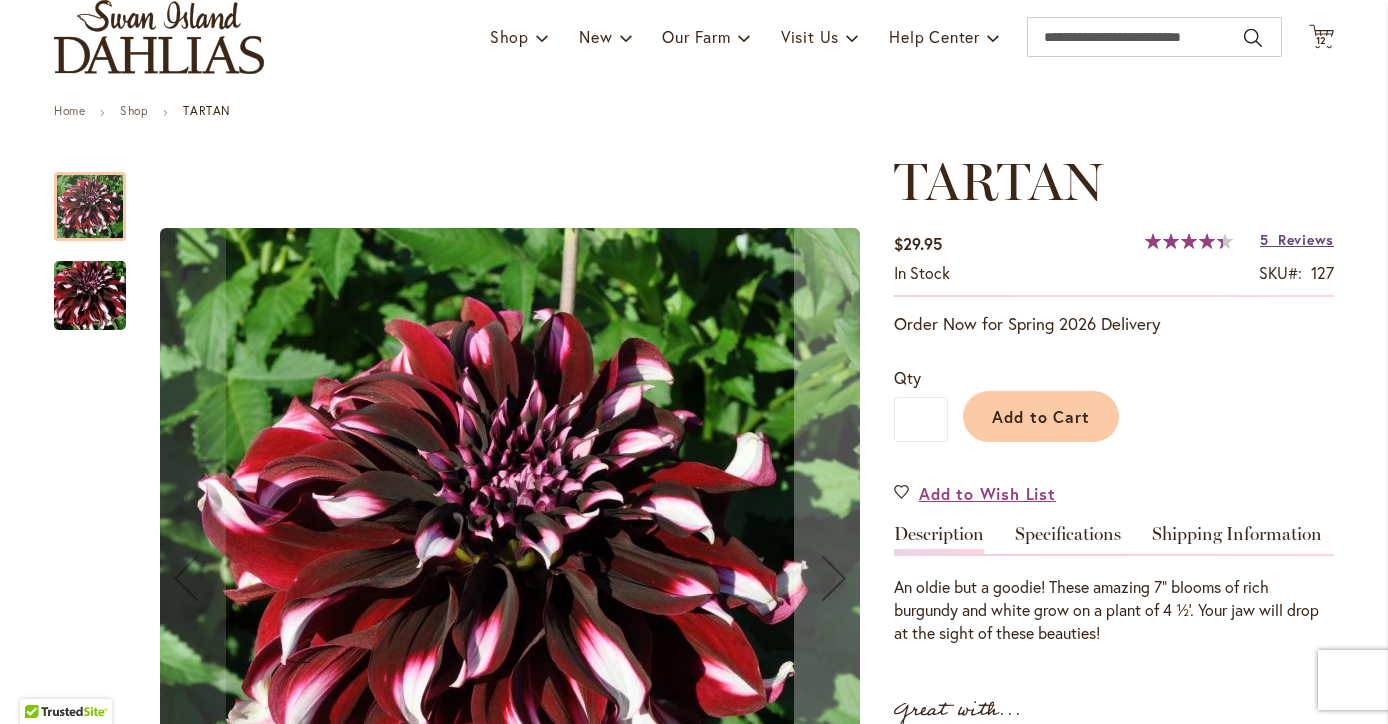 click on "Reviews" at bounding box center [1306, 239] 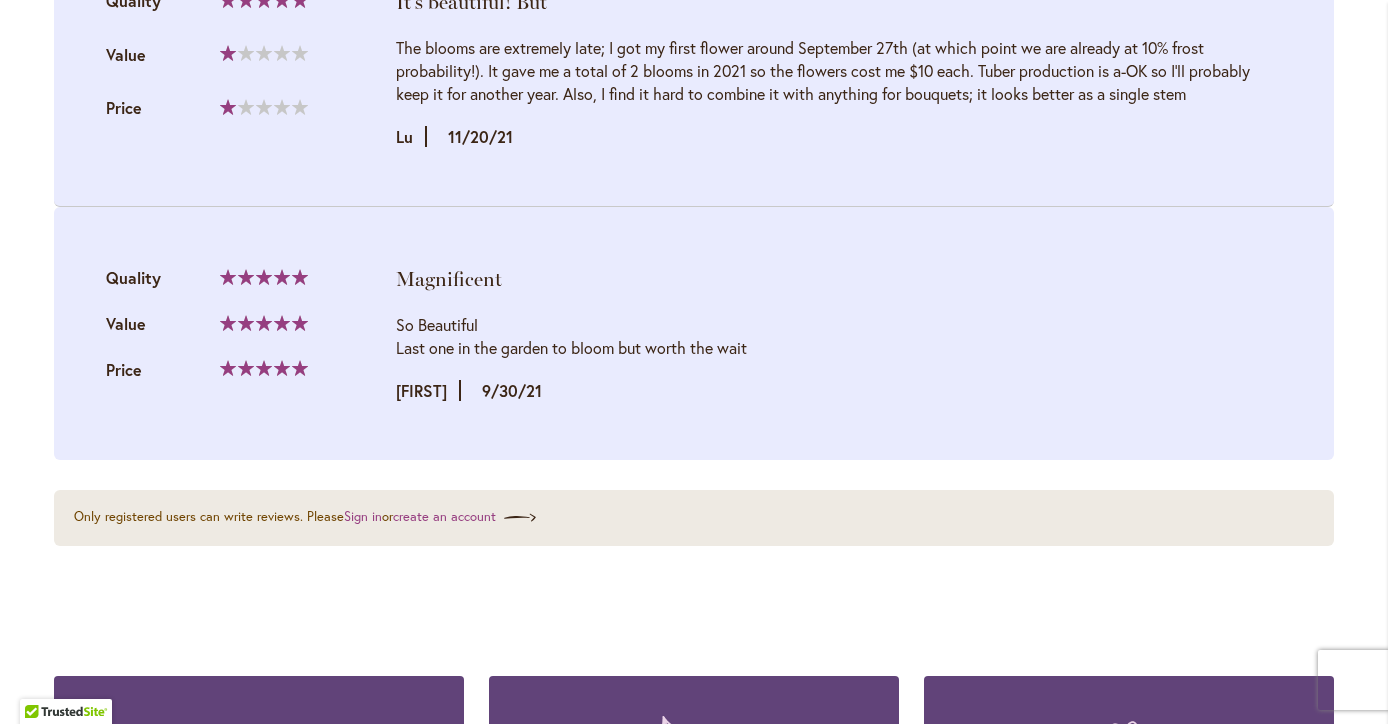 scroll, scrollTop: 3037, scrollLeft: 0, axis: vertical 